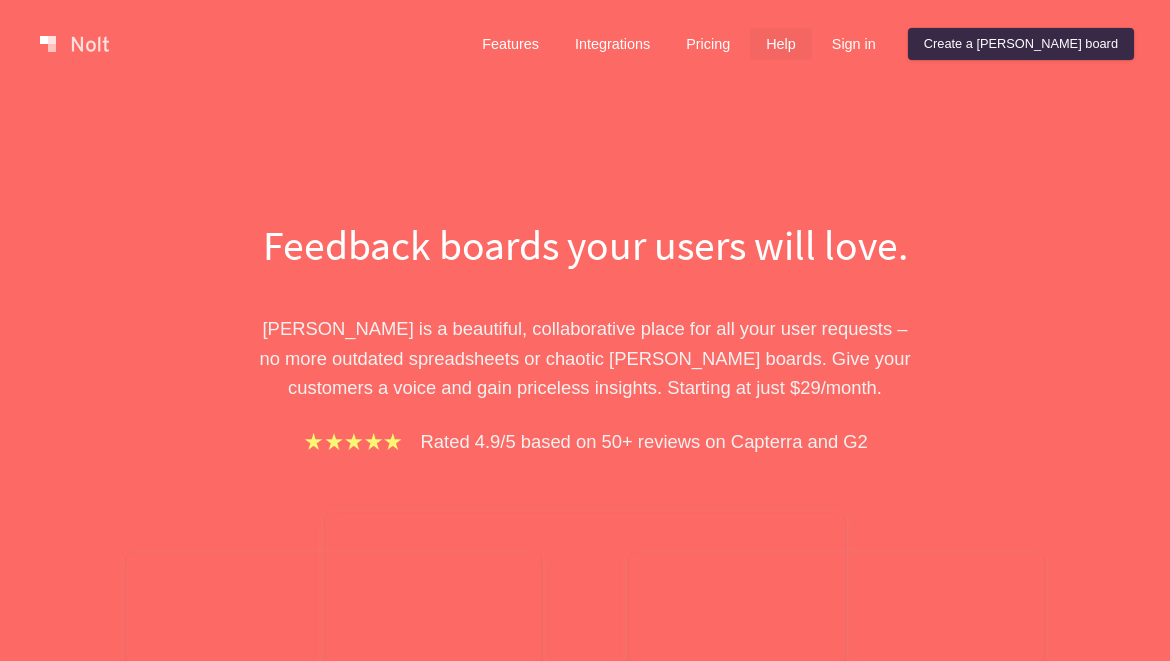 scroll, scrollTop: 0, scrollLeft: 0, axis: both 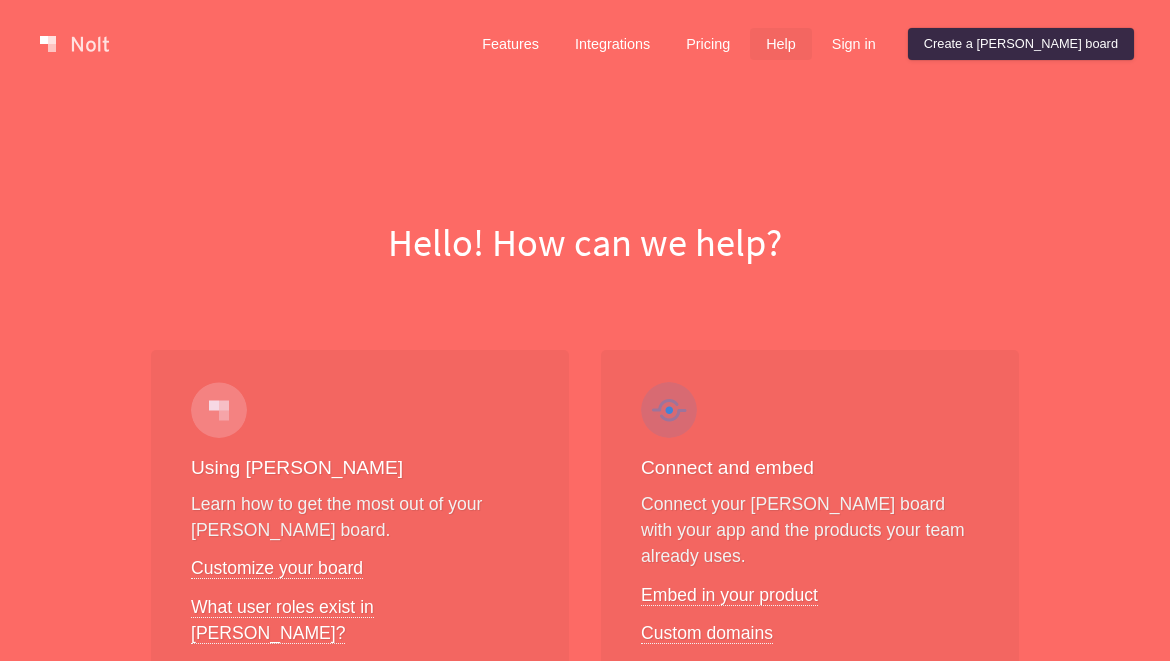 click at bounding box center [74, 44] 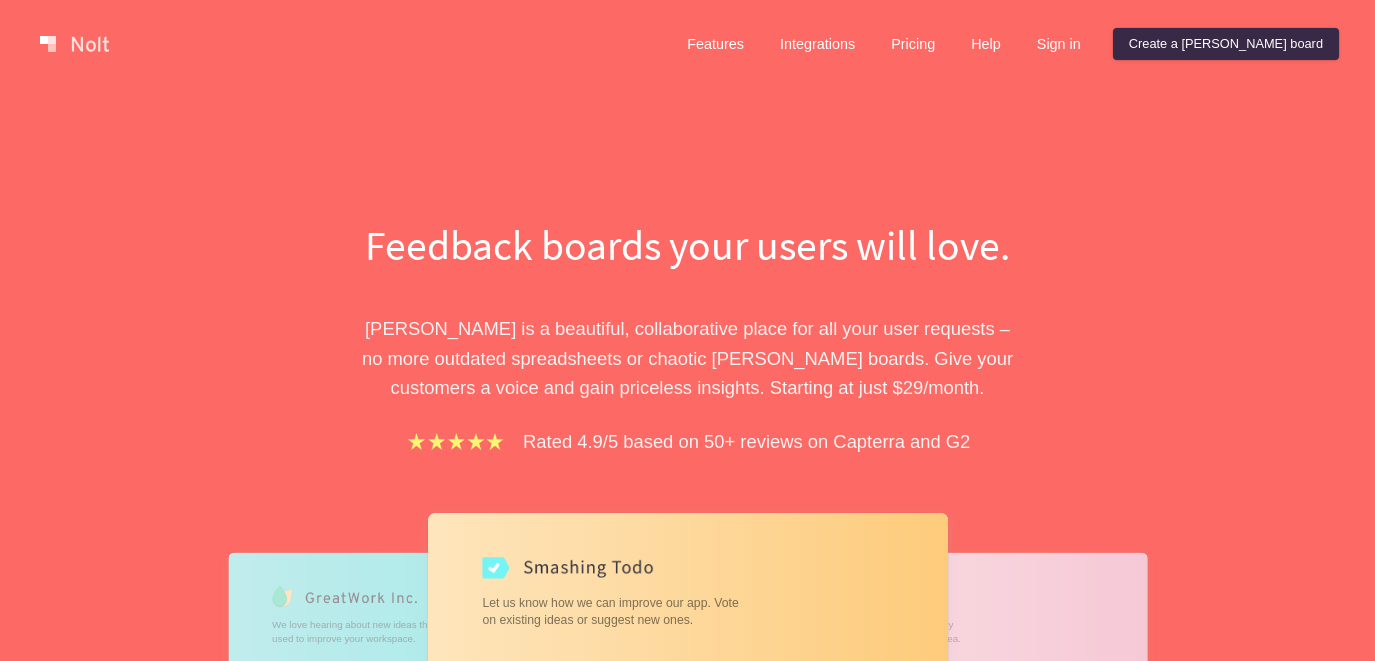 click on "Feedback boards your users will love." at bounding box center [688, 245] 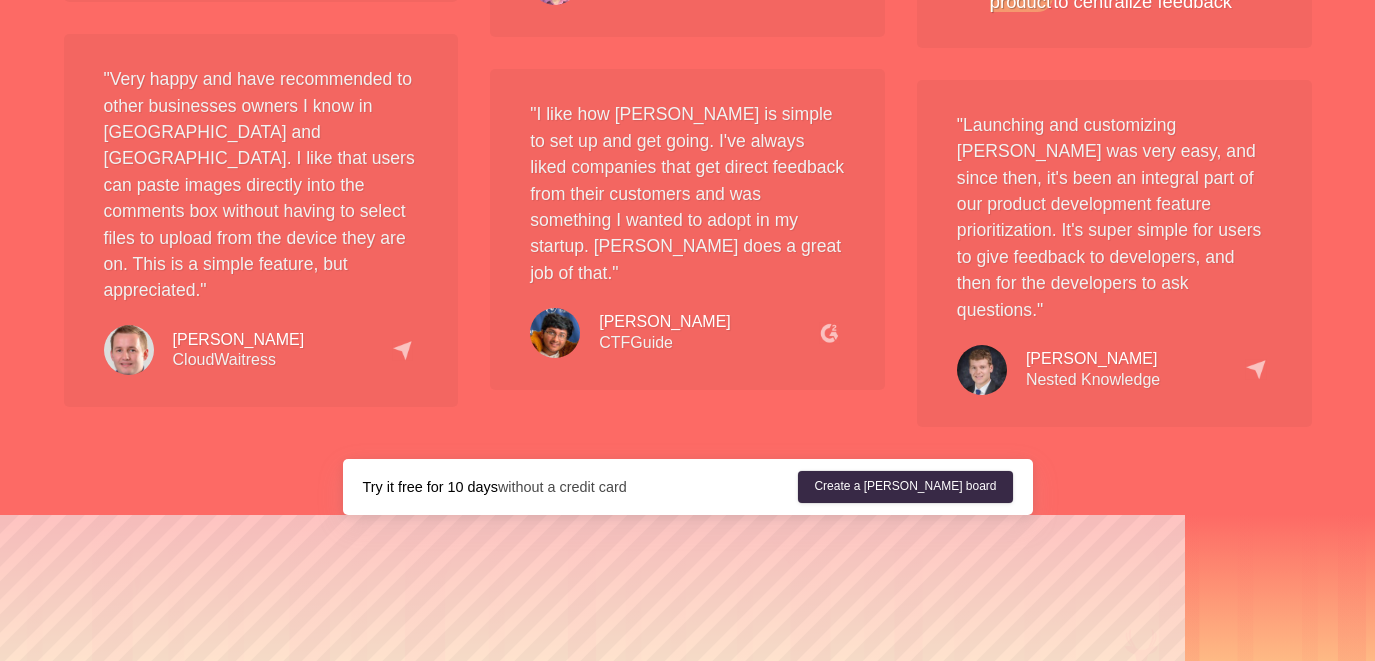 scroll, scrollTop: 3742, scrollLeft: 0, axis: vertical 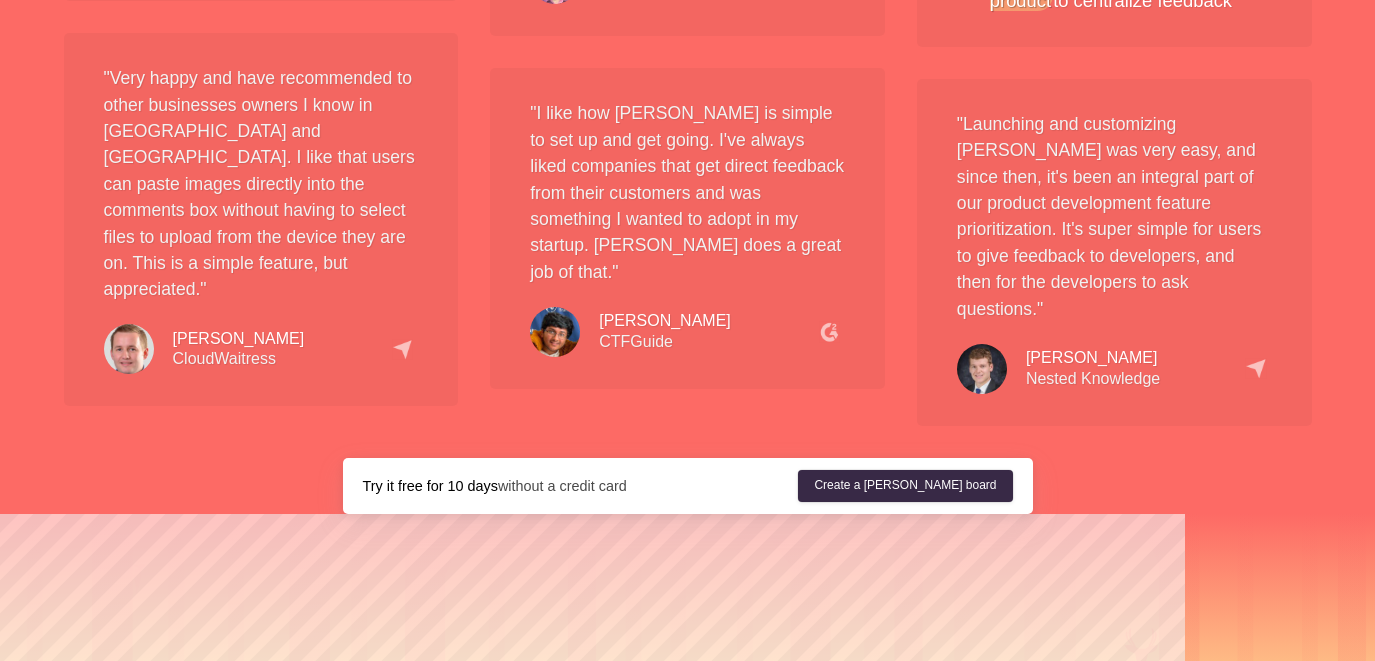 click on "Try it free for 10 days  without a credit card" at bounding box center [581, 486] 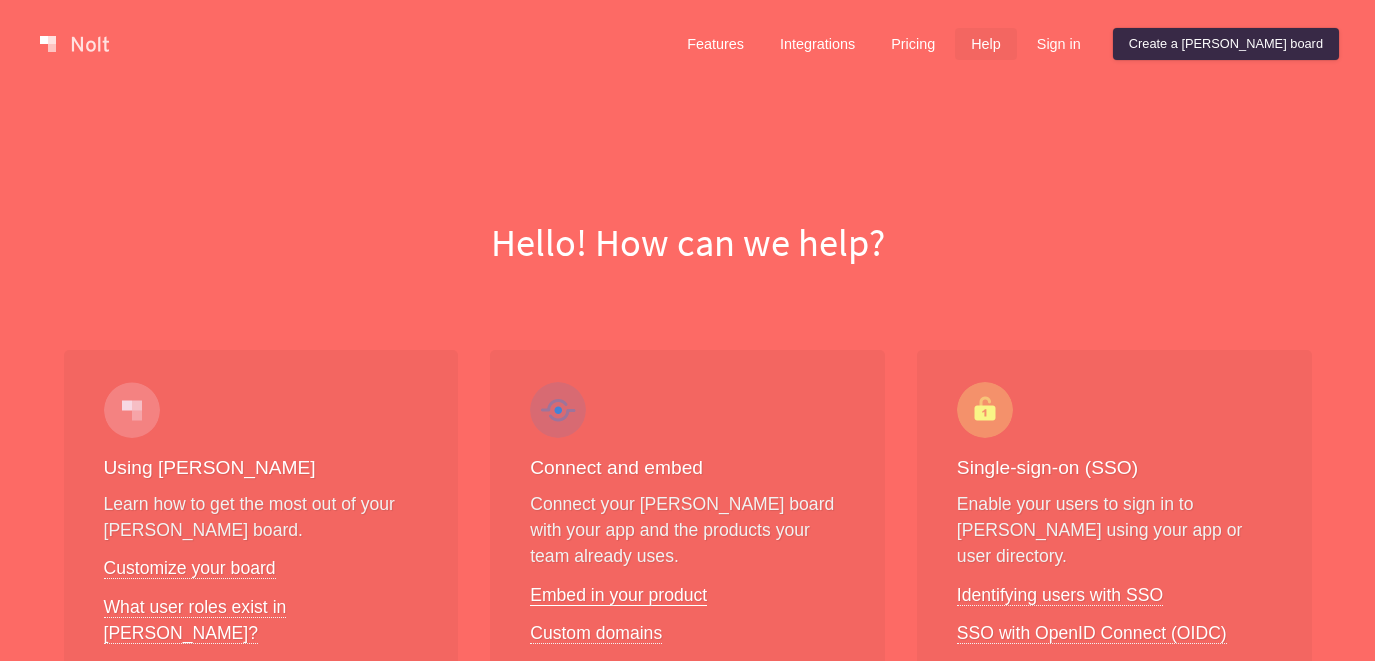 click on "Embed in your product" at bounding box center (618, 595) 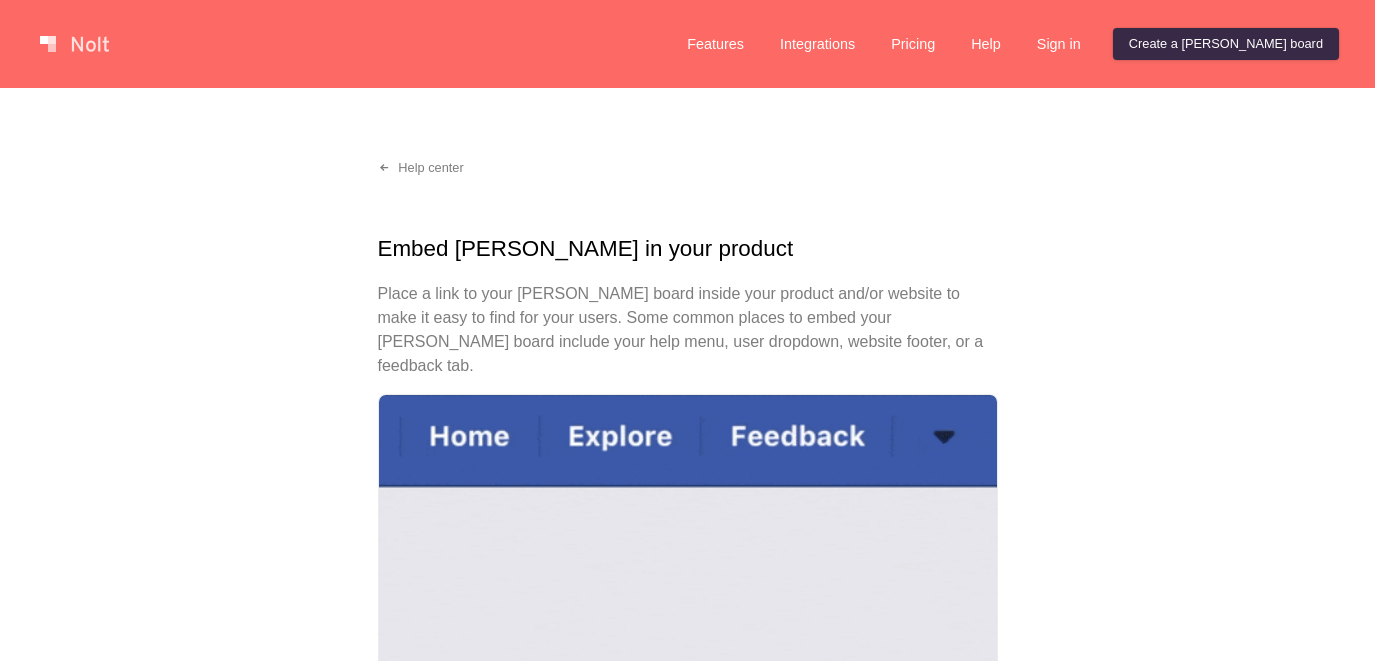 click on "Embed Nolt in your product Place a link to your Nolt board inside your product and/or website to make it easy to find for your users. Some common places to embed your Nolt board include your help menu, user dropdown, website footer, or a feedback tab. If you want to use a pop-up modal that keeps users on your page, use our  widget . Here is what it looks like: Related Custom domain Learn how to set up Nolt on your own custom domain or subdomain (optional). Website widget Learn how you can use Nolt's embeddable widget. Identifying users with SSO Eliminate the need for your users to sign in twice." at bounding box center (688, 850) 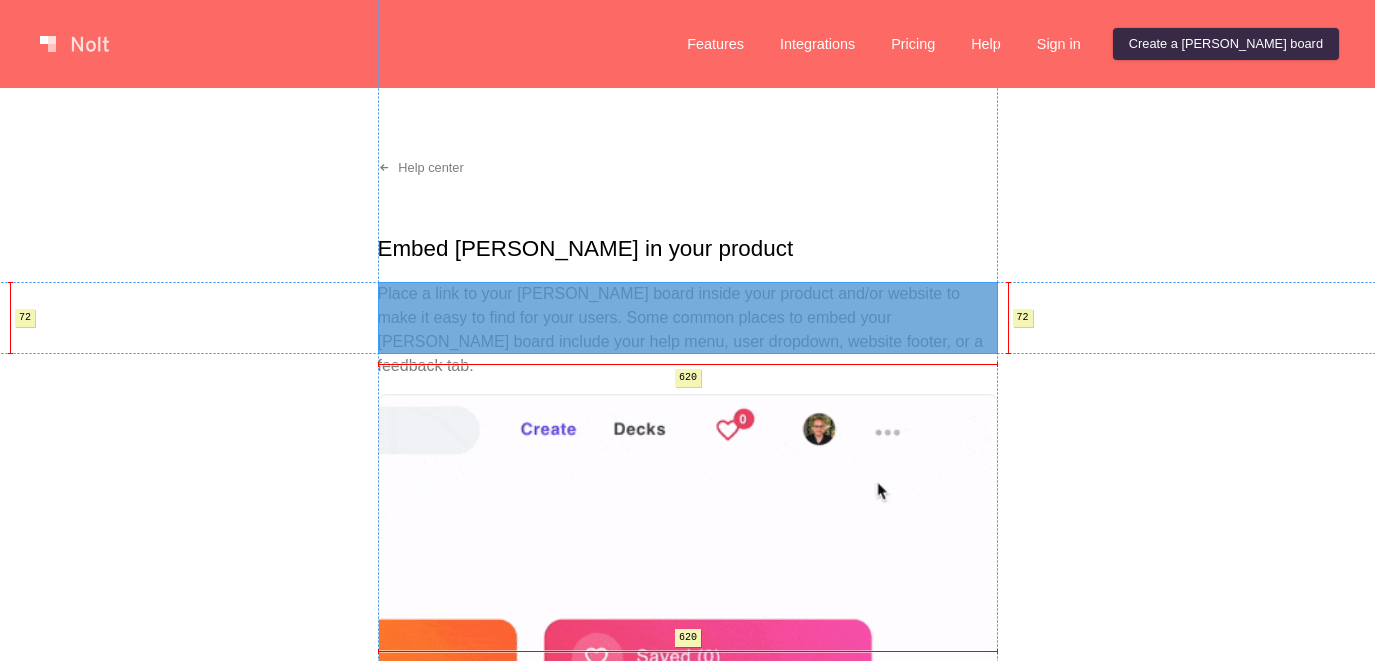 click on "Place a link to your Nolt board inside your product and/or website to make it easy to find for your users. Some common places to embed your Nolt board include your help menu, user dropdown, website footer, or a feedback tab." at bounding box center (688, 330) 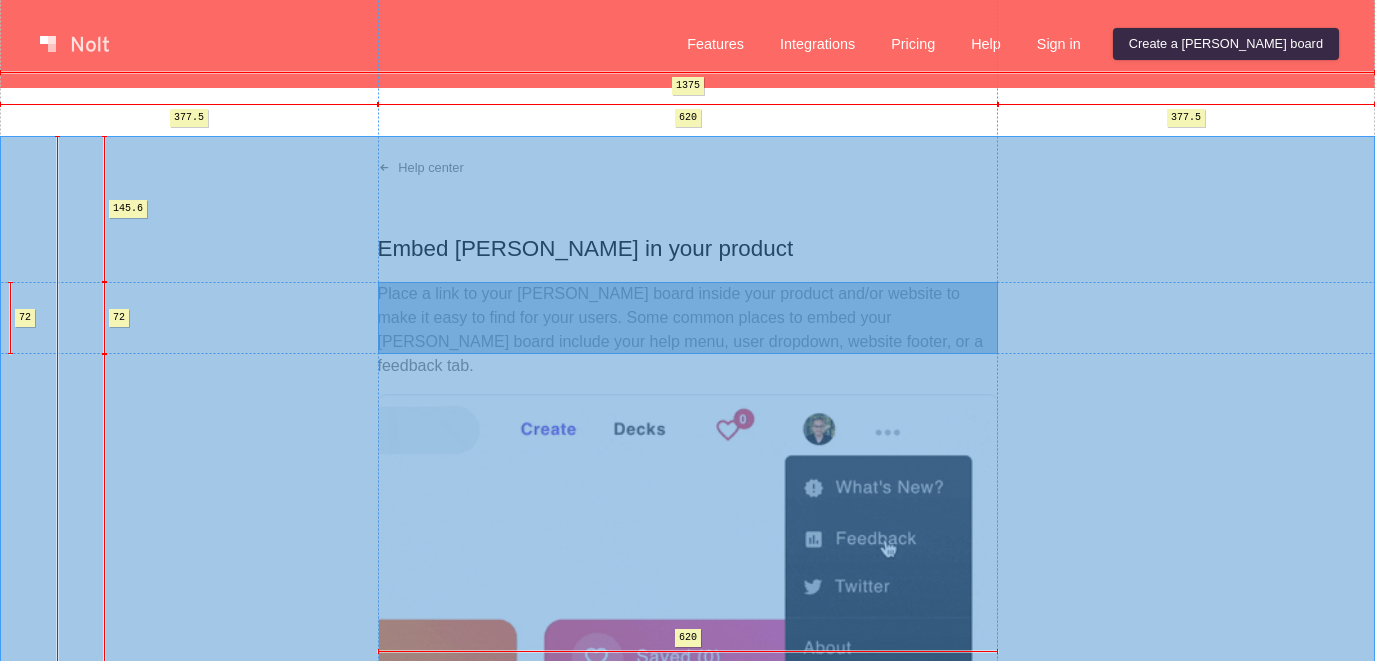 click on "Help center Embed Nolt in your product Place a link to your Nolt board inside your product and/or website to make it easy to find for your users. Some common places to embed your Nolt board include your help menu, user dropdown, website footer, or a feedback tab. If you want to use a pop-up modal that keeps users on your page, use our  widget . Here is what it looks like: Related Custom domain Learn how to set up Nolt on your own custom domain or subdomain (optional). Website widget Learn how you can use Nolt's embeddable widget. Identifying users with SSO Eliminate the need for your users to sign in twice. Help center" at bounding box center (687, 878) 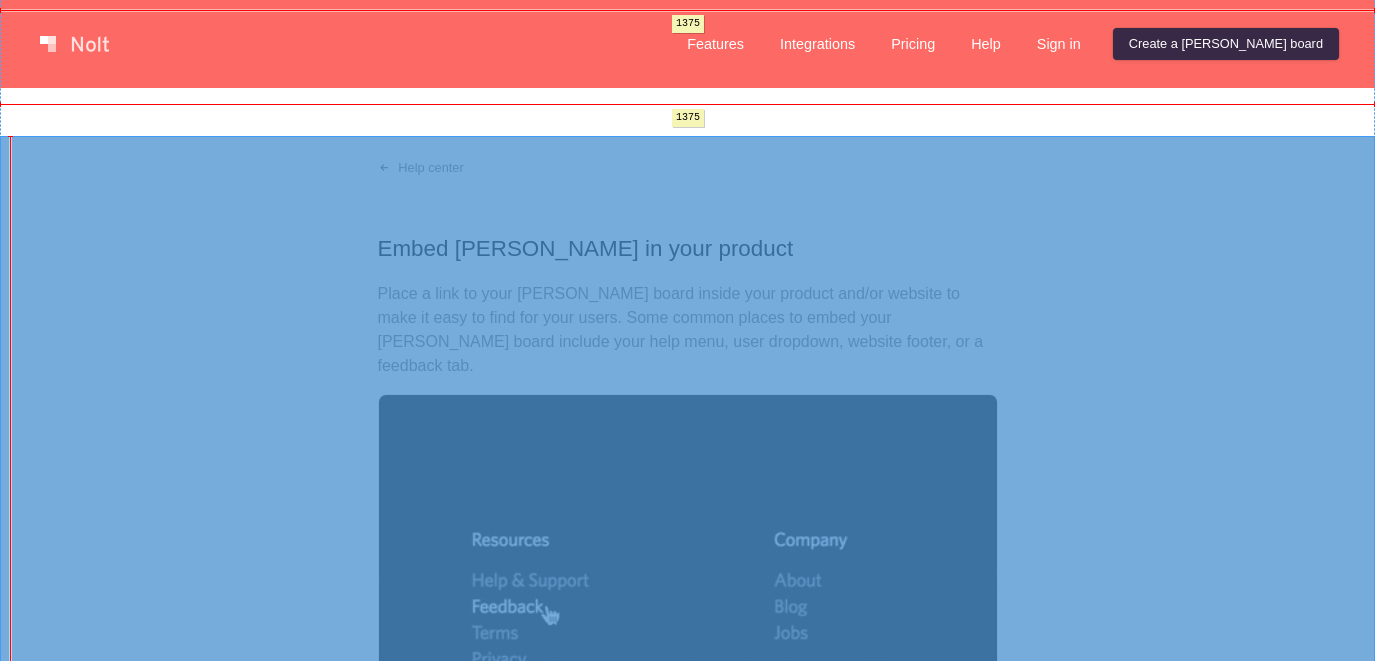 click on "Help center Embed Nolt in your product Place a link to your Nolt board inside your product and/or website to make it easy to find for your users. Some common places to embed your Nolt board include your help menu, user dropdown, website footer, or a feedback tab. If you want to use a pop-up modal that keeps users on your page, use our  widget . Here is what it looks like: Related Custom domain Learn how to set up Nolt on your own custom domain or subdomain (optional). Website widget Learn how you can use Nolt's embeddable widget. Identifying users with SSO Eliminate the need for your users to sign in twice. Help center" at bounding box center [687, 878] 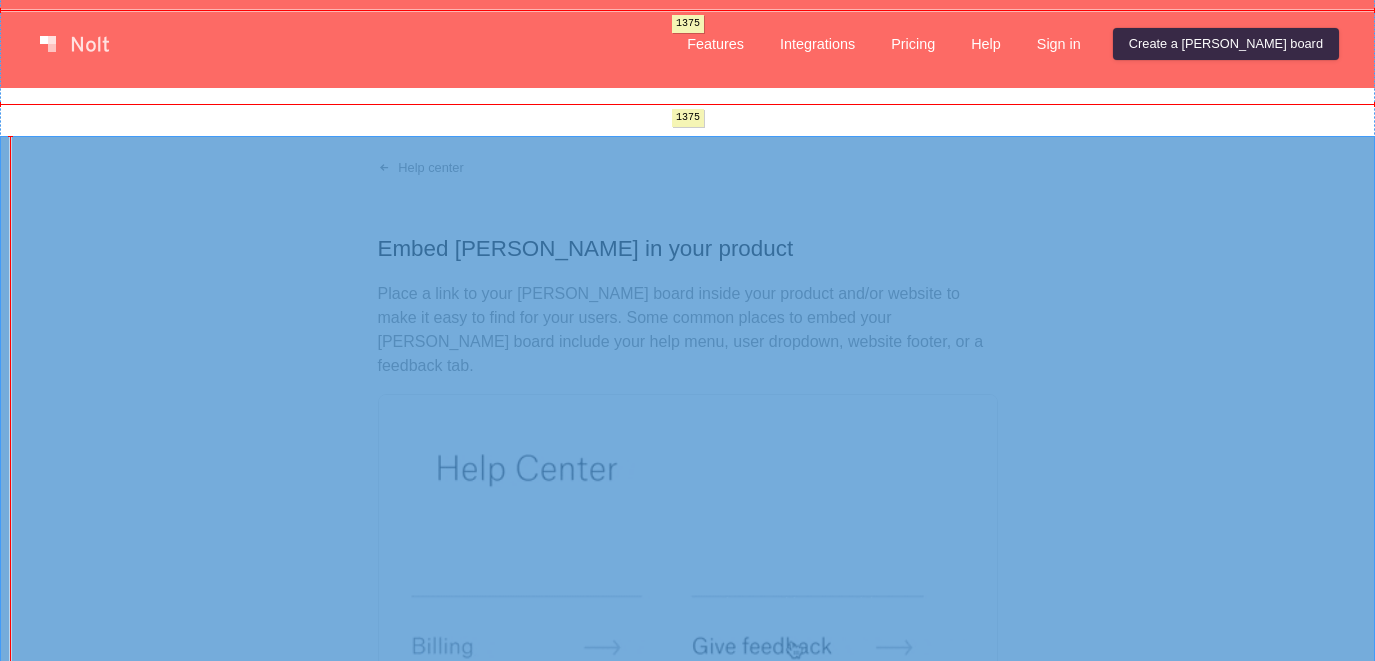 click on "Help center Embed Nolt in your product Place a link to your Nolt board inside your product and/or website to make it easy to find for your users. Some common places to embed your Nolt board include your help menu, user dropdown, website footer, or a feedback tab. If you want to use a pop-up modal that keeps users on your page, use our  widget . Here is what it looks like: Related Custom domain Learn how to set up Nolt on your own custom domain or subdomain (optional). Website widget Learn how you can use Nolt's embeddable widget. Identifying users with SSO Eliminate the need for your users to sign in twice. Help center" at bounding box center (687, 878) 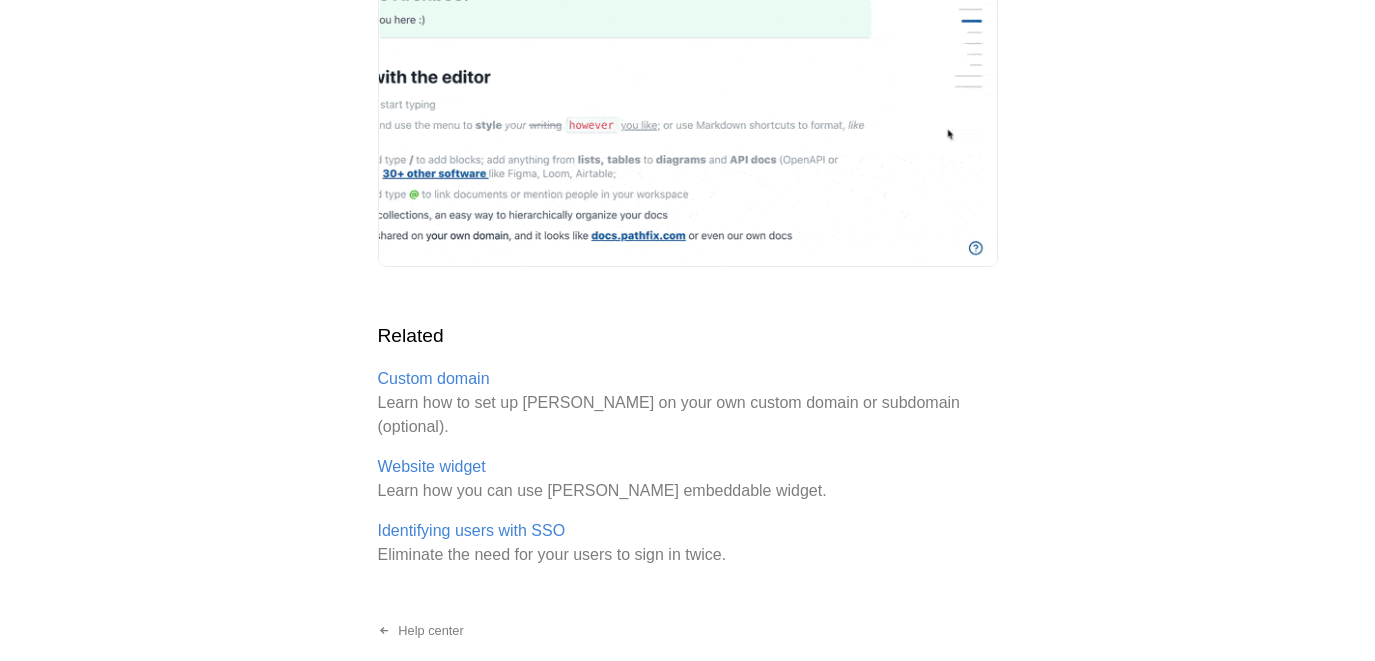scroll, scrollTop: 957, scrollLeft: 0, axis: vertical 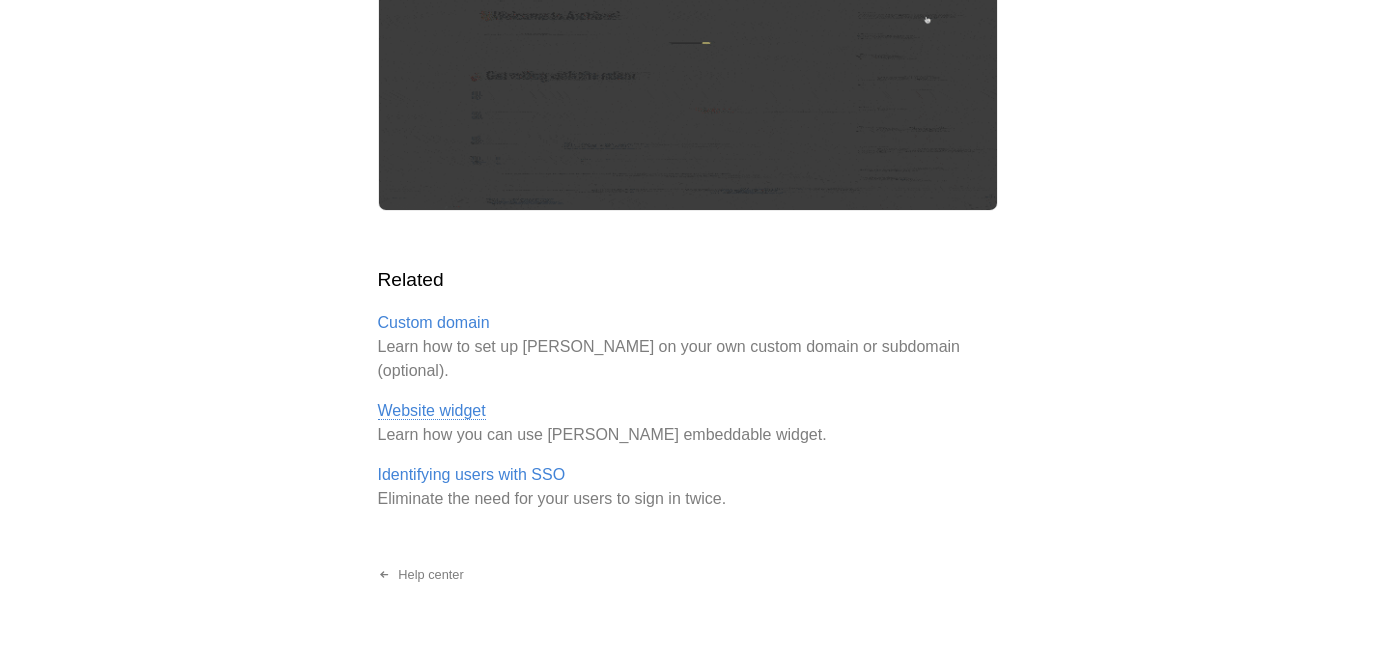 click on "Website widget" at bounding box center (432, 411) 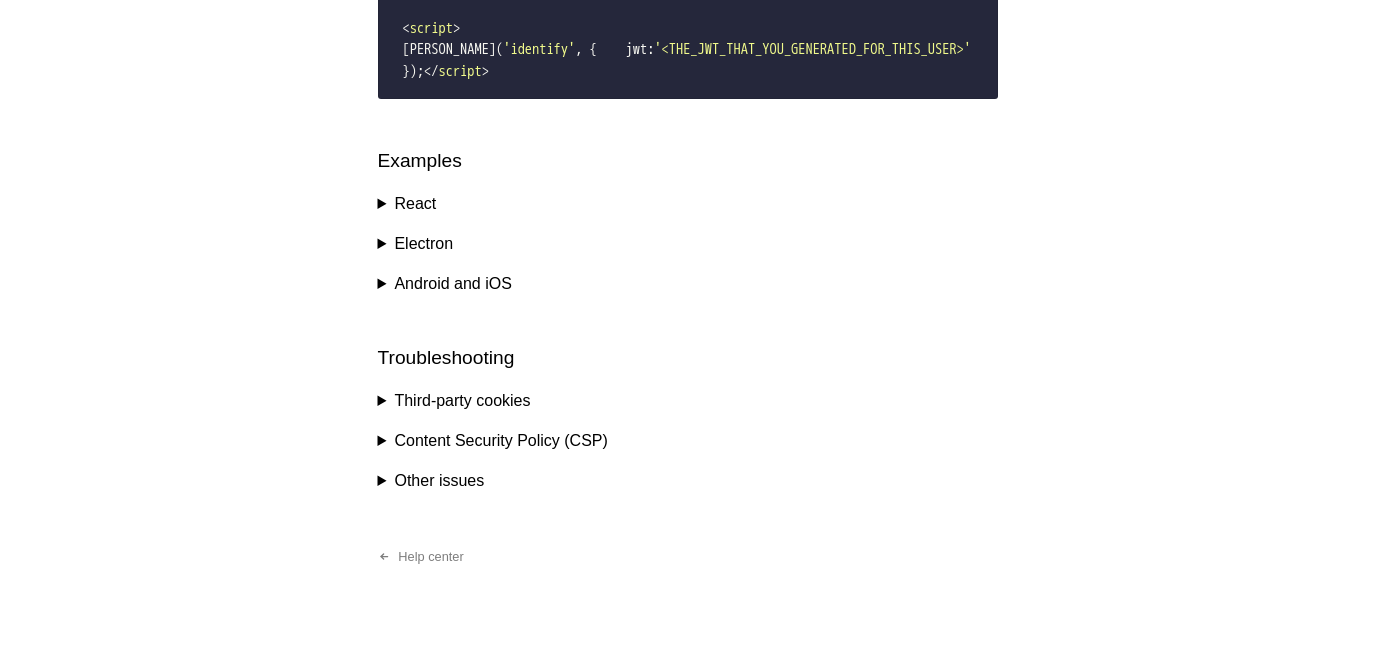 scroll, scrollTop: 3095, scrollLeft: 0, axis: vertical 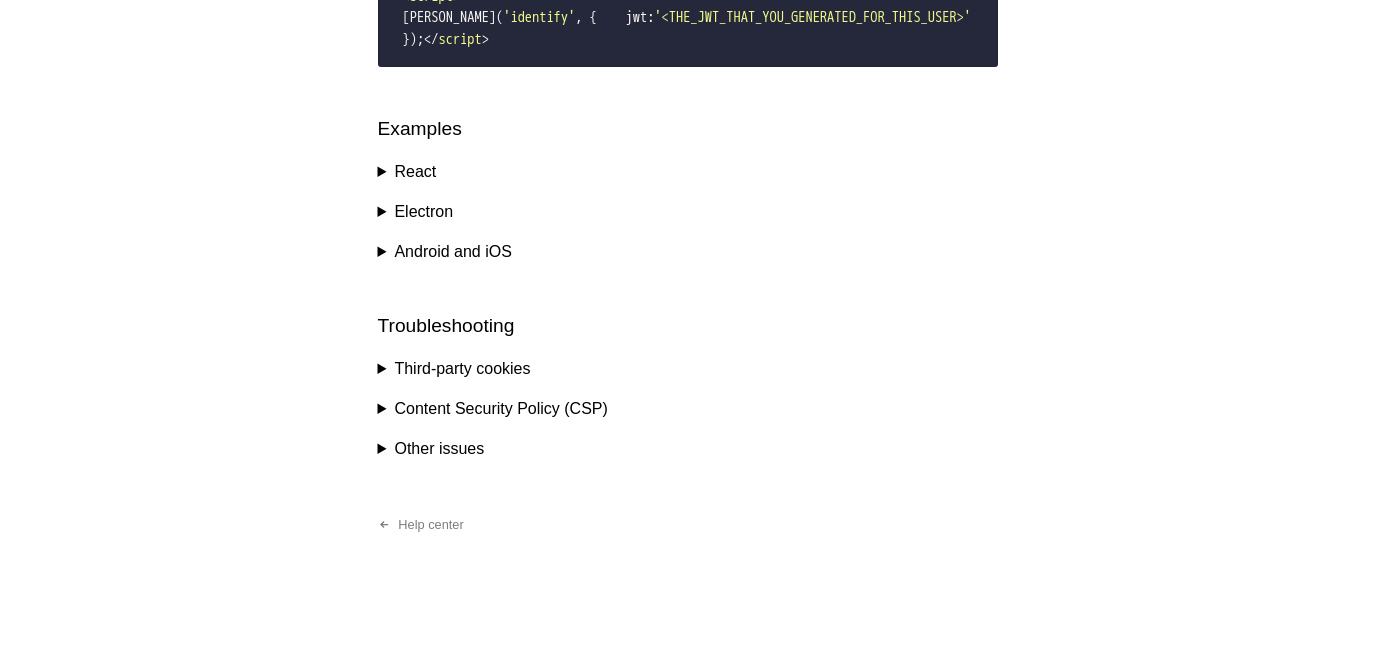 click on "Third-party cookies" at bounding box center [688, 369] 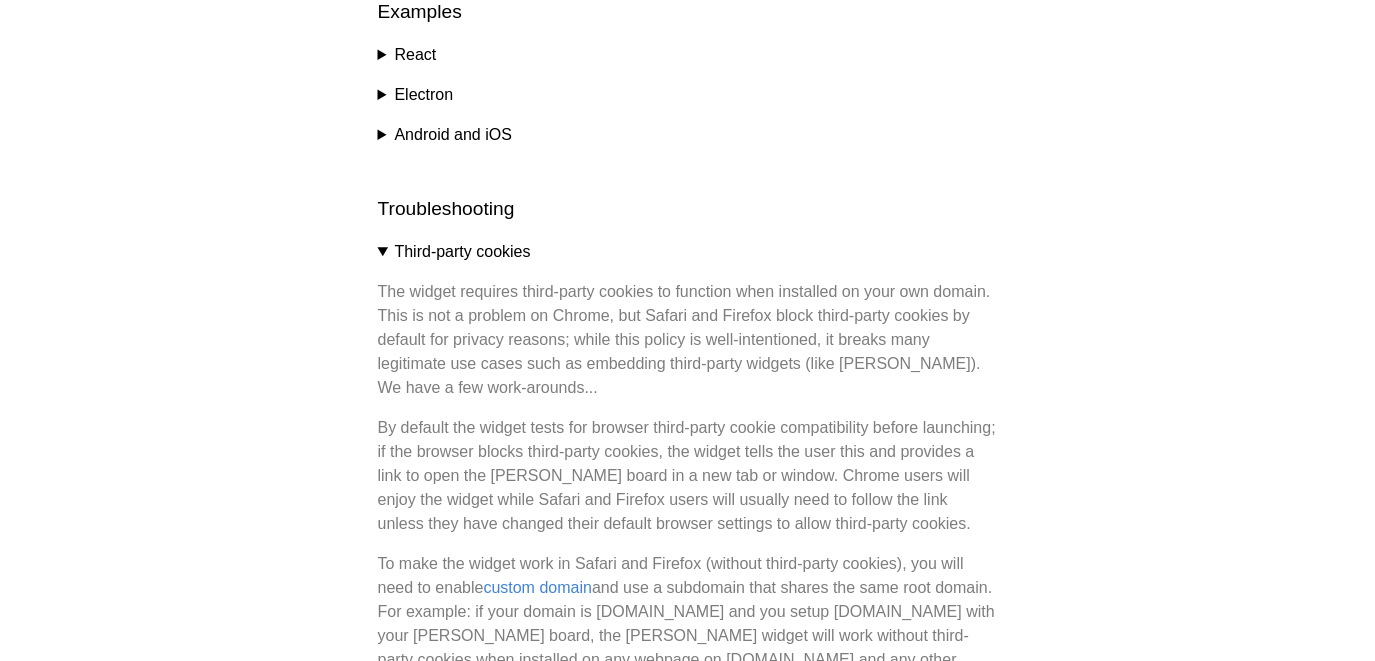 click on "Third-party cookies" at bounding box center (688, 252) 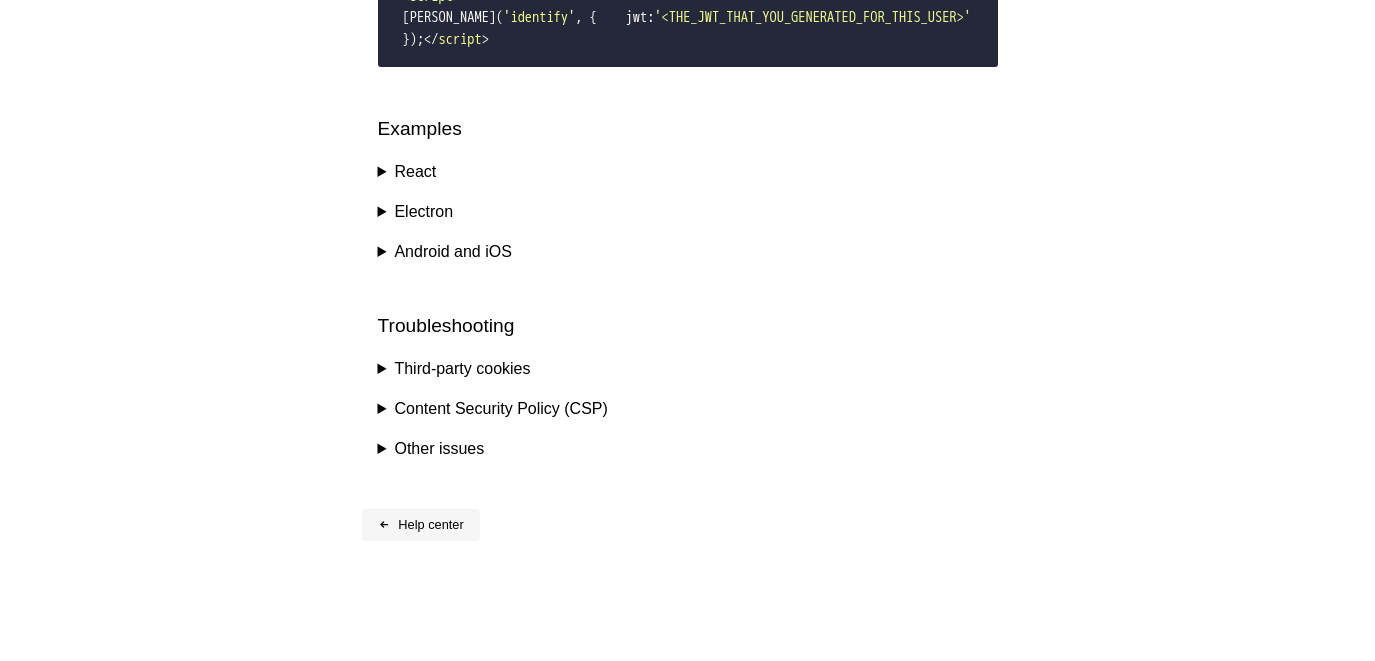 click on "Help center" at bounding box center [421, 525] 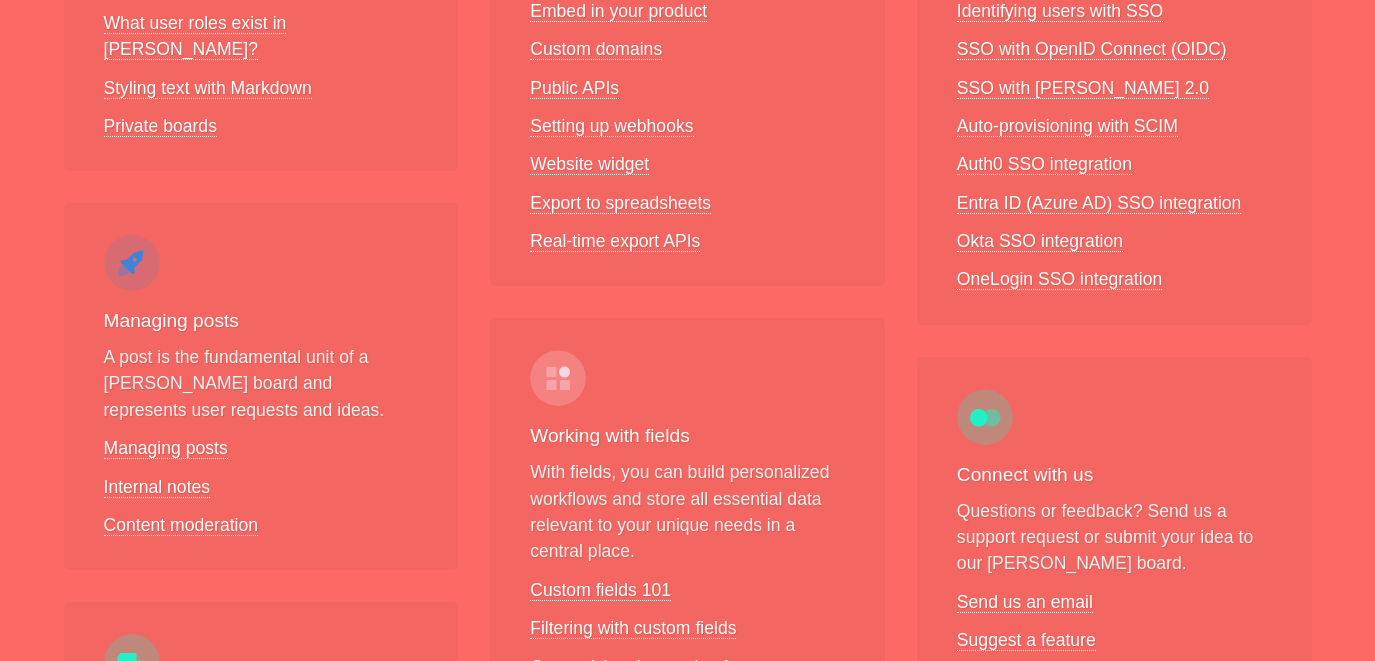 scroll, scrollTop: 587, scrollLeft: 0, axis: vertical 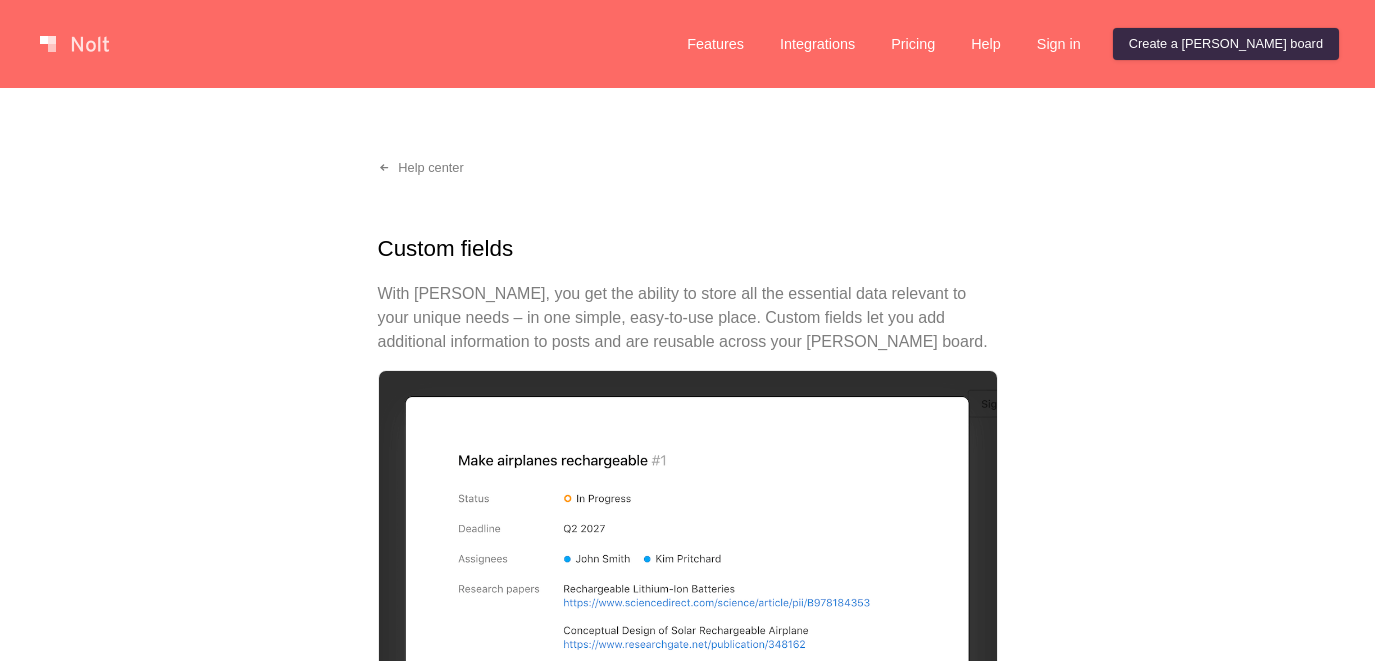 click on "With Nolt, you get the ability to store all the essential data relevant to your unique needs – in one simple, easy-to-use place. Custom fields let you add additional information to posts and are reusable across your Nolt board." at bounding box center (688, 318) 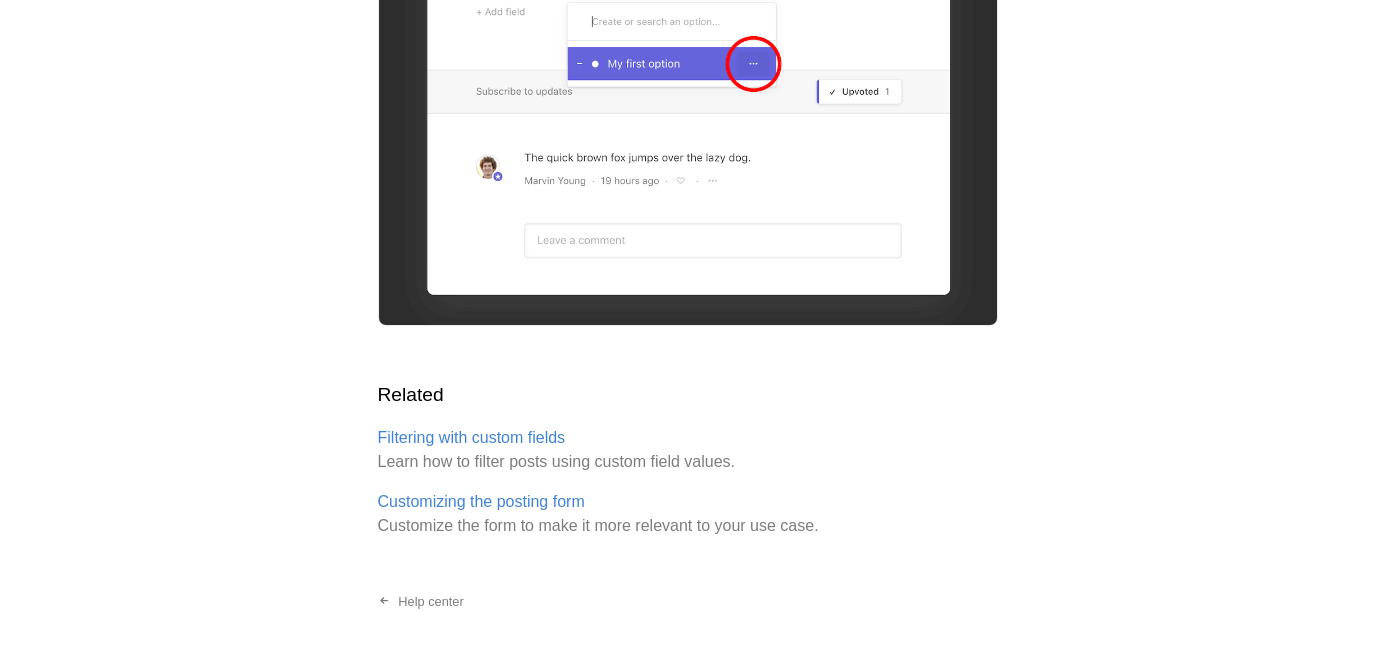 scroll, scrollTop: 5628, scrollLeft: 0, axis: vertical 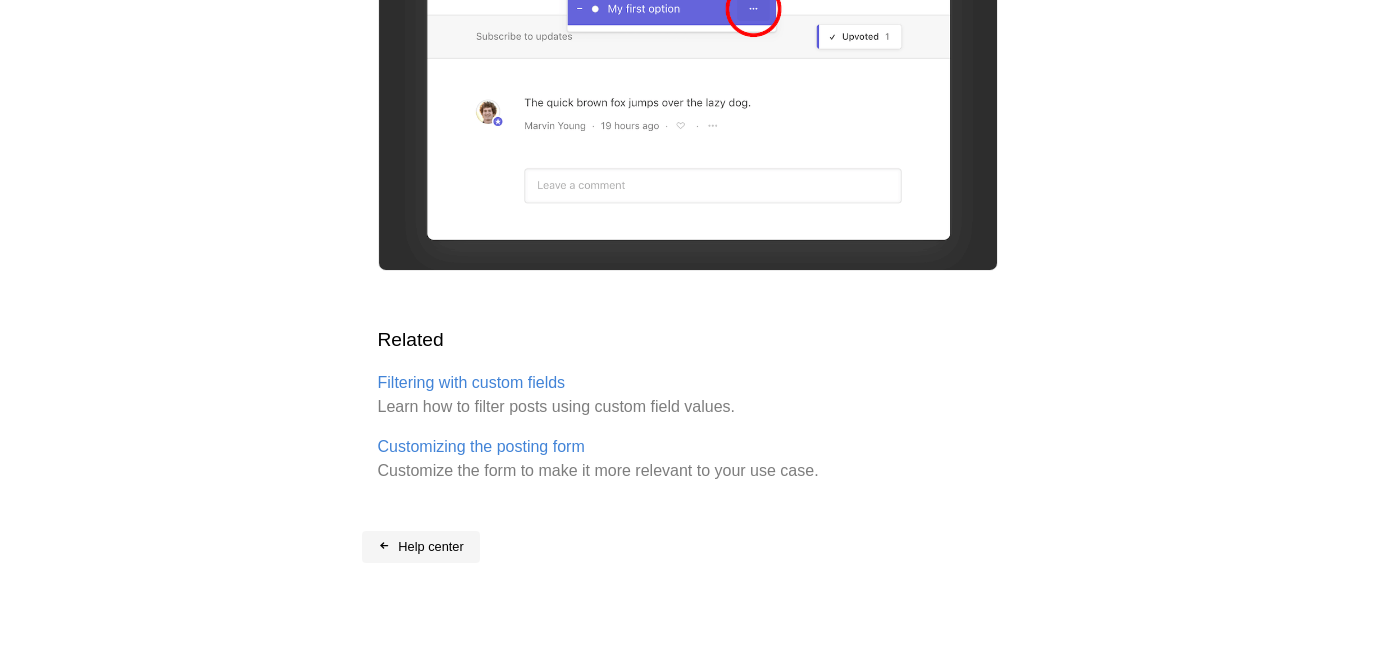 click on "Help center" at bounding box center [421, 547] 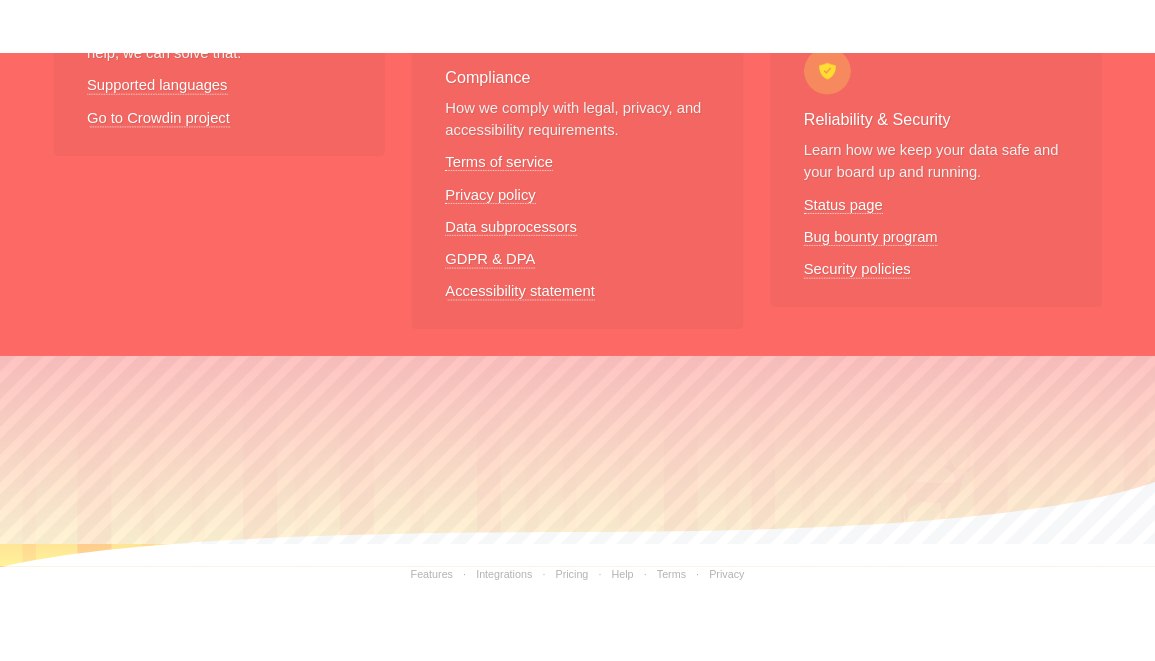 scroll, scrollTop: 0, scrollLeft: 0, axis: both 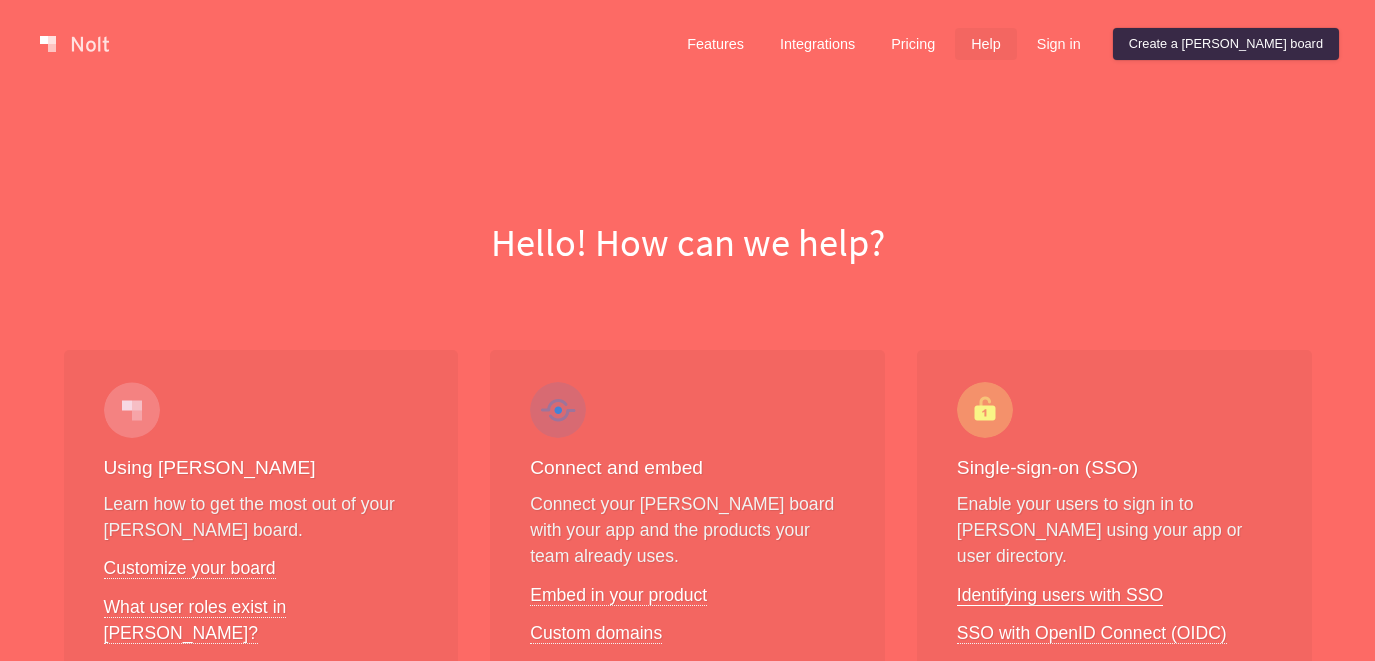 click on "Identifying users with SSO" at bounding box center [1060, 595] 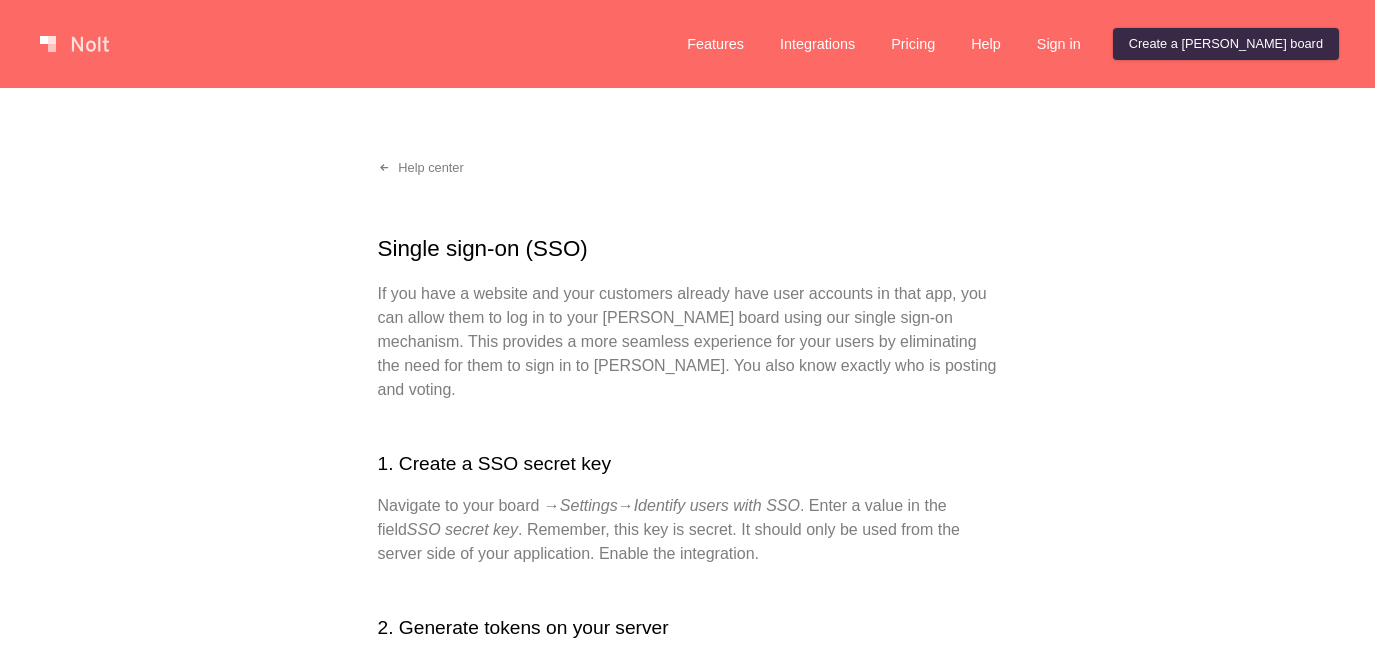 click on "Single sign-on (SSO) If you have a website and your customers already have user accounts in that app, you can allow them to log in to your [PERSON_NAME] board using our single sign-on mechanism. This provides a more seamless experience for your users by eliminating the need for them to sign in to [PERSON_NAME]. You also know exactly who is posting and voting. 1. Create a SSO secret key Navigate to your board →  Settings  →  Identify users with SSO . Enter a value in the field  SSO secret key . Remember, this key is secret. It should only be used from the server side of your application. Enable the integration. 2. Generate tokens on your server To implement SSO, [PERSON_NAME] uses JSON Web Token (JWT). It's an open standard that describes a way of transmitting information between parties in a compact and secure JSON-based format. To make sure that the sender can be trusted, JWT uses a digital signature. Node.js PHP Python Ruby Install JWT package $  npm install --save jsonwebtoken Generate token const  jwt =  require ( );
( )" at bounding box center [688, 2194] 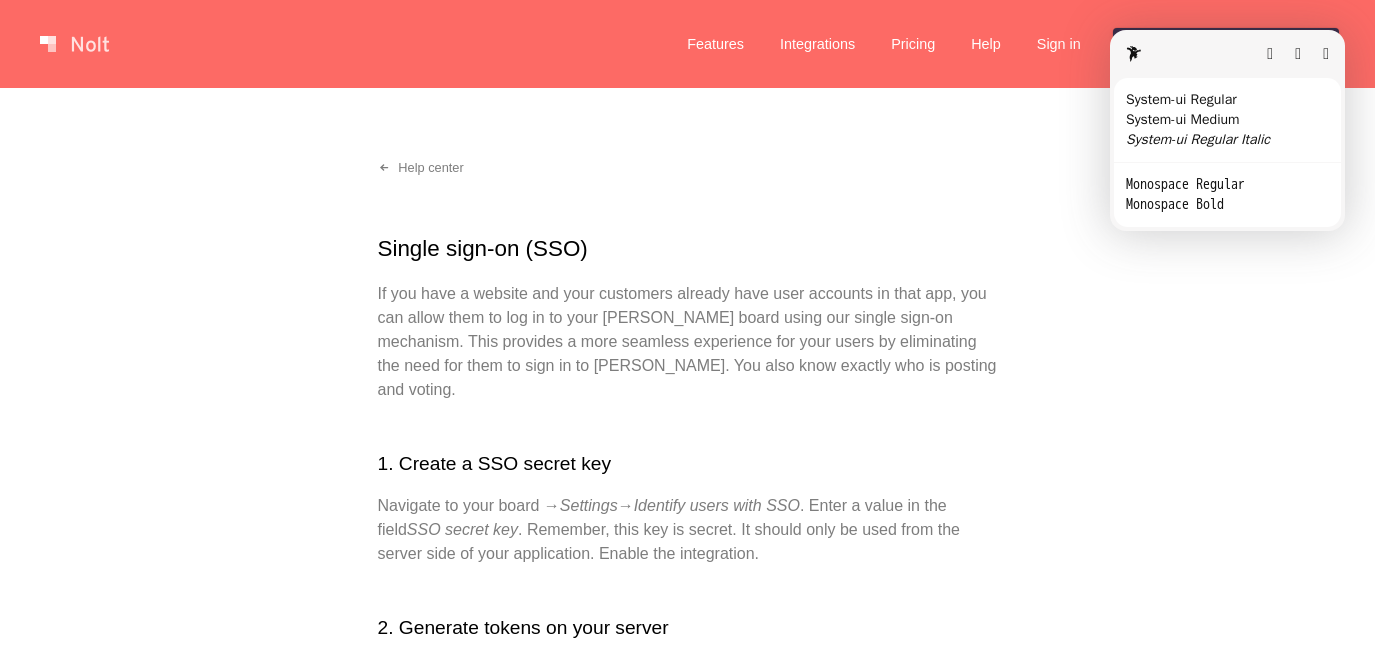click at bounding box center (1326, 54) 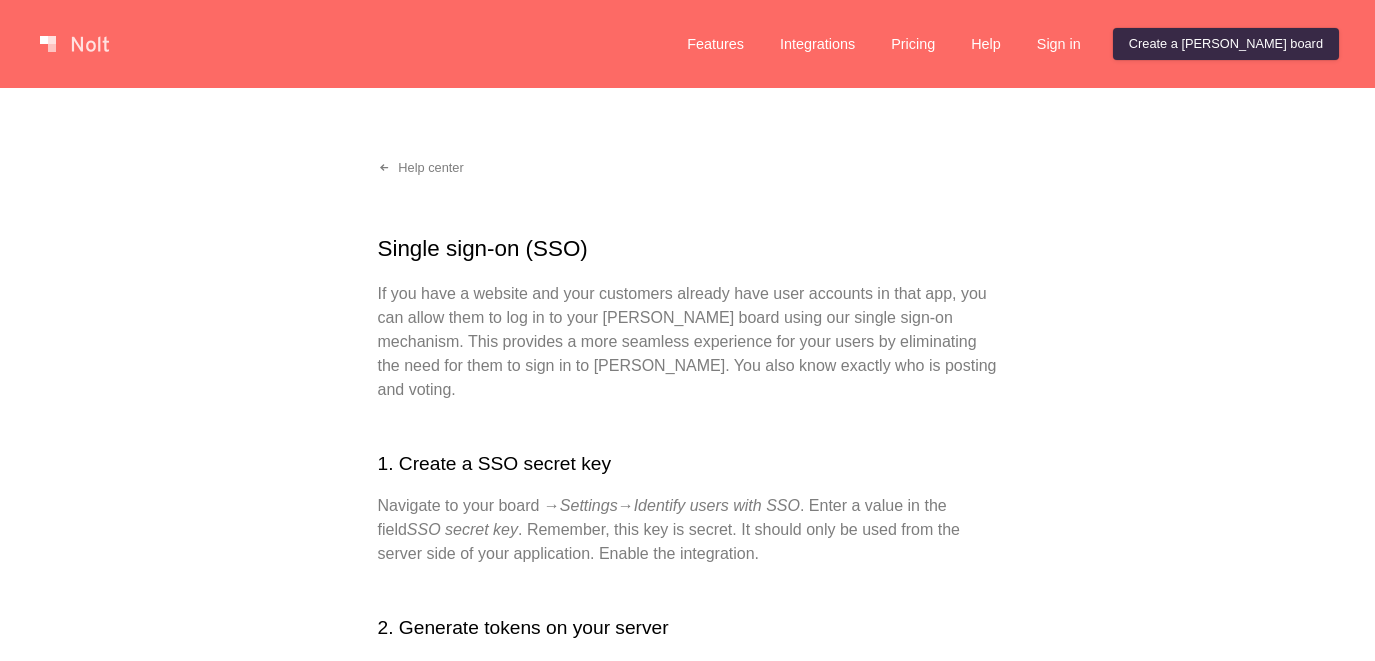 click on "Single sign-on (SSO)" at bounding box center [688, 249] 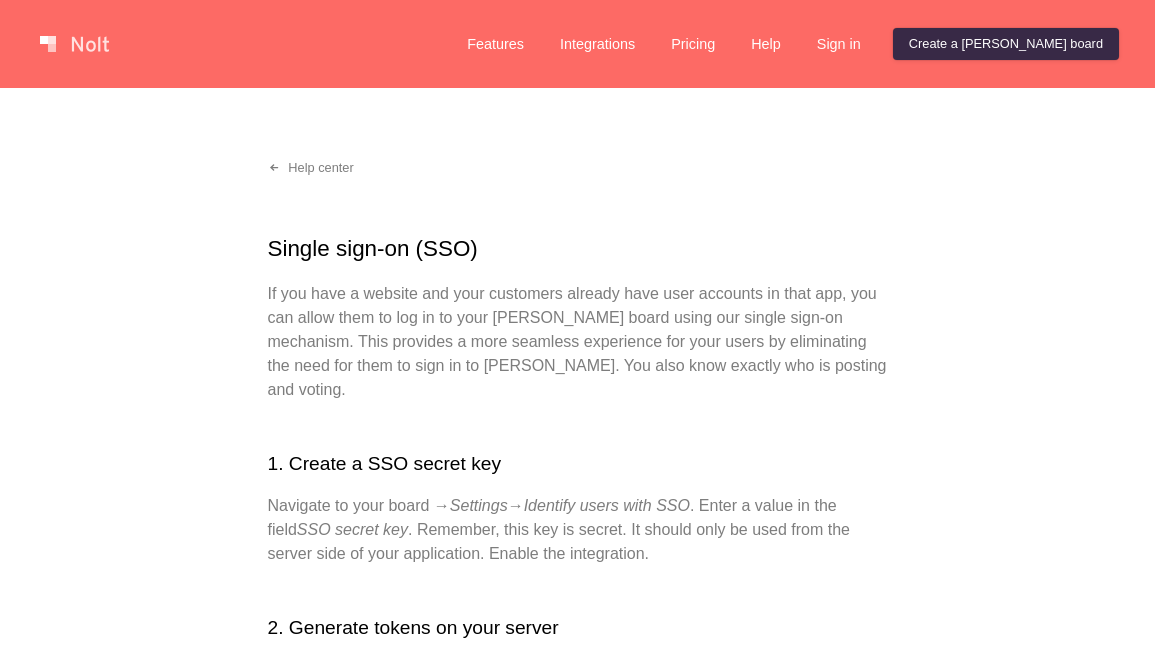 click on "Help center Single sign-on (SSO) If you have a website and your customers already have user accounts in that app, you can allow them to log in to your Nolt board using our single sign-on mechanism. This provides a more seamless experience for your users by eliminating the need for them to sign in to Nolt. You also know exactly who is posting and voting. 1. Create a SSO secret key Navigate to your board →  Settings  →  Identify users with SSO . Enter a value in the field  SSO secret key . Remember, this key is secret. It should only be used from the server side of your application. Enable the integration. 2. Generate tokens on your server To implement SSO, Nolt uses JSON Web Token (JWT). It's an open standard that describes a way of transmitting information between parties in a compact and secure JSON-based format. To make sure that the sender can be trusted, JWT uses a digital signature. Node.js PHP Python Ruby Install JWT package $  npm install --save jsonwebtoken Generate token const  jwt =  require (" at bounding box center [577, 2222] 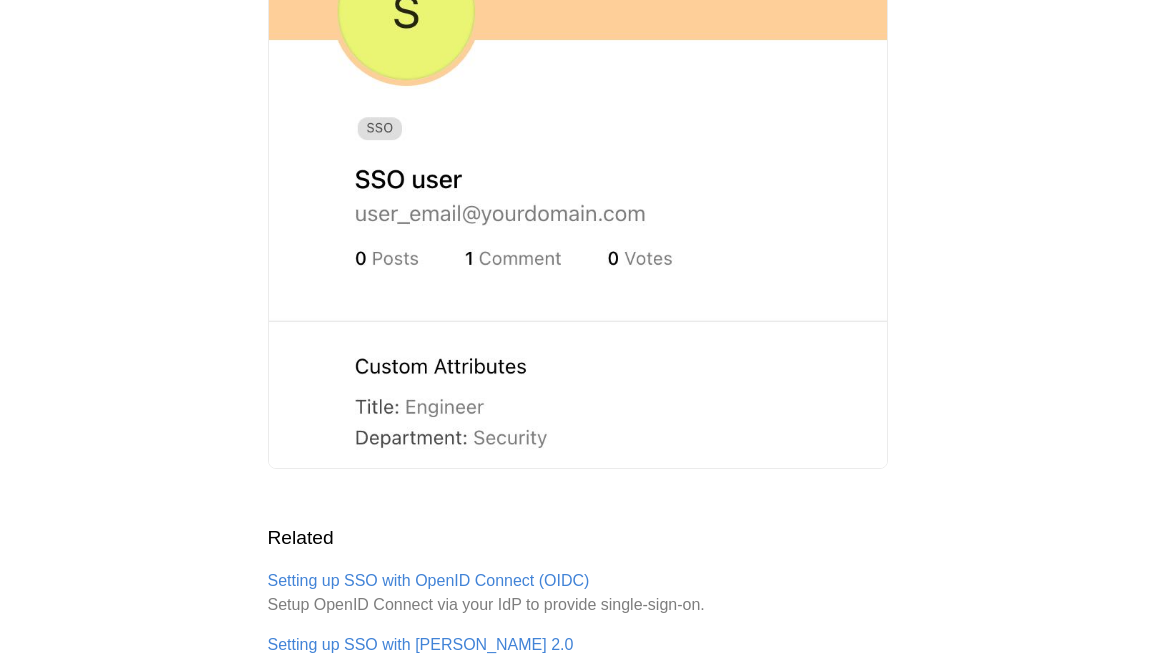 scroll, scrollTop: 4079, scrollLeft: 0, axis: vertical 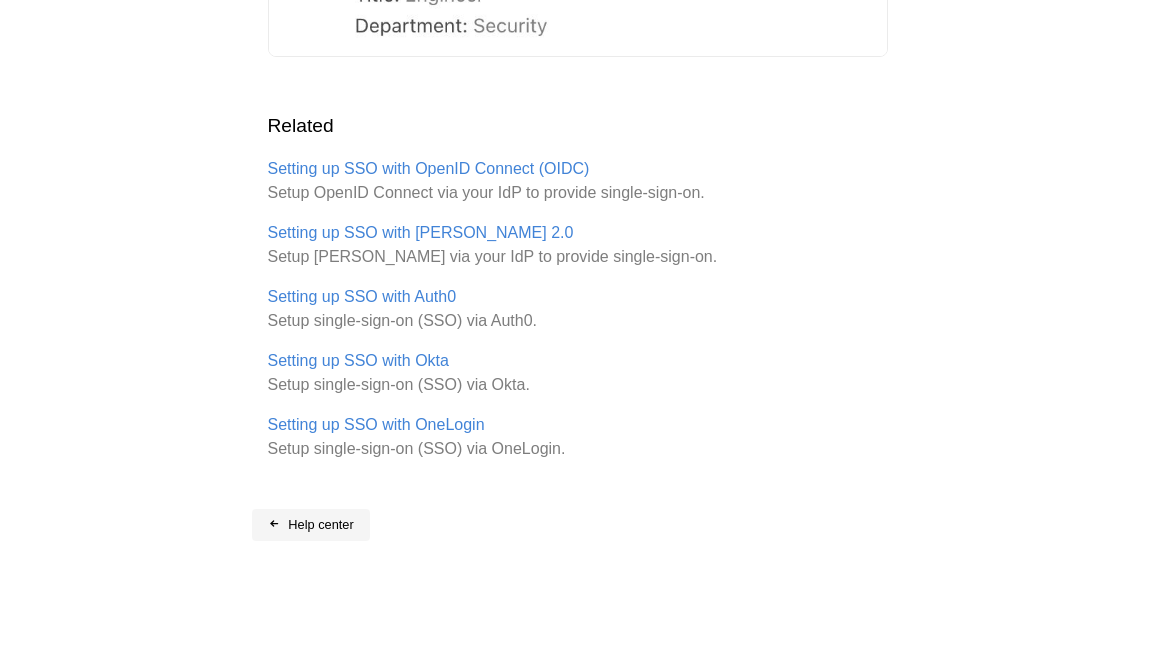 click on "Help center" at bounding box center (311, 525) 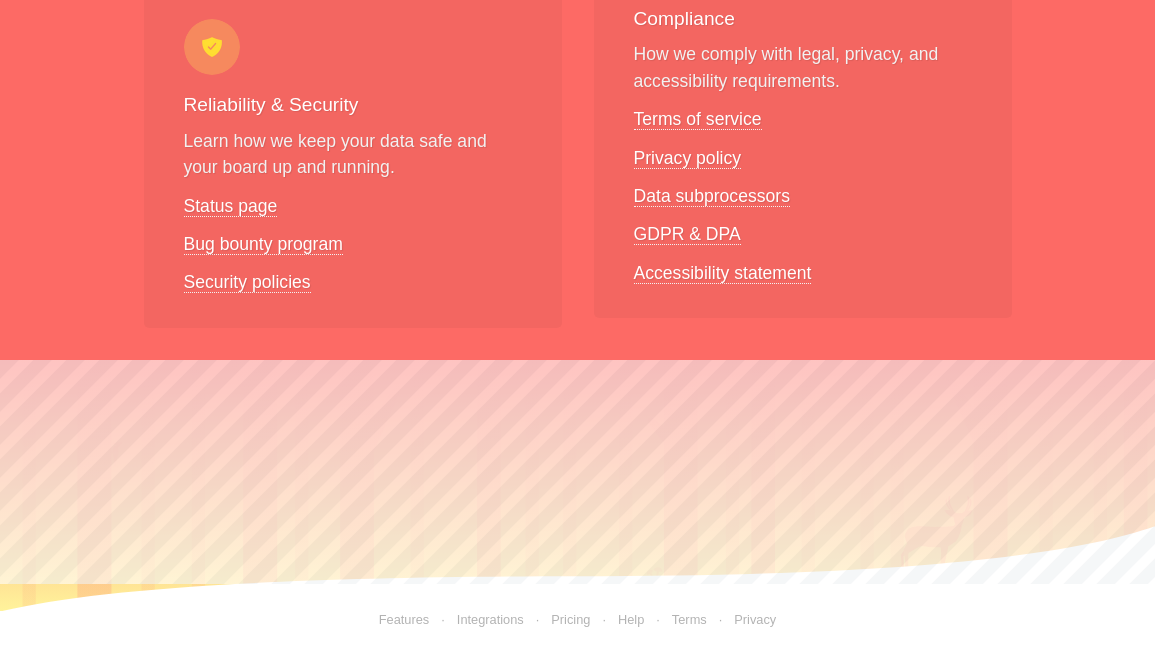 scroll, scrollTop: 0, scrollLeft: 0, axis: both 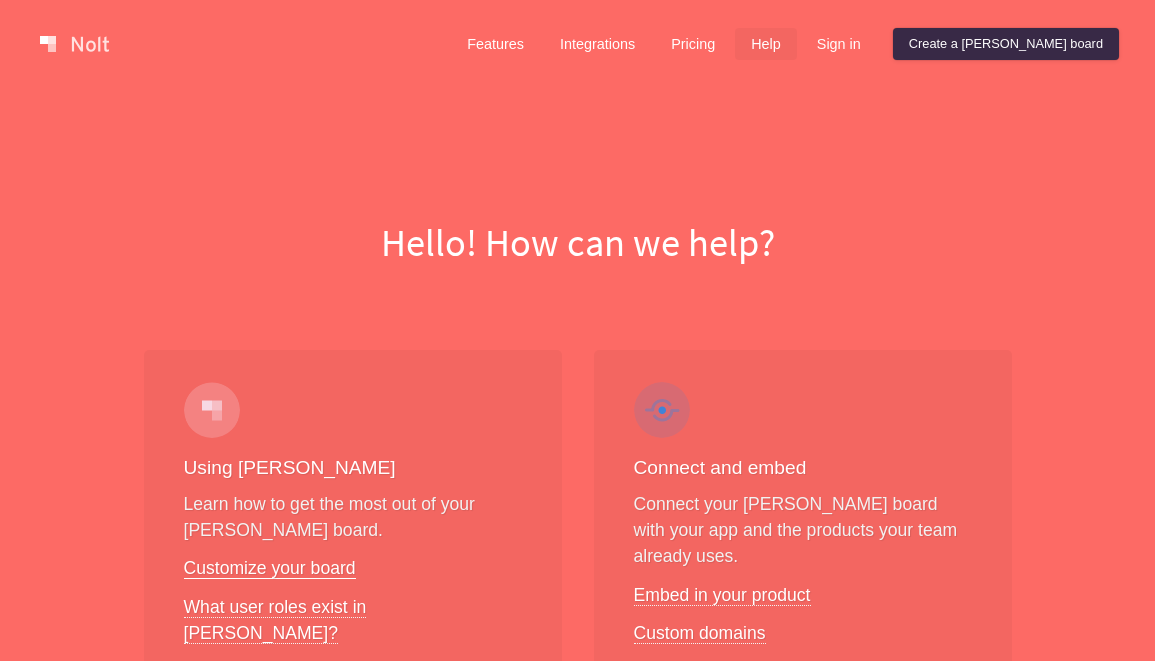 click on "Customize your board" at bounding box center (270, 568) 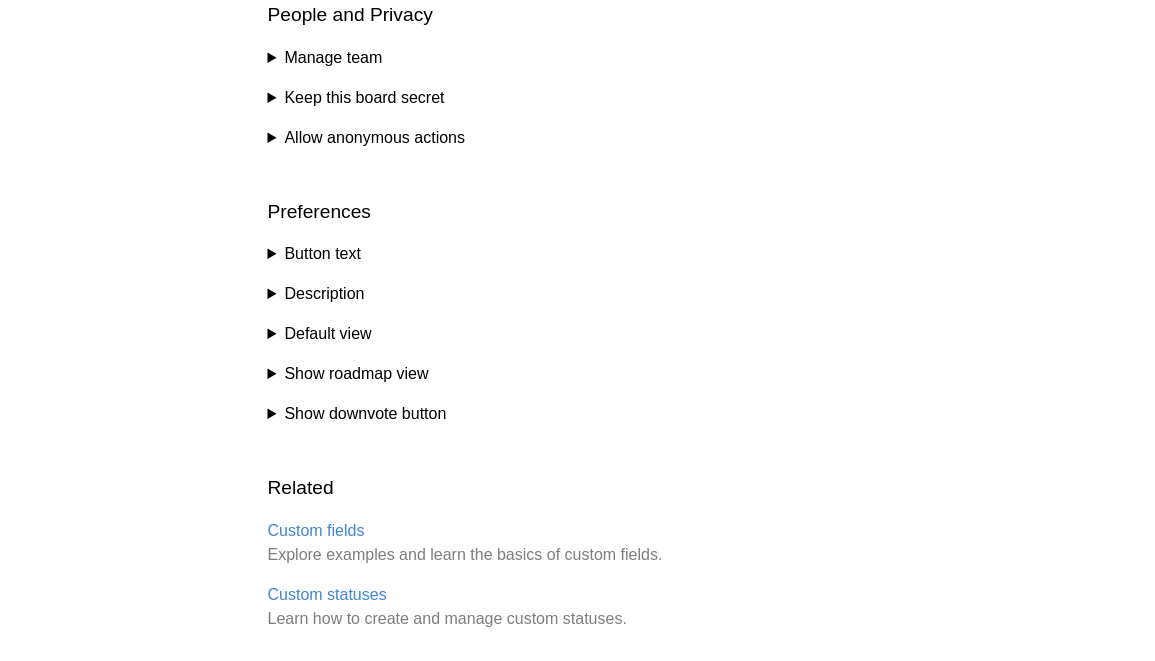 scroll, scrollTop: 1123, scrollLeft: 0, axis: vertical 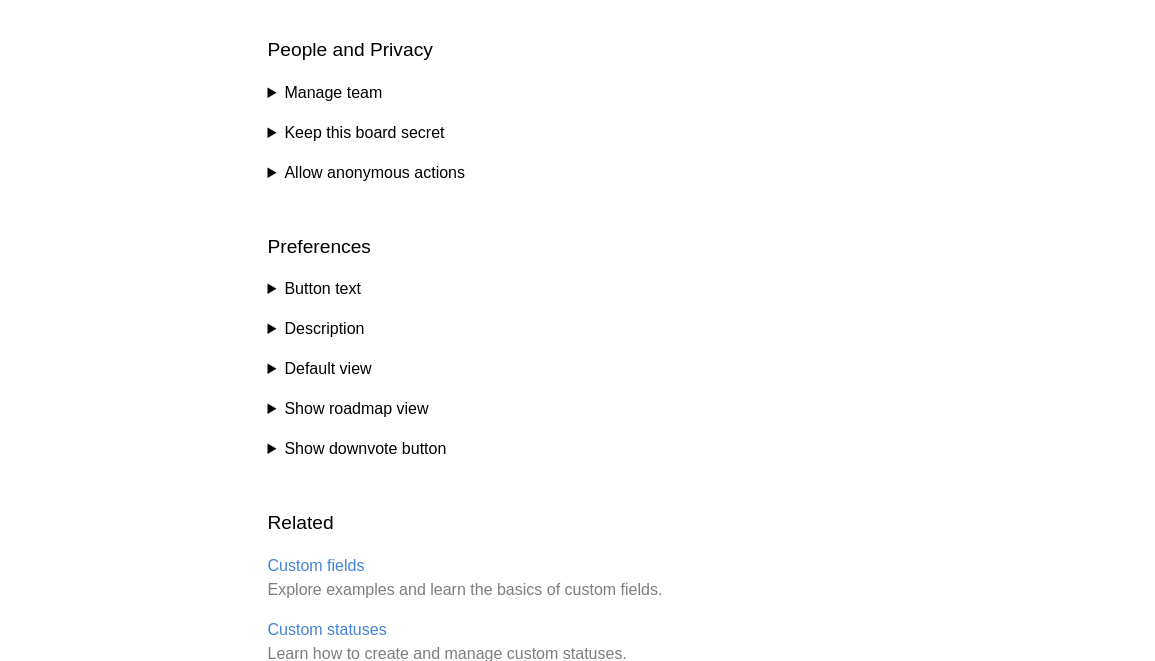 click on "Button text" at bounding box center [578, 289] 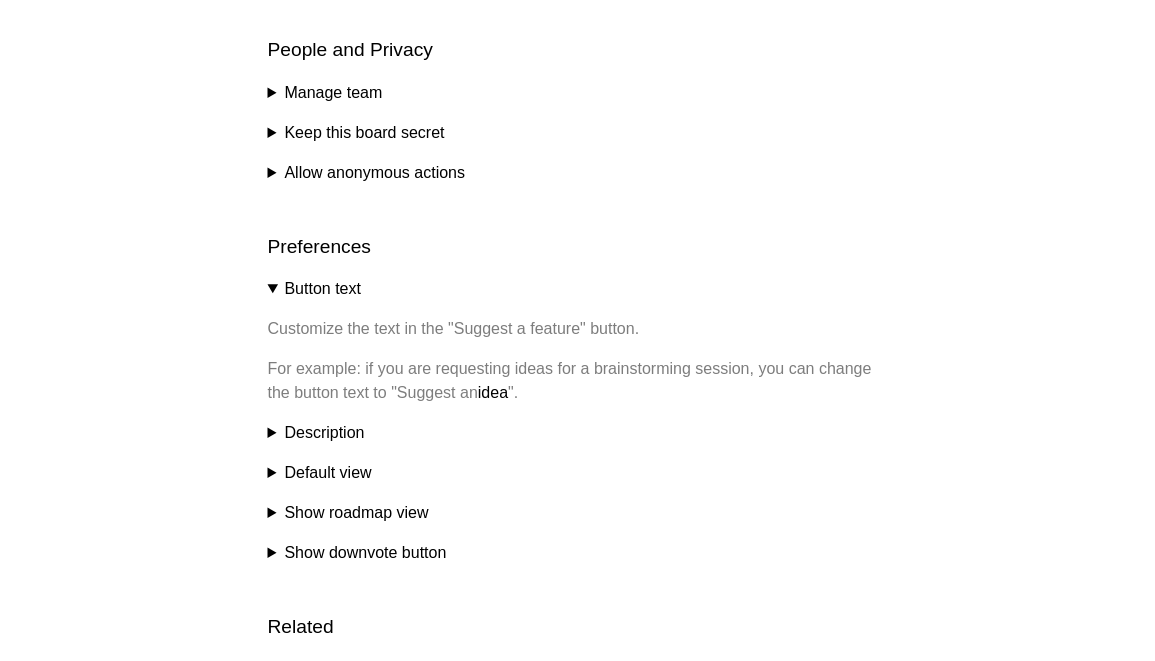 click on "Button text" at bounding box center [578, 289] 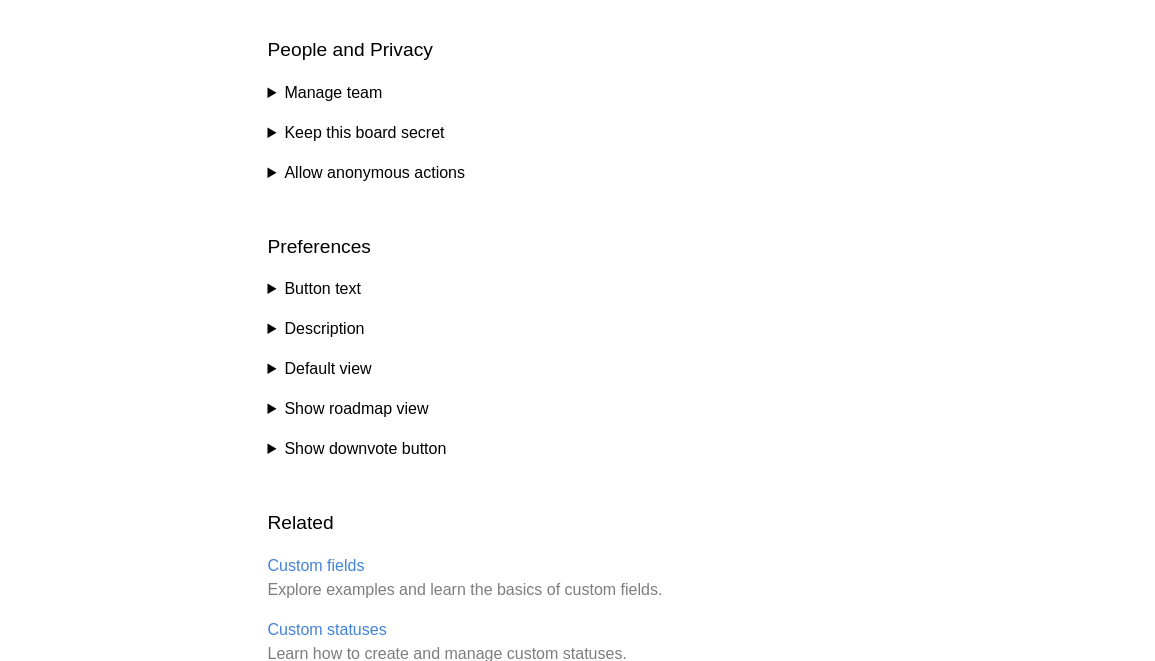click on "Description" at bounding box center [578, 329] 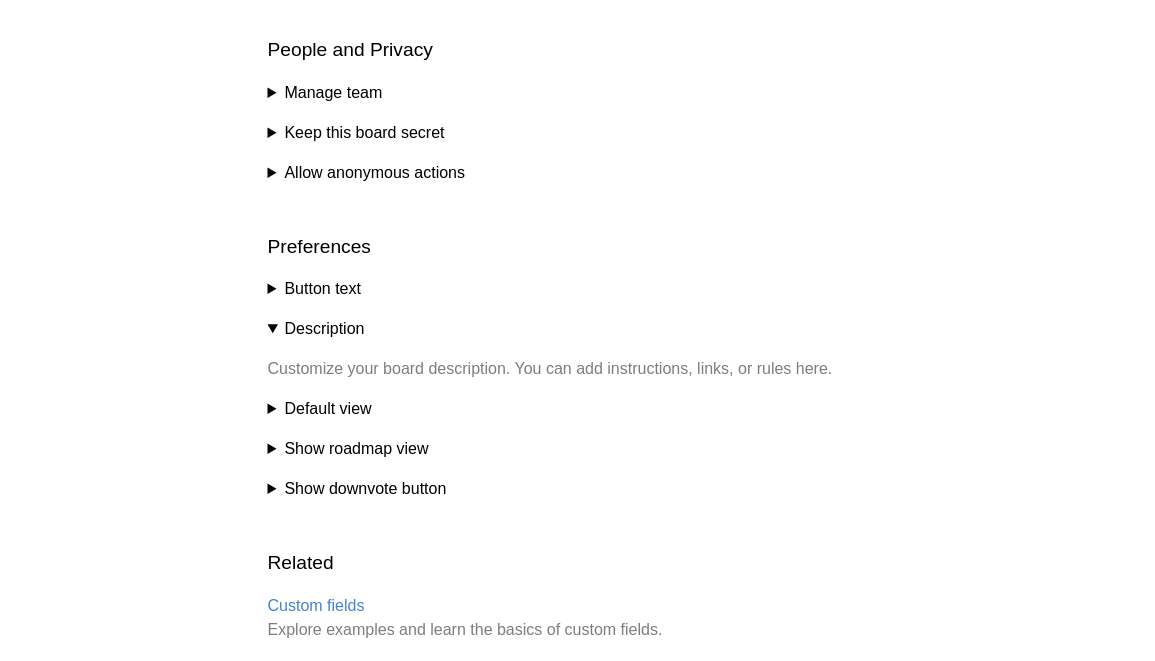click on "Description" at bounding box center (578, 329) 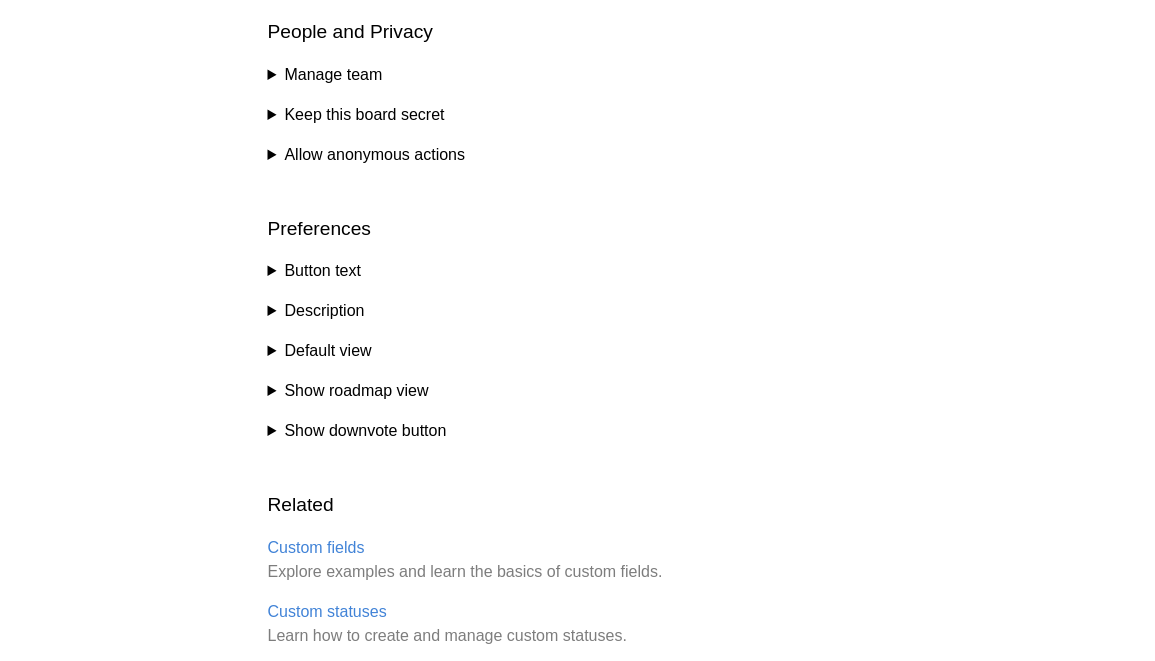 scroll, scrollTop: 1327, scrollLeft: 0, axis: vertical 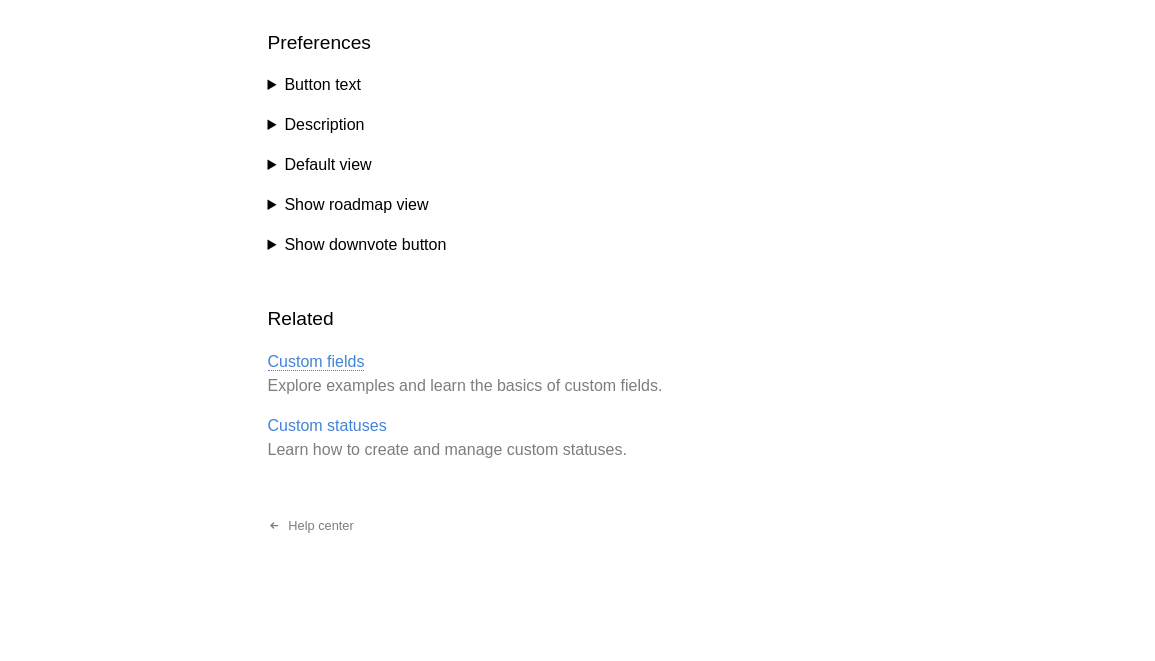 click on "Custom fields" at bounding box center (316, 362) 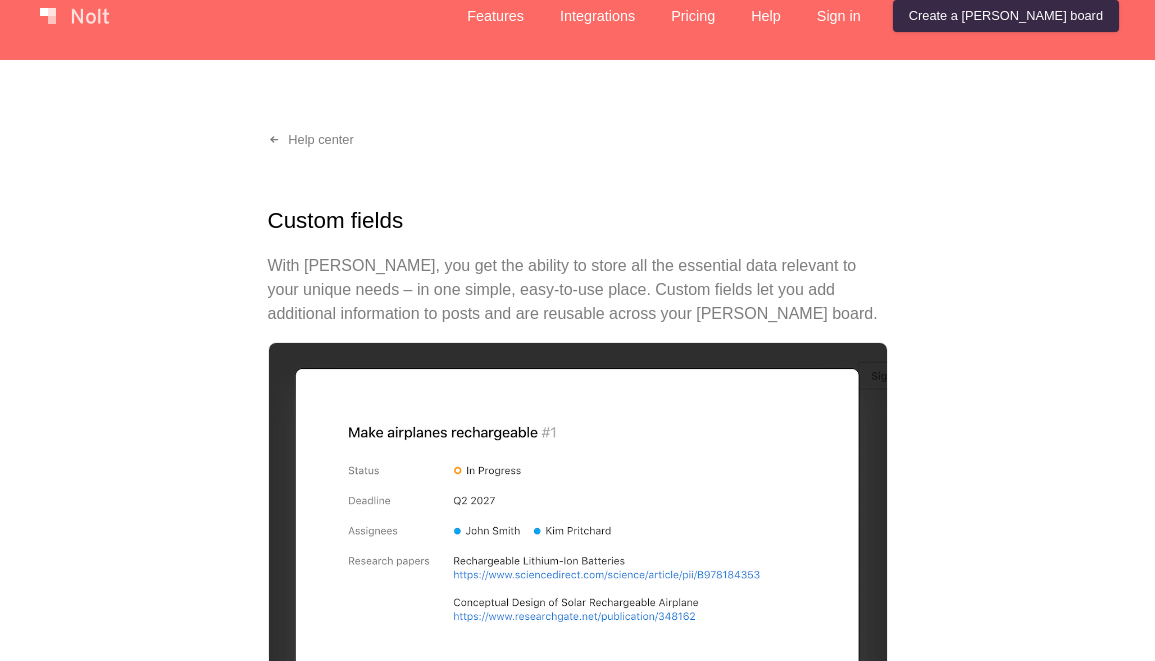scroll, scrollTop: 0, scrollLeft: 0, axis: both 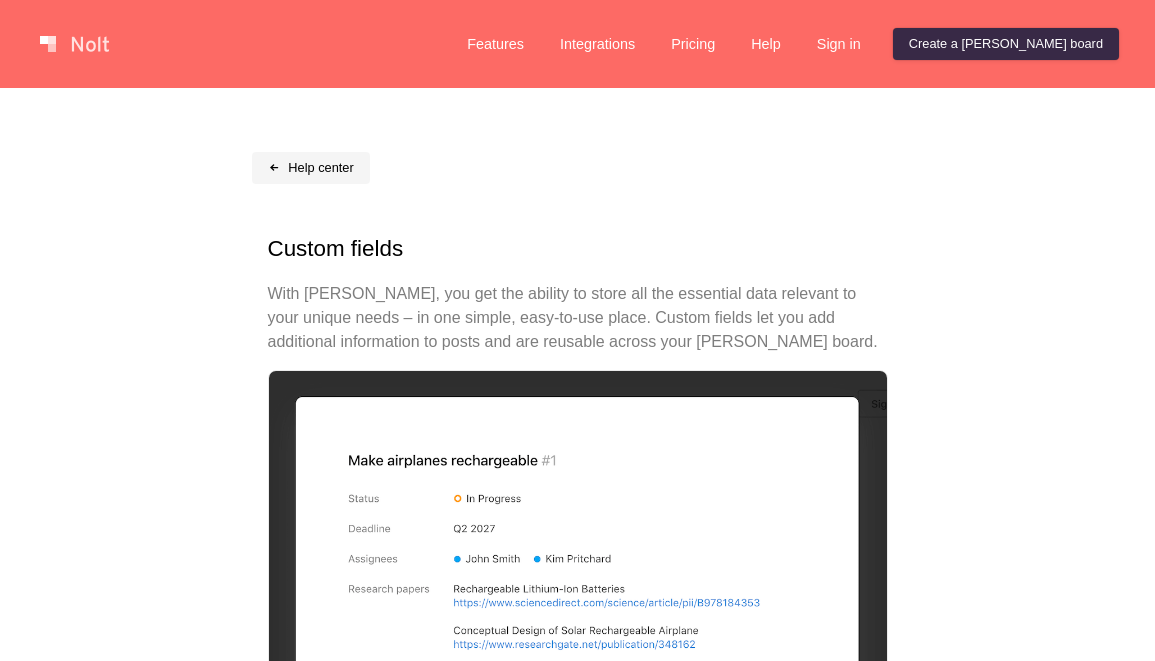 click on "Help center" at bounding box center (311, 168) 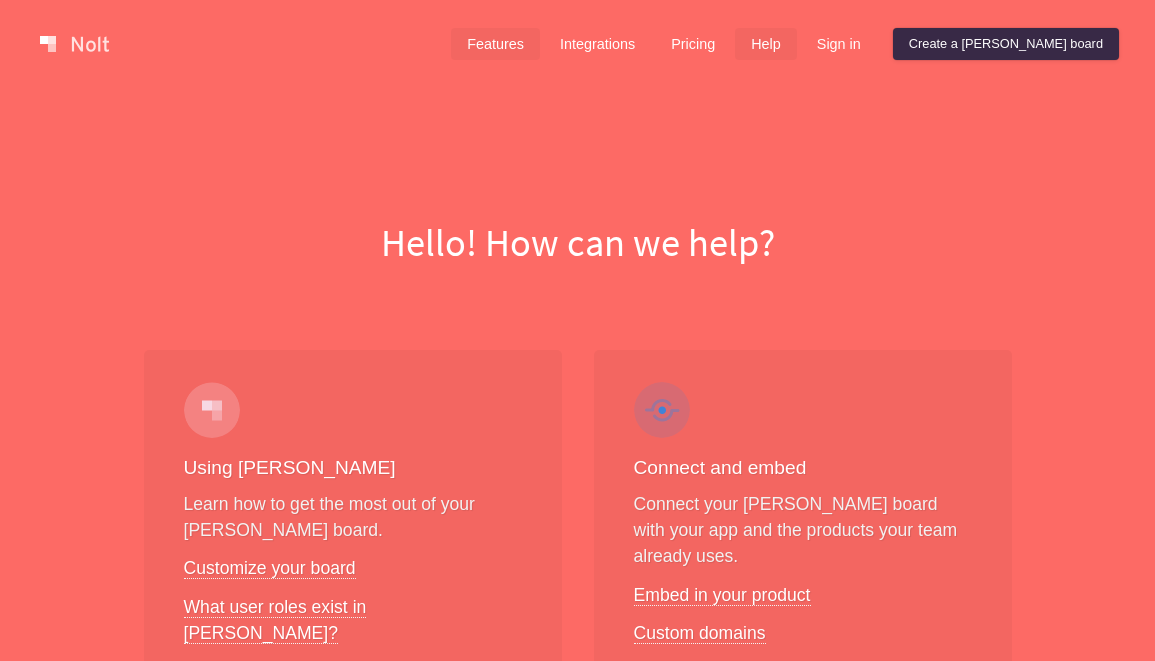 click on "Features" at bounding box center [495, 44] 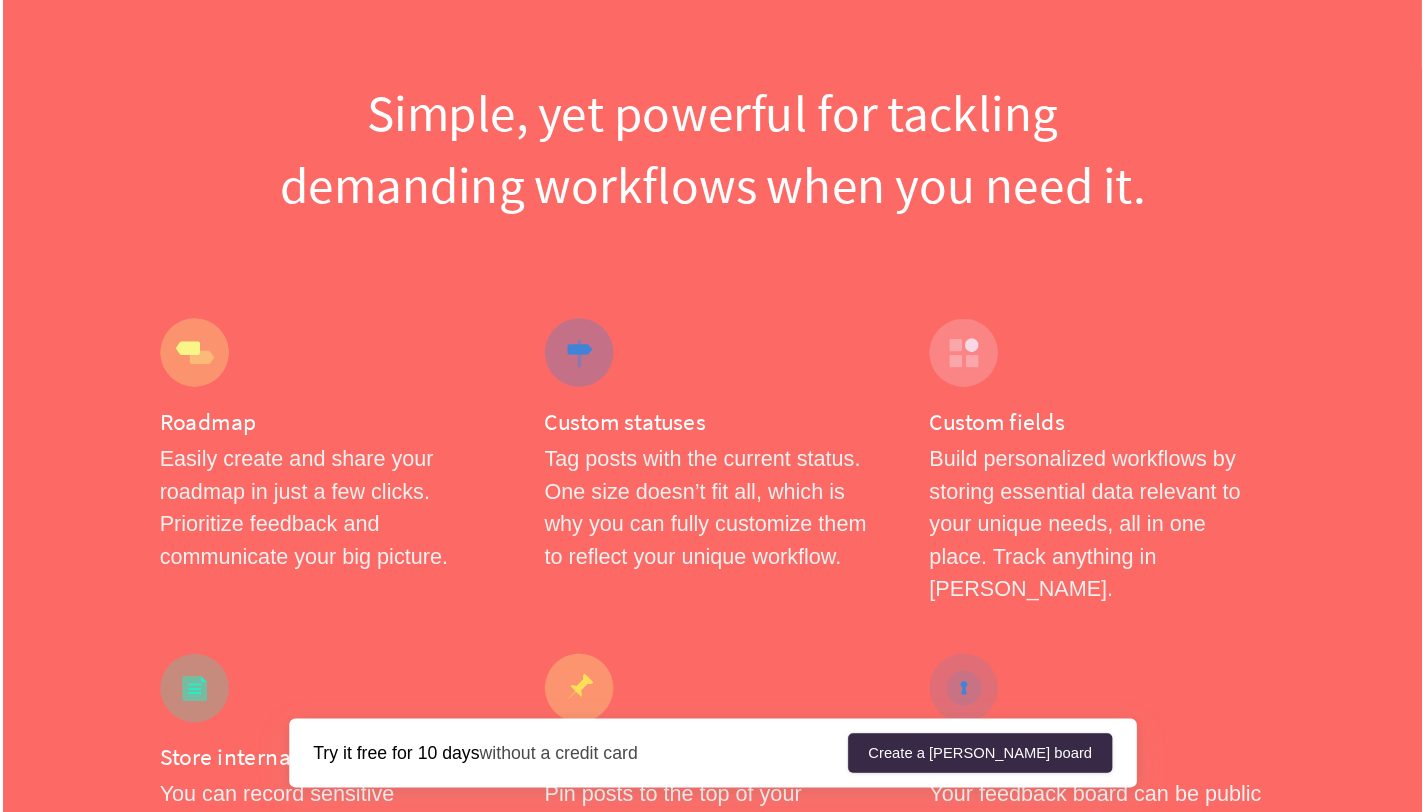 scroll, scrollTop: 0, scrollLeft: 0, axis: both 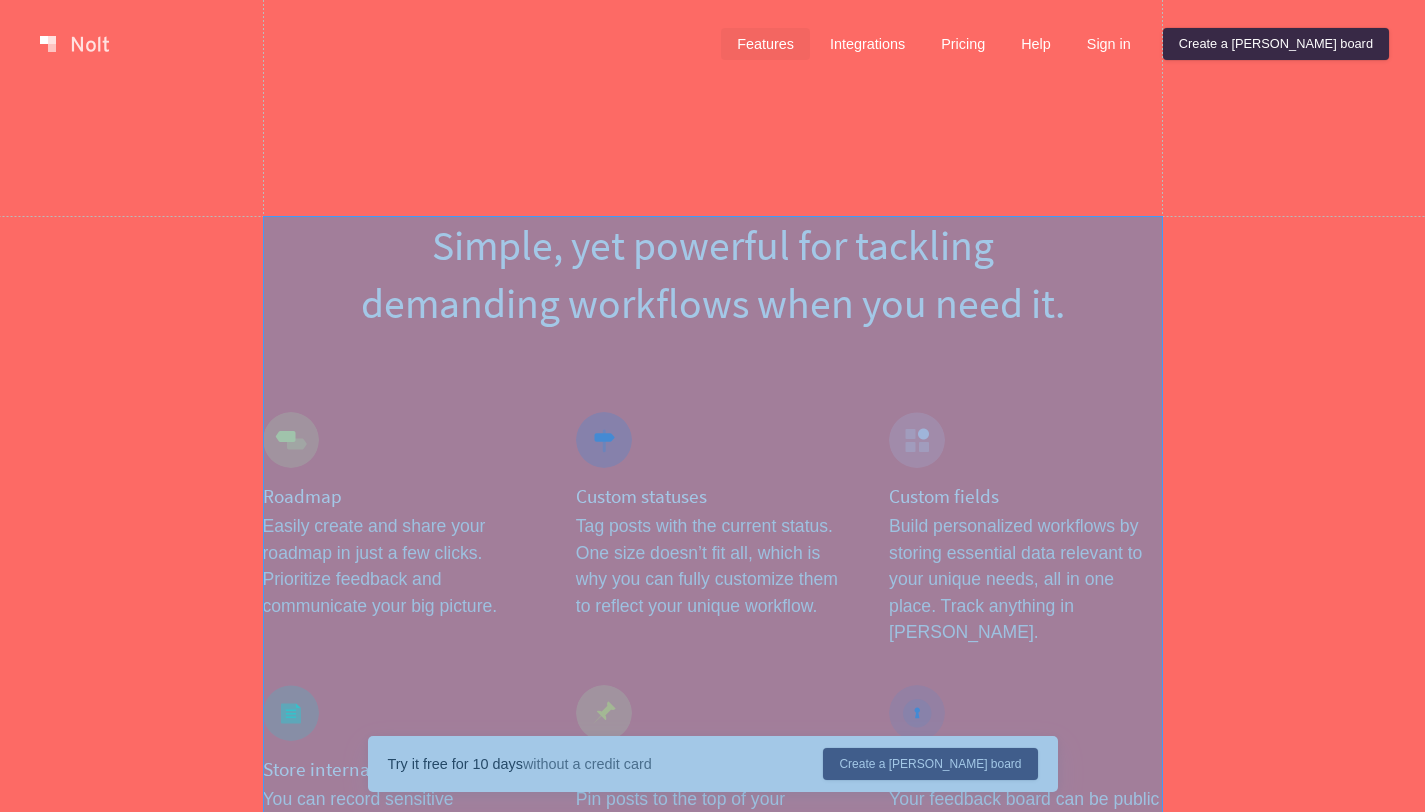 click on "Simple, yet powerful for tackling   demanding workflows when you need it. Roadmap Easily create and share your roadmap in just a few clicks. Prioritize feedback and communicate your big picture. Custom statuses Tag posts with the current status. One size doesn’t fit all, which is why you can fully customize them to reflect your unique workflow. Custom fields Build personalized workflows by storing essential data relevant to your unique needs, all in one place. Track anything in Nolt. Store internal notes You can record sensitive information within private fields while keeping the data in context with your user requests. Pin a post Pin posts to the top of your Nolt board to communicate important messages to your users, such as instructions, links or reminders. Private boards Your feedback board can be public or private to specific users. Select the privacy setting that best suits your needs. Manual moderation Password-protected boards Disable new suggestion button SAML 2.0 Anonymous voting Single sign-on" at bounding box center (713, 2096) 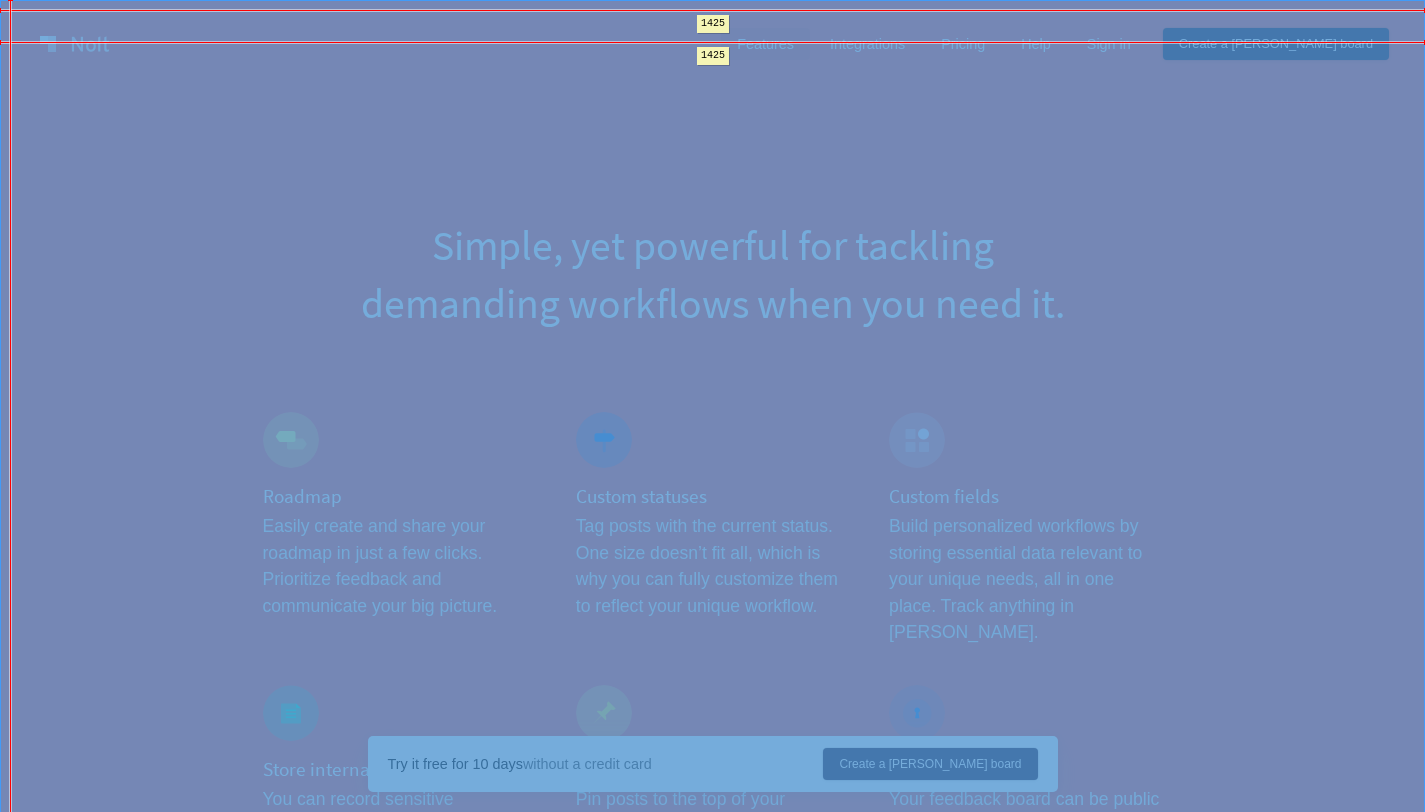 click on "Features Integrations Pricing Help Sign in Create a Nolt board Menu Simple, yet powerful for tackling   demanding workflows when you need it. Roadmap Easily create and share your roadmap in just a few clicks. Prioritize feedback and communicate your big picture. Custom statuses Tag posts with the current status. One size doesn’t fit all, which is why you can fully customize them to reflect your unique workflow. Custom fields Build personalized workflows by storing essential data relevant to your unique needs, all in one place. Track anything in Nolt. Store internal notes You can record sensitive information within private fields while keeping the data in context with your user requests. Pin a post Pin posts to the top of your Nolt board to communicate important messages to your users, such as instructions, links or reminders. Private boards Your feedback board can be public or private to specific users. Select the privacy setting that best suits your needs. Manual moderation Password-protected boards Tags" at bounding box center (712, 2168) 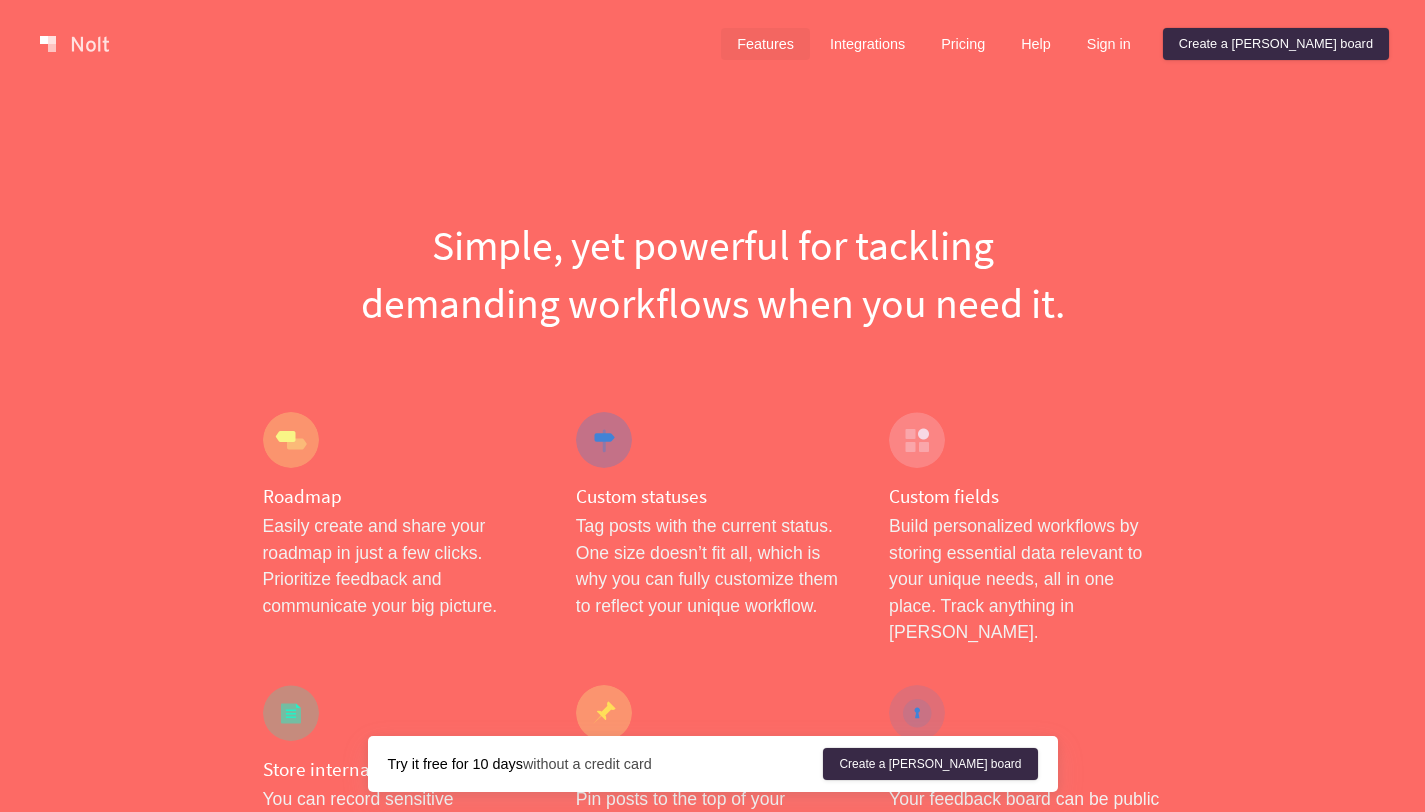 click on "Simple, yet powerful for tackling   demanding workflows when you need it." at bounding box center [713, 274] 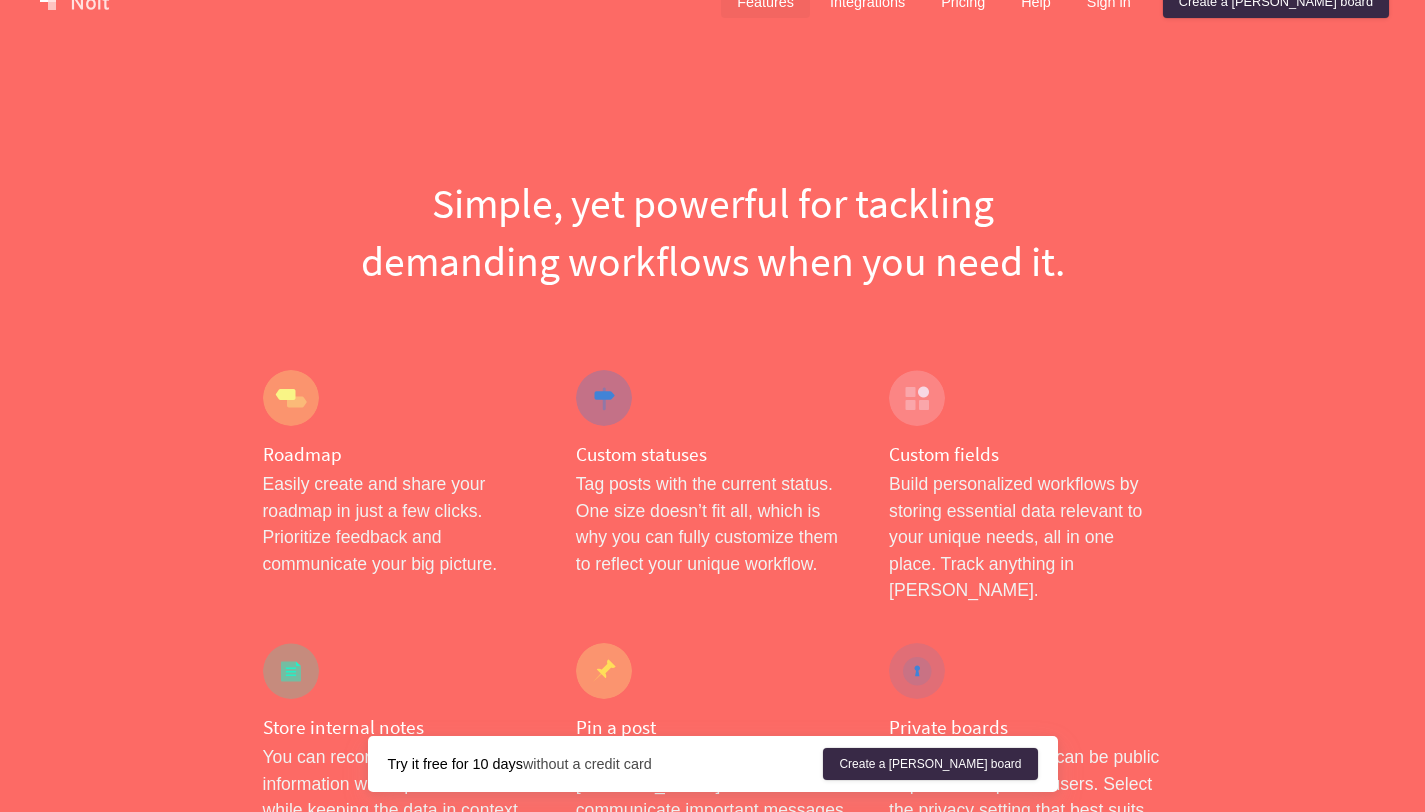 scroll, scrollTop: 0, scrollLeft: 0, axis: both 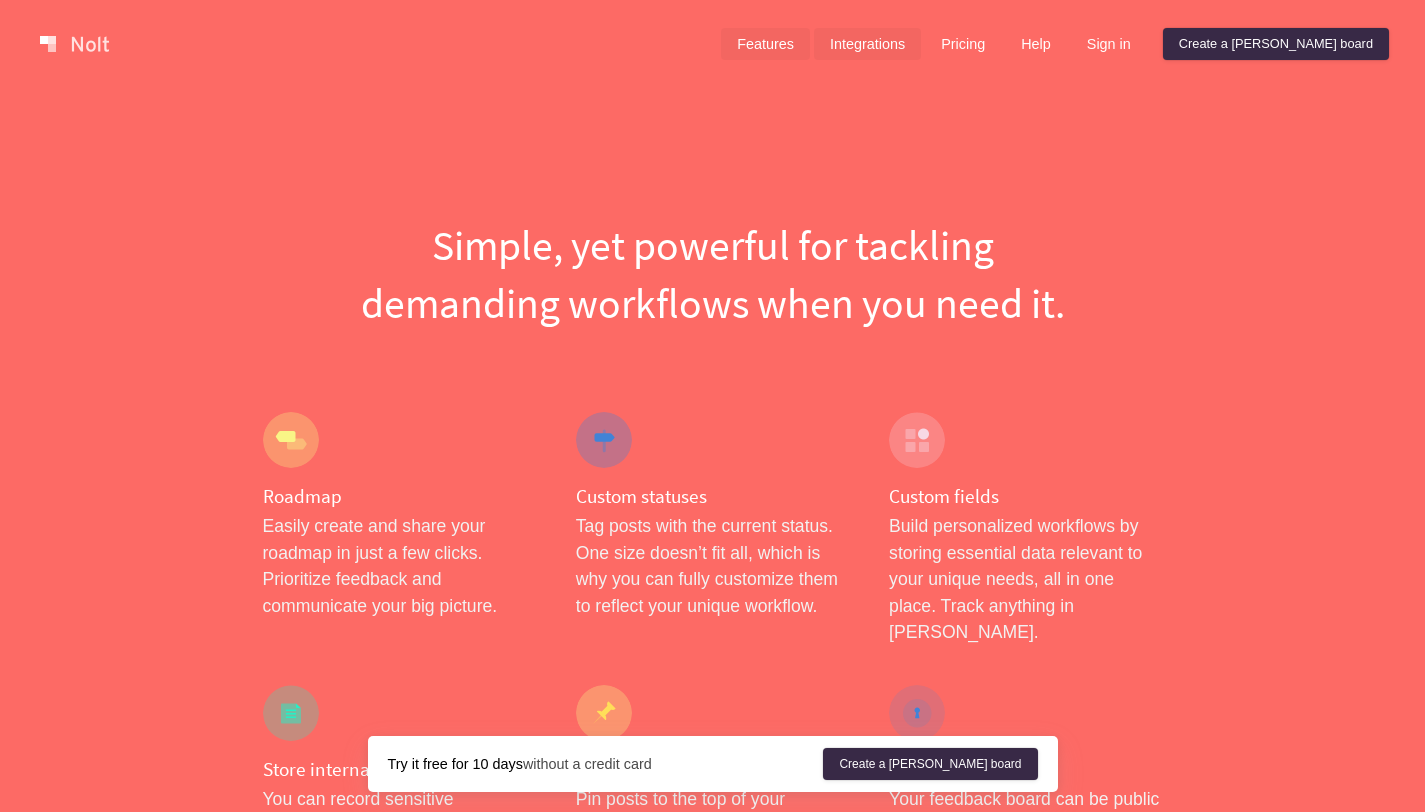 click on "Integrations" at bounding box center (867, 44) 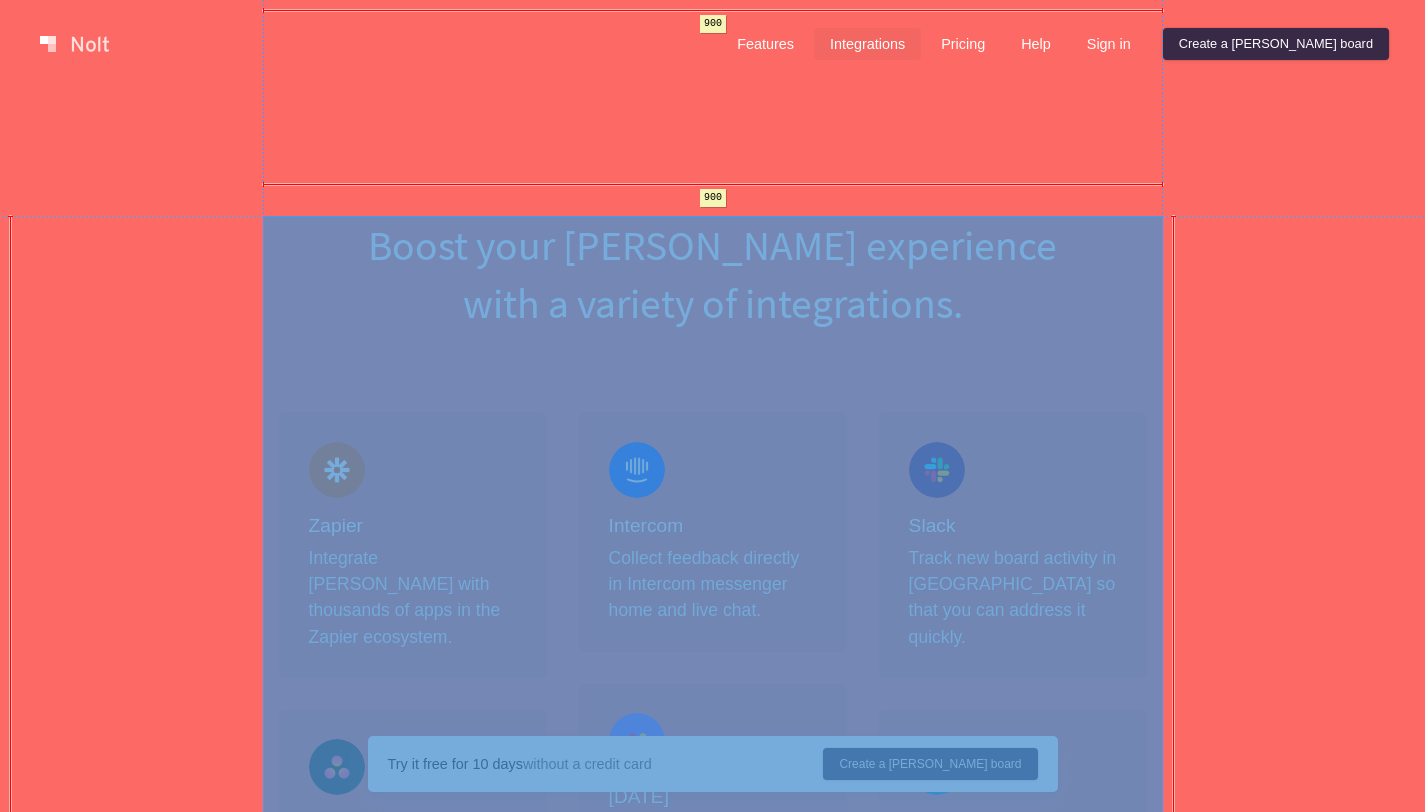 click on "Boost your Nolt experience   with a variety of integrations. Zapier Integrate Nolt with thousands of apps in the Zapier ecosystem. Asana Create Asana tasks from Nolt, automatically or whenever you want. Jira Create Jira issues from Nolt, automatically or whenever you want. Linear Create Linear issues from Nolt, automatically or whenever you want. SAML 2.0 Connect any IDP like Okta or OneLogin via SAML 2.0 protocol. Github Create GitHub issues from Nolt, automatically or whenever you want. Pabbly Integrate Nolt with hundreds of apps in the Pabbly ecosystem. Matomo Analytics Connect Matomo to gain more insights on your board visitors. Intercom Collect feedback directly in Intercom messenger home and live chat. Monday Create Monday items from Nolt, automatically or whenever you want. Google Sheets Export your board data instantly to your Google spreadsheet. Plausible Analytics Connect Plausible to gain more insights on your board visitors. Microsoft Teams Zoho Sheet Fathom Analytics OpenID Connect Slack Trello" at bounding box center [713, 1573] 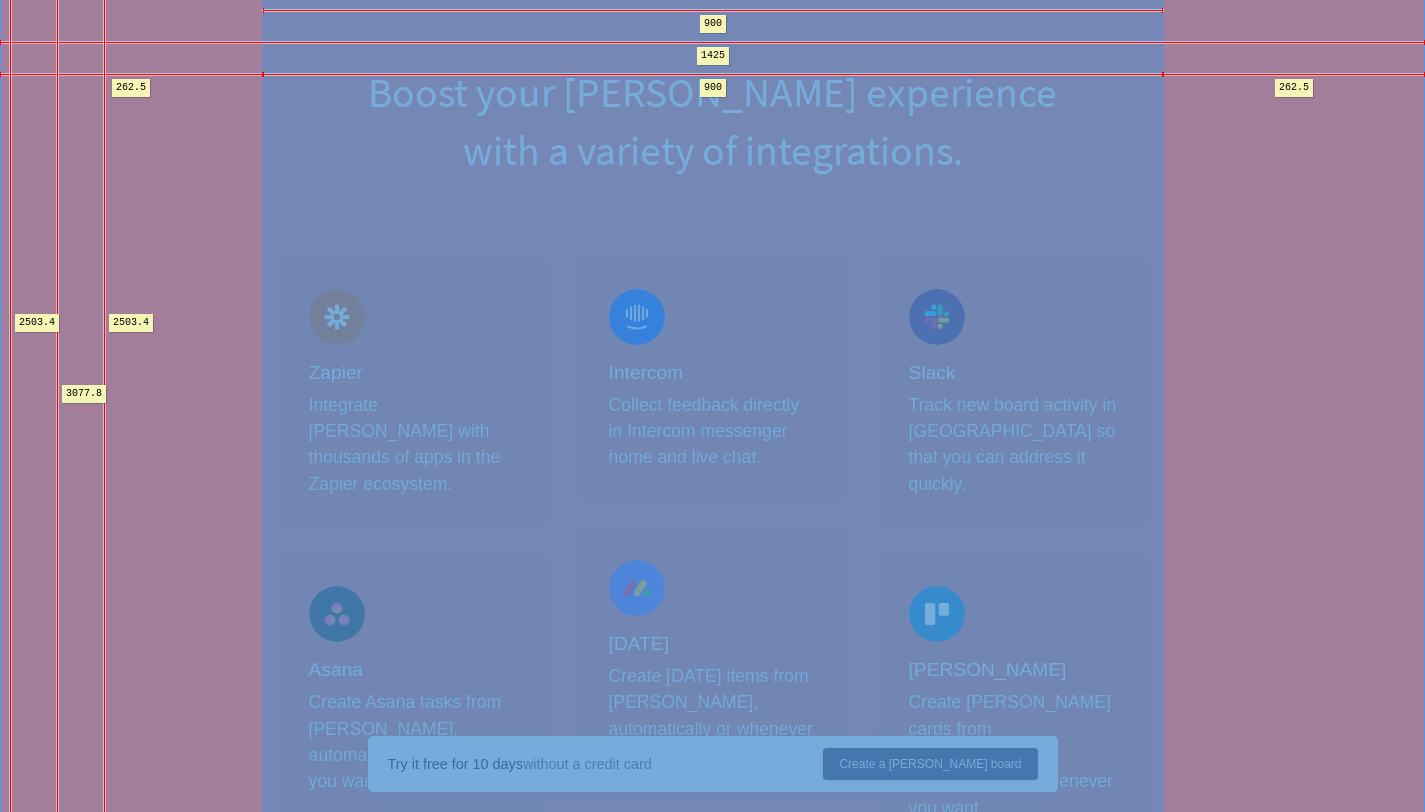 scroll, scrollTop: 0, scrollLeft: 0, axis: both 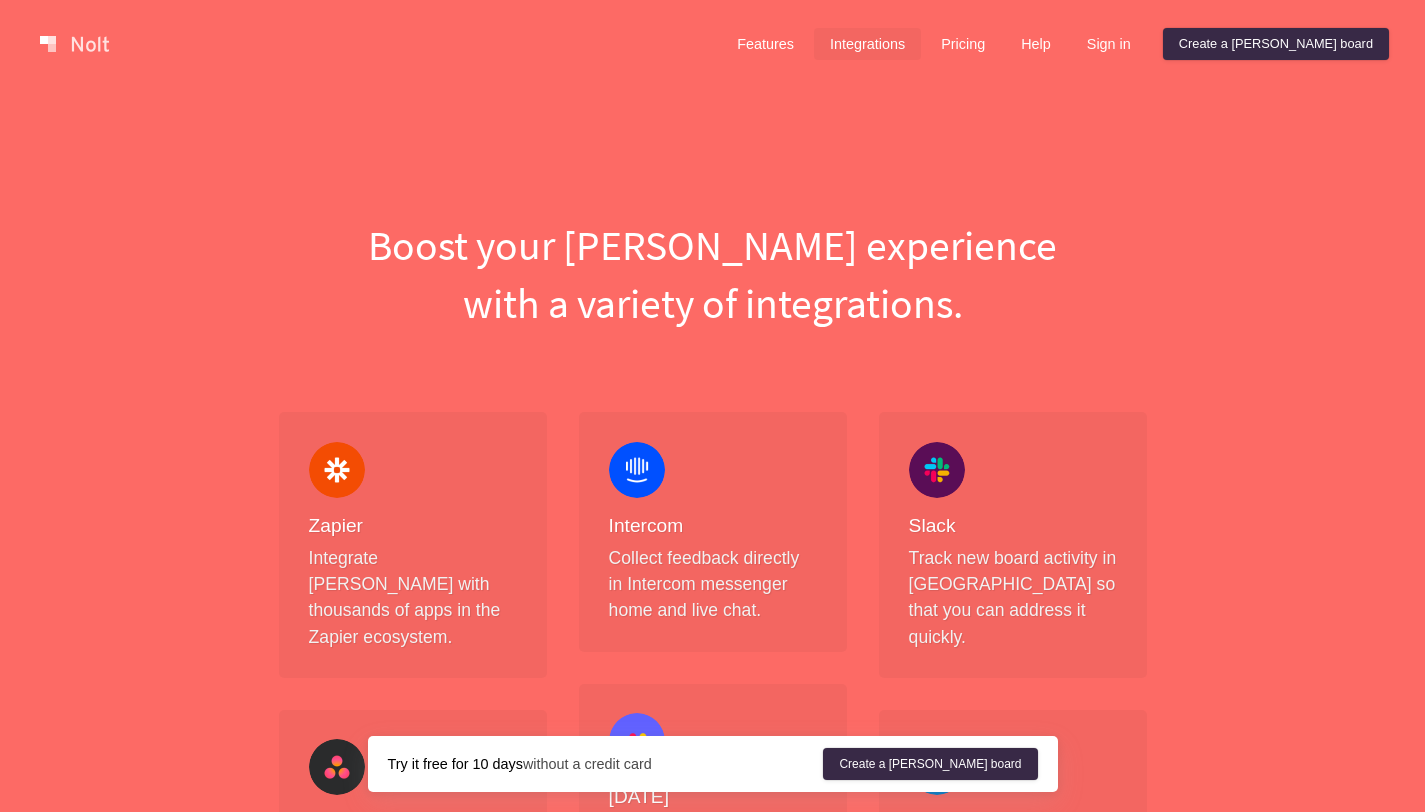 click on "Features Integrations Pricing Help Sign in Create a Nolt board Menu Boost your Nolt experience   with a variety of integrations. Zapier Integrate Nolt with thousands of apps in the Zapier ecosystem. Asana Create Asana tasks from Nolt, automatically or whenever you want. Jira Create Jira issues from Nolt, automatically or whenever you want. Linear Create Linear issues from Nolt, automatically or whenever you want. SAML 2.0 Connect any IDP like Okta or OneLogin via SAML 2.0 protocol. Github Create GitHub issues from Nolt, automatically or whenever you want. Pabbly Integrate Nolt with hundreds of apps in the Pabbly ecosystem. Matomo Analytics Connect Matomo to gain more insights on your board visitors. Intercom Collect feedback directly in Intercom messenger home and live chat. Monday Create Monday items from Nolt, automatically or whenever you want. Google Sheets Export your board data instantly to your Google spreadsheet. Plausible Analytics Connect Plausible to gain more insights on your board visitors. Slack" at bounding box center (712, 1644) 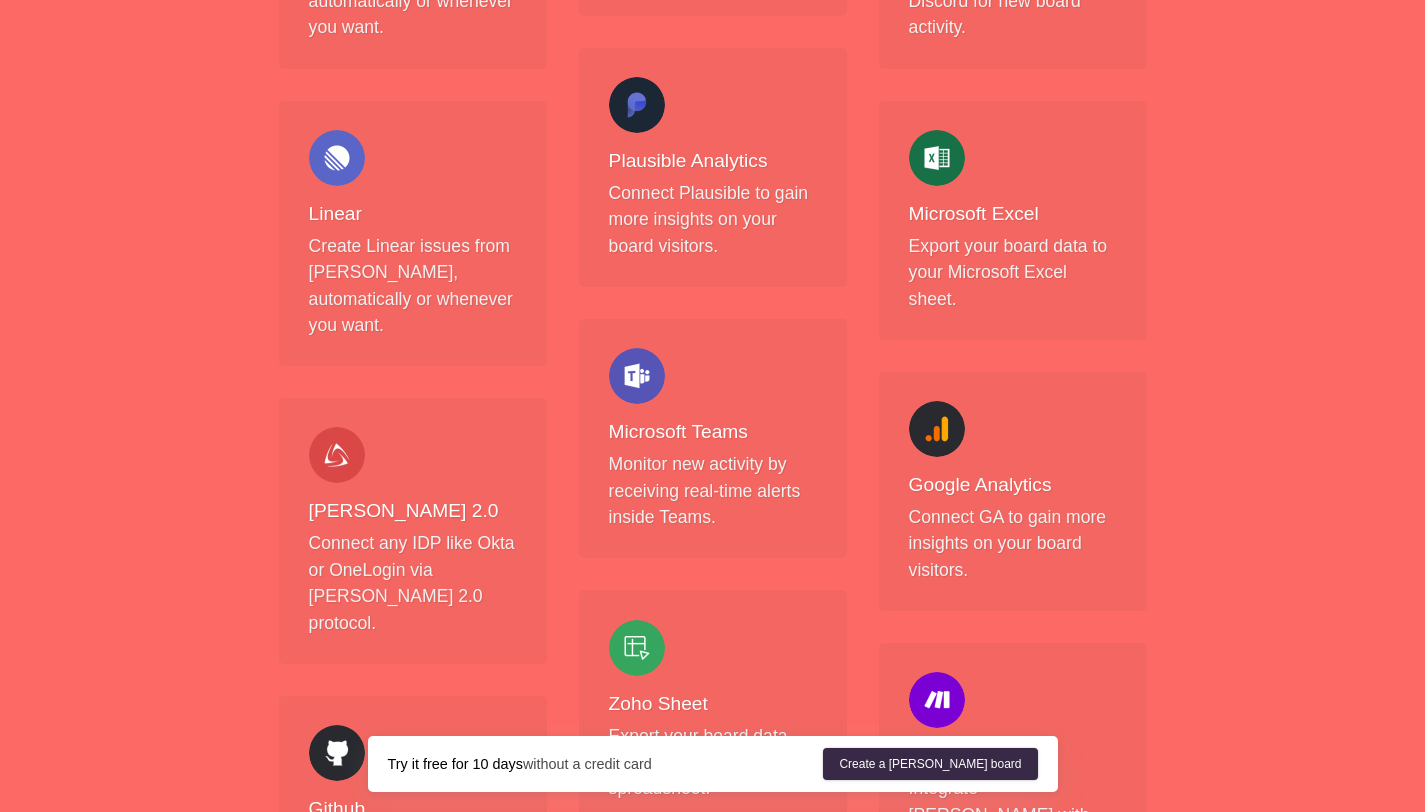 scroll, scrollTop: 1324, scrollLeft: 0, axis: vertical 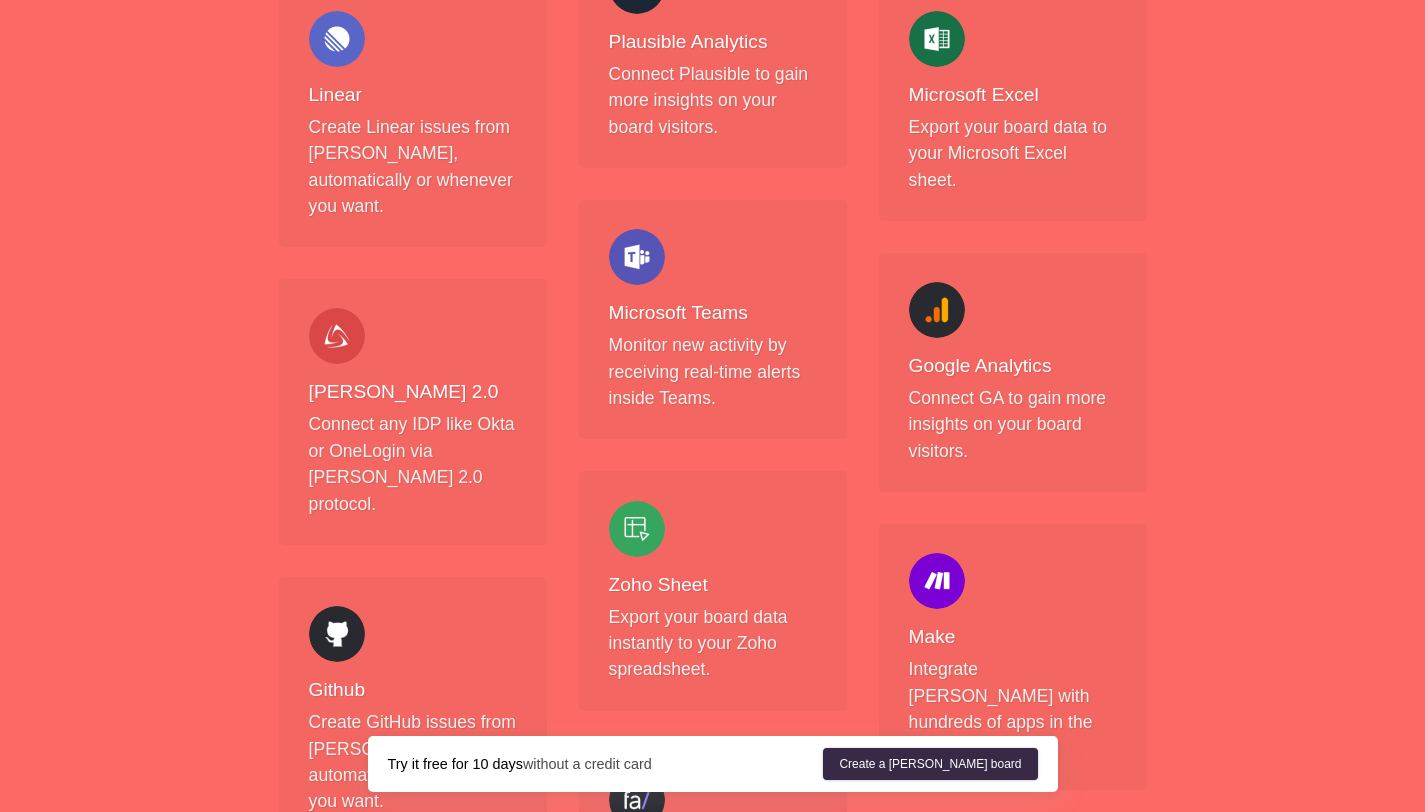 click on "Microsoft Teams" at bounding box center (713, 313) 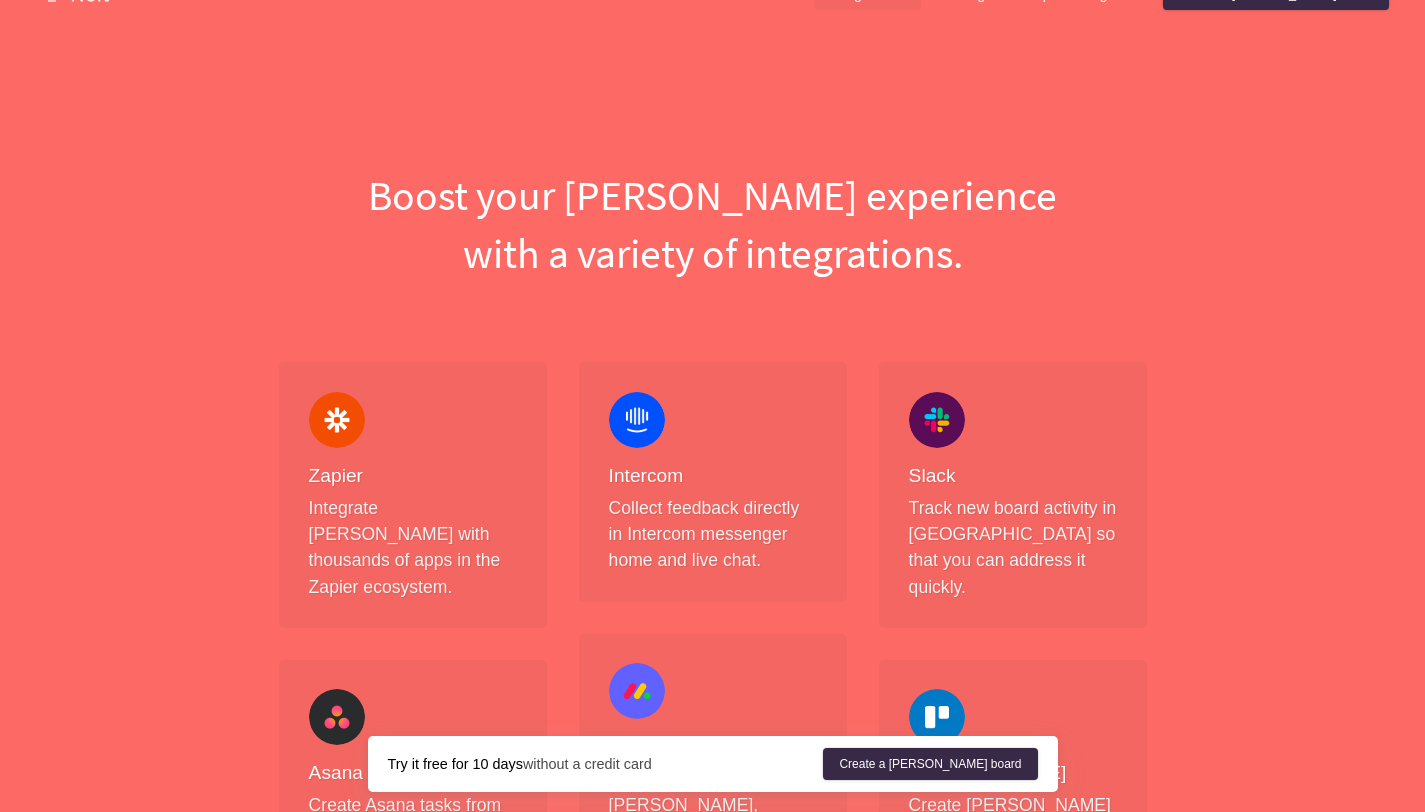 scroll, scrollTop: 0, scrollLeft: 0, axis: both 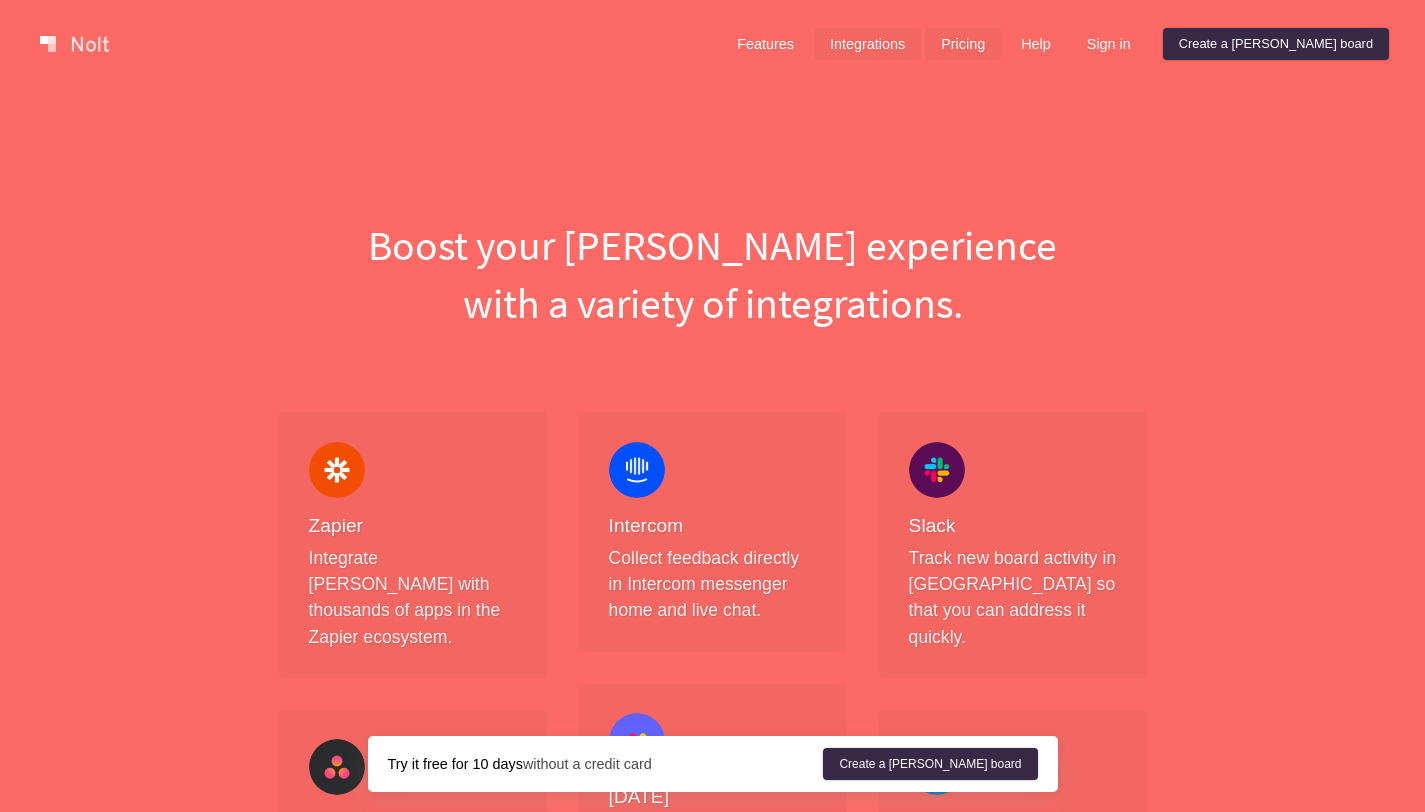click on "Pricing" at bounding box center [963, 44] 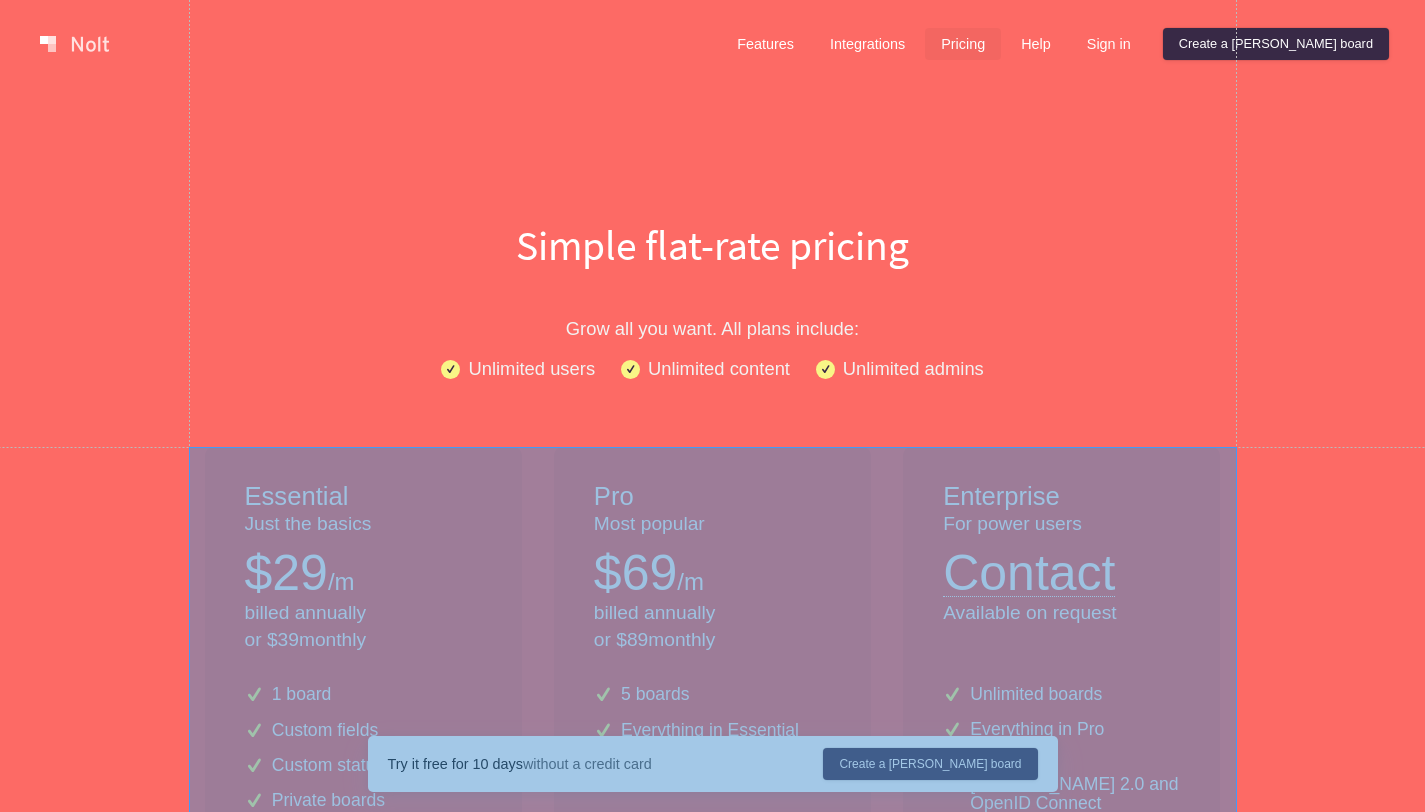 click on "Essential Just the basics $ 29 /m billed annually  or $ 39  monthly 1 board Custom fields Custom statuses Private boards Roadmap Single sign-on (SSO) Hide new suggestion button Slack and Discord integrations Github and Trello integrations All web analytics integrations Many other  features Pro Most popular $ 69 /m billed annually  or $ 89  monthly 5 boards Everything in Essential Password-protected boards Restrict board access by domain Automated moderation and profanity filters Manual moderation Zapier, Pabbly, and Make integrations Intercom integration Microsoft Teams integration Linear, Monday, and Asana integrations Jira integration Google Sheet, Microsoft Excel, and Zoho integrations Data export APIs Webhooks and GraphQL API Enterprise For power users Contact Available on request Unlimited boards Everything in Pro SSO with SAML 2.0 and OpenID Connect Okta, OneLogin, Entra ID, and SCIM Payment by invoice Security review 99.9% uptime SLA Priority support" at bounding box center [713, 915] 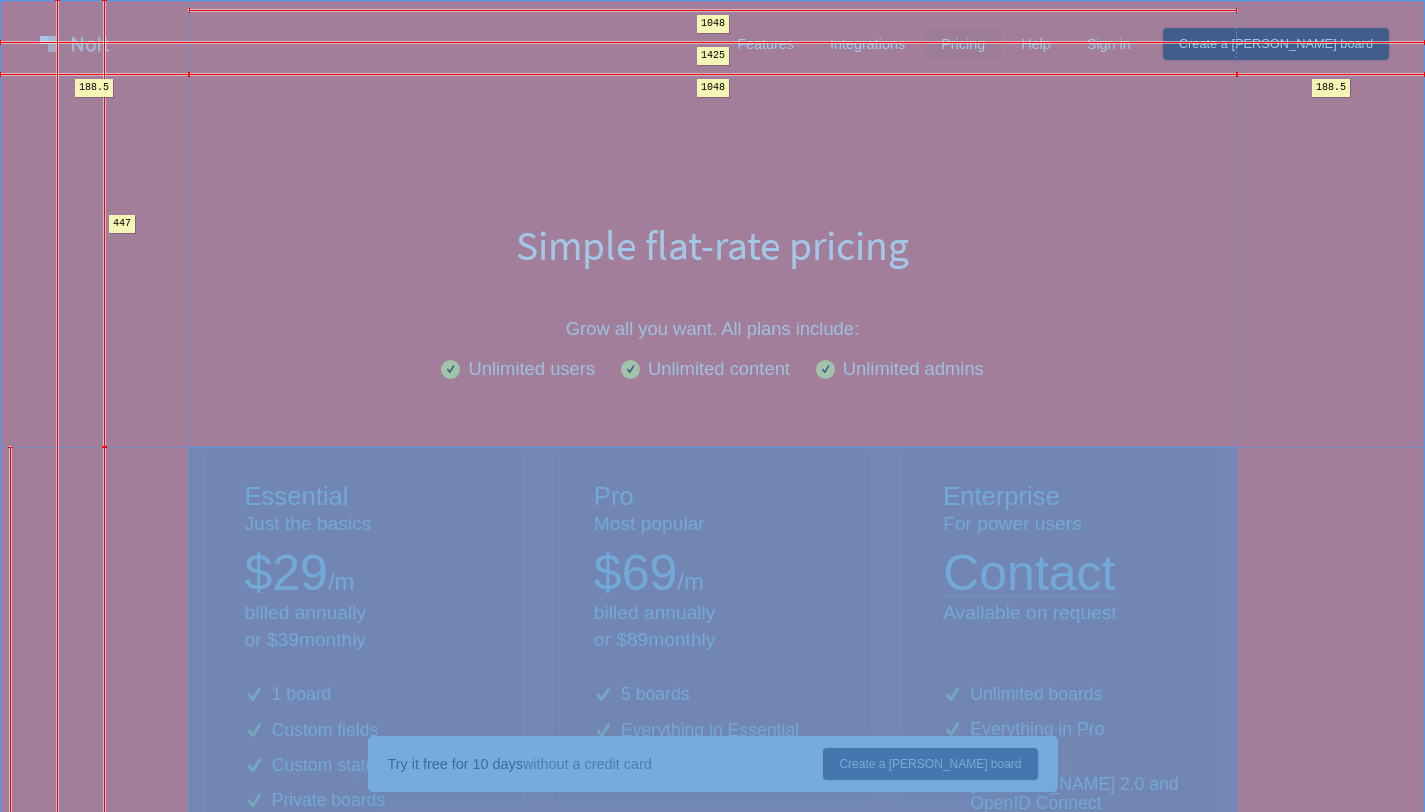 click on "Features Integrations Pricing Help Sign in Create a Nolt board Menu Simple flat-rate pricing Grow all you want. All plans include: Unlimited users Unlimited content Unlimited admins Essential Just the basics $ 29 /m billed annually  or $ 39  monthly 1 board Custom fields Custom statuses Private boards Roadmap Single sign-on (SSO) Hide new suggestion button Slack and Discord integrations Github and Trello integrations All web analytics integrations Many other  features Pro Most popular $ 69 /m billed annually  or $ 89  monthly 5 boards Everything in Essential Password-protected boards Restrict board access by domain Automated moderation and profanity filters Manual moderation Zapier, Pabbly, and Make integrations Intercom integration Microsoft Teams integration Linear, Monday, and Asana integrations Jira integration Google Sheet, Microsoft Excel, and Zoho integrations Data export APIs Webhooks and GraphQL API Enterprise For power users Contact Available on request Unlimited boards Everything in Pro Features" at bounding box center (712, 1649) 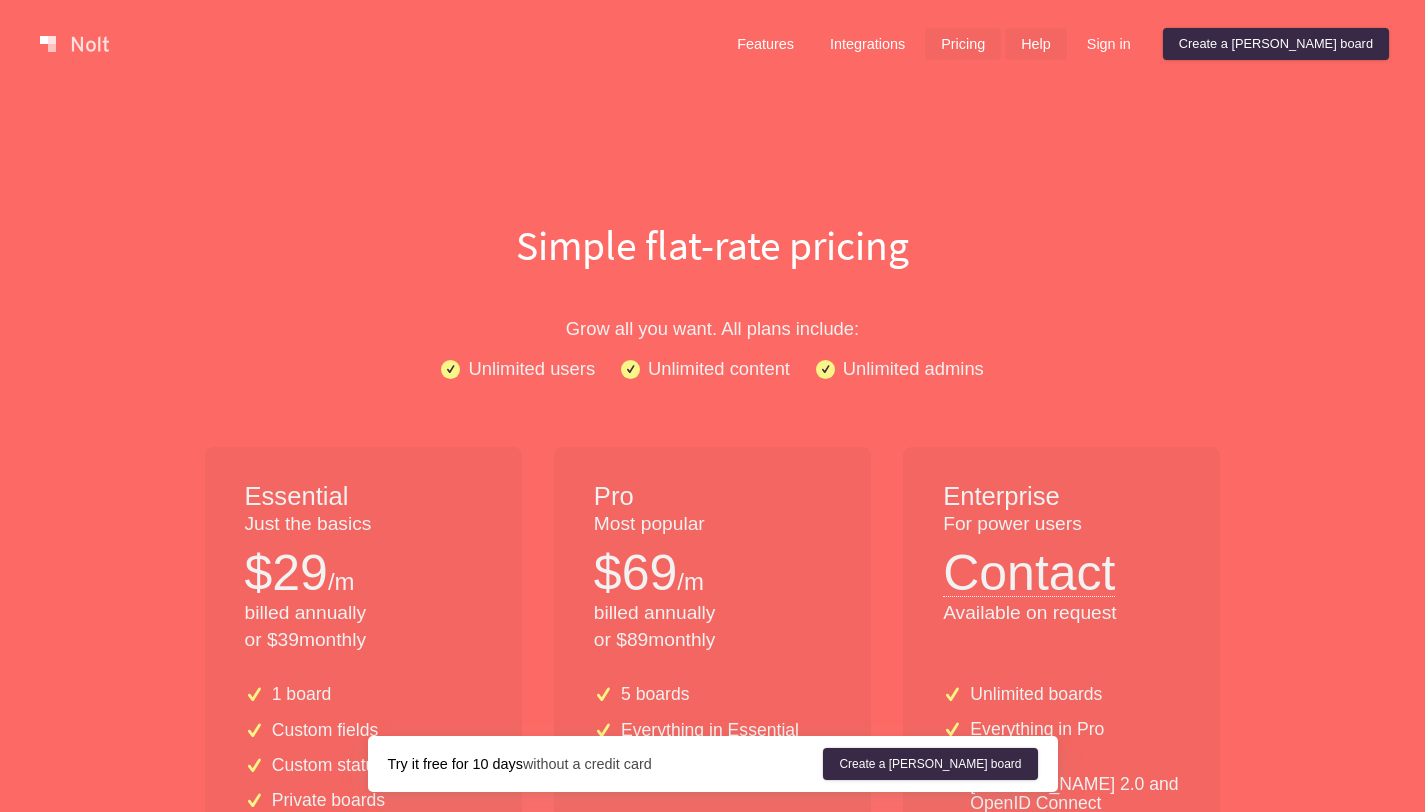 click on "Help" at bounding box center [1036, 44] 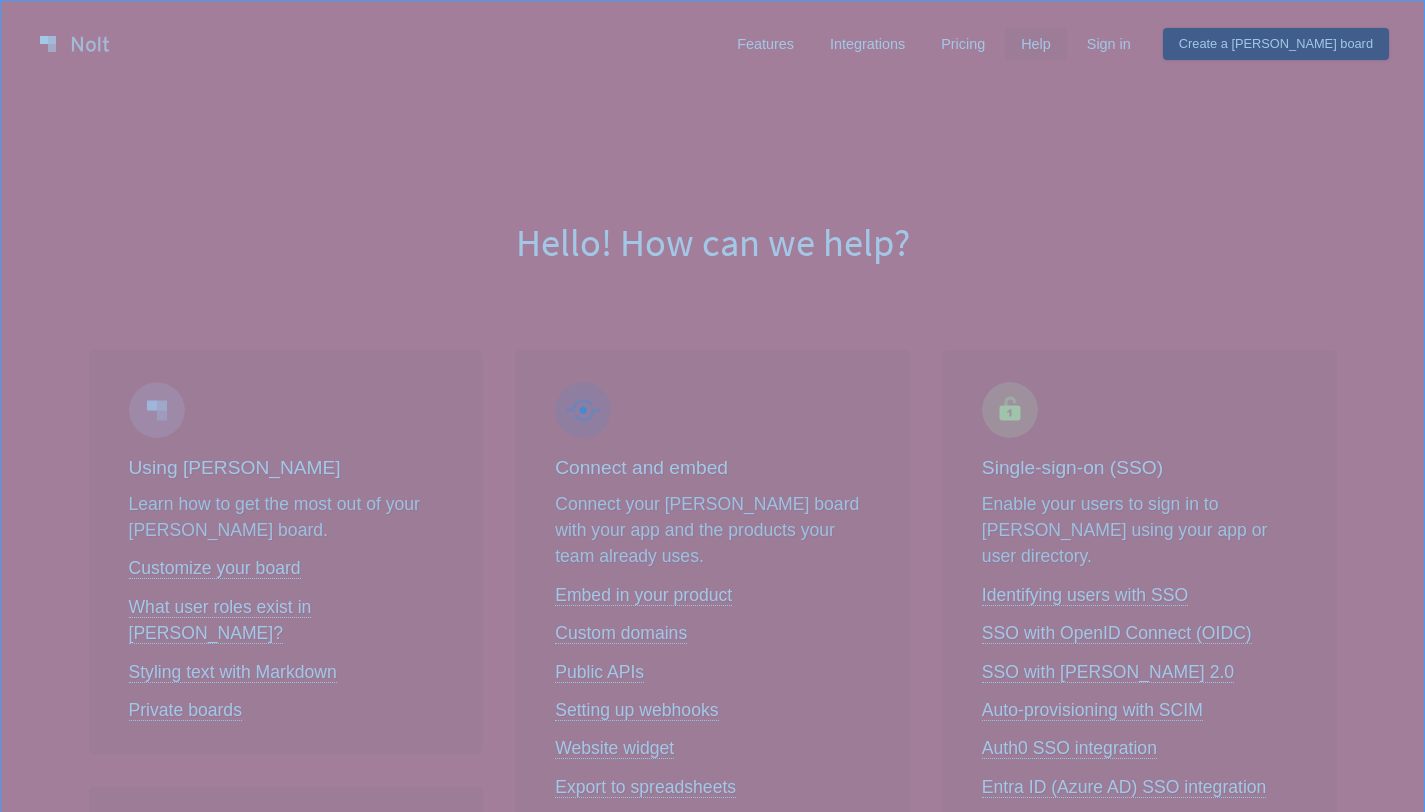 click on "Features Integrations Pricing Help Sign in Create a Nolt board Menu Hello! How can we help? Using Nolt Learn how to get the most out of your Nolt board. Customize your board What user roles exist in Nolt? Styling text with Markdown Private boards Managing posts A post is the fundamental unit of a Nolt board and represents user requests and ideas. Managing posts Internal notes Content moderation Keep everyone in the loop Communicate the big picture and keep your customers and team members updated. Share your roadmap Managing statuses Email notifications Help us translate Don't see your language? With your help, we can solve that. Supported languages Go to Crowdin project Connect and embed Connect your Nolt board with your app and the products your team already uses. Embed in your product Custom domains Public APIs Setting up webhooks Website widget Export to spreadsheets Real-time export APIs Working with fields Custom fields 101 Filtering with custom fields Customizing the posting form Grow your community" at bounding box center [712, 1242] 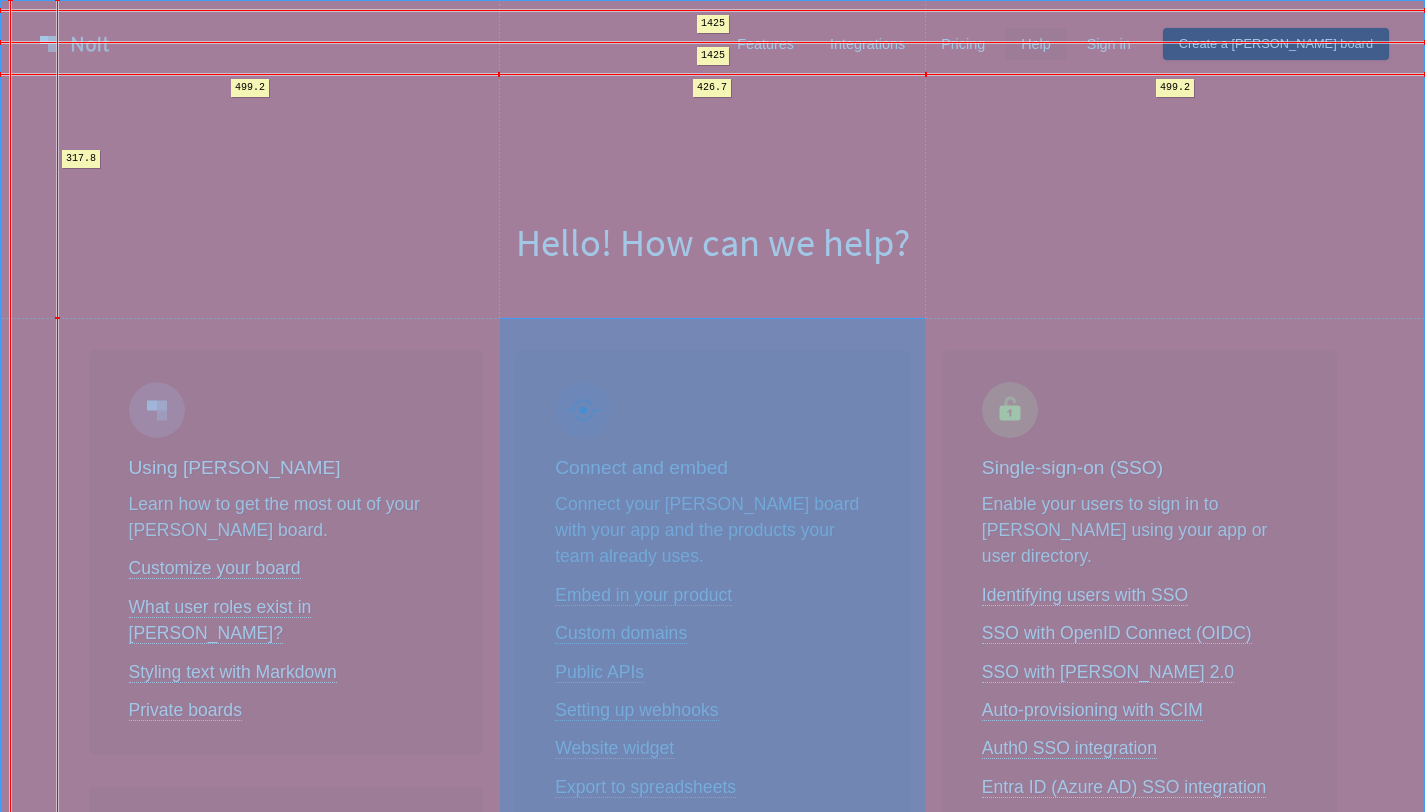 click on "Connect and embed Connect your Nolt board with your app and the products your team already uses. Embed in your product Custom domains Public APIs Setting up webhooks Website widget Export to spreadsheets Real-time export APIs Working with fields With fields, you can build personalized workflows and store all essential data relevant to your unique needs in a central place. Custom fields 101 Filtering with custom fields Customizing the posting form Kickstart your community A Nolt board is nothing without its contributors. Learn how to foster a real sense of community across your board. Grow your community Compliance How we comply with legal, privacy, and accessibility requirements. Terms of service Privacy policy Data subprocessors GDPR & DPA Accessibility statement" at bounding box center (712, 1222) 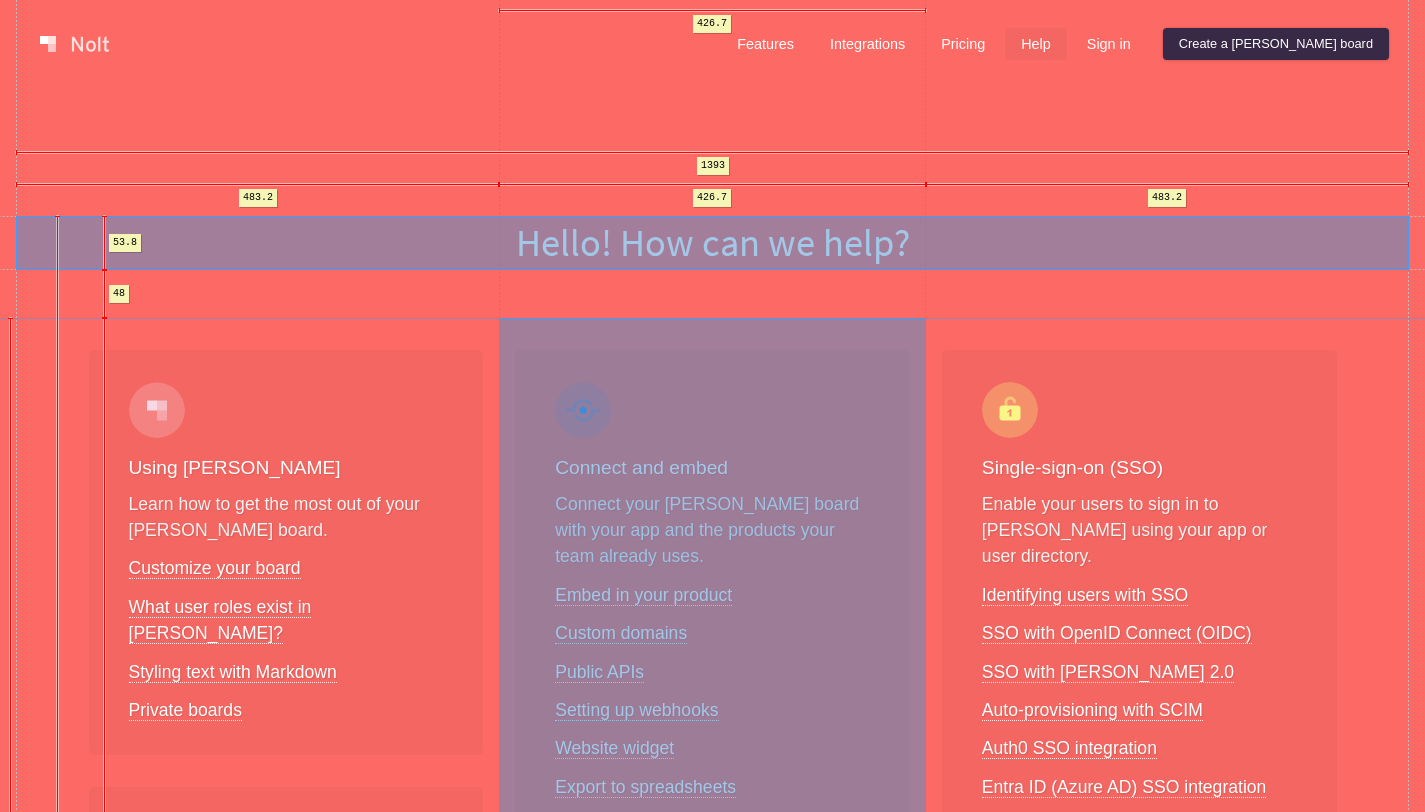 click on "Hello! How can we help?" at bounding box center (712, 243) 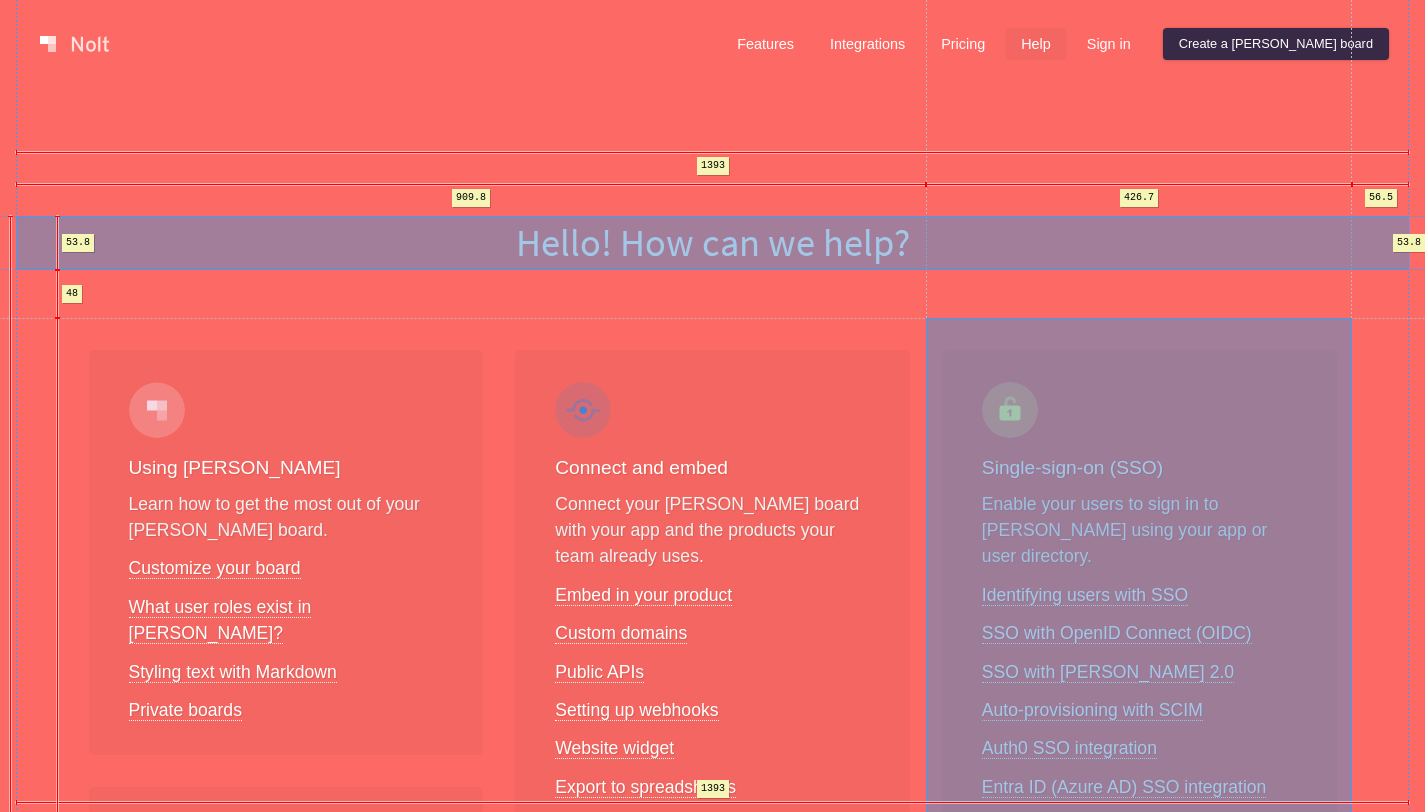 click on "Single-sign-on (SSO) Enable your users to sign in to Nolt using your app or user directory. Identifying users with SSO SSO with OpenID Connect (OIDC) SSO with SAML 2.0 Auto-provisioning with SCIM Auth0 SSO integration Entra ID (Azure AD) SSO integration Okta SSO integration OneLogin SSO integration Connect with us Questions or feedback? Send us a support request or submit your idea to our Nolt board. Send us an email Suggest a feature Follow us on Twitter Blog Helpful articles on building better products with user feedback. What is a feedback board and how to use it? 6 simple ways to collect customer feedback in  2025 Reliability & Security Learn how we keep your data safe and your board up and running. Status page Bug bounty program Security policies" at bounding box center (1139, 1222) 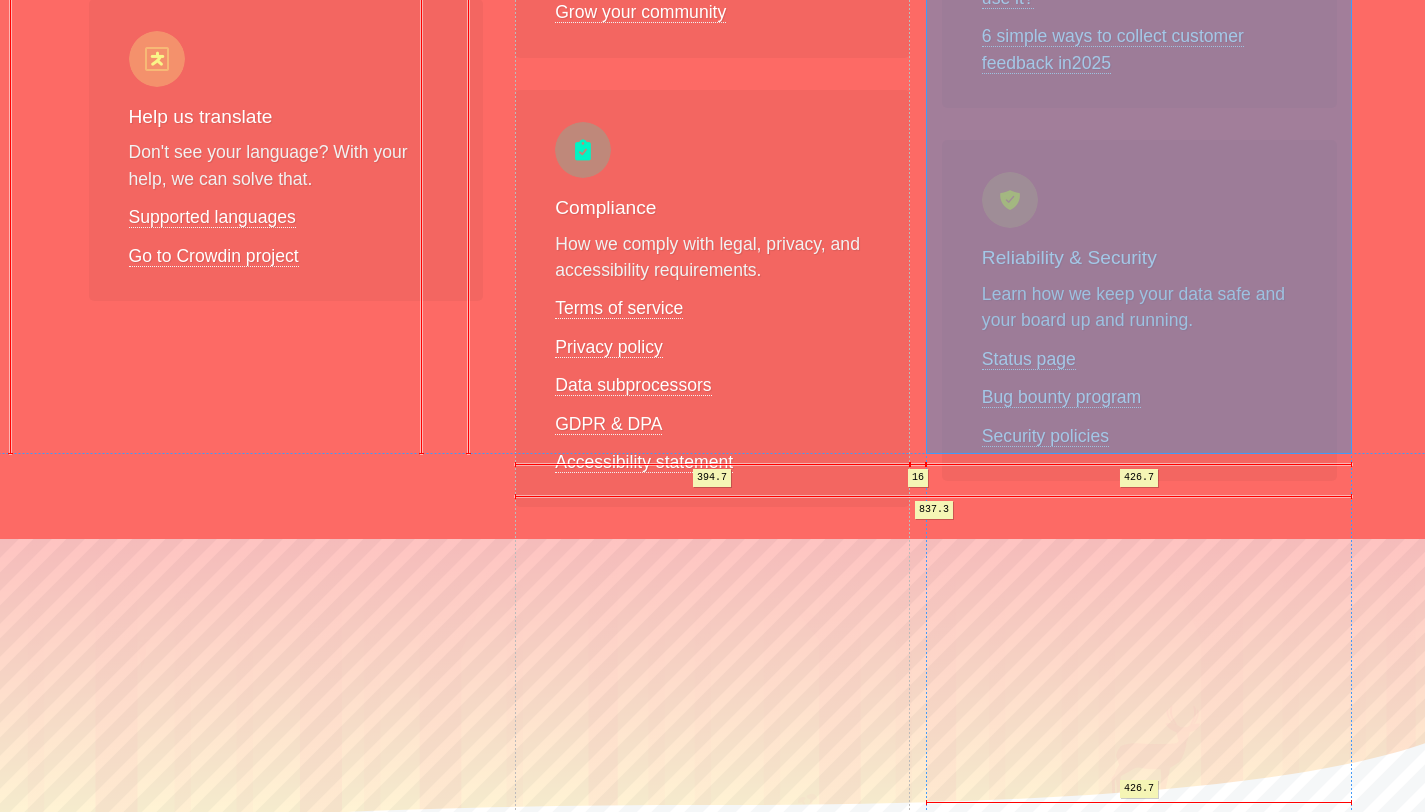 scroll, scrollTop: 1646, scrollLeft: 0, axis: vertical 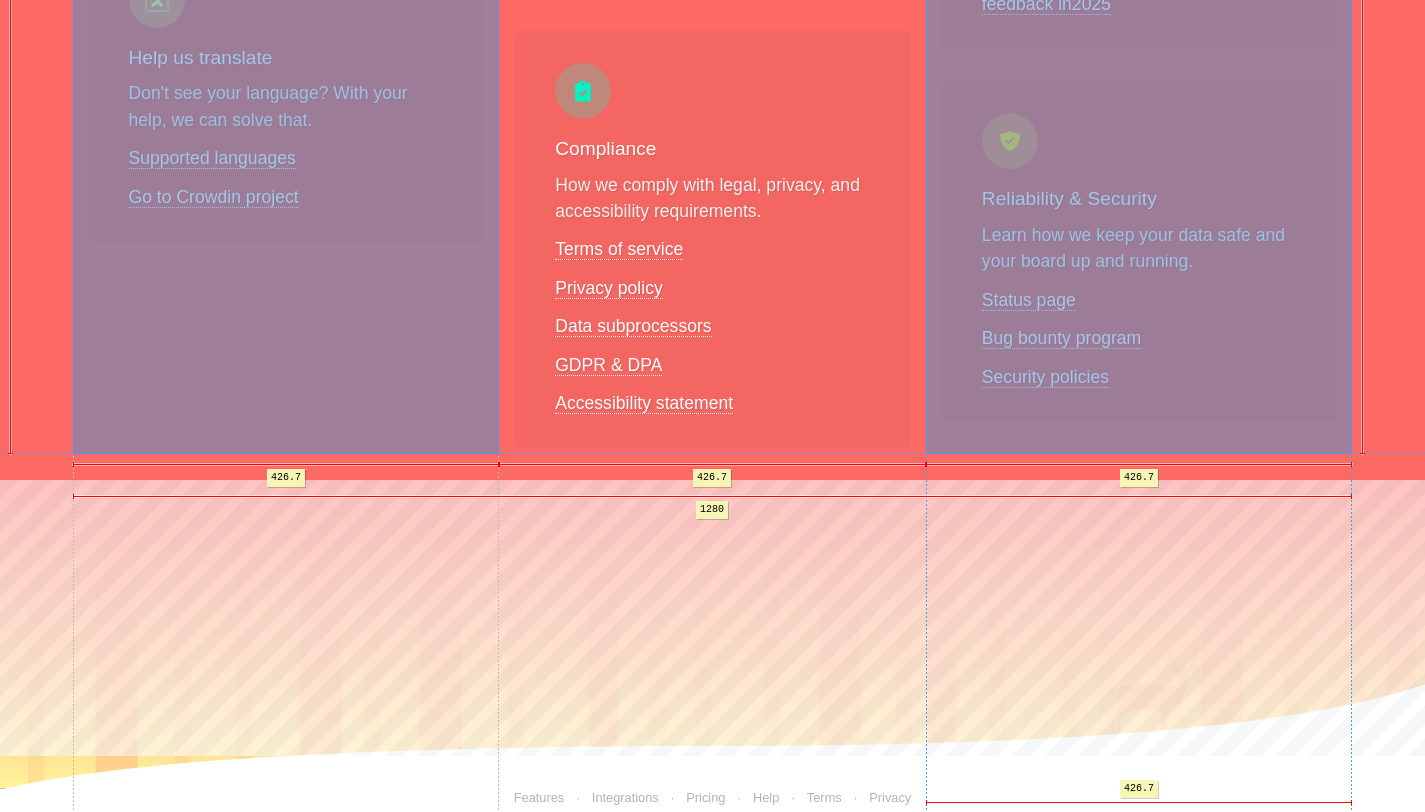 click on "Using Nolt Learn how to get the most out of your Nolt board. Customize your board What user roles exist in Nolt? Styling text with Markdown Private boards Managing posts A post is the fundamental unit of a Nolt board and represents user requests and ideas. Managing posts Internal notes Content moderation Keep everyone in the loop Communicate the big picture and keep your customers and team members updated. Share your roadmap Managing statuses Email notifications Help us translate Don't see your language? With your help, we can solve that. Supported languages Go to Crowdin project" at bounding box center [286, -424] 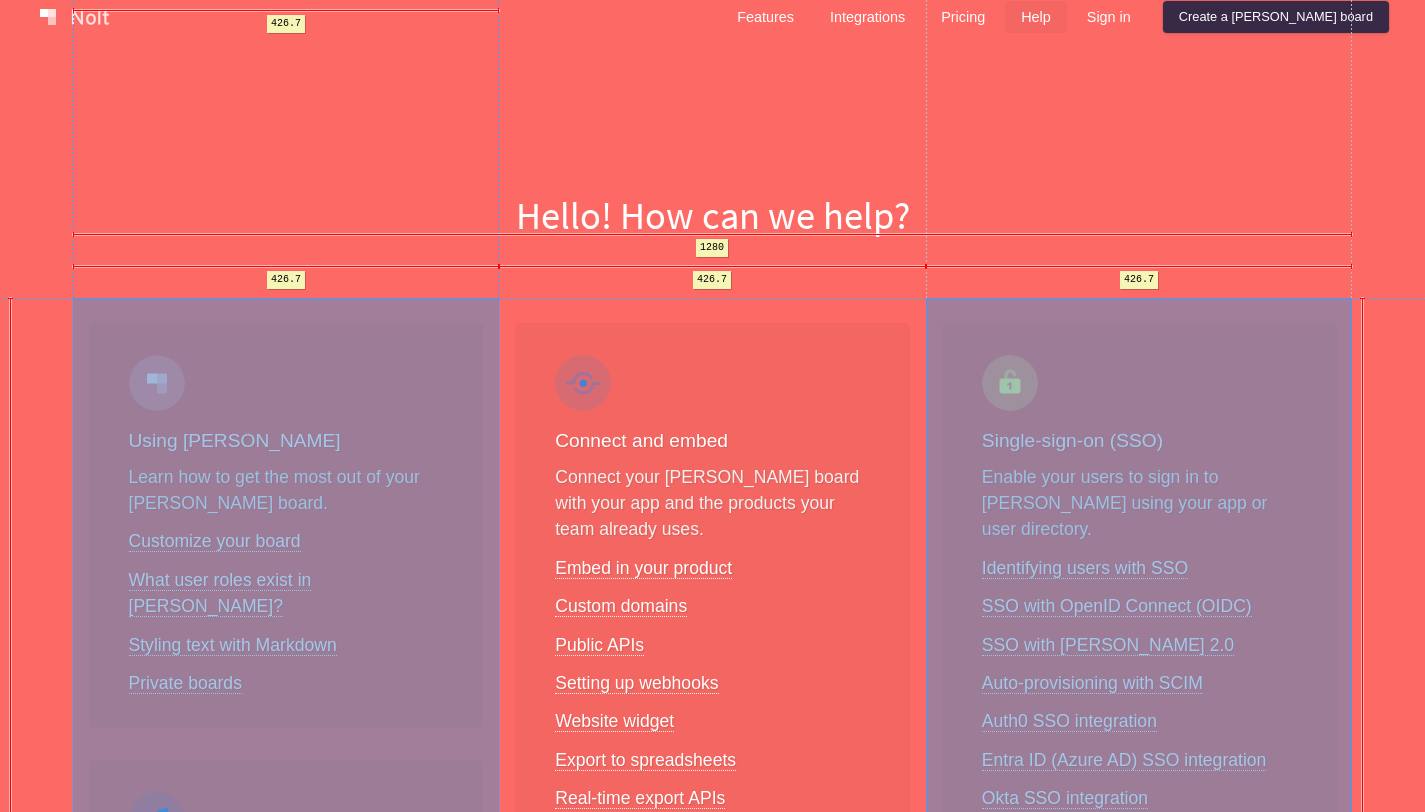scroll, scrollTop: 0, scrollLeft: 0, axis: both 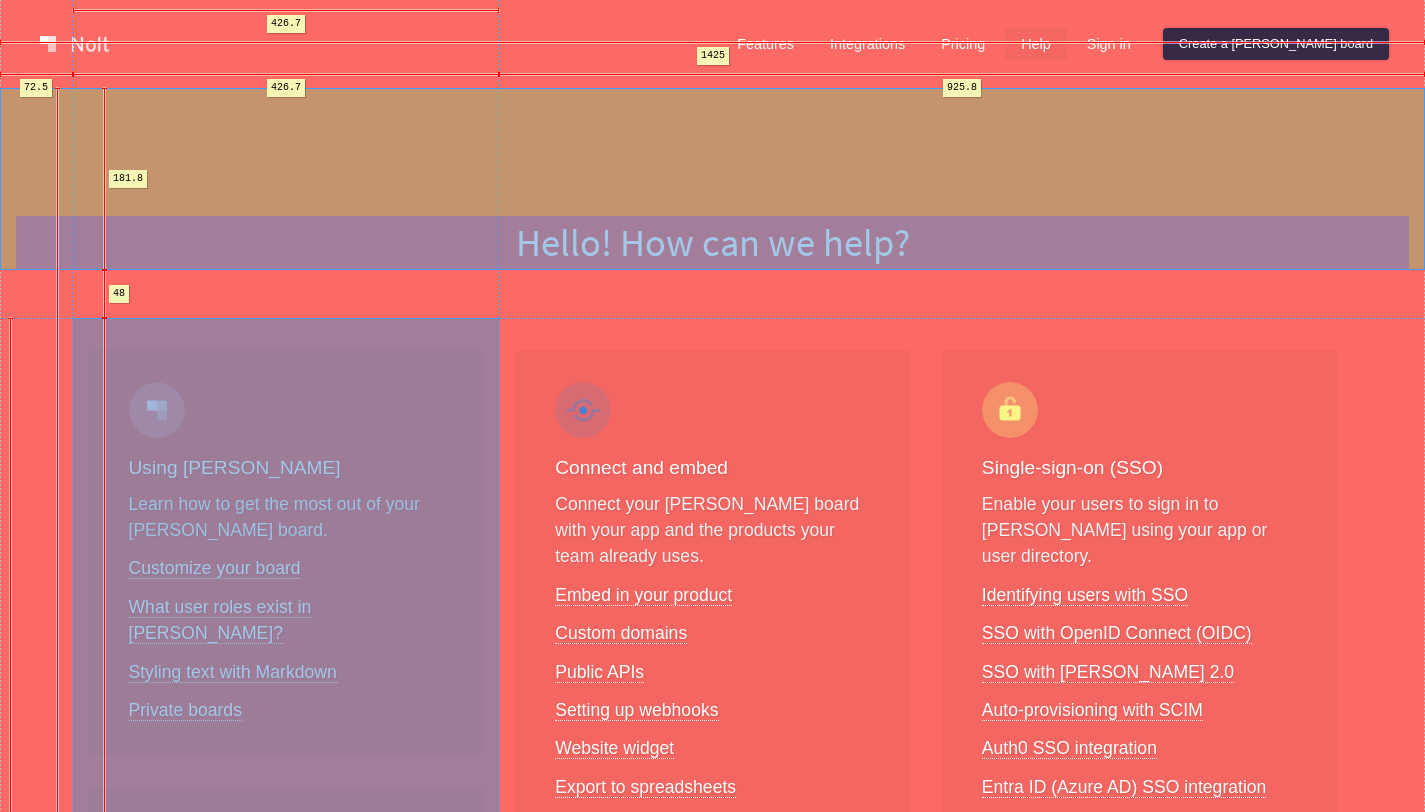 click on "Hello! How can we help?" at bounding box center [712, 179] 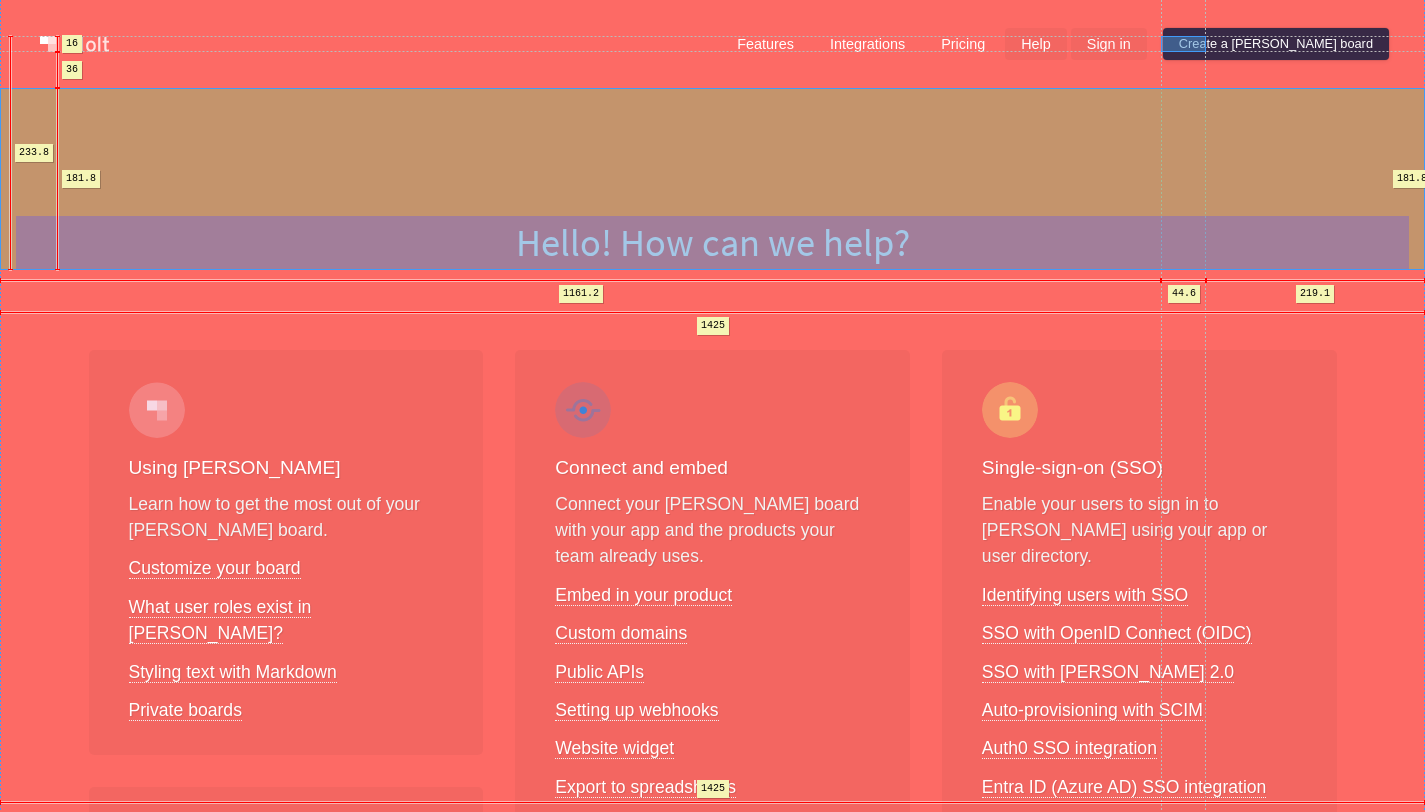 click on "Sign in" at bounding box center (1109, 44) 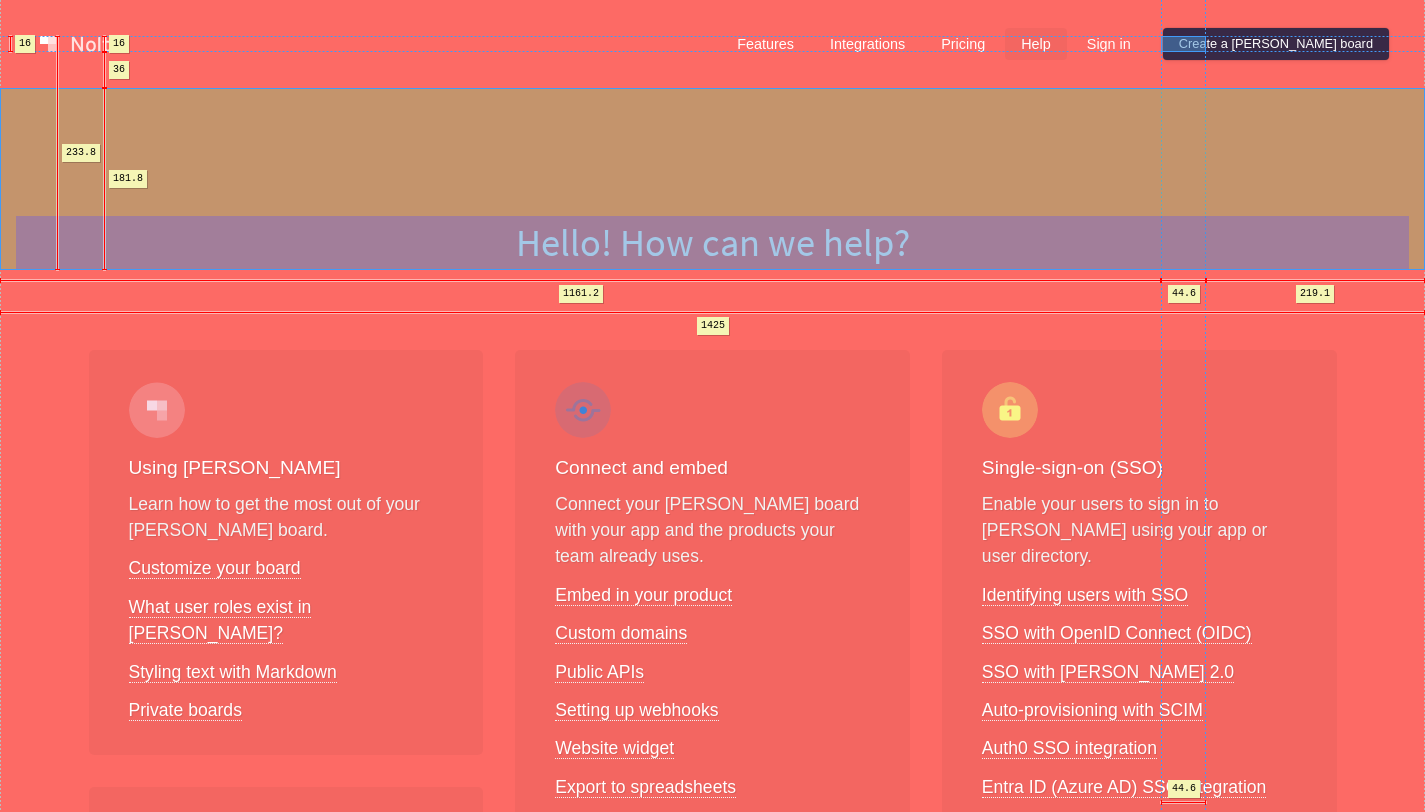 click on "Hello! How can we help?" at bounding box center (712, 179) 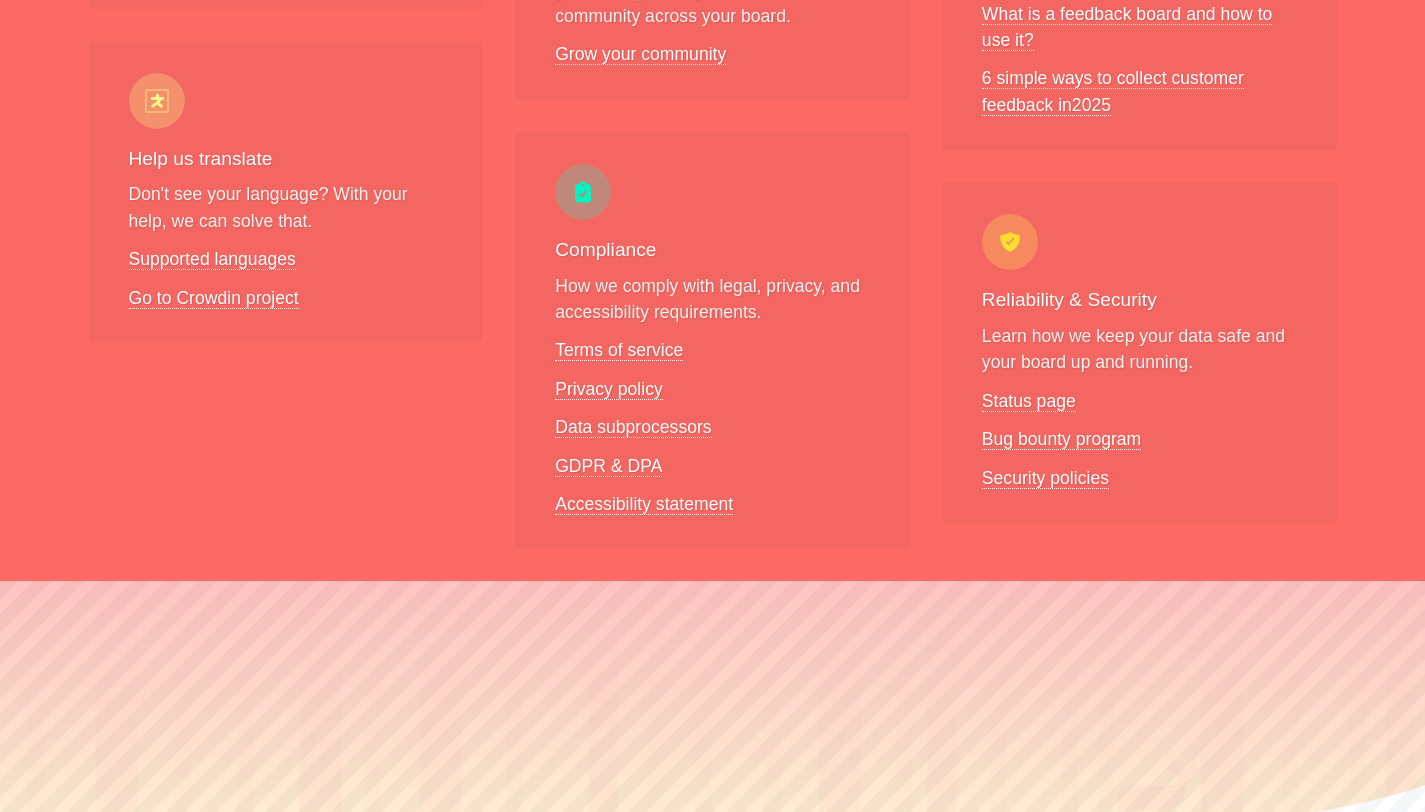 scroll, scrollTop: 1646, scrollLeft: 0, axis: vertical 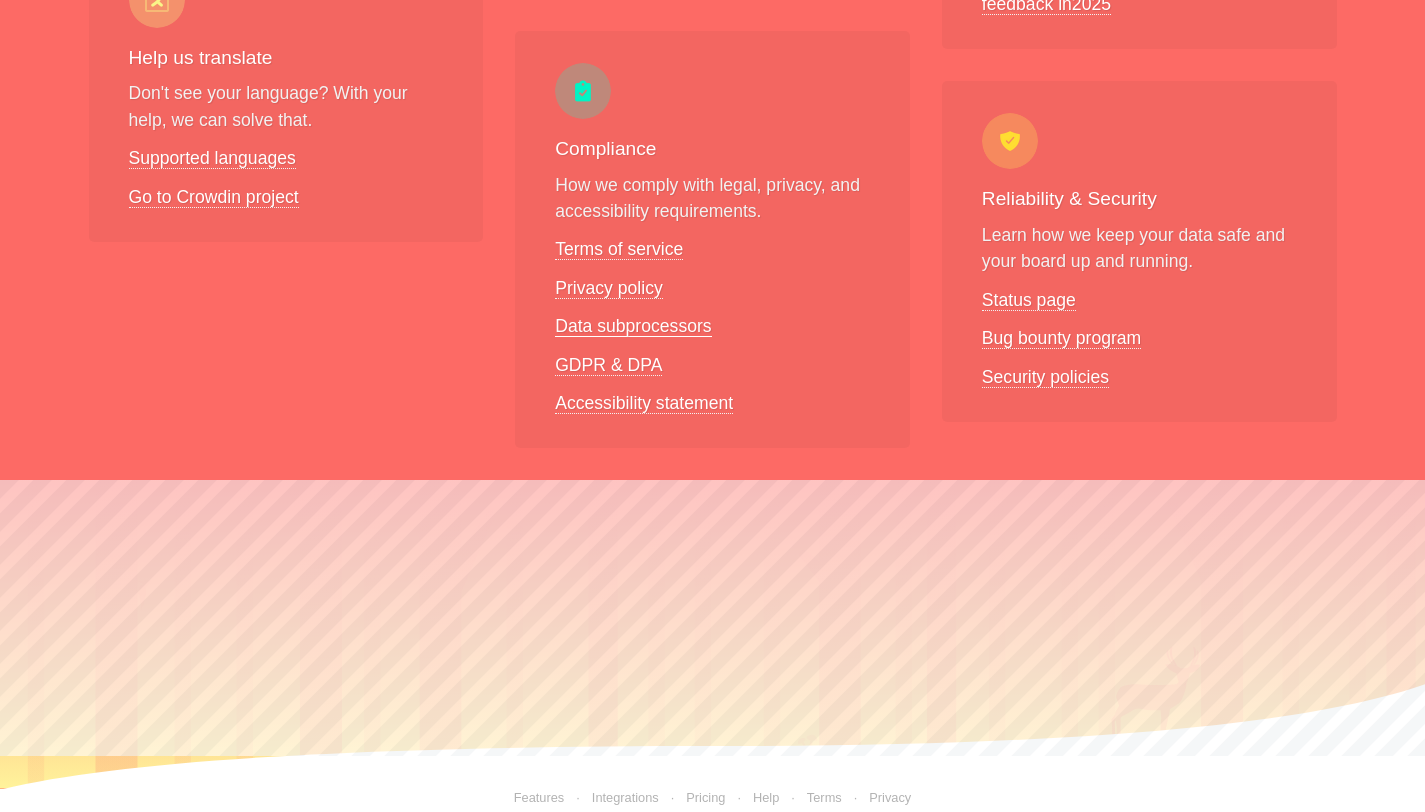 click on "Data subprocessors" at bounding box center (633, 326) 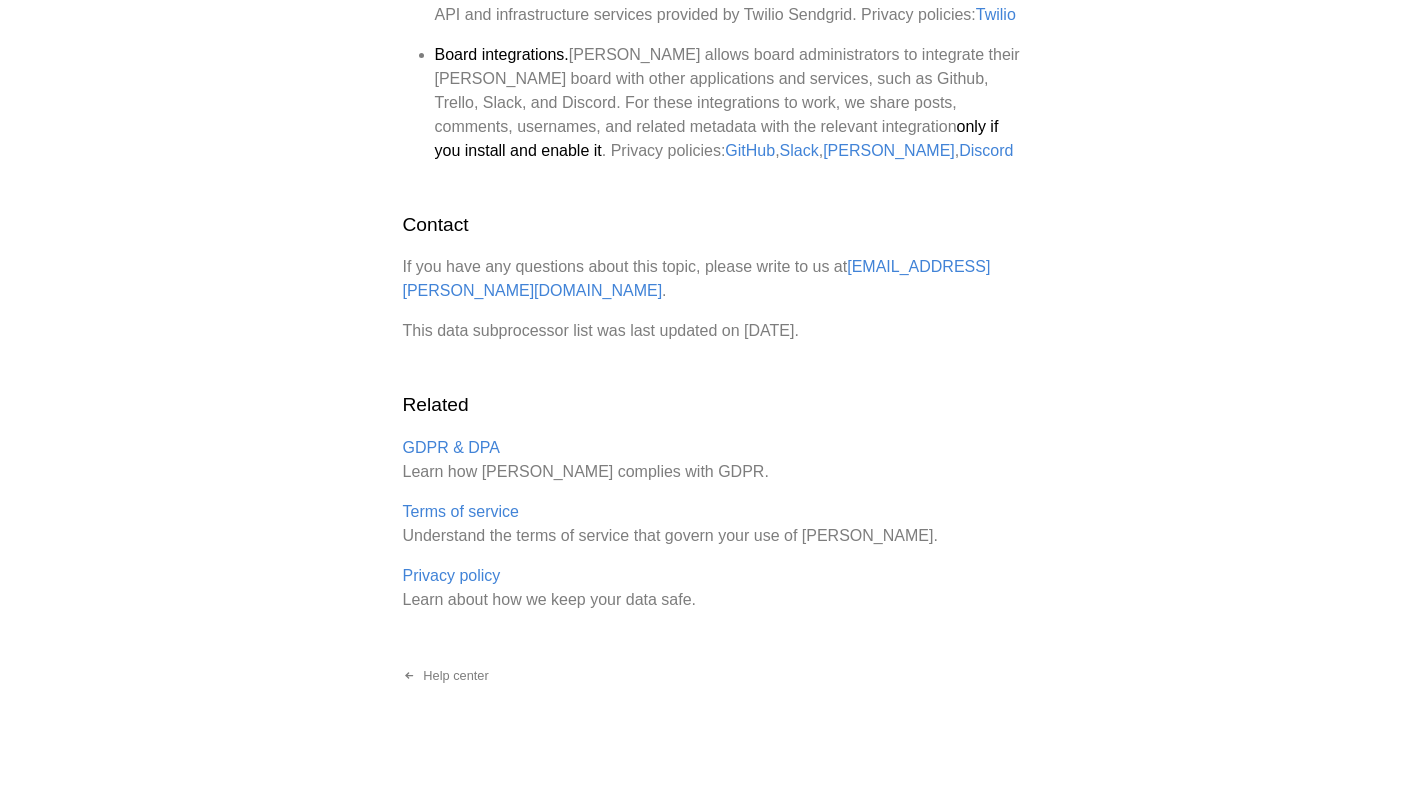 scroll, scrollTop: 0, scrollLeft: 0, axis: both 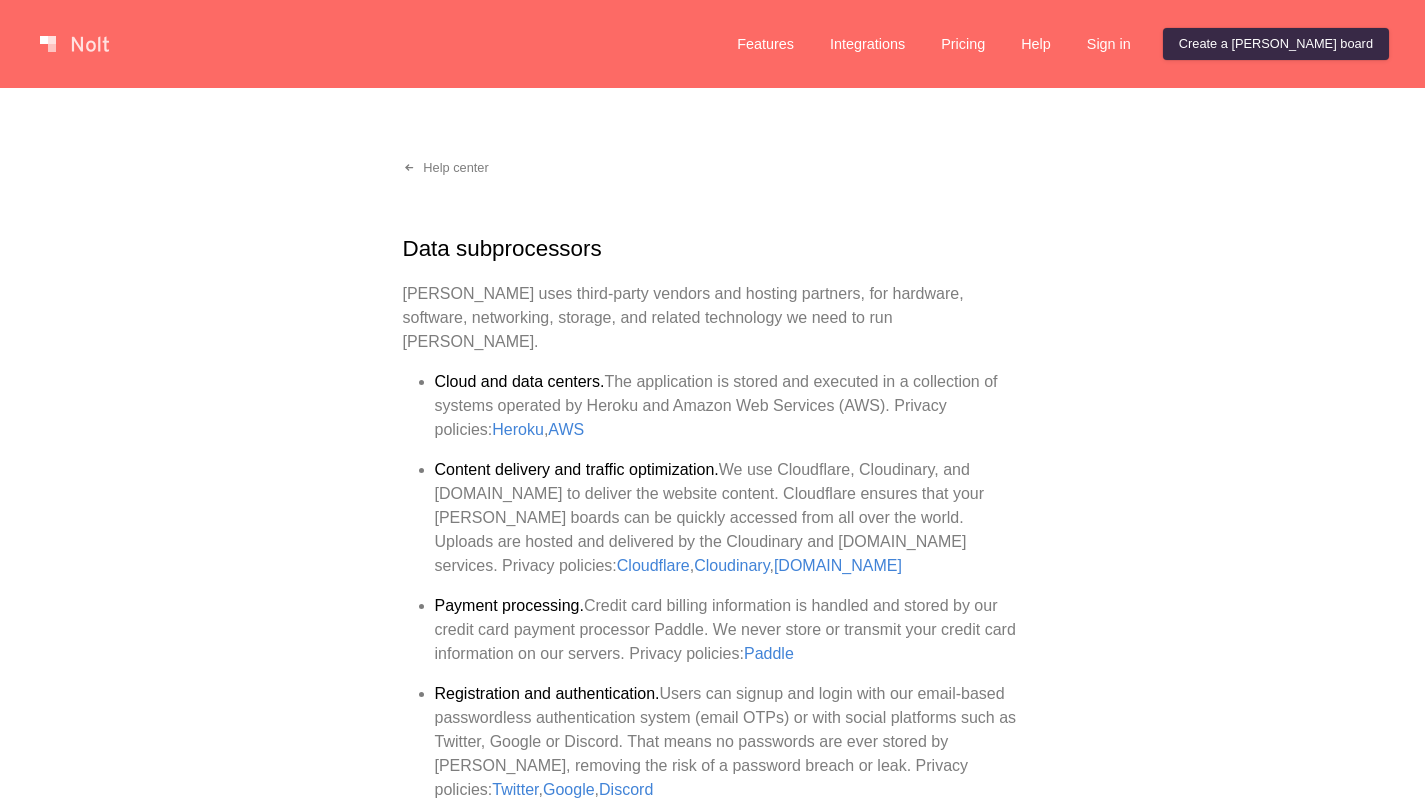 click on "Nolt uses third-party vendors and hosting partners, for hardware, software, networking, storage, and related technology we need to run Nolt." at bounding box center (713, 318) 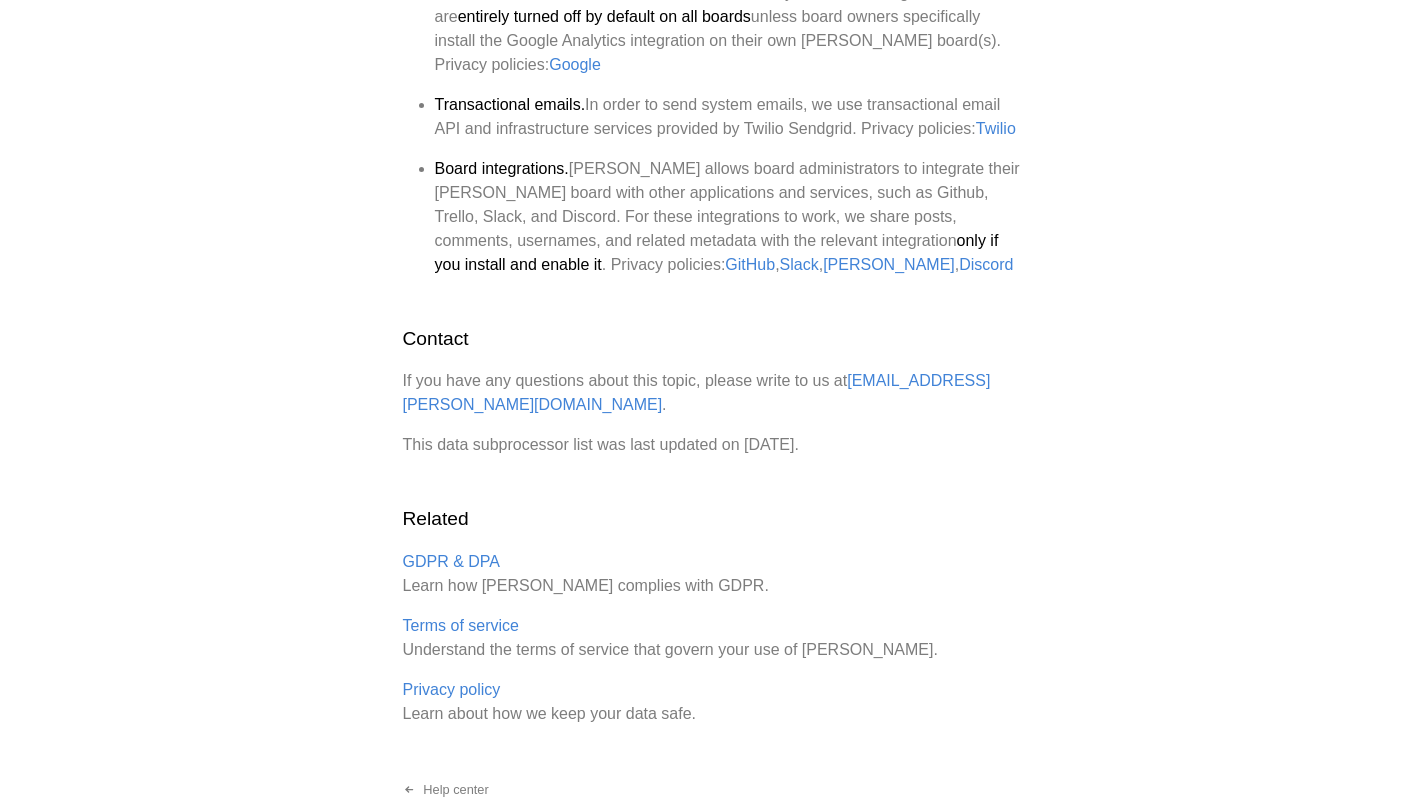 scroll, scrollTop: 1271, scrollLeft: 0, axis: vertical 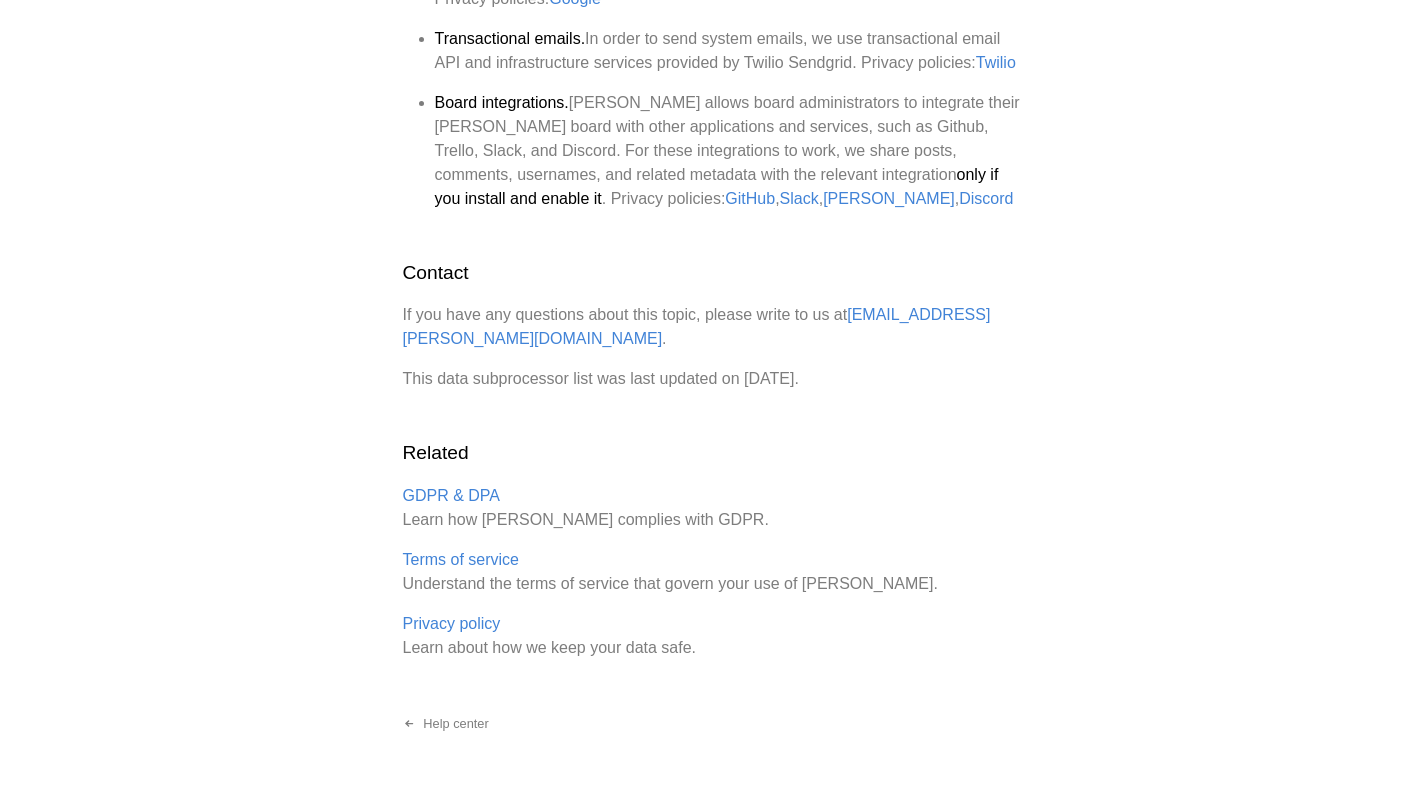 drag, startPoint x: 899, startPoint y: 334, endPoint x: 401, endPoint y: 239, distance: 506.9803 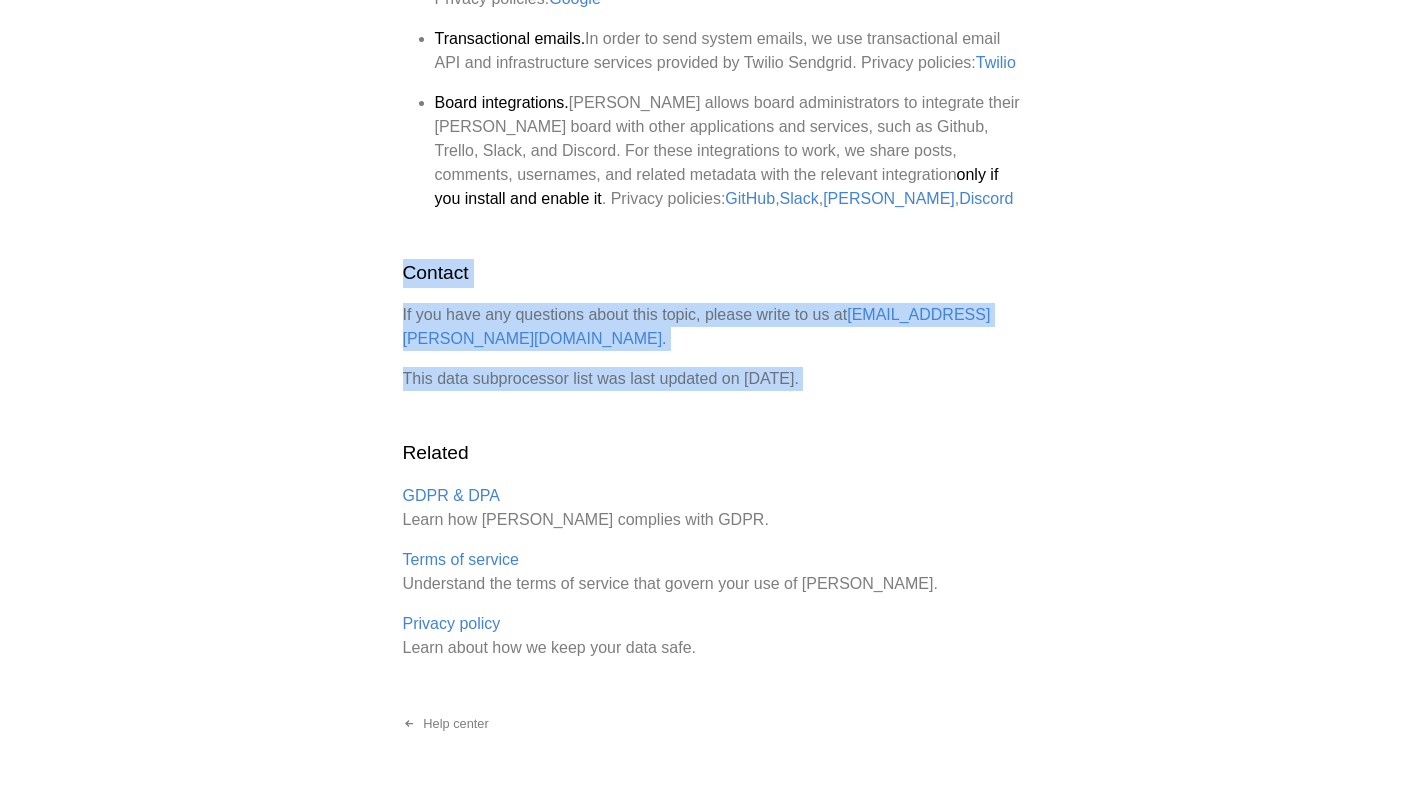 drag, startPoint x: 910, startPoint y: 335, endPoint x: 398, endPoint y: 240, distance: 520.7389 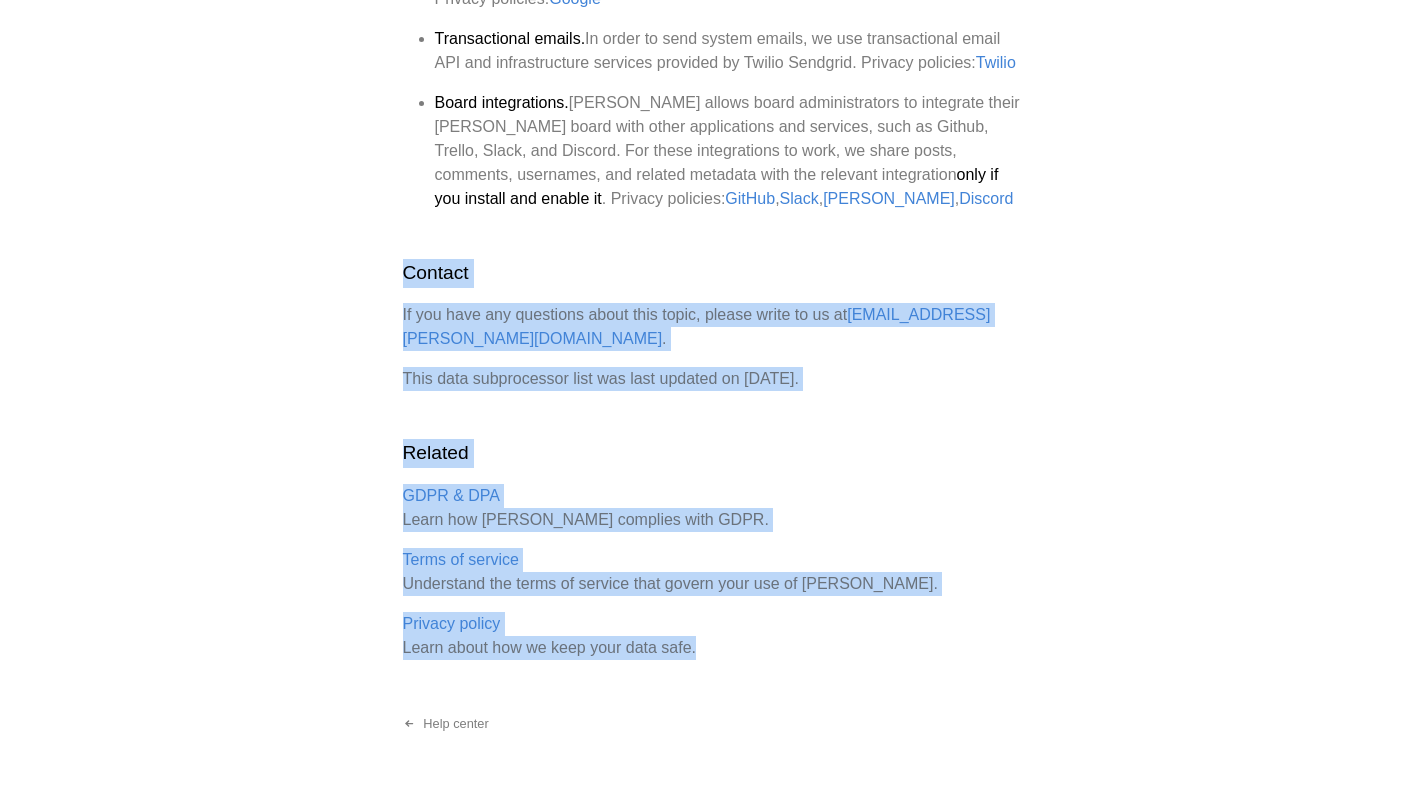 drag, startPoint x: 732, startPoint y: 602, endPoint x: 394, endPoint y: 239, distance: 495.99698 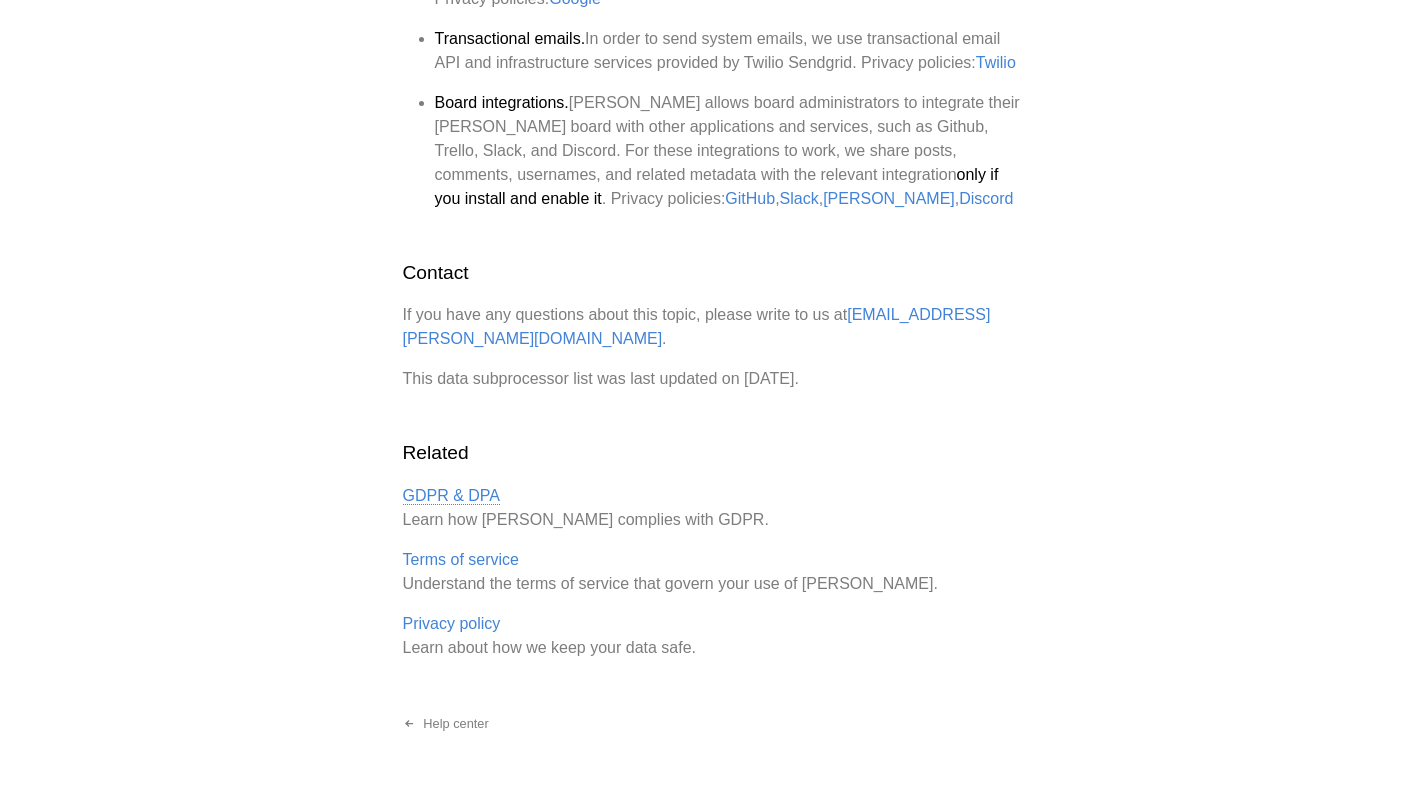 click on "GDPR & DPA" at bounding box center [452, 496] 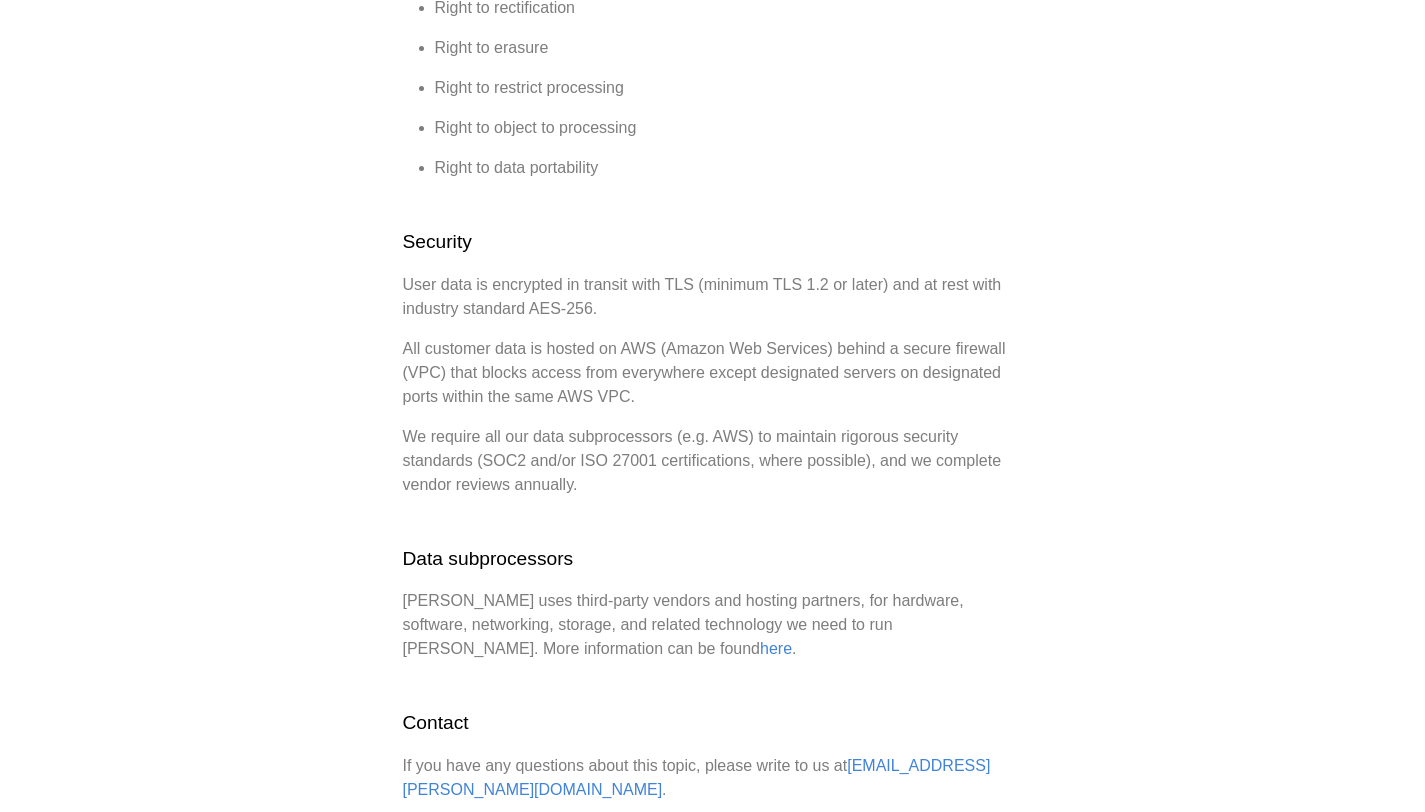 scroll, scrollTop: 1796, scrollLeft: 0, axis: vertical 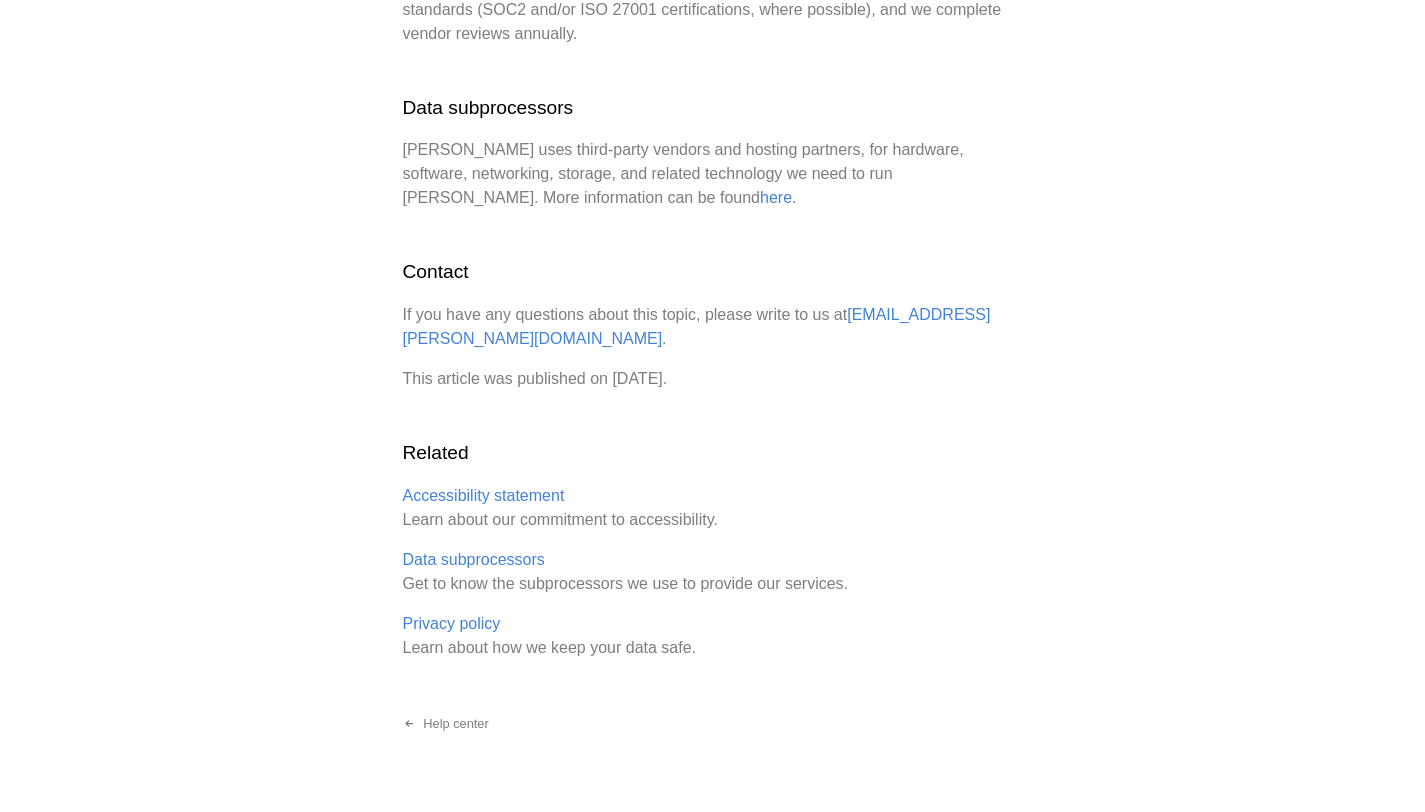 click on "Help center" at bounding box center [713, 724] 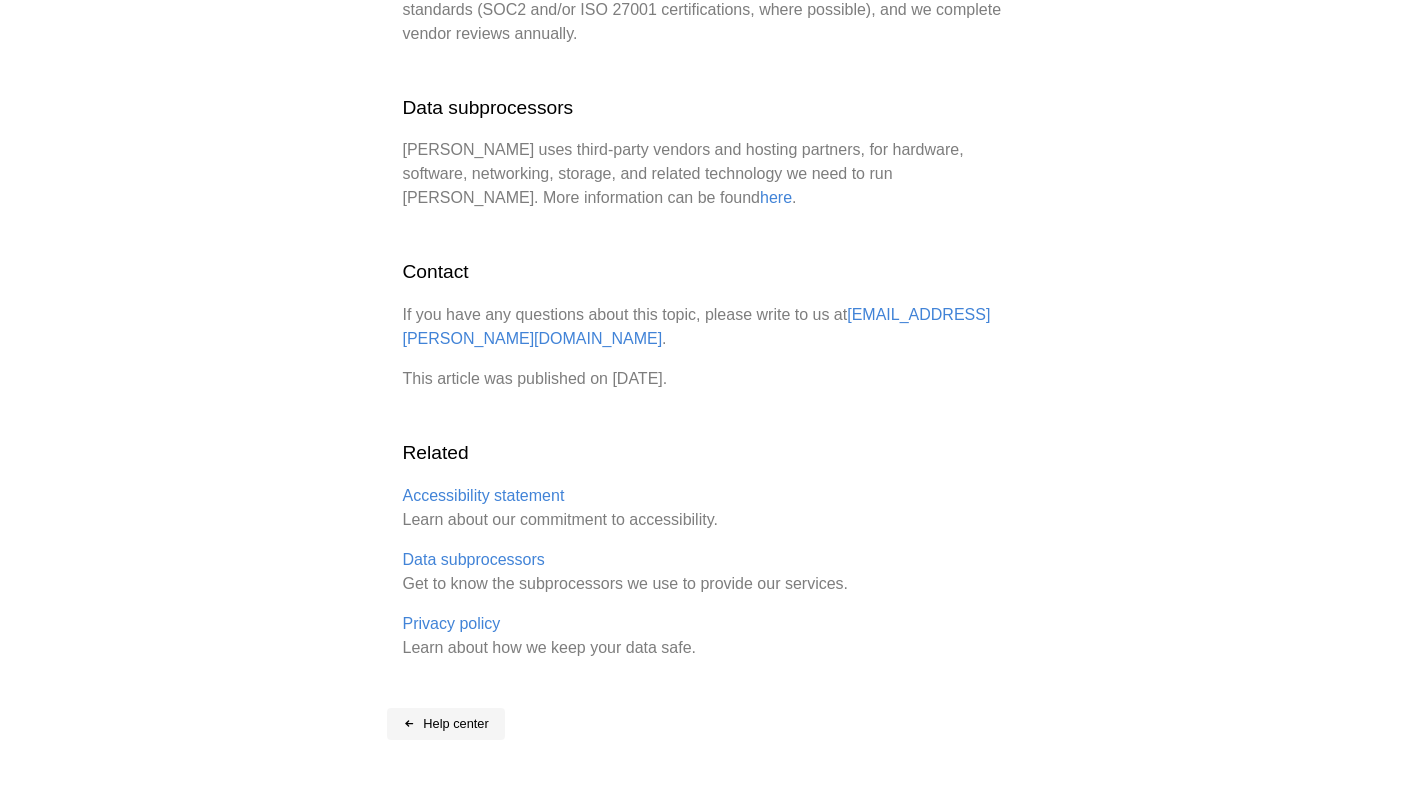 click on "Help center" at bounding box center [446, 724] 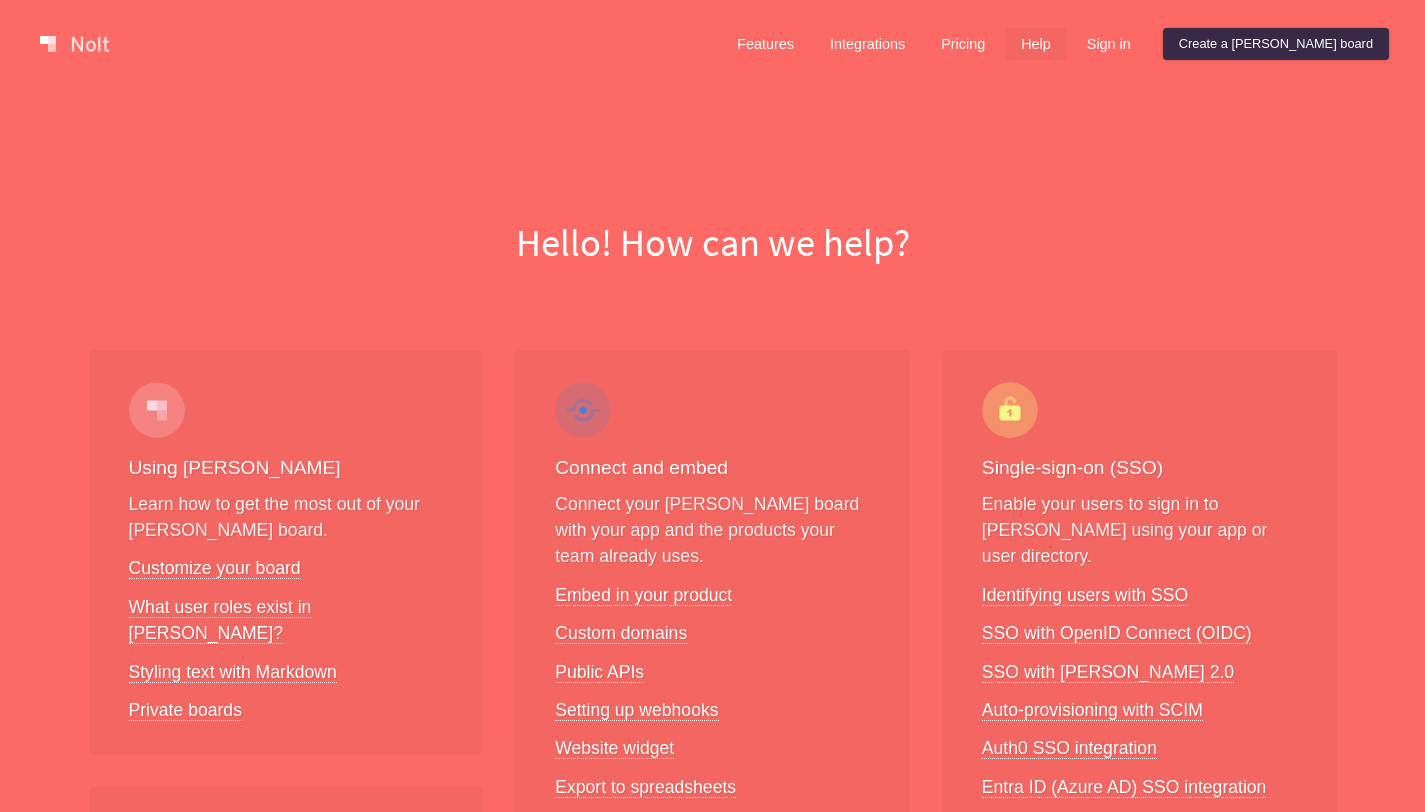 click on "Features Integrations Pricing Help Sign in Create a Nolt board Menu Hello! How can we help? Using Nolt Learn how to get the most out of your Nolt board. Customize your board What user roles exist in Nolt? Styling text with Markdown Private boards Managing posts A post is the fundamental unit of a Nolt board and represents user requests and ideas. Managing posts Internal notes Content moderation Keep everyone in the loop Communicate the big picture and keep your customers and team members updated. Share your roadmap Managing statuses Email notifications Help us translate Don't see your language? With your help, we can solve that. Supported languages Go to Crowdin project Connect and embed Connect your Nolt board with your app and the products your team already uses. Embed in your product Custom domains Public APIs Setting up webhooks Website widget Export to spreadsheets Real-time export APIs Working with fields Custom fields 101 Filtering with custom fields Customizing the posting form Grow your community" at bounding box center (712, 1242) 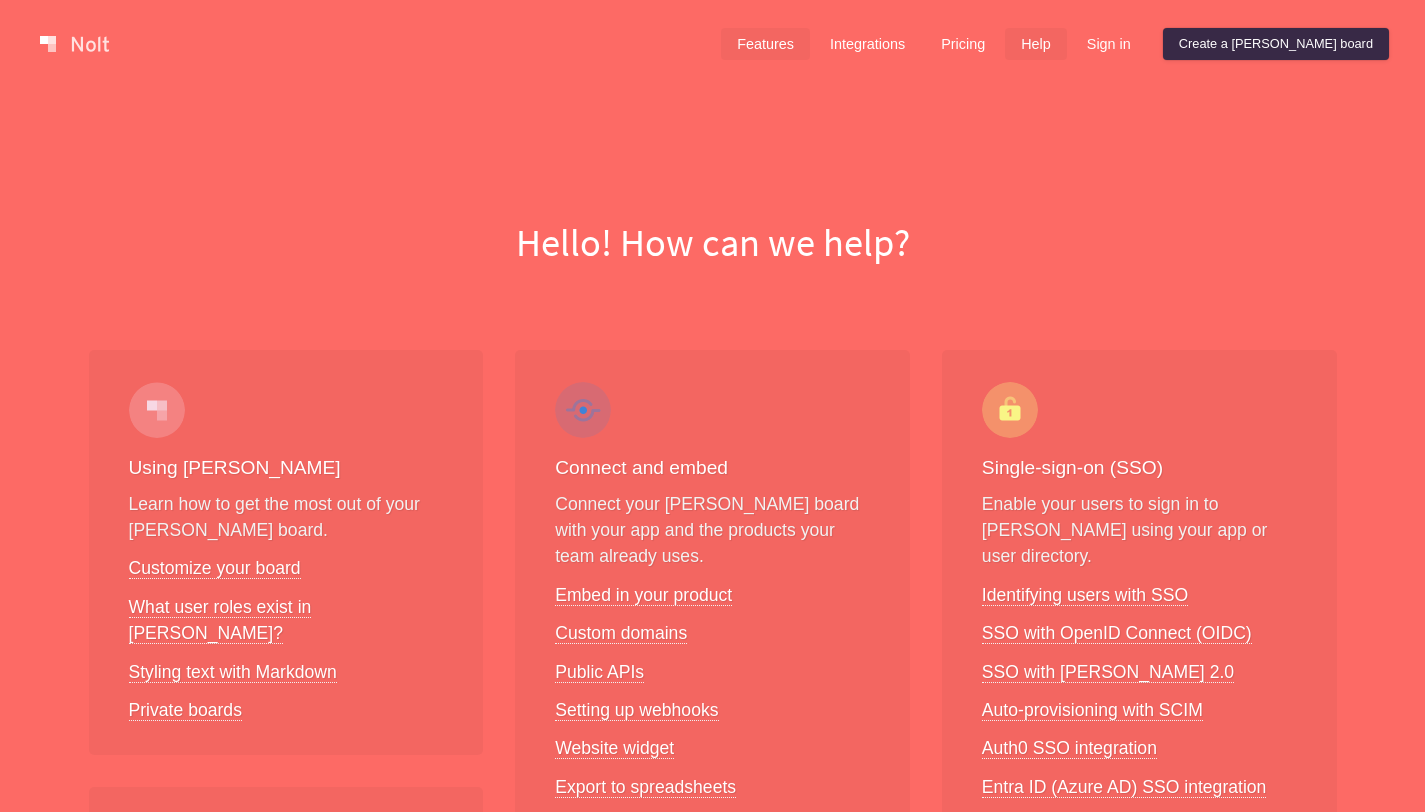 click on "Features" at bounding box center (765, 44) 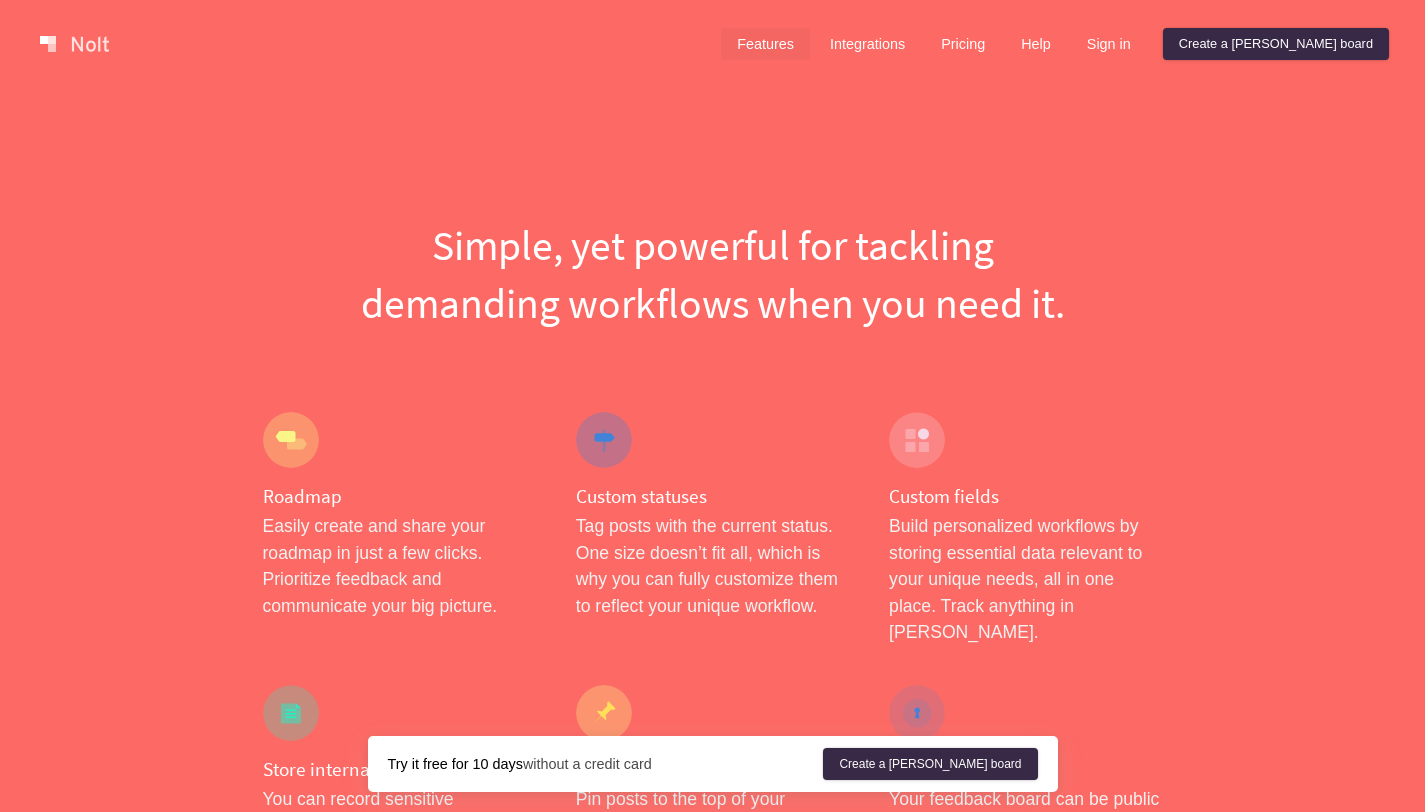 click on "Features Integrations Pricing Help Sign in Create a Nolt board Menu Simple, yet powerful for tackling   demanding workflows when you need it. Roadmap Easily create and share your roadmap in just a few clicks. Prioritize feedback and communicate your big picture. Custom statuses Tag posts with the current status. One size doesn’t fit all, which is why you can fully customize them to reflect your unique workflow. Custom fields Build personalized workflows by storing essential data relevant to your unique needs, all in one place. Track anything in Nolt. Store internal notes You can record sensitive information within private fields while keeping the data in context with your user requests. Pin a post Pin posts to the top of your Nolt board to communicate important messages to your users, such as instructions, links or reminders. Private boards Your feedback board can be public or private to specific users. Select the privacy setting that best suits your needs. Manual moderation Password-protected boards Tags" at bounding box center (712, 2168) 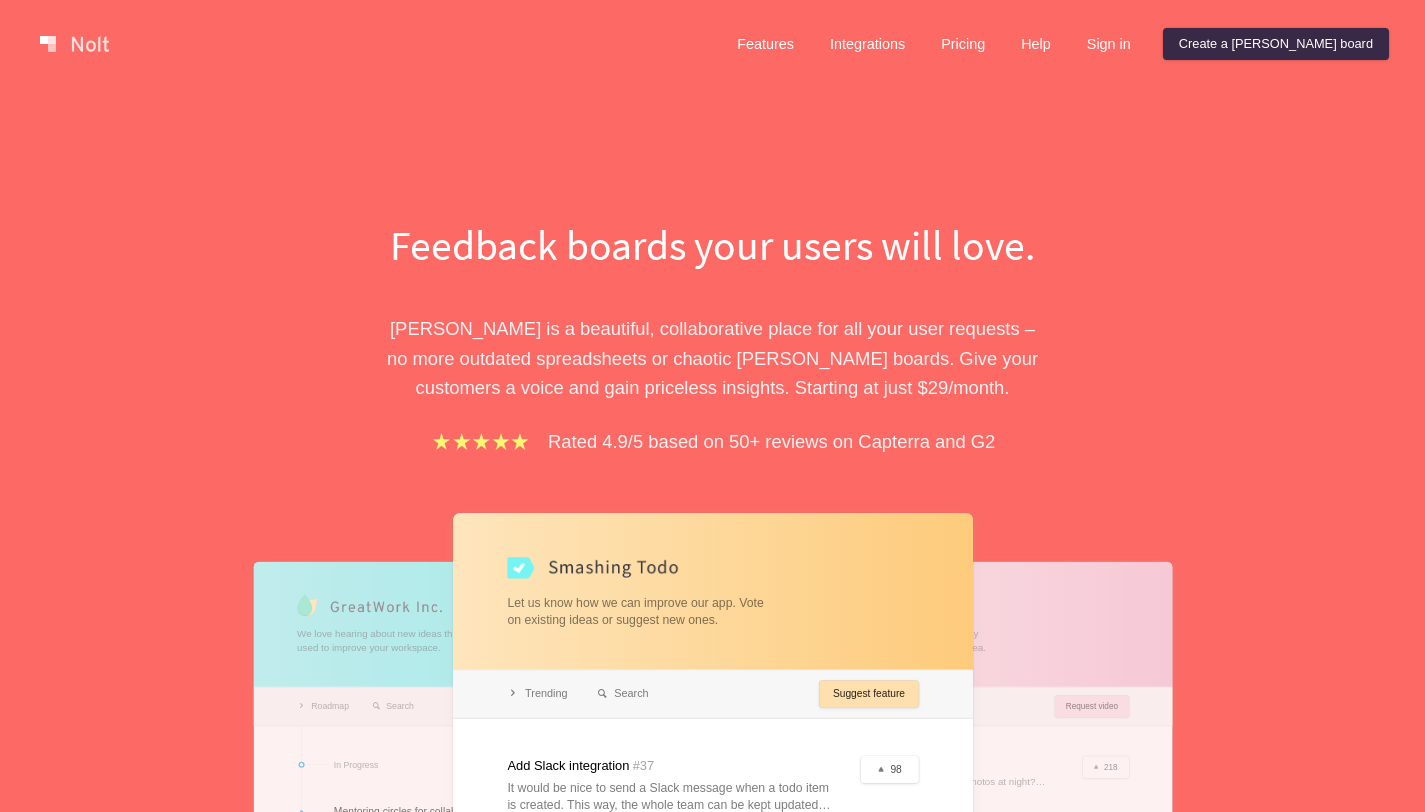 click on "Feedback boards your users will love. Nolt is a beautiful, collaborative place for all your user requests – no more outdated spreadsheets or chaotic Trello boards. Give your customers a voice and gain priceless insights. Starting at just $ 29 /month. Rated 4.9/5 based on 50+ reviews on Capterra and G2 We love hearing about new ideas that can be used to improve your workspace. Roadmap Search New idea In Progress Mentoring circles for collaborative learning # 18 Completed More plants # 24 Distribute meeting memos via email # 25 Let us know how we can improve our app. Vote on existing ideas or suggest new ones. Trending Search Suggest feature Add Slack integration # 37 It would be nice to send a Slack message when a todo item is created. This way, the whole team can be kept updated on the progress of tasks. 98 Dark theme # 41 The harsh whites aren't easy on my eyes at night. I suggest adding a night mode option that can be toggled easily. 76 Data export # 39 82 Most voted Search Request video Night photography" at bounding box center [713, 674] 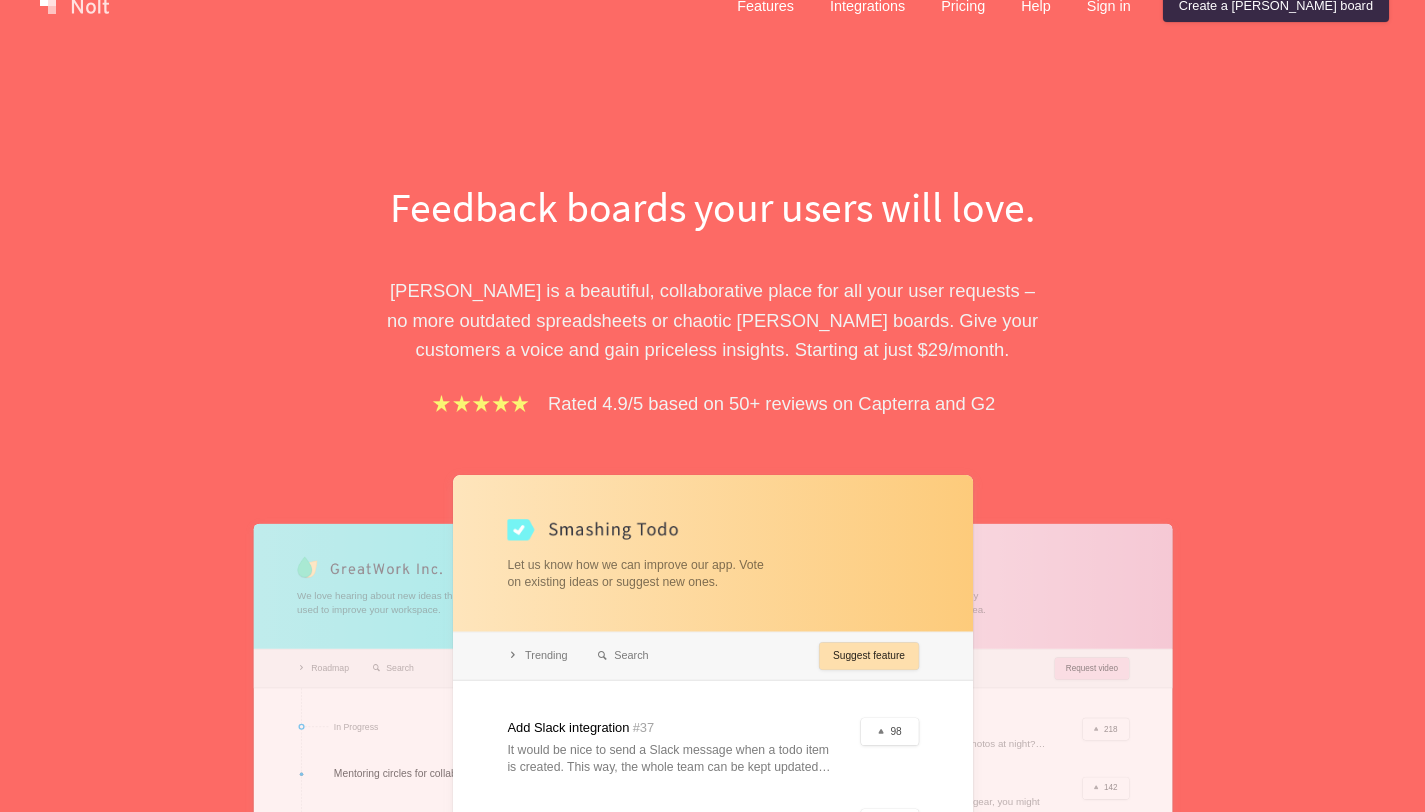 scroll, scrollTop: 0, scrollLeft: 0, axis: both 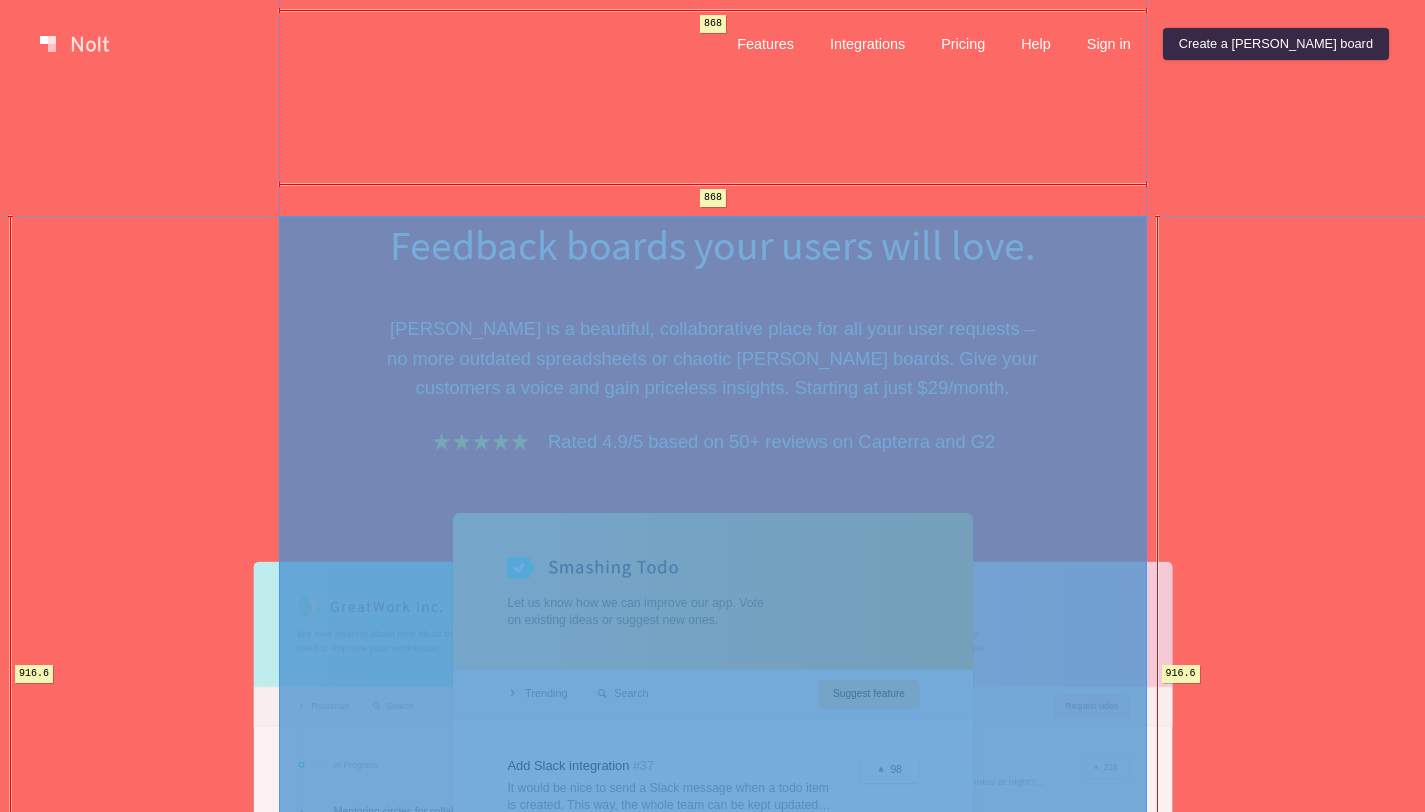click on "Feedback boards your users will love. Nolt is a beautiful, collaborative place for all your user requests – no more outdated spreadsheets or chaotic Trello boards. Give your customers a voice and gain priceless insights. Starting at just $ 29 /month. Rated 4.9/5 based on 50+ reviews on Capterra and G2 We love hearing about new ideas that can be used to improve your workspace. Roadmap Search New idea In Progress Mentoring circles for collaborative learning # 18 Completed More plants # 24 Distribute meeting memos via email # 25 Let us know how we can improve our app. Vote on existing ideas or suggest new ones. Trending Search Suggest feature Add Slack integration # 37 It would be nice to send a Slack message when a todo item is created. This way, the whole team can be kept updated on the progress of tasks. 98 Dark theme # 41 The harsh whites aren't easy on my eyes at night. I suggest adding a night mode option that can be toggled easily. 76 Data export # 39 82 Most voted Search Request video Night photography" at bounding box center [713, 674] 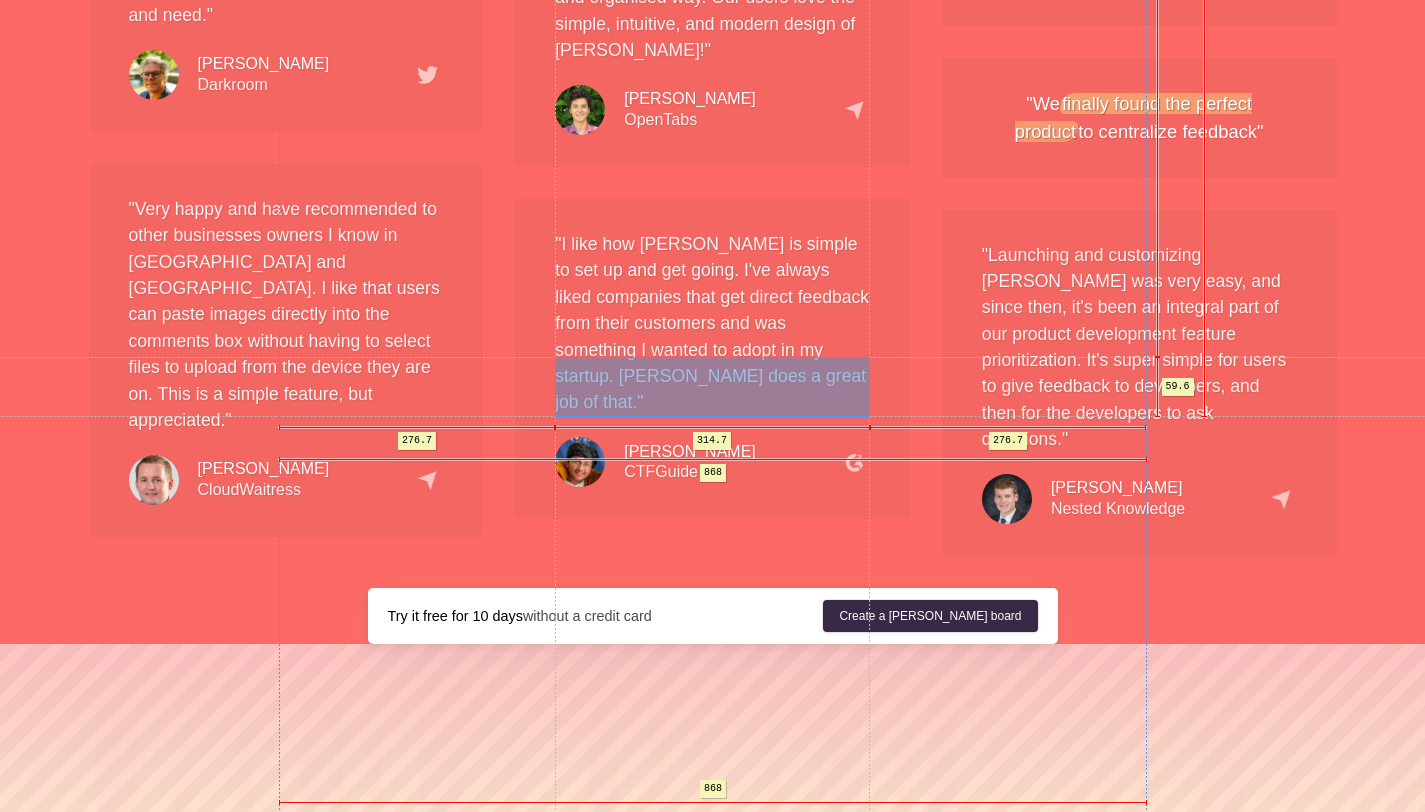 scroll, scrollTop: 3739, scrollLeft: 0, axis: vertical 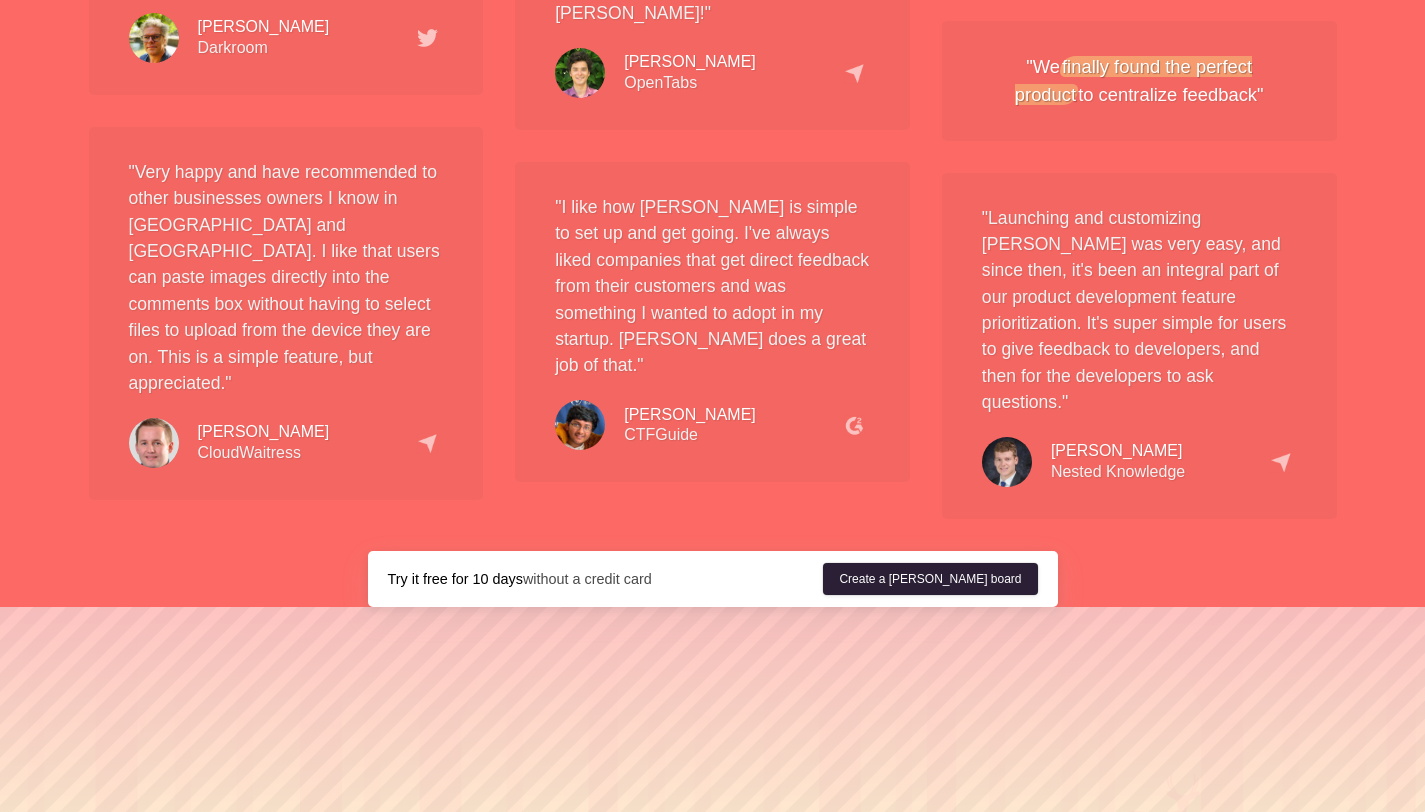 click on "Create a [PERSON_NAME] board" at bounding box center (930, 579) 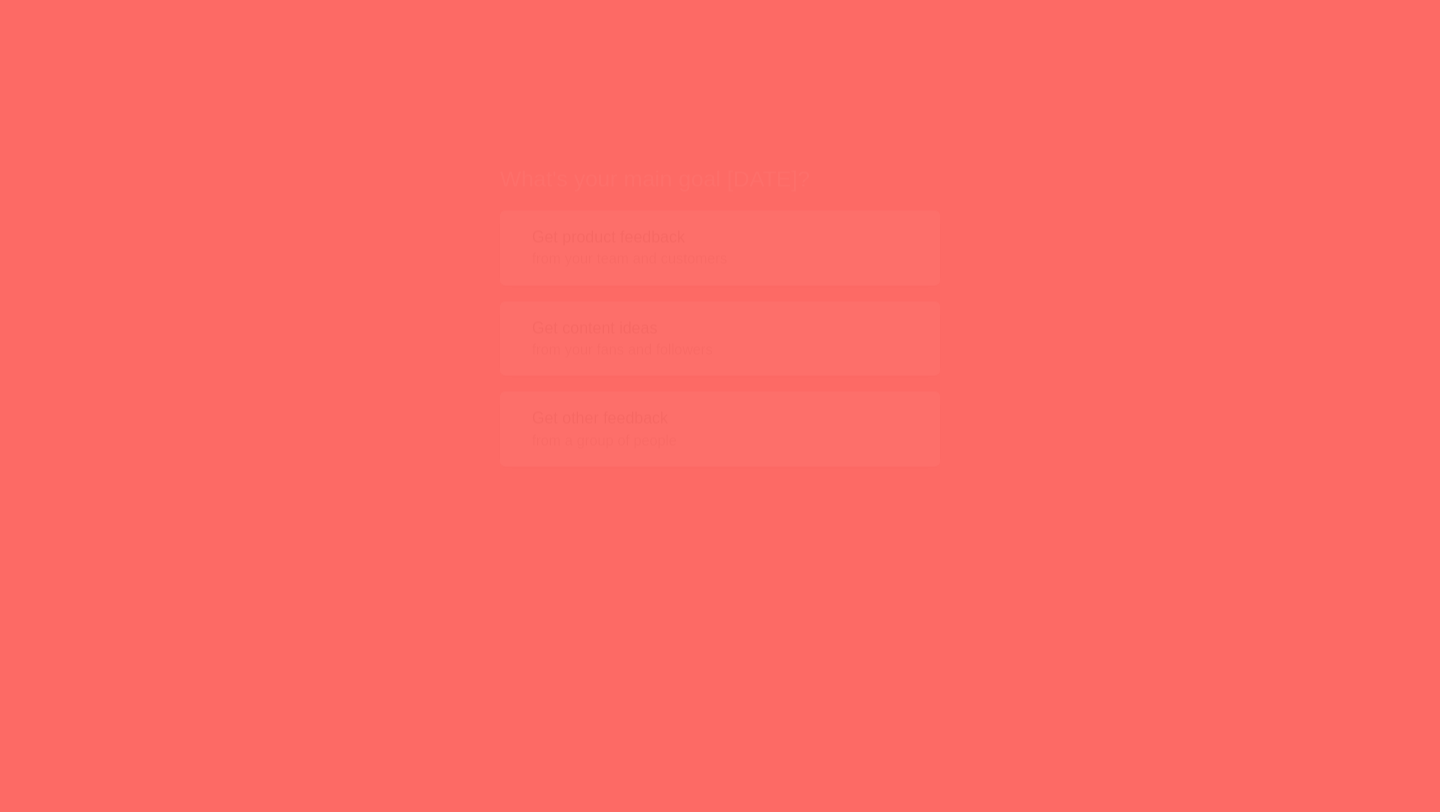 click on "Get other feedback from a group of people" at bounding box center [720, 390] 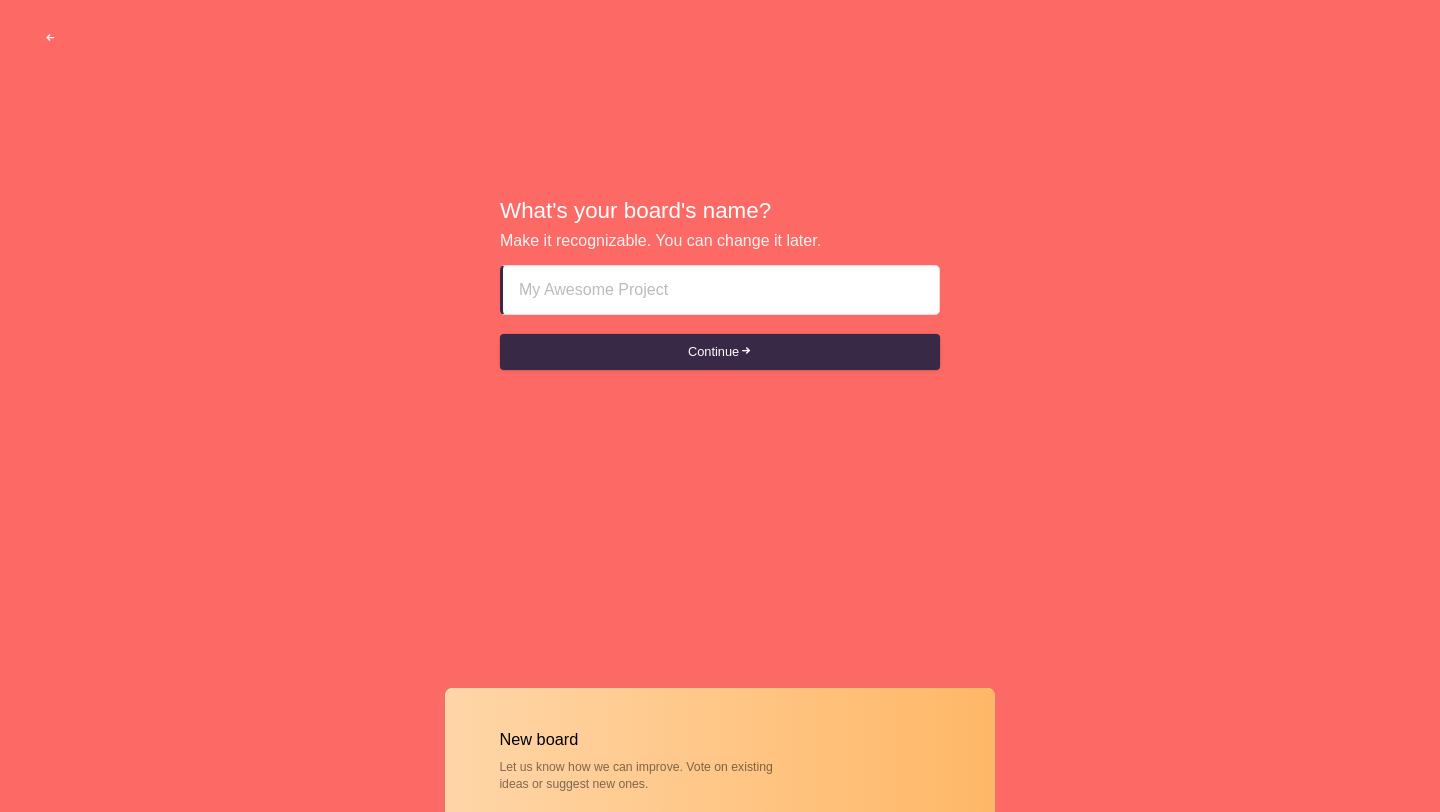 click at bounding box center (721, 290) 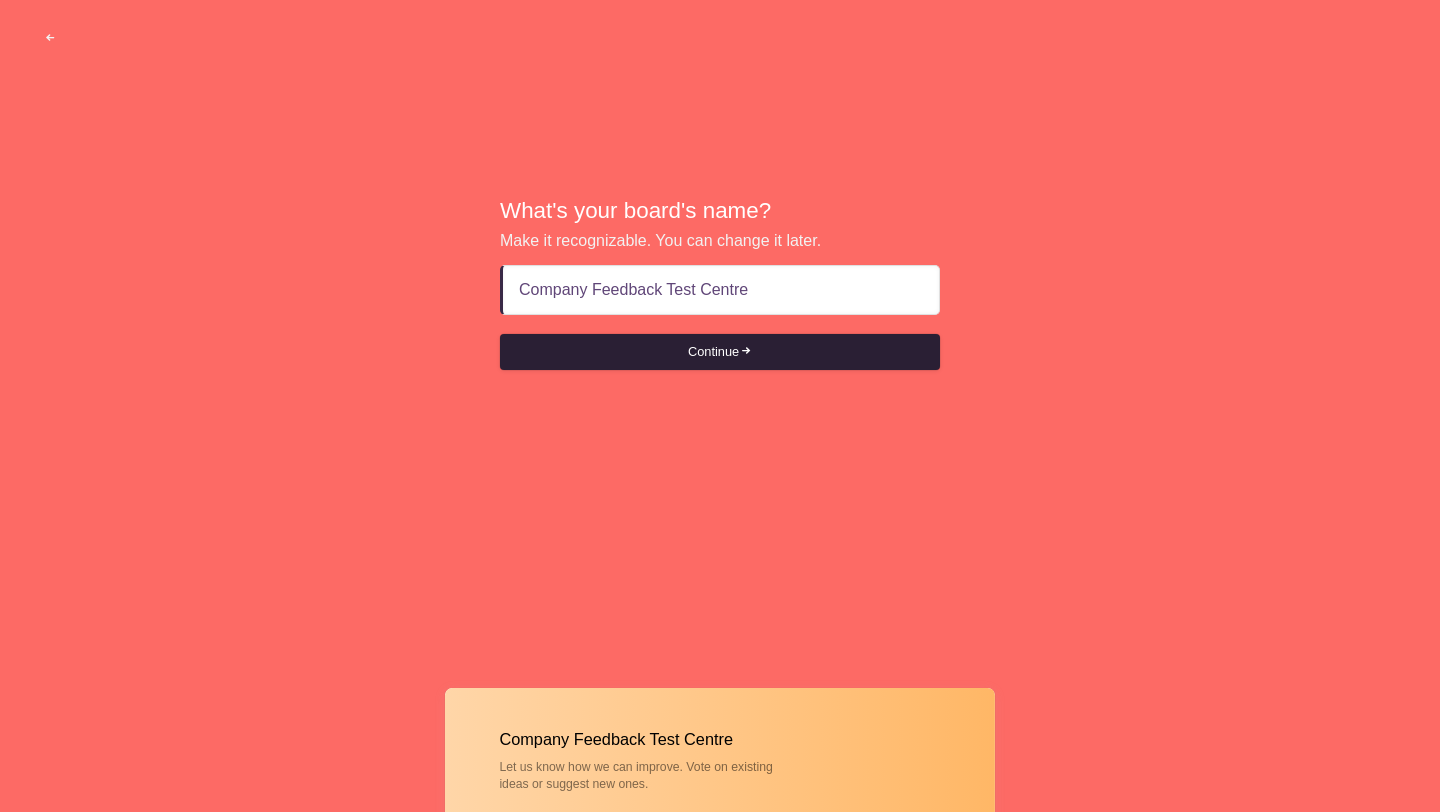 click on "Continue" at bounding box center (720, 352) 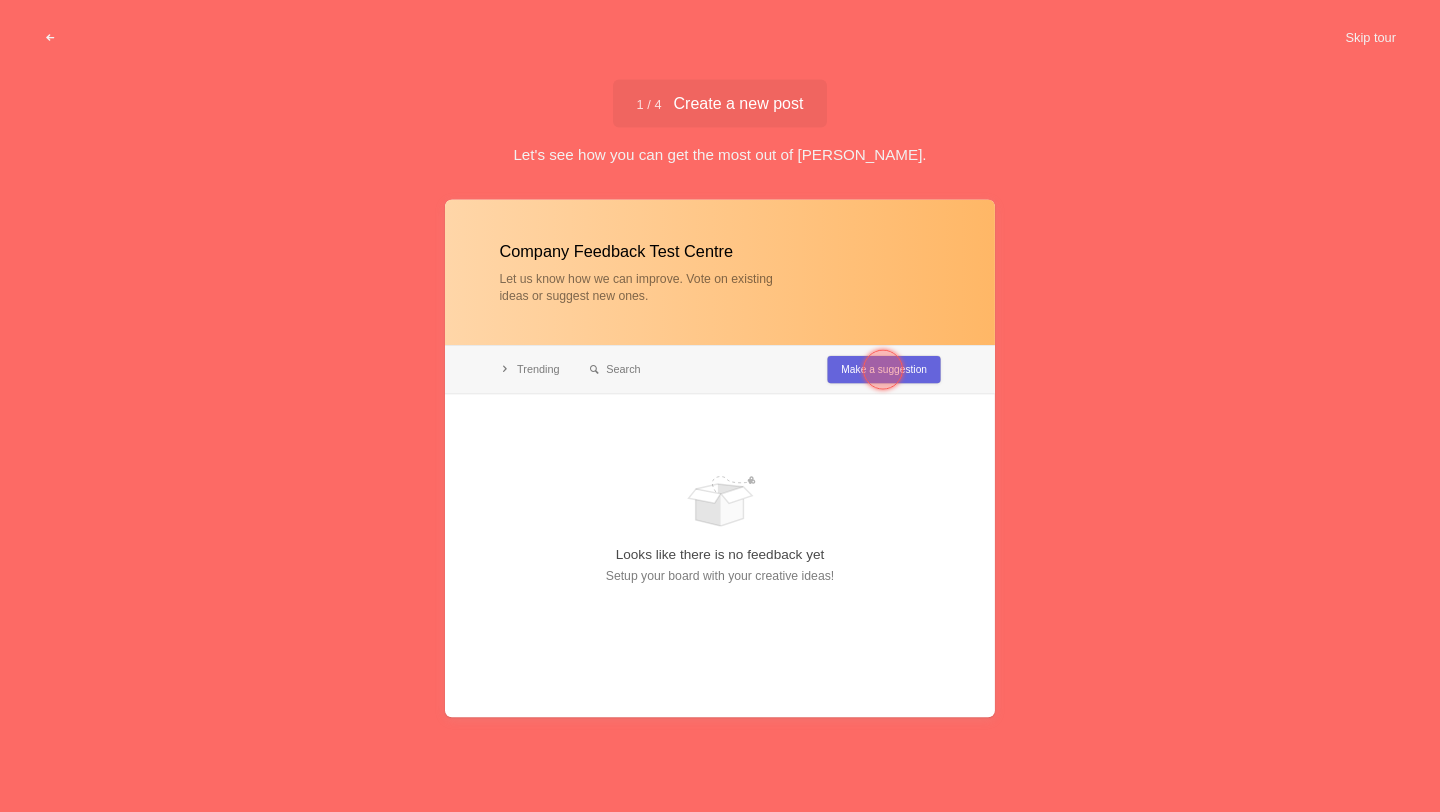 type on "Company Feedback Test Centre" 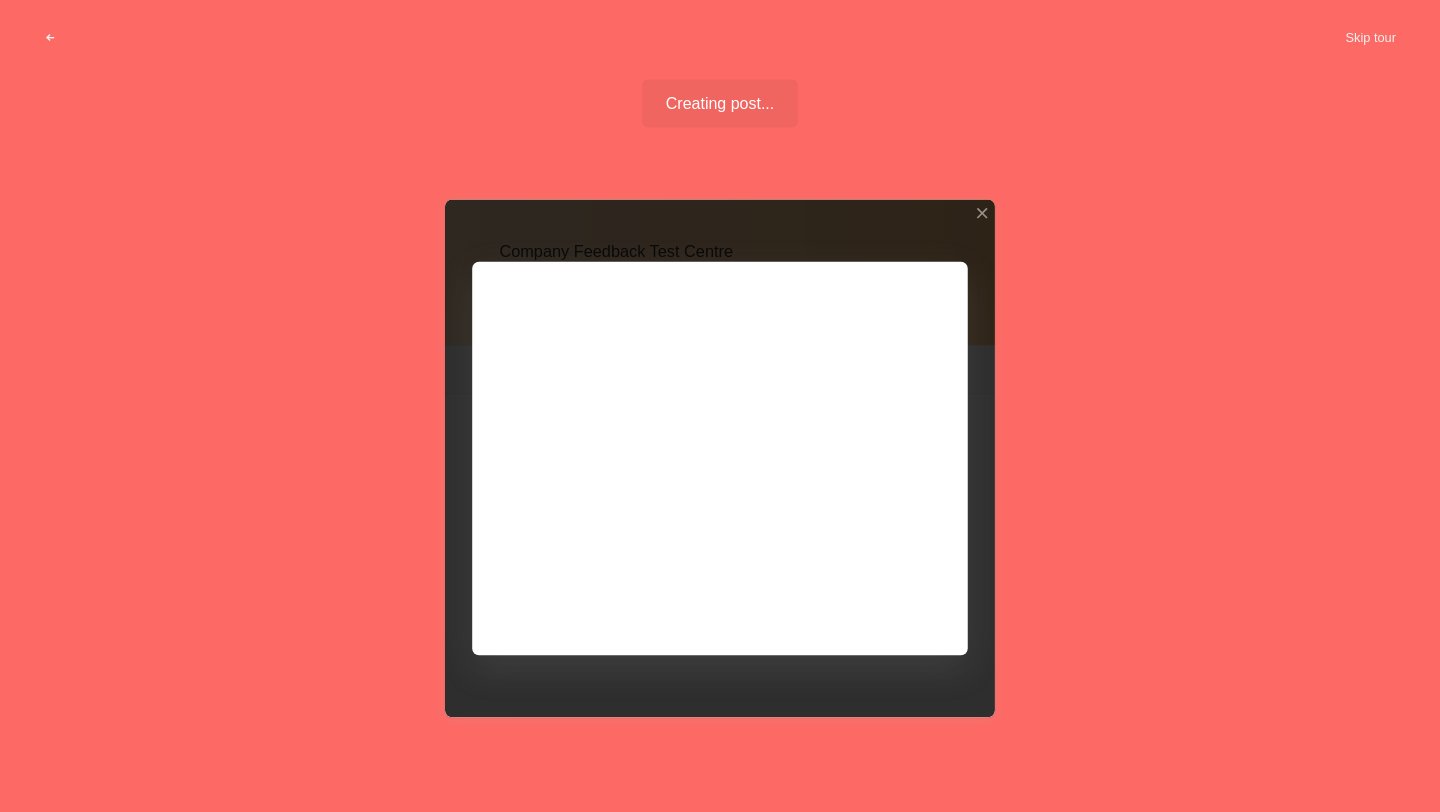 click at bounding box center (720, 459) 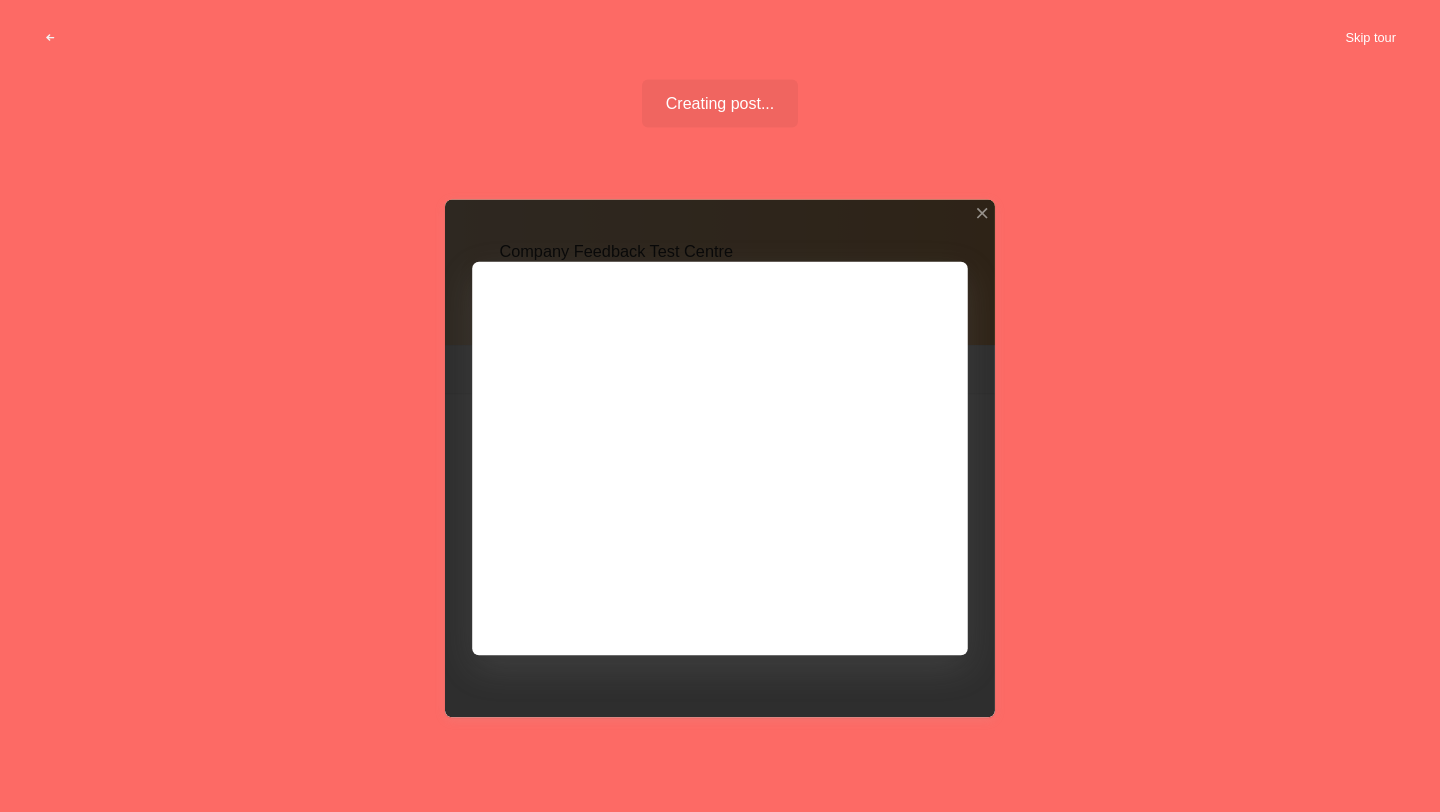 click on "Skip tour" at bounding box center [1370, 38] 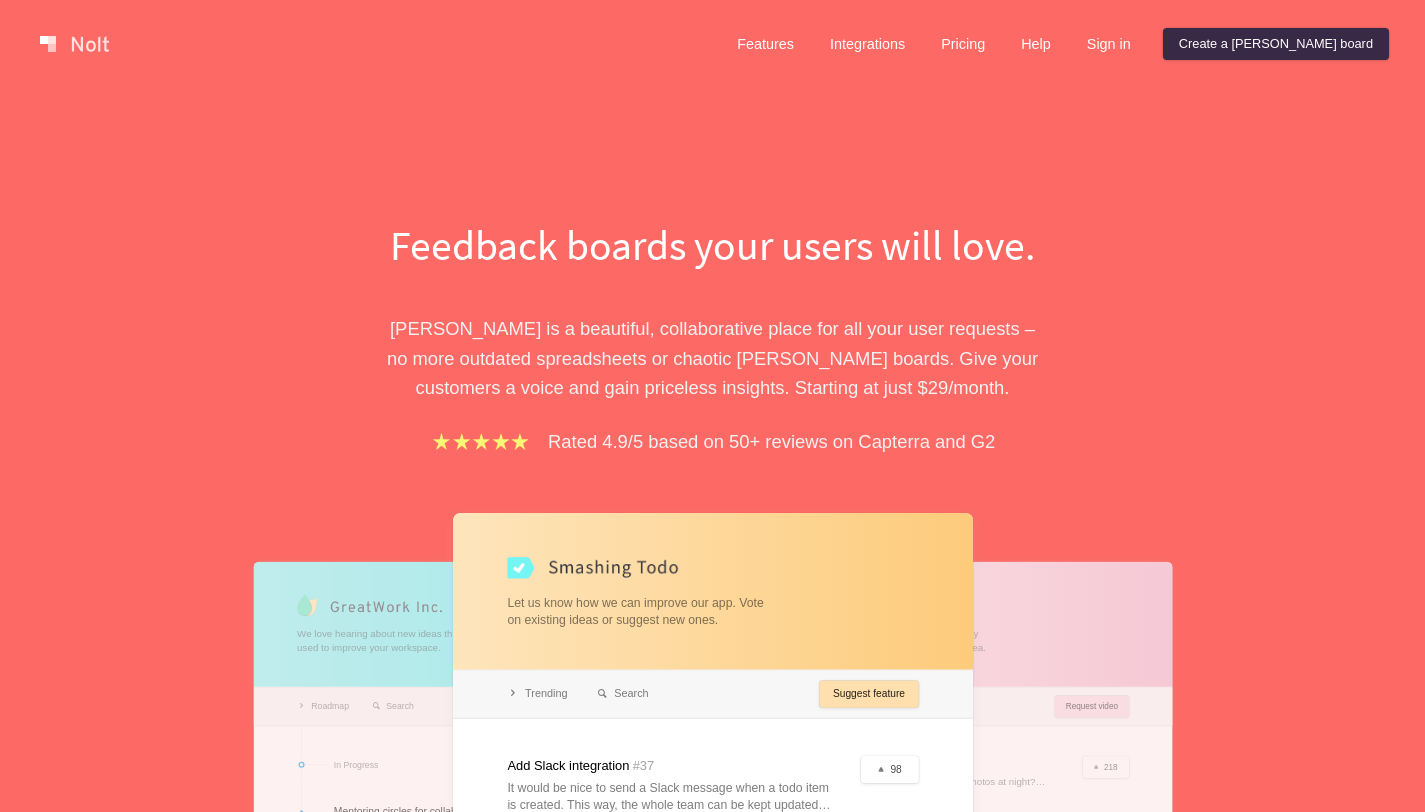 click on "Nolt is a beautiful, collaborative place for all your user requests – no more outdated spreadsheets or chaotic Trello boards. Give your customers a voice and gain priceless insights. Starting at just $ 29 /month." at bounding box center [713, 358] 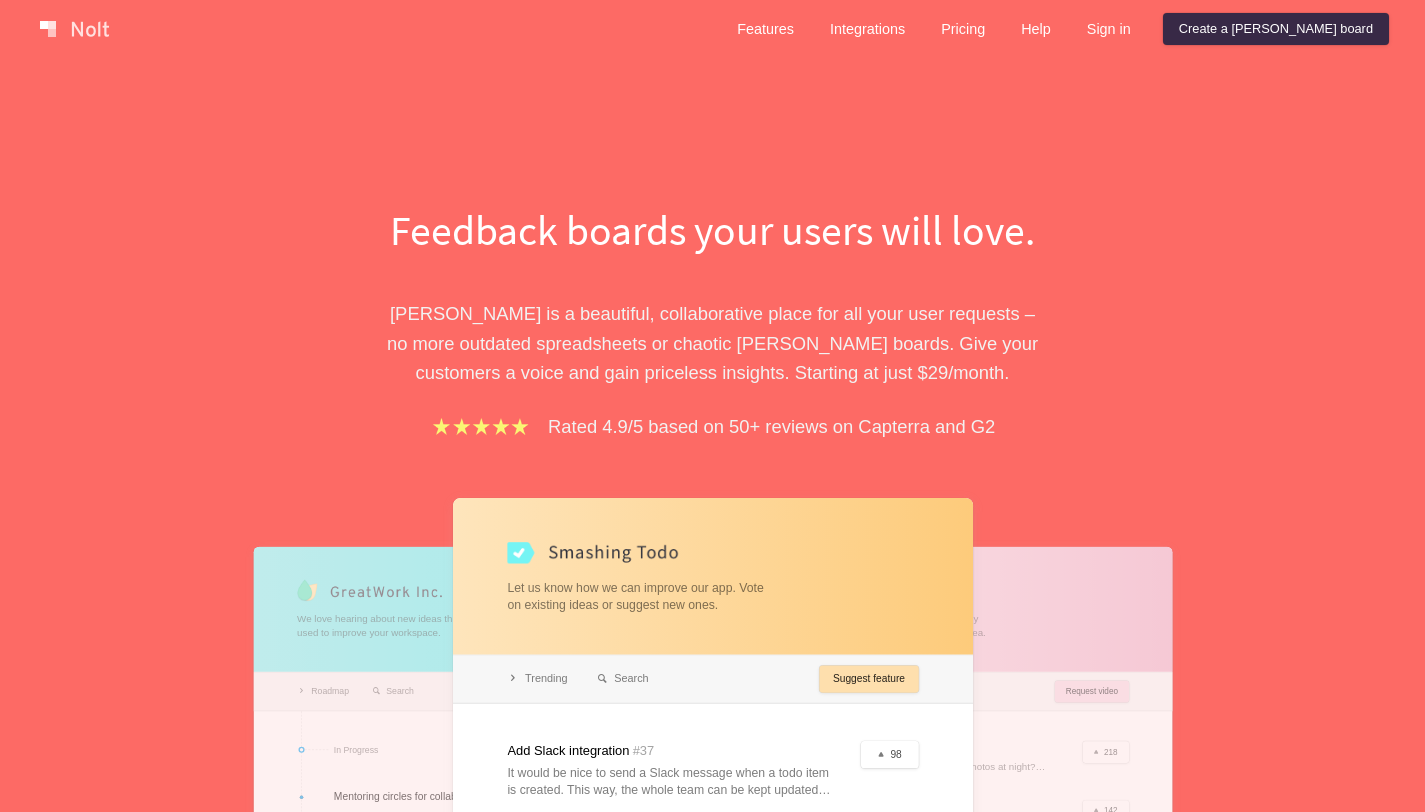scroll, scrollTop: 0, scrollLeft: 0, axis: both 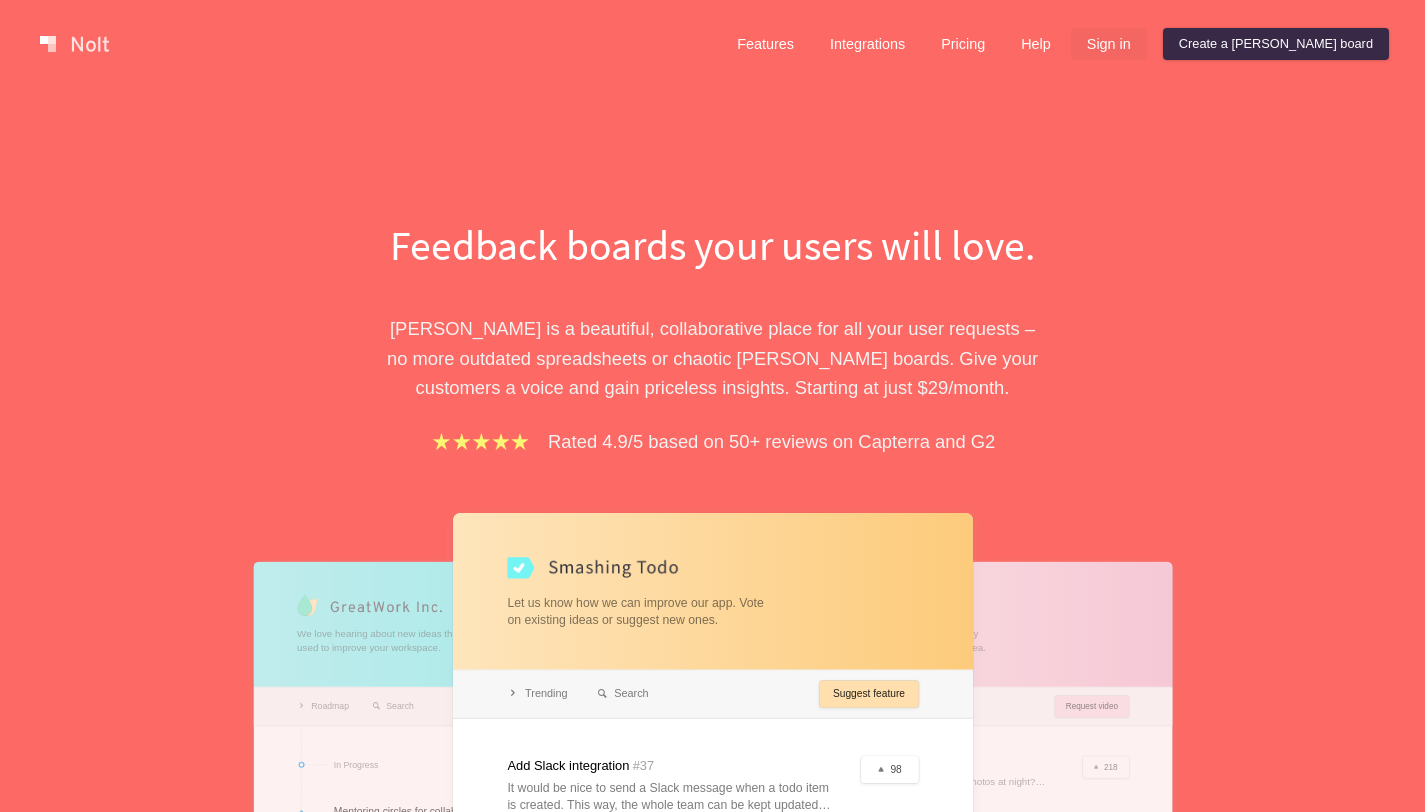 click on "Sign in" at bounding box center [1109, 44] 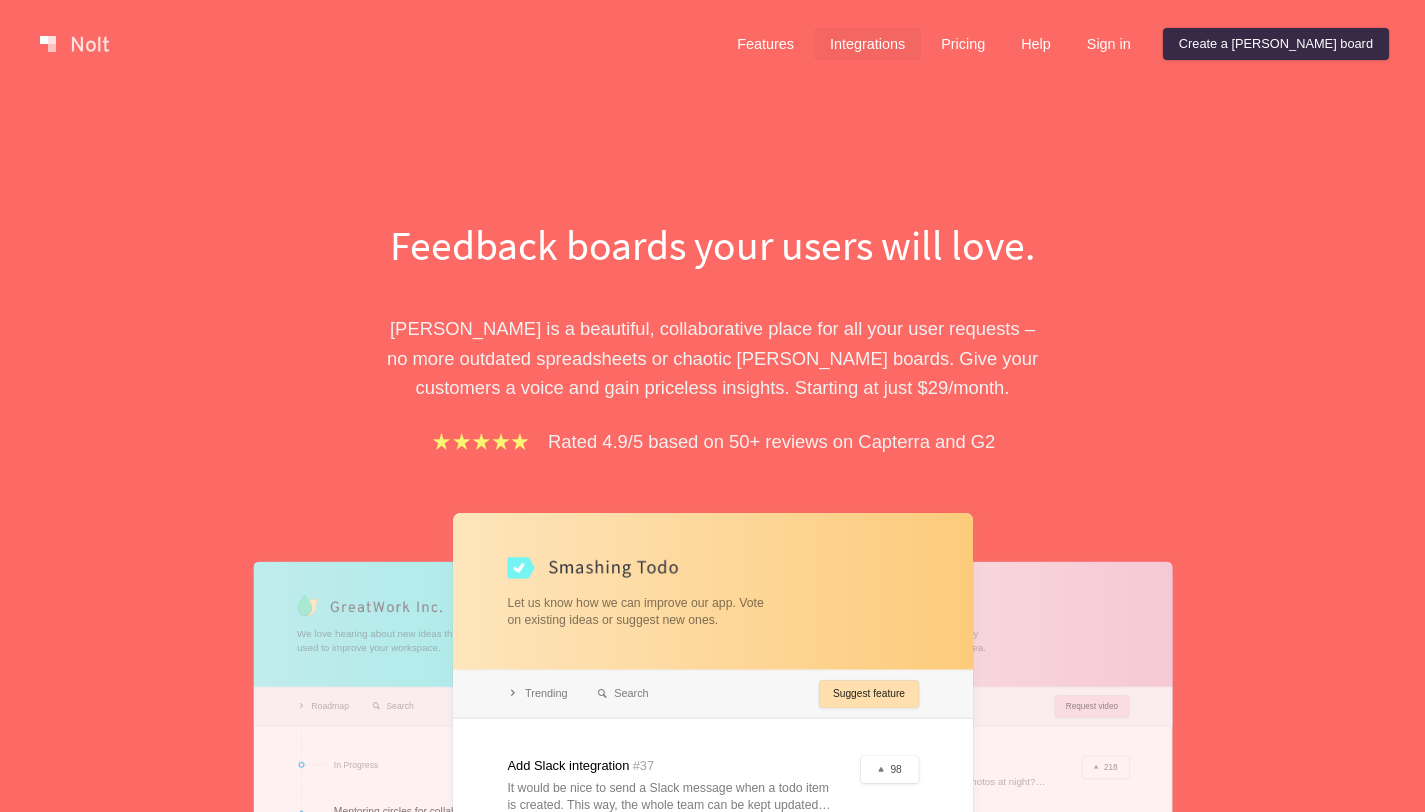 click on "Integrations" at bounding box center [867, 44] 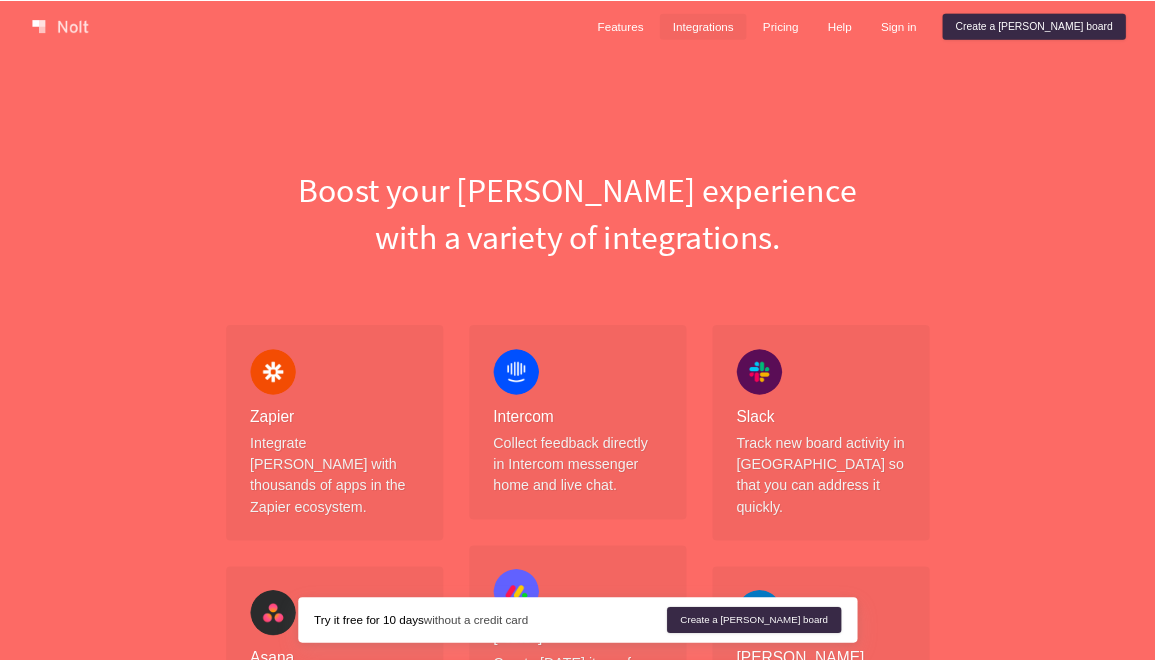 scroll, scrollTop: 0, scrollLeft: 0, axis: both 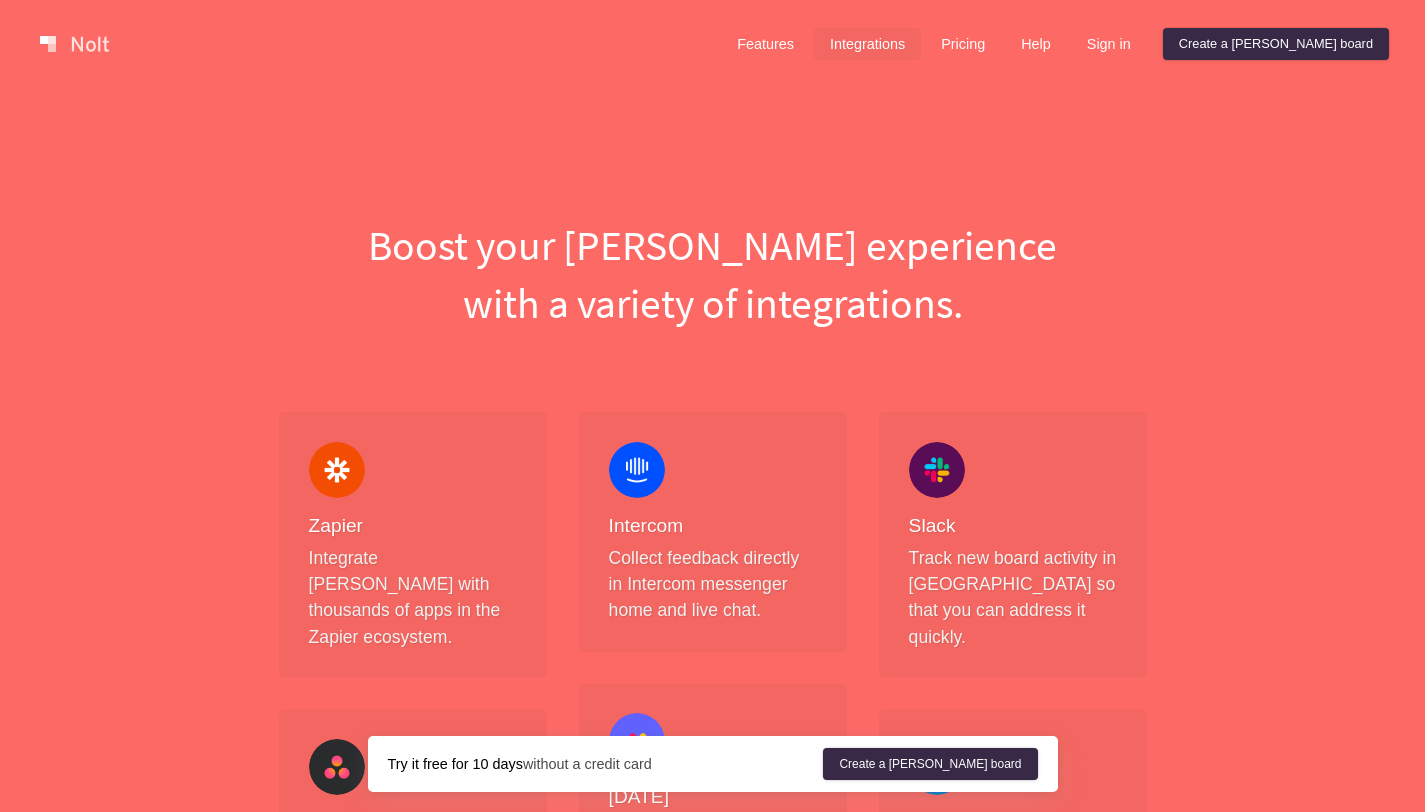 click at bounding box center (74, 44) 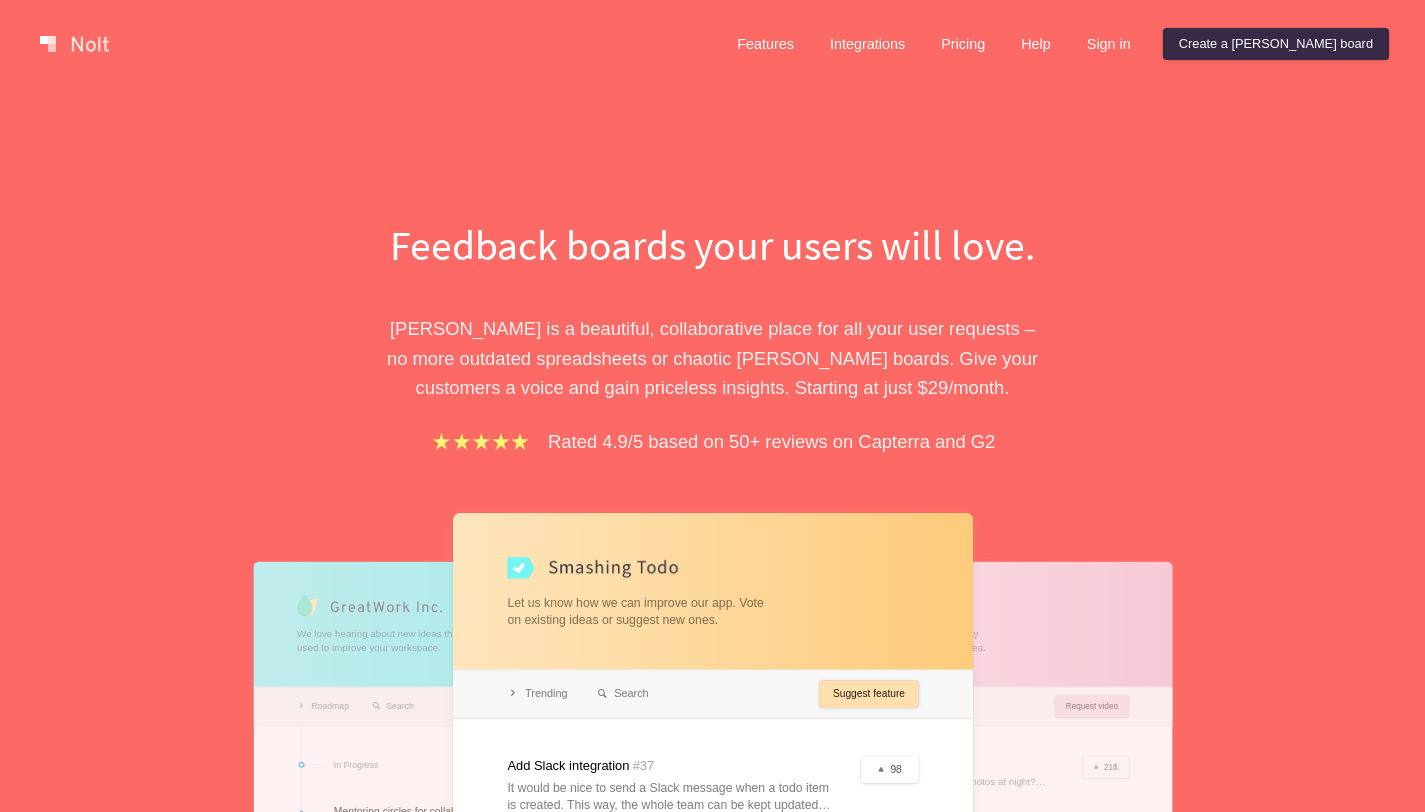 click on "Feedback boards your users will love. Nolt is a beautiful, collaborative place for all your user requests – no more outdated spreadsheets or chaotic Trello boards. Give your customers a voice and gain priceless insights. Starting at just $ 29 /month. Rated 4.9/5 based on 50+ reviews on Capterra and G2 We love hearing about new ideas that can be used to improve your workspace. Roadmap Search New idea In Progress Mentoring circles for collaborative learning # 18 Completed More plants # 24 Distribute meeting memos via email # 25 Let us know how we can improve our app. Vote on existing ideas or suggest new ones. Trending Search Suggest feature Add Slack integration # 37 It would be nice to send a Slack message when a todo item is created. This way, the whole team can be kept updated on the progress of tasks. 98 Dark theme # 41 The harsh whites aren't easy on my eyes at night. I suggest adding a night mode option that can be toggled easily. 76 Data export # 39 82 Most voted Search Request video Night photography" at bounding box center [712, 622] 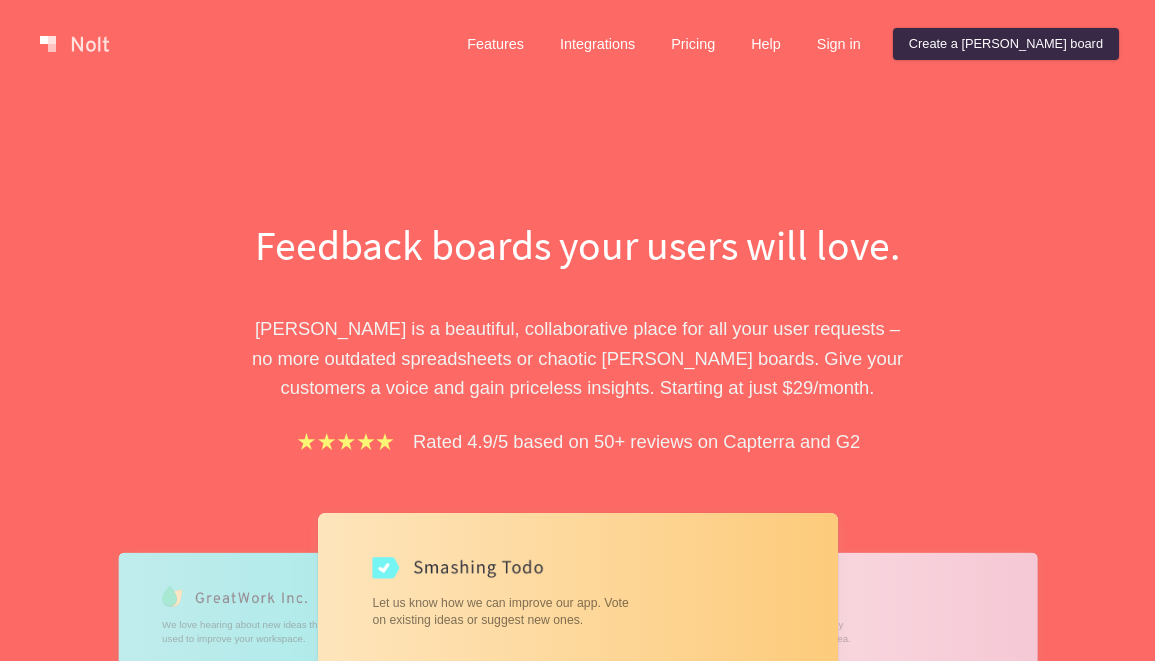 click on "Feedback boards your users will love. Nolt is a beautiful, collaborative place for all your user requests – no more outdated spreadsheets or chaotic Trello boards. Give your customers a voice and gain priceless insights. Starting at just $ 29 /month. Rated 4.9/5 based on 50+ reviews on Capterra and G2 We love hearing about new ideas that can be used to improve your workspace. Roadmap Search New idea In Progress Mentoring circles for collaborative learning # 18 Completed More plants # 24 Distribute meeting memos via email # 25 Let us know how we can improve our app. Vote on existing ideas or suggest new ones. Trending Search Suggest feature Add Slack integration # 37 It would be nice to send a Slack message when a todo item is created. This way, the whole team can be kept updated on the progress of tasks. 98 Dark theme # 41 The harsh whites aren't easy on my eyes at night. I suggest adding a night mode option that can be toggled easily. 76 Data export # 39 82 Most voted Search Request video Night photography" at bounding box center (578, 629) 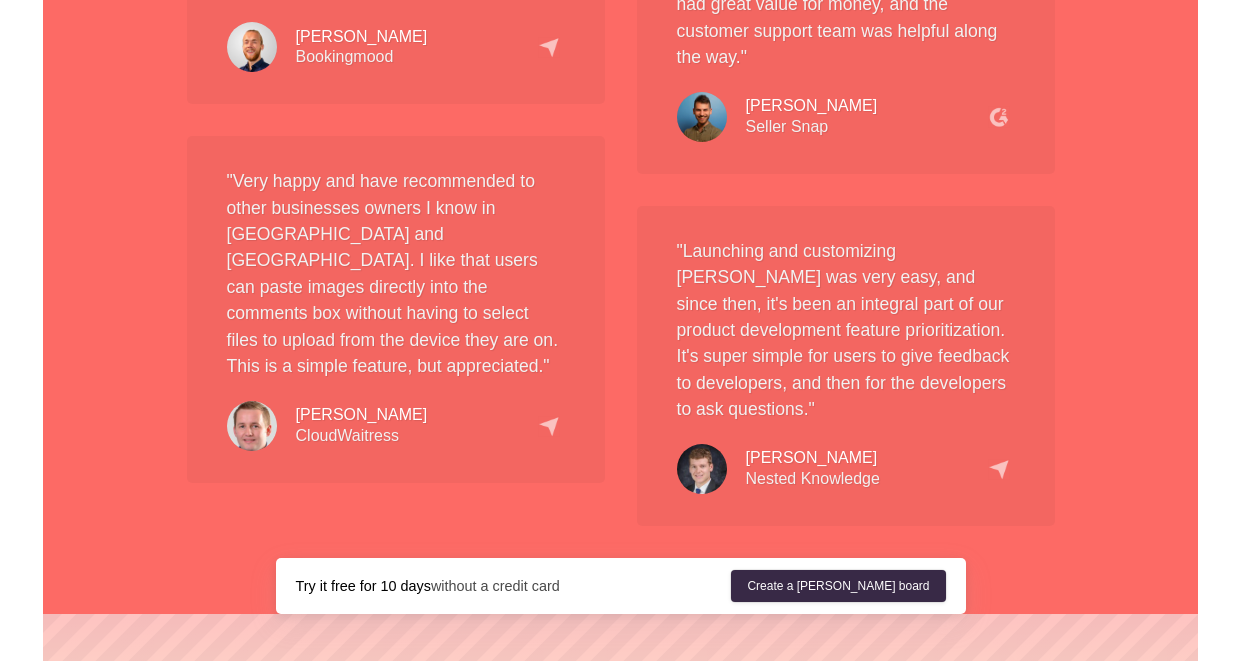 scroll, scrollTop: 4554, scrollLeft: 0, axis: vertical 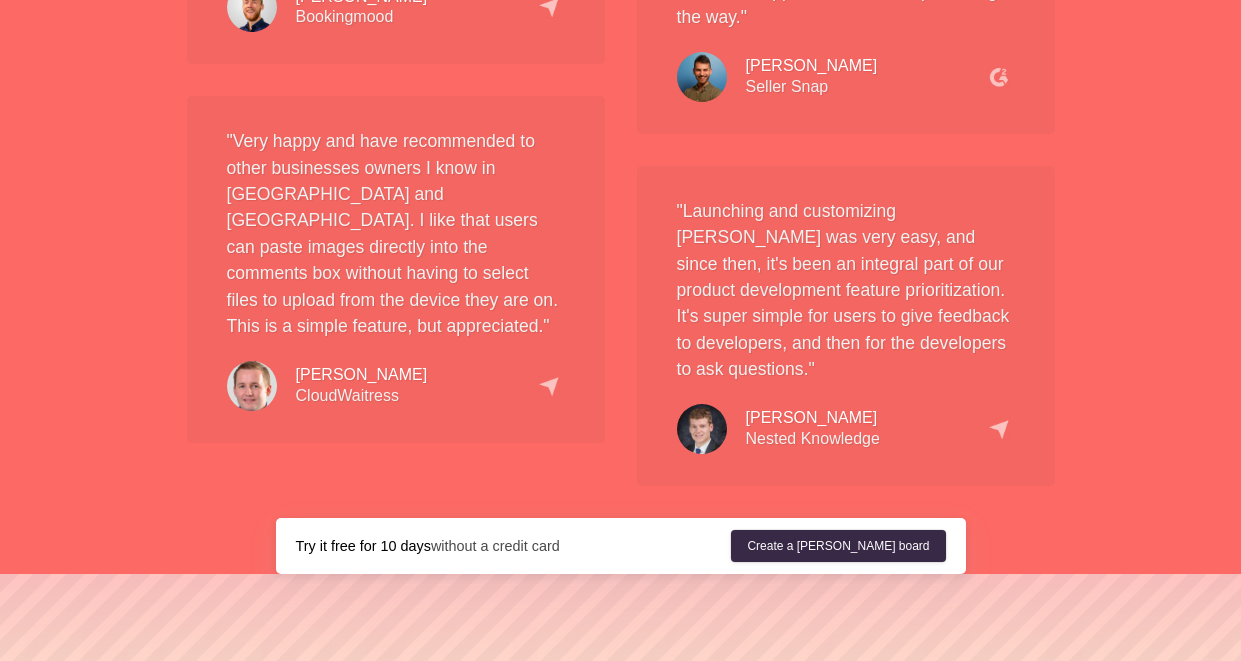 click on ""We implemented Nolt and started receiving feedback from customers in less than an hour. Nolt has allowed us to rapidly improve our product based on customer feedback, but has never gotten in our way. I continue to be impressed by Nolt’s ability to scale to meet or needs, while remaining simple for our customers to use and understand at a glance." Jeff Johnson Nested Knowledge "My overall experience with Nolt is great. For our use case of gathering feature requests it does a fantastic job. It gives customers a direct line to our development team. This allows people to make requests without waiting in support queues, and letting others weigh in on their ideas." Kelsey Cooper Fluorescent "Nolt made everything easier. I really like its simplicity and ease of use." Scott Crookson Let Tech Solutions Maggie Bachenberg Pointz "We love the concept and we use two boards, one for bugs and one for feature requests. Most of all we love the clean, well-thought-through, customisable UI which blends so well with ours." "" at bounding box center [846, -1165] 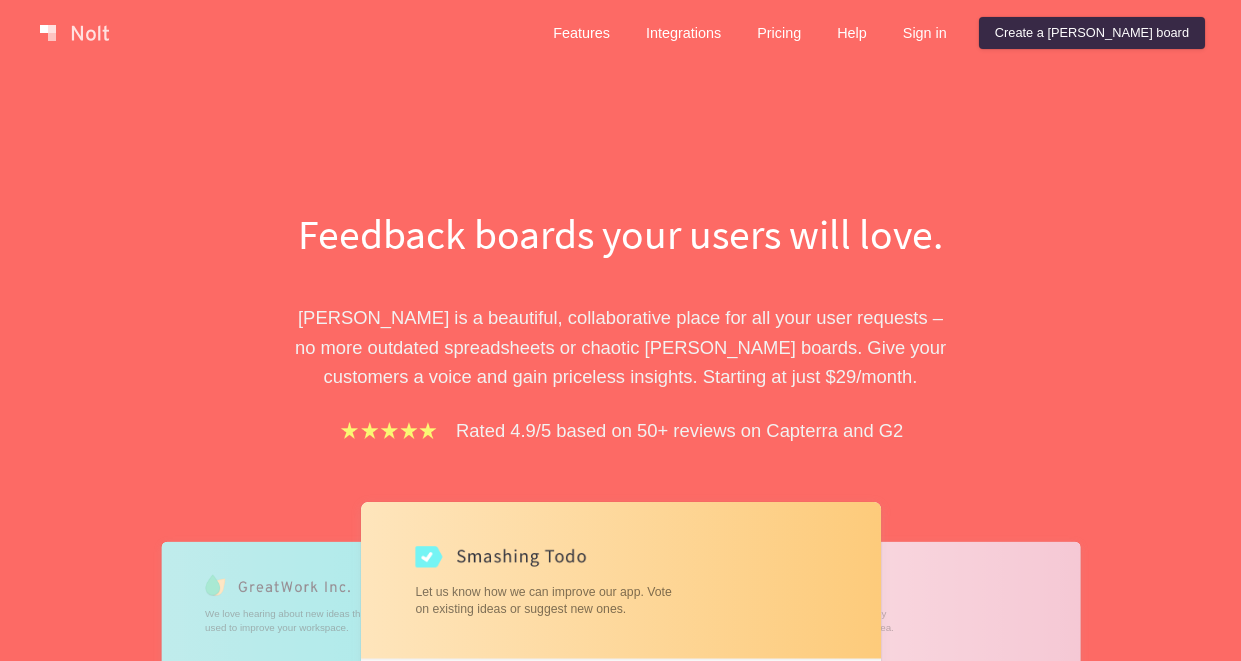 scroll, scrollTop: 0, scrollLeft: 0, axis: both 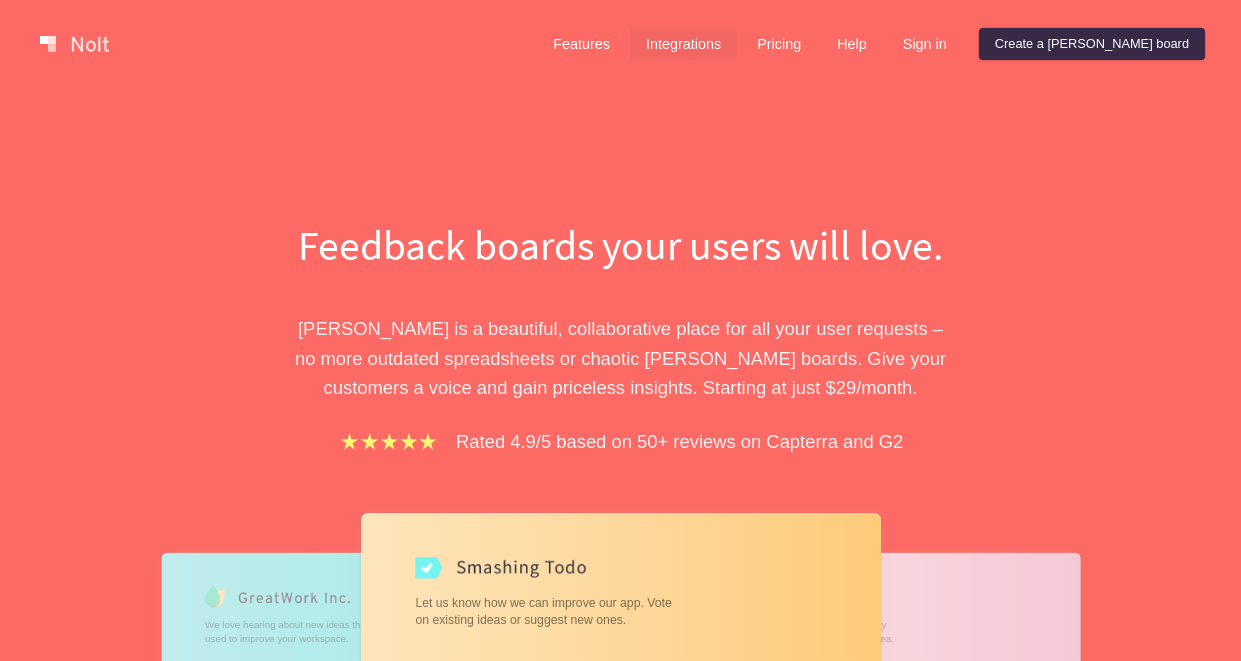 click on "Integrations" at bounding box center (683, 44) 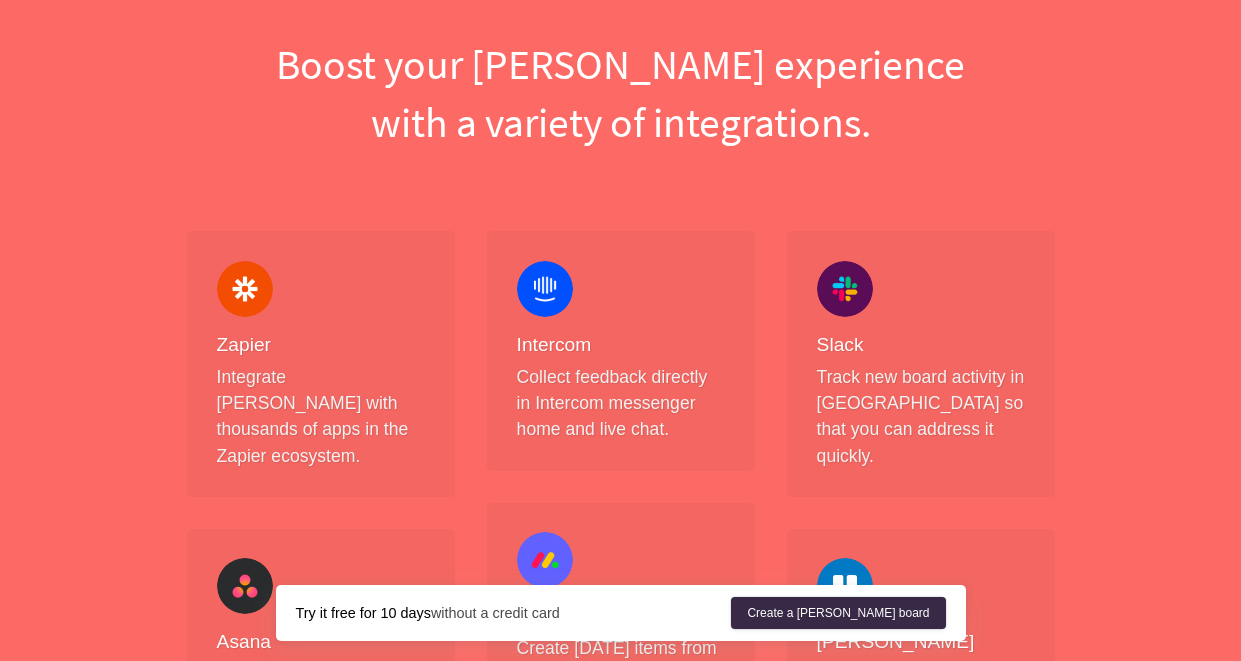 scroll, scrollTop: 0, scrollLeft: 0, axis: both 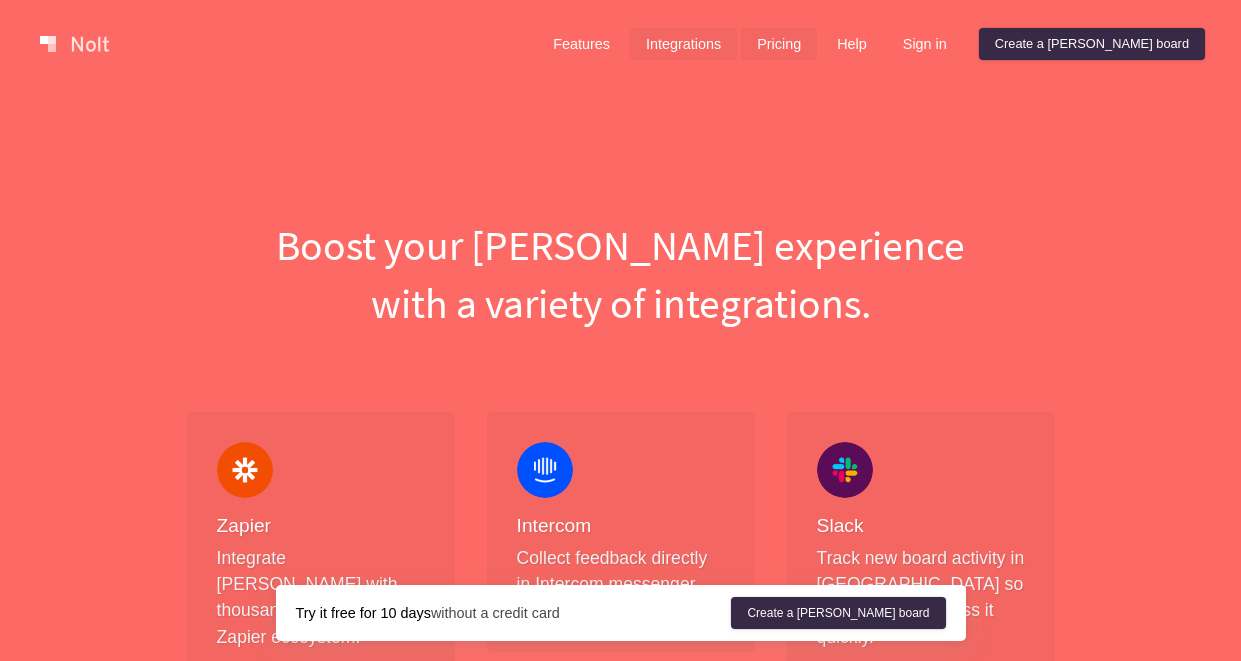 click on "Pricing" at bounding box center [779, 44] 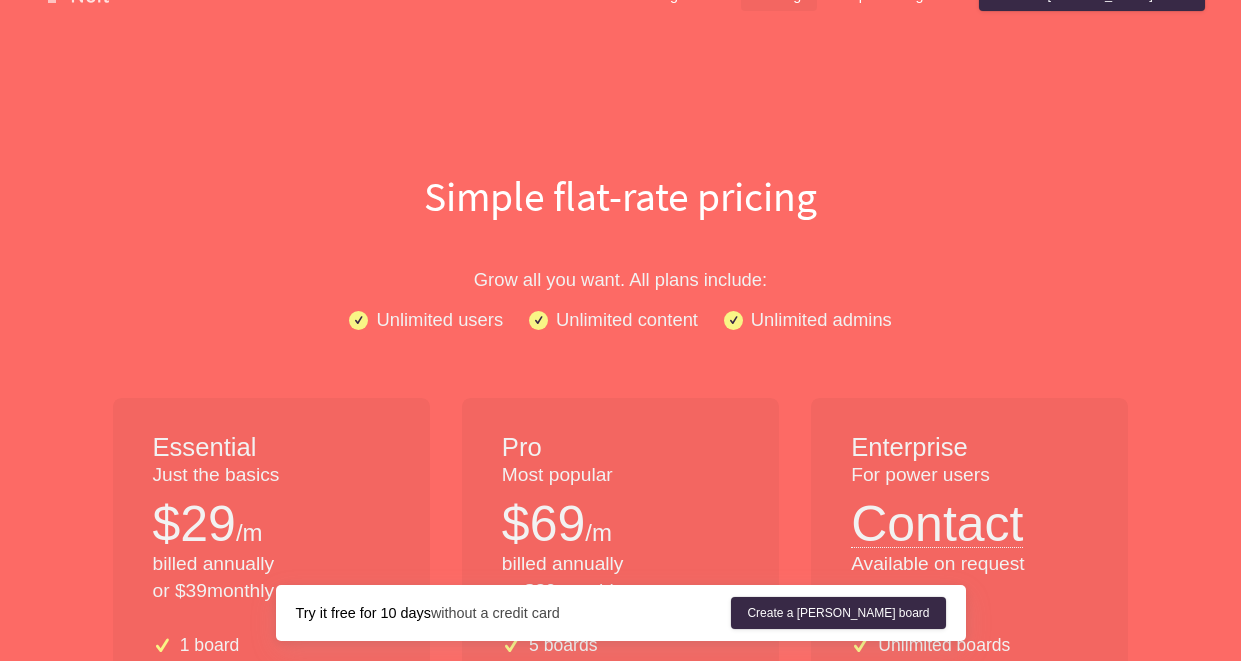 scroll, scrollTop: 0, scrollLeft: 0, axis: both 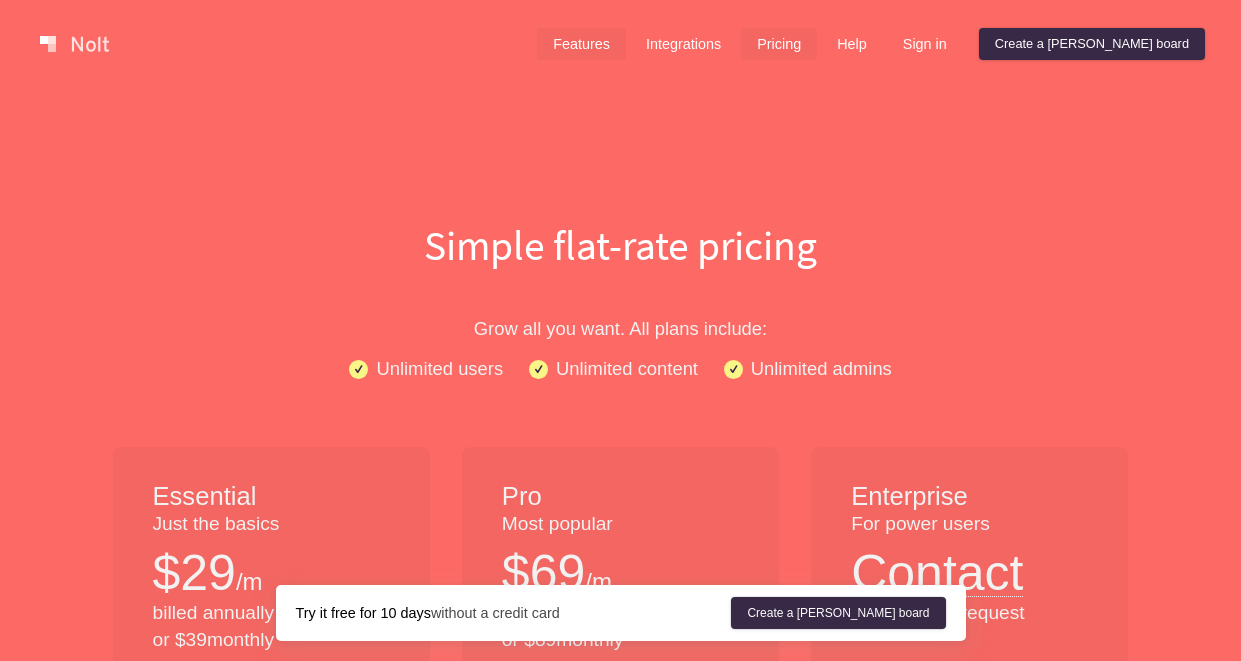 click on "Features" at bounding box center (581, 44) 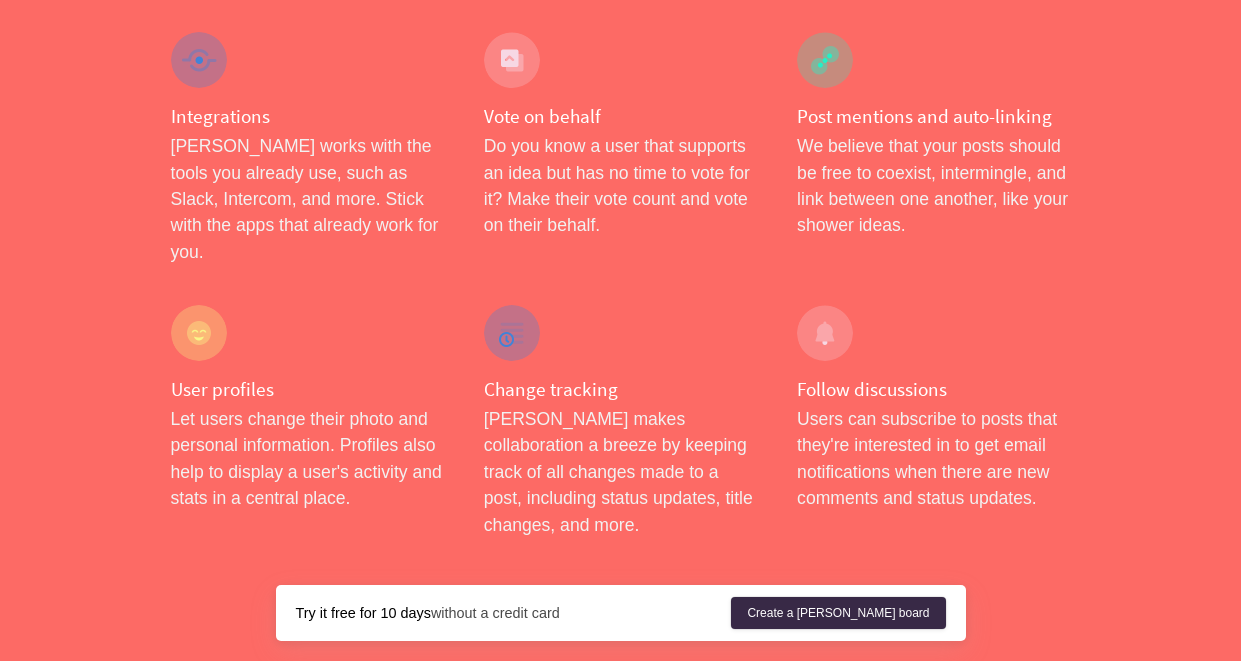scroll, scrollTop: 3354, scrollLeft: 0, axis: vertical 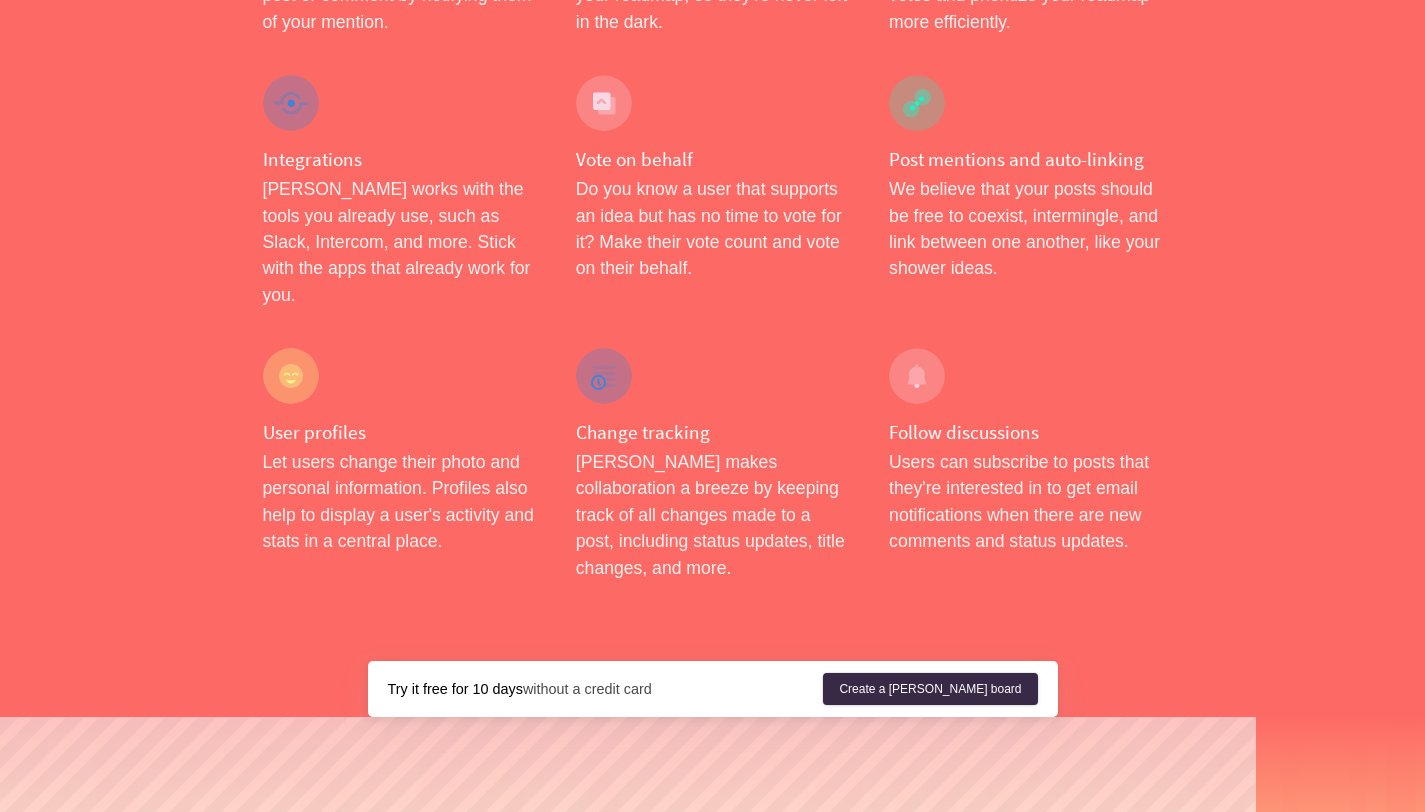 click on "Users can subscribe to posts that they're interested in to get email notifications when there are new comments and status updates." at bounding box center (1025, 502) 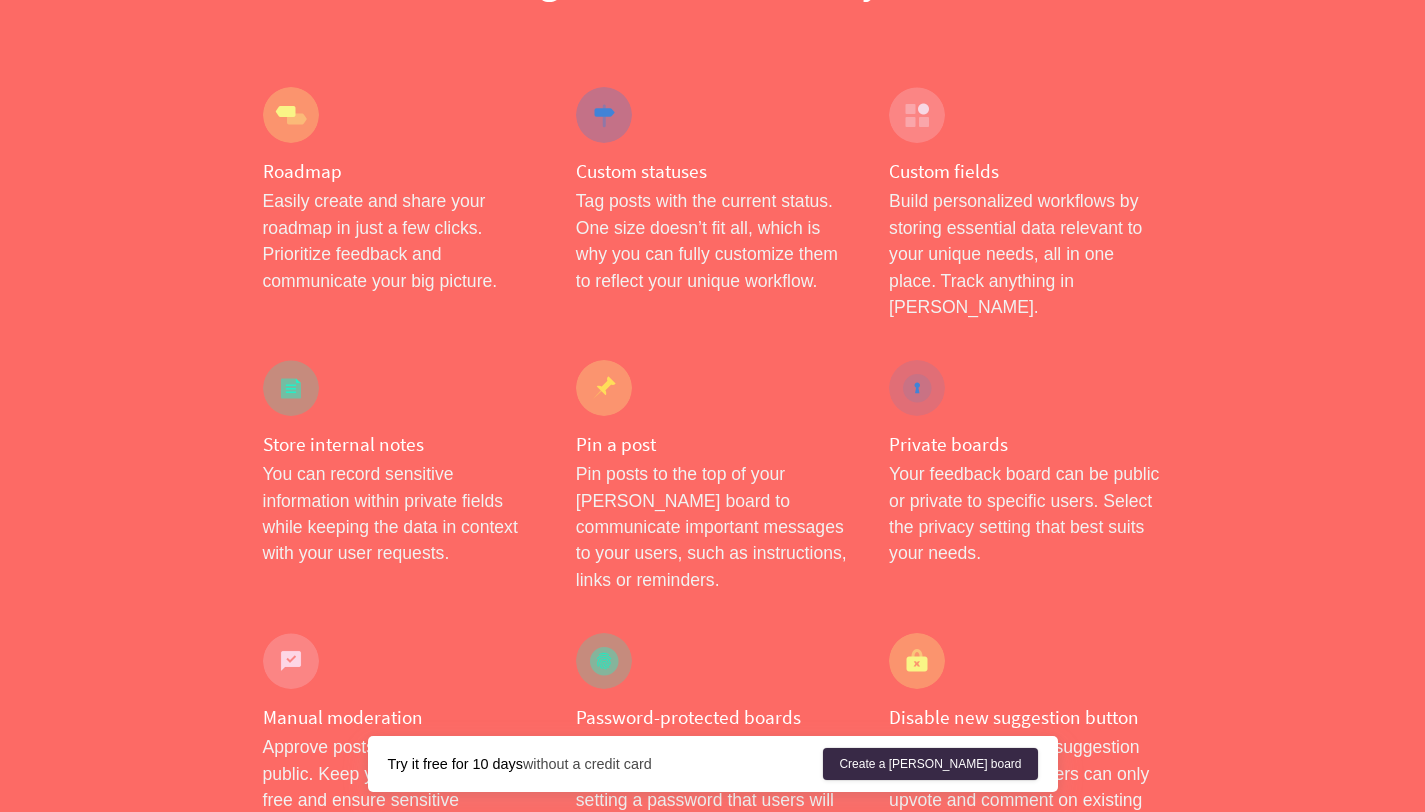 scroll, scrollTop: 0, scrollLeft: 0, axis: both 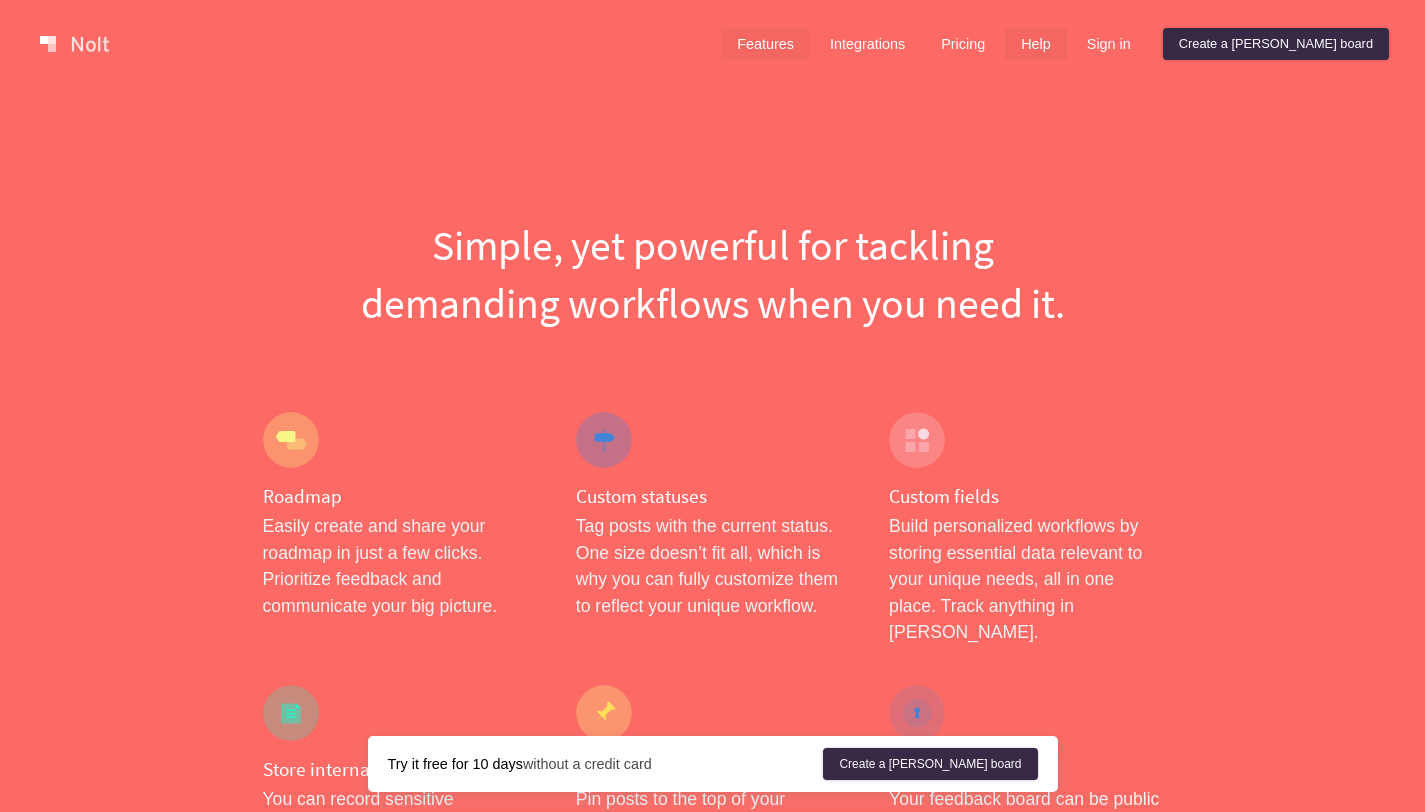 click on "Help" at bounding box center [1036, 44] 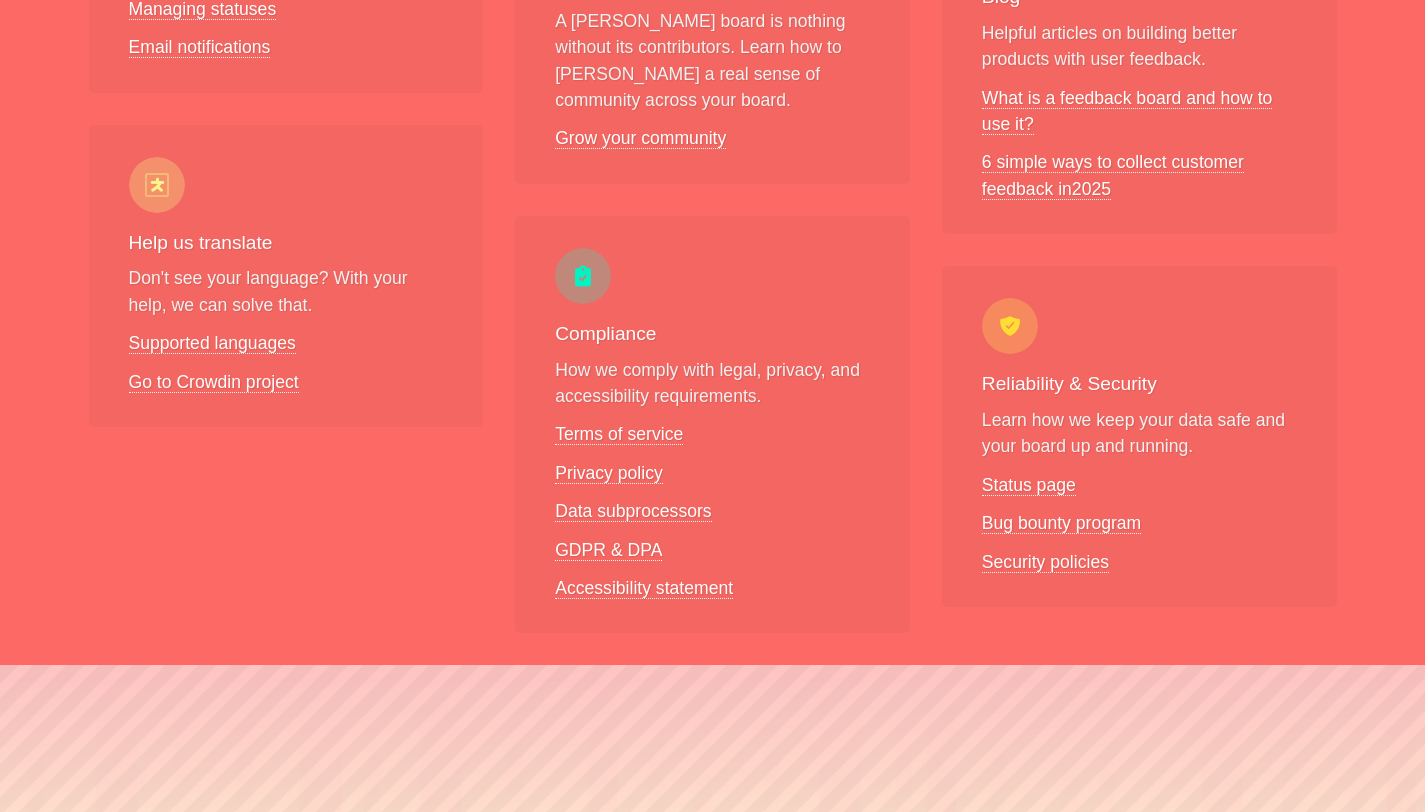 scroll, scrollTop: 1443, scrollLeft: 0, axis: vertical 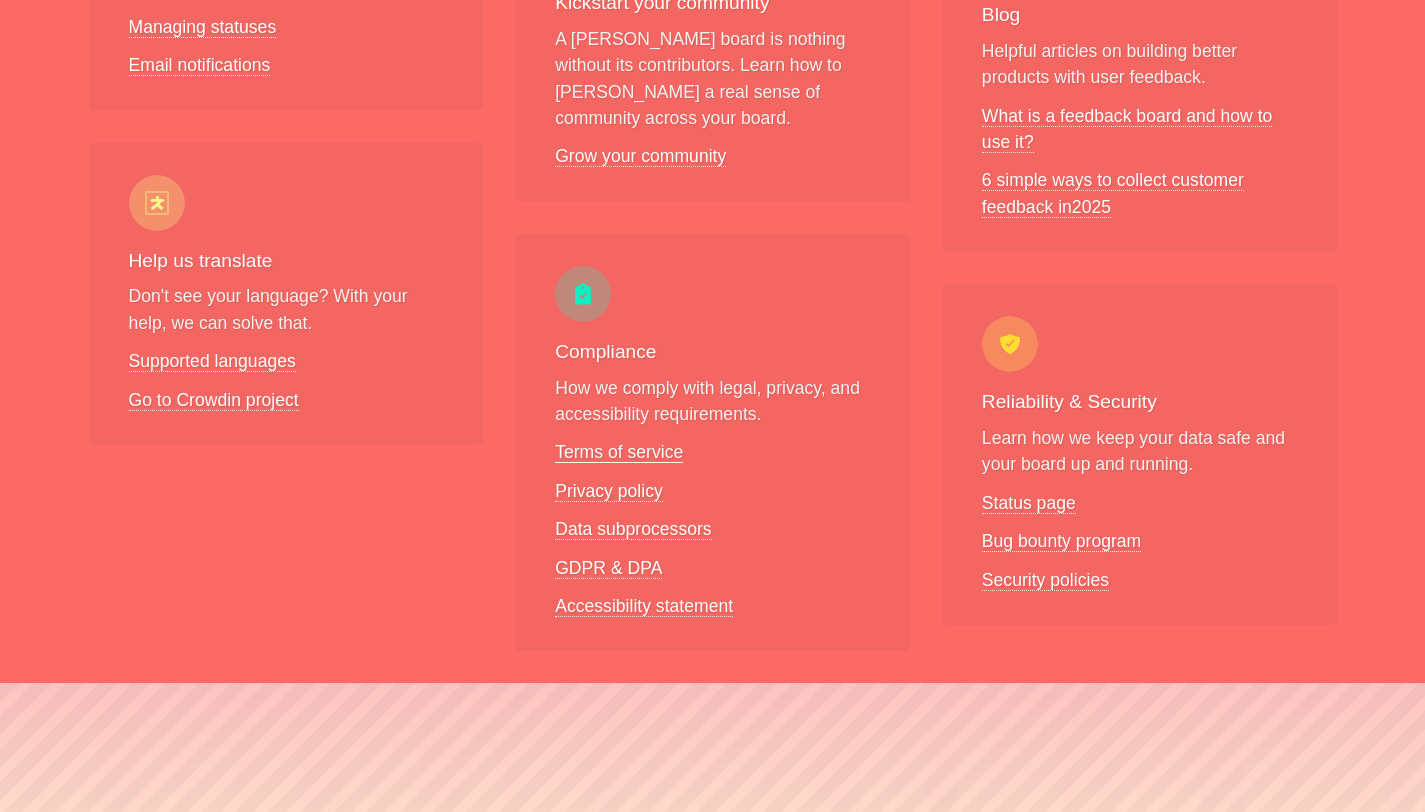 click on "Terms of service" at bounding box center [619, 452] 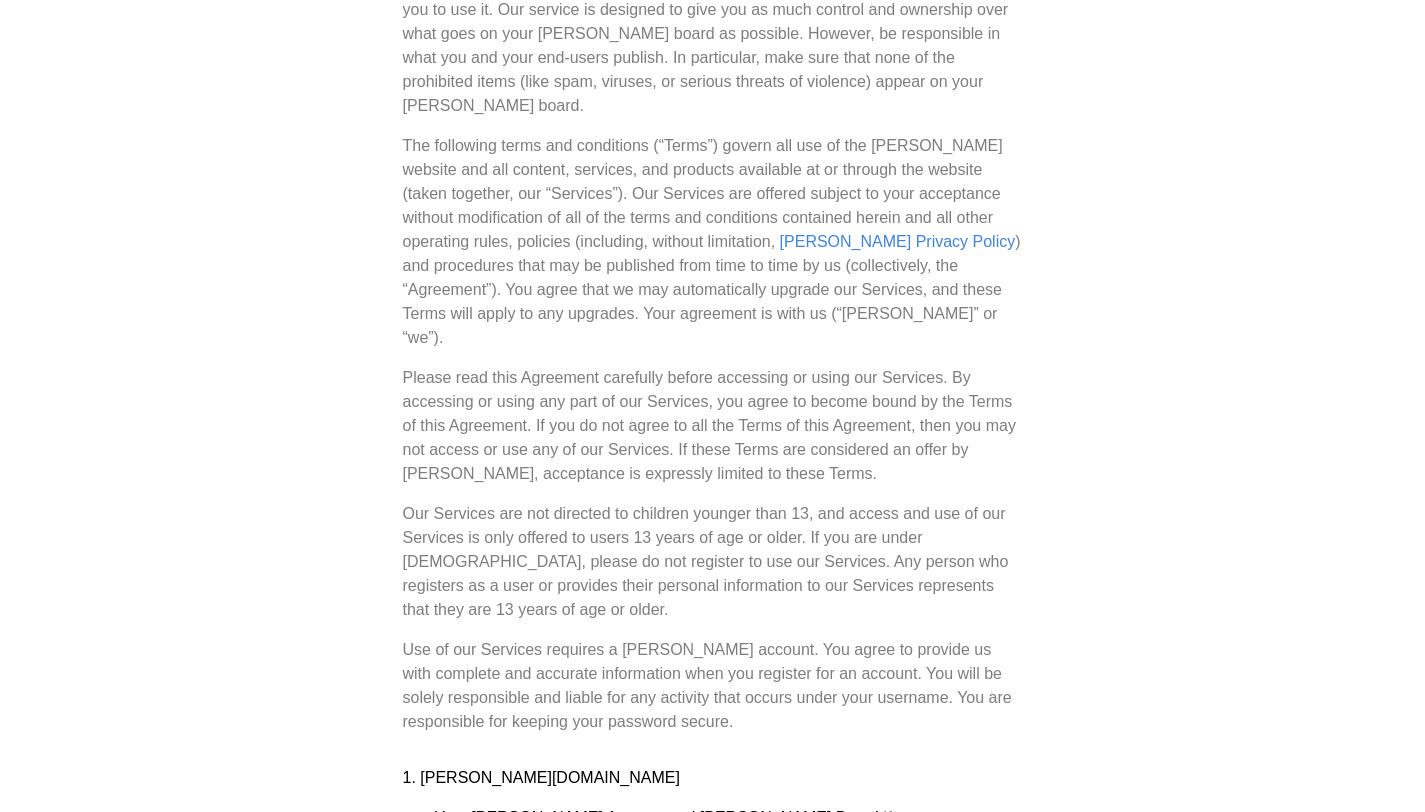 scroll, scrollTop: 0, scrollLeft: 0, axis: both 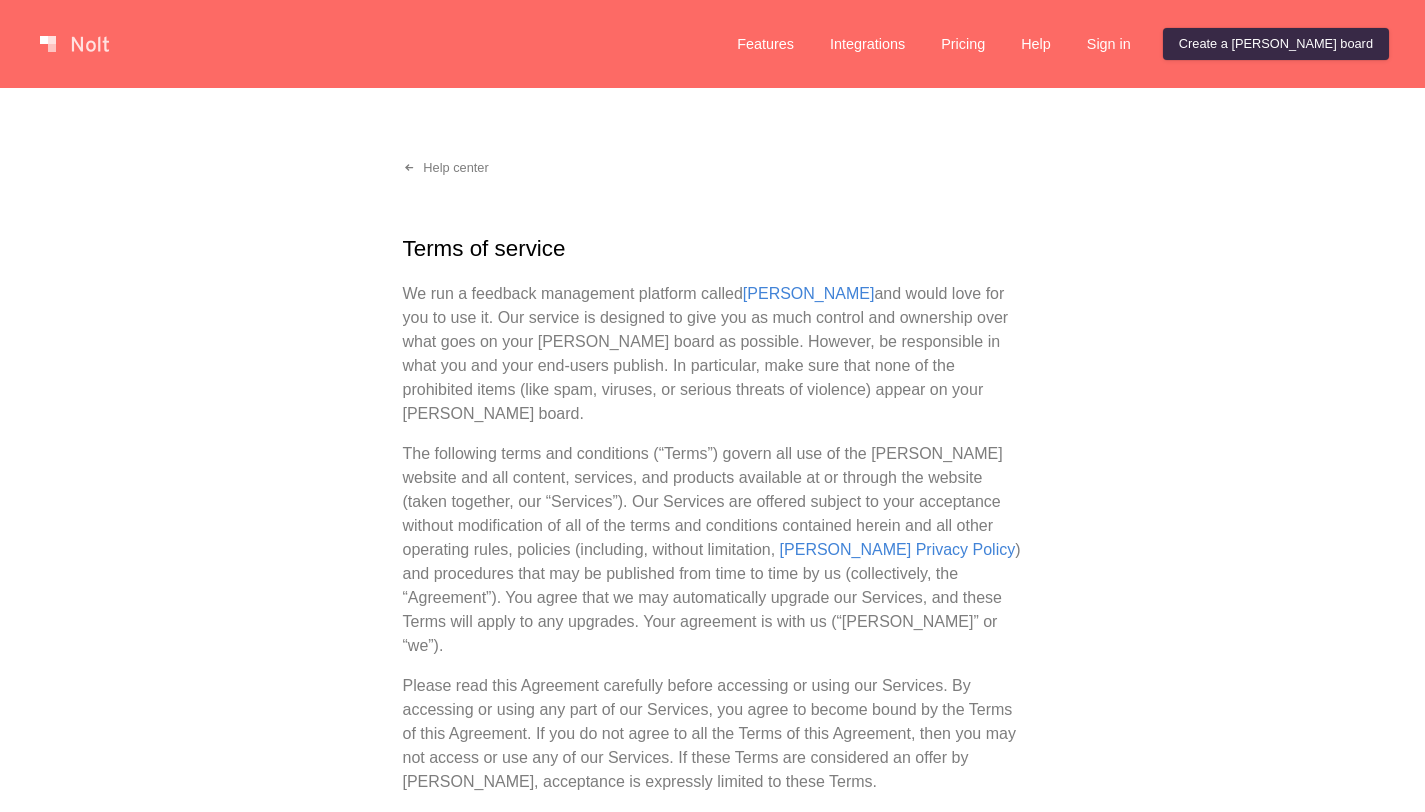 click on "Terms of service" at bounding box center [713, 249] 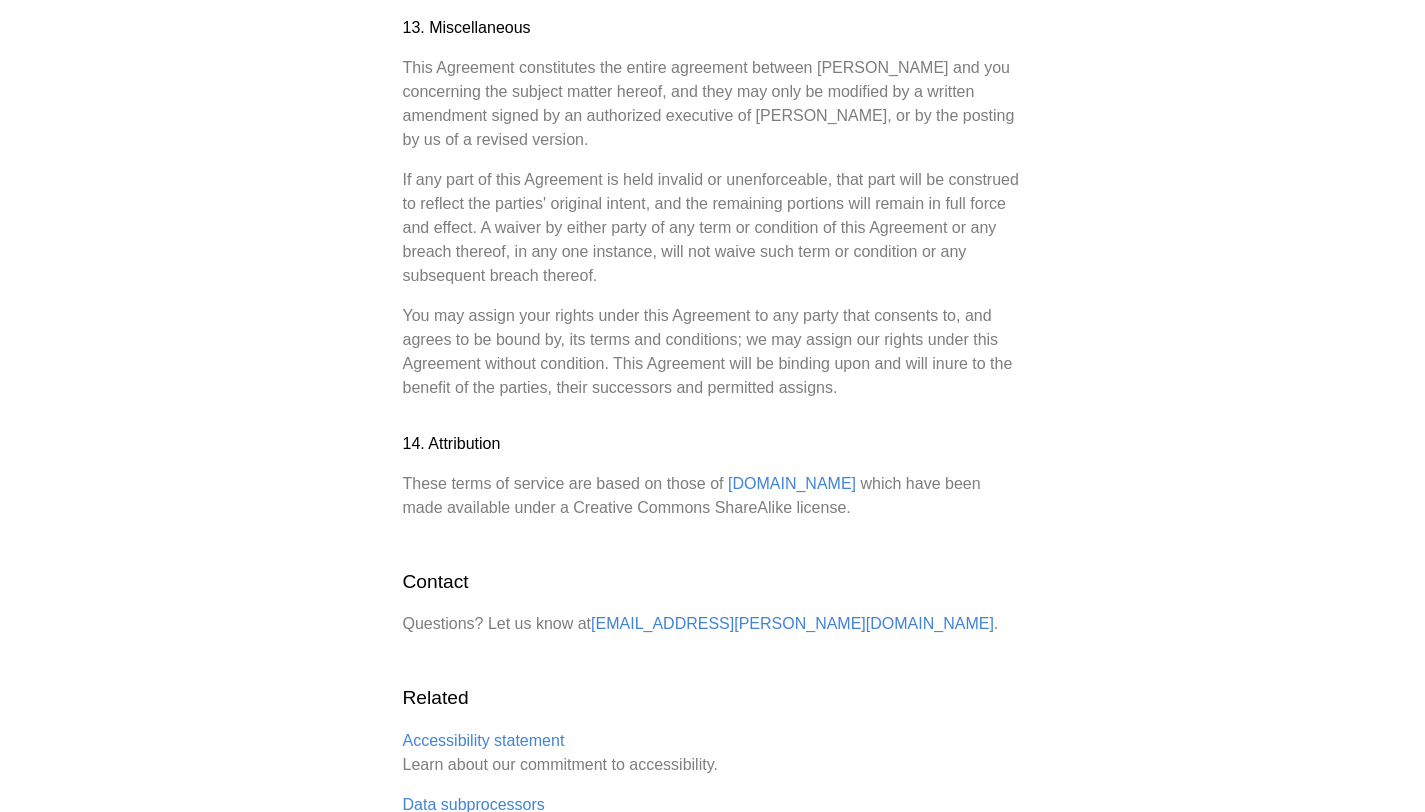 scroll, scrollTop: 5479, scrollLeft: 0, axis: vertical 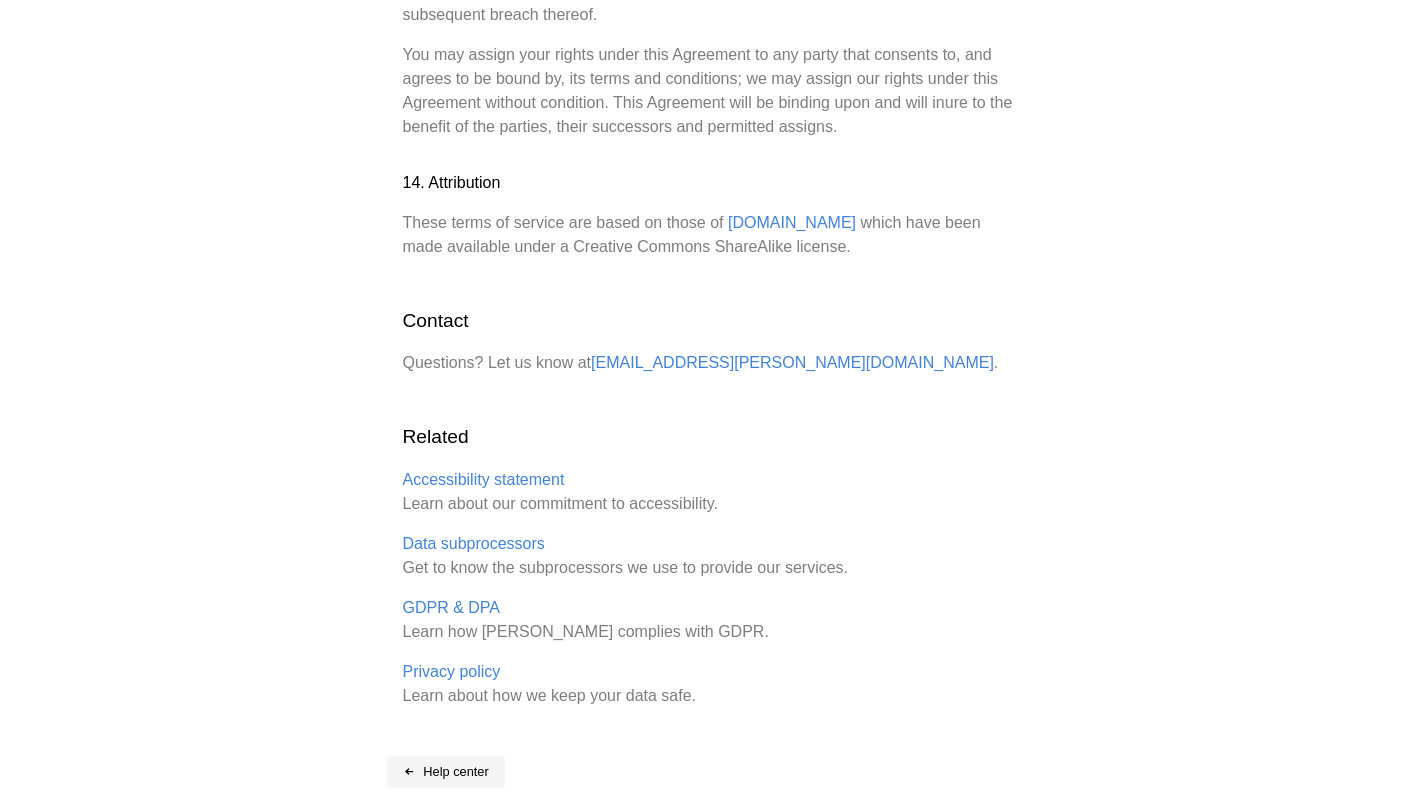 click on "Help center" at bounding box center [446, 772] 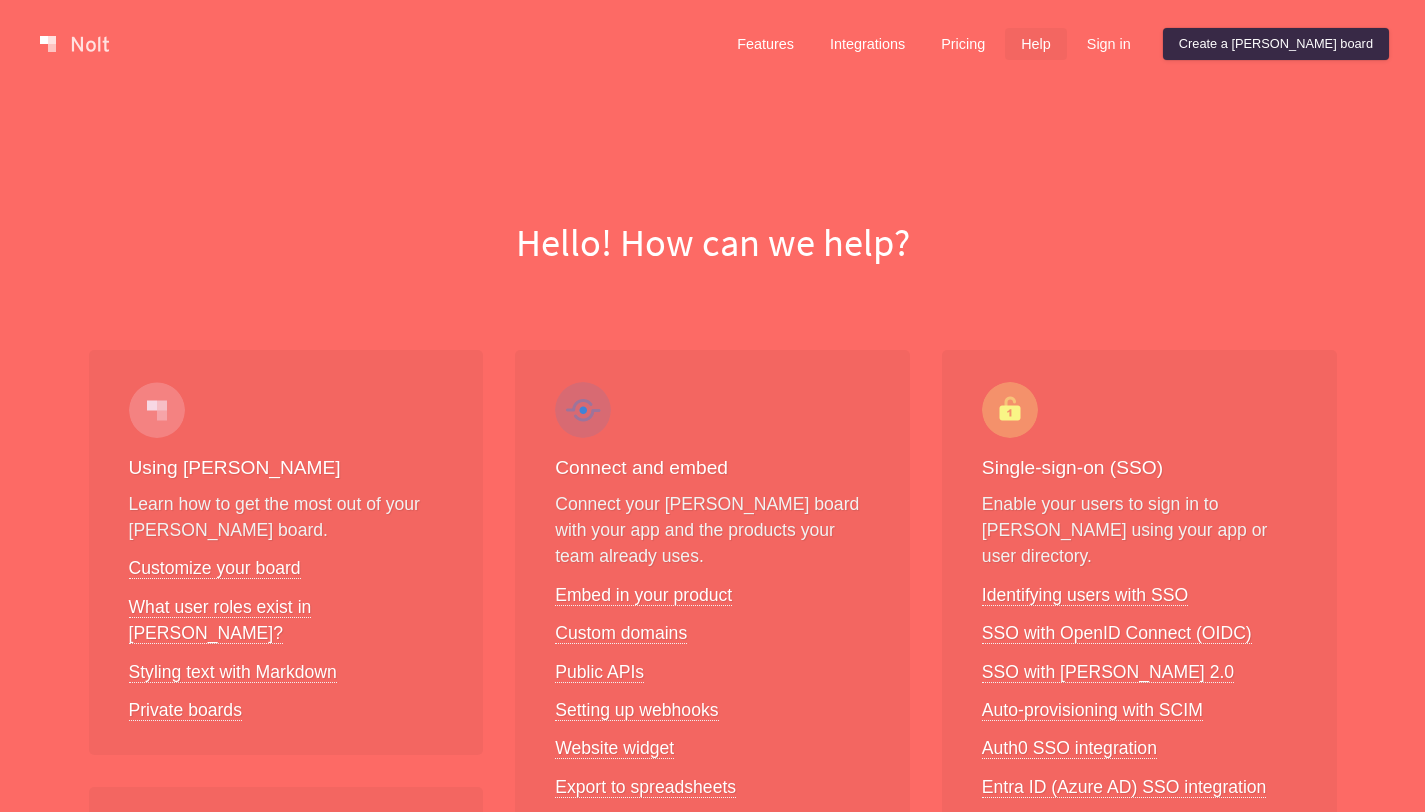 click on "Features Integrations Pricing Help Sign in Create a Nolt board Menu Hello! How can we help? Using Nolt Learn how to get the most out of your Nolt board. Customize your board What user roles exist in Nolt? Styling text with Markdown Private boards Managing posts A post is the fundamental unit of a Nolt board and represents user requests and ideas. Managing posts Internal notes Content moderation Keep everyone in the loop Communicate the big picture and keep your customers and team members updated. Share your roadmap Managing statuses Email notifications Help us translate Don't see your language? With your help, we can solve that. Supported languages Go to Crowdin project Connect and embed Connect your Nolt board with your app and the products your team already uses. Embed in your product Custom domains Public APIs Setting up webhooks Website widget Export to spreadsheets Real-time export APIs Working with fields Custom fields 101 Filtering with custom fields Customizing the posting form Grow your community" at bounding box center [712, 1242] 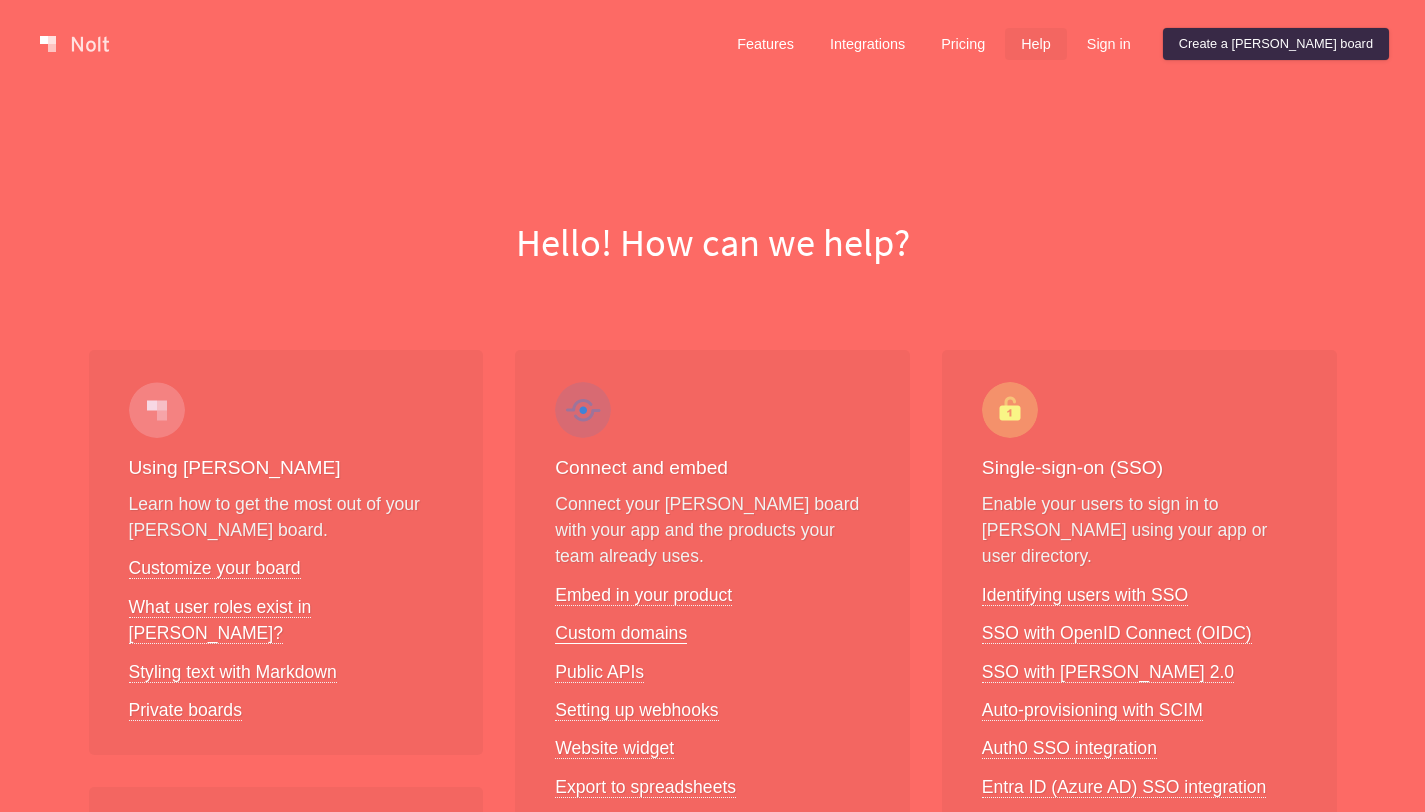 click on "Custom domains" at bounding box center [621, 633] 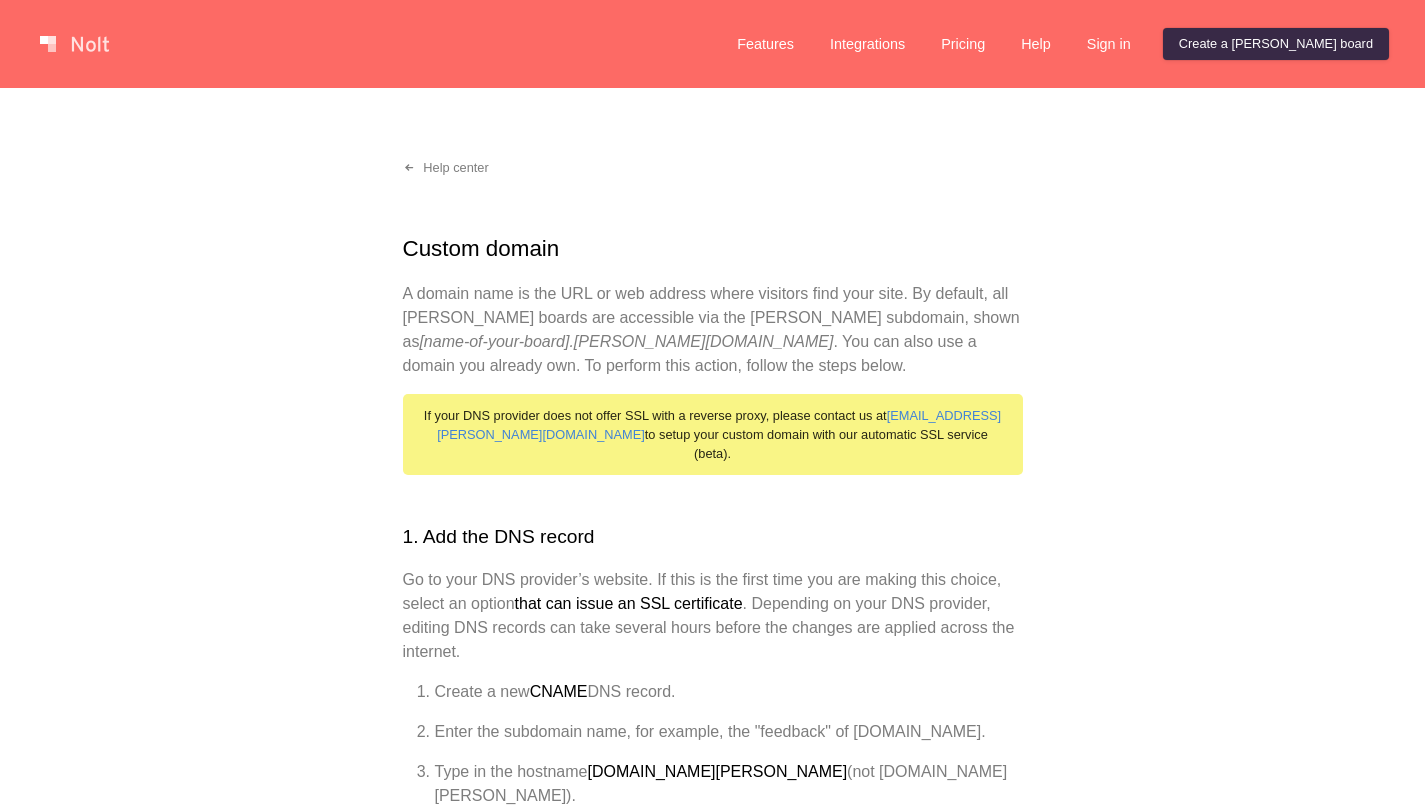 click on "A domain name is the URL or web address where visitors find your site. By default, all Nolt boards are accessible via the Nolt subdomain, shown as  [name-of-your-board].nolt.io . You can also use a domain you already own. To perform this action, follow the steps below." at bounding box center [713, 330] 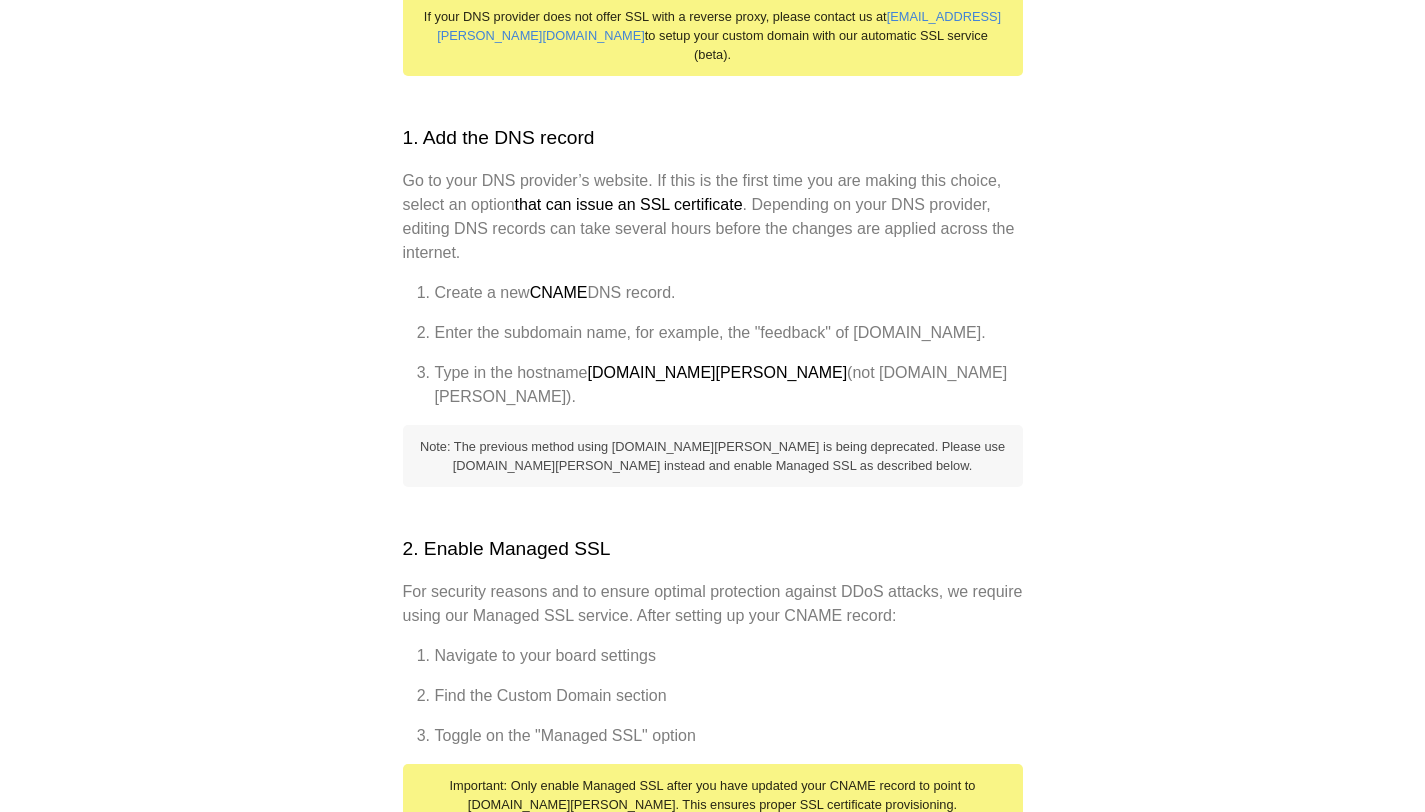 scroll, scrollTop: 1561, scrollLeft: 0, axis: vertical 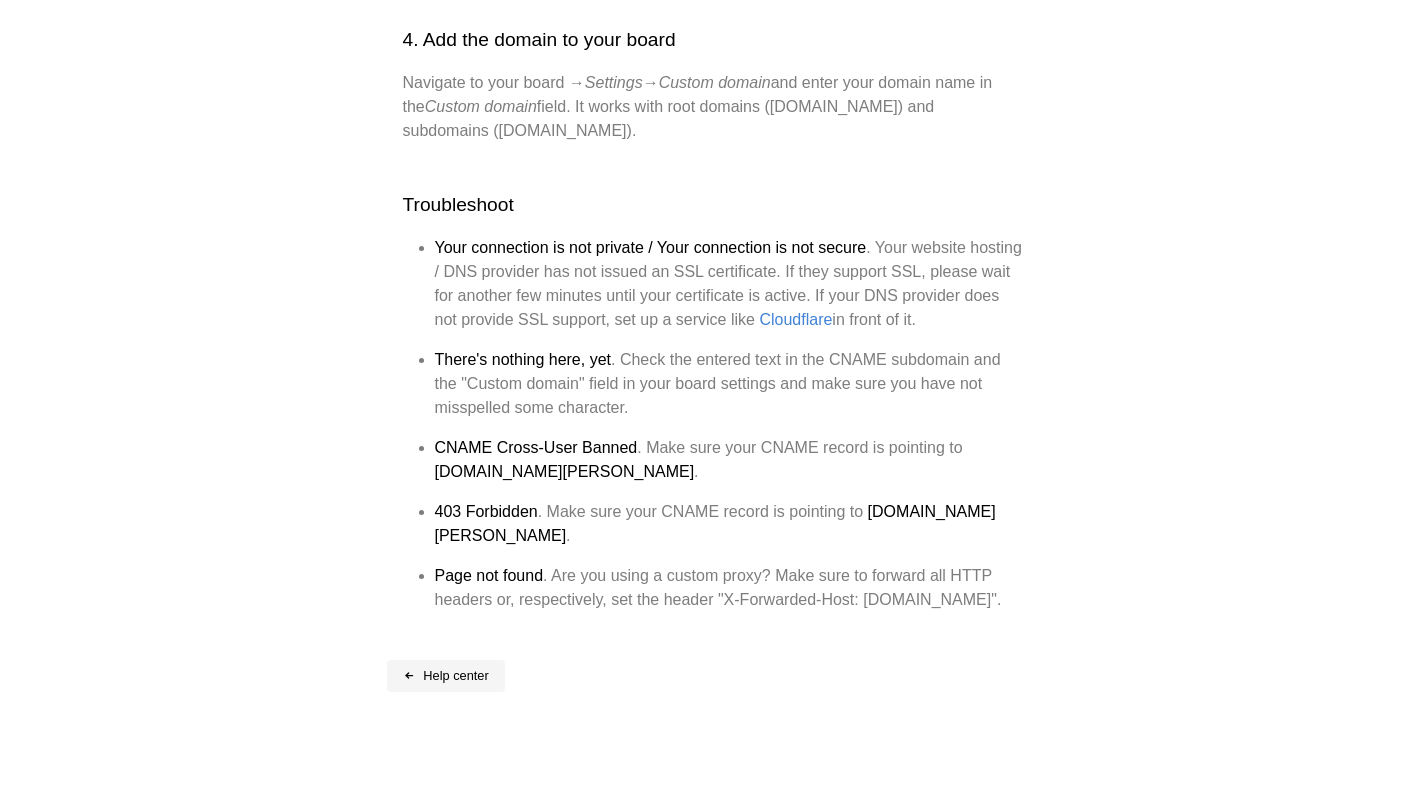 click on "Help center" at bounding box center [446, 676] 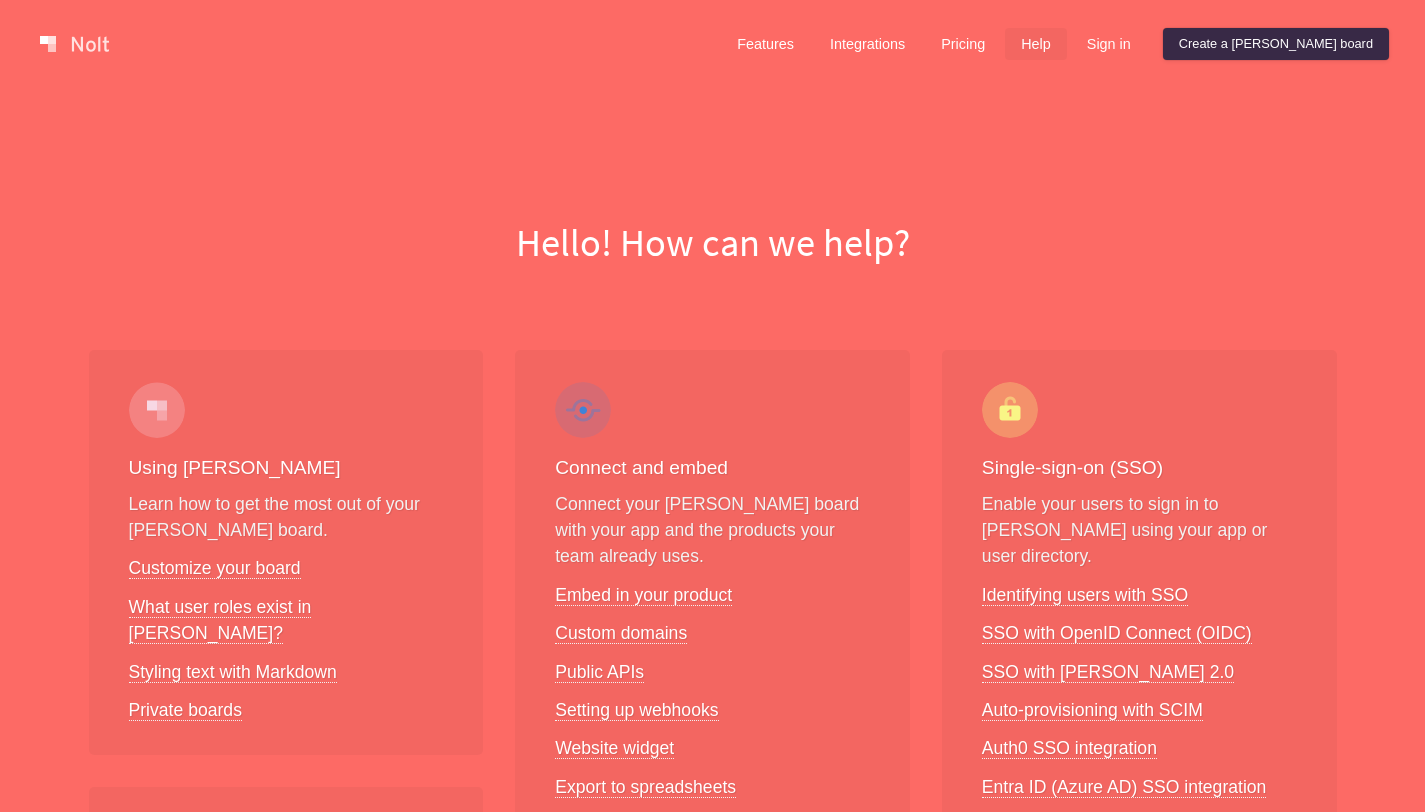 click on "Single-sign-on (SSO) Enable your users to sign in to Nolt using your app or user directory. Identifying users with SSO SSO with OpenID Connect (OIDC) SSO with SAML 2.0 Auto-provisioning with SCIM Auth0 SSO integration Entra ID (Azure AD) SSO integration Okta SSO integration OneLogin SSO integration Connect with us Questions or feedback? Send us a support request or submit your idea to our Nolt board. Send us an email Suggest a feature Follow us on Twitter Blog Helpful articles on building better products with user feedback. What is a feedback board and how to use it? 6 simple ways to collect customer feedback in  2025 Reliability & Security Learn how we keep your data safe and your board up and running. Status page Bug bounty program Security policies" at bounding box center (1139, 1222) 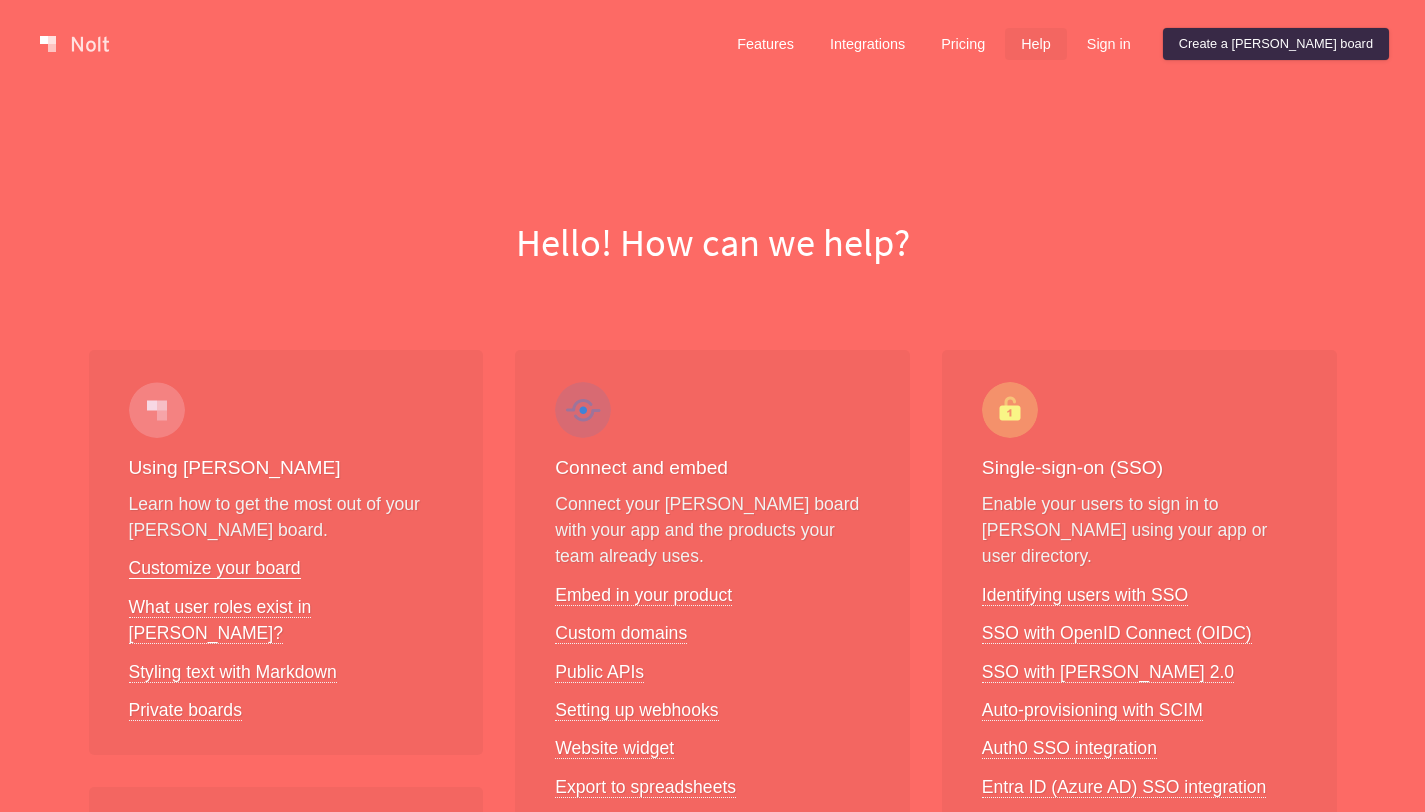 click on "Customize your board" at bounding box center (215, 568) 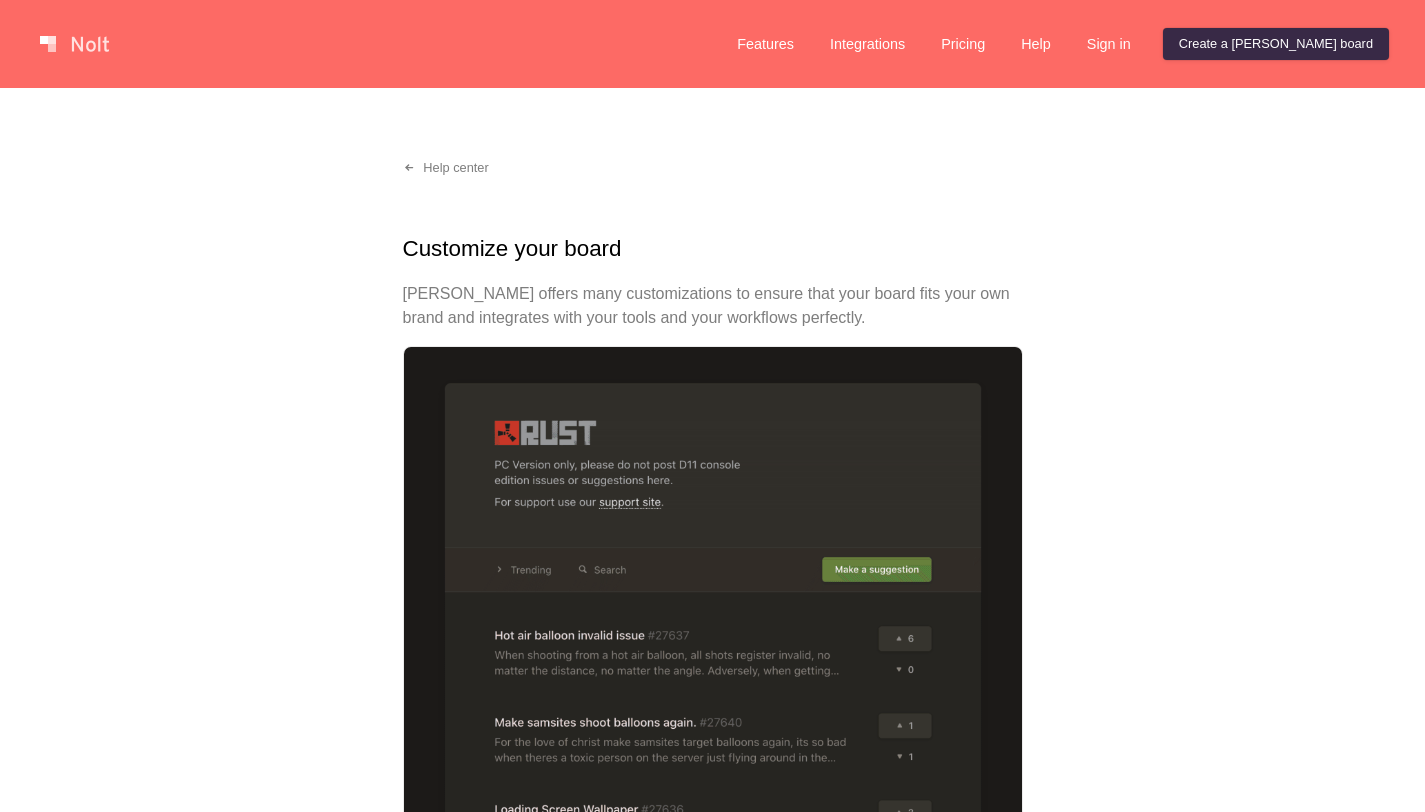 click on "Nolt offers many customizations to ensure that your board fits your own brand and integrates with your tools and your workflows perfectly." at bounding box center [713, 306] 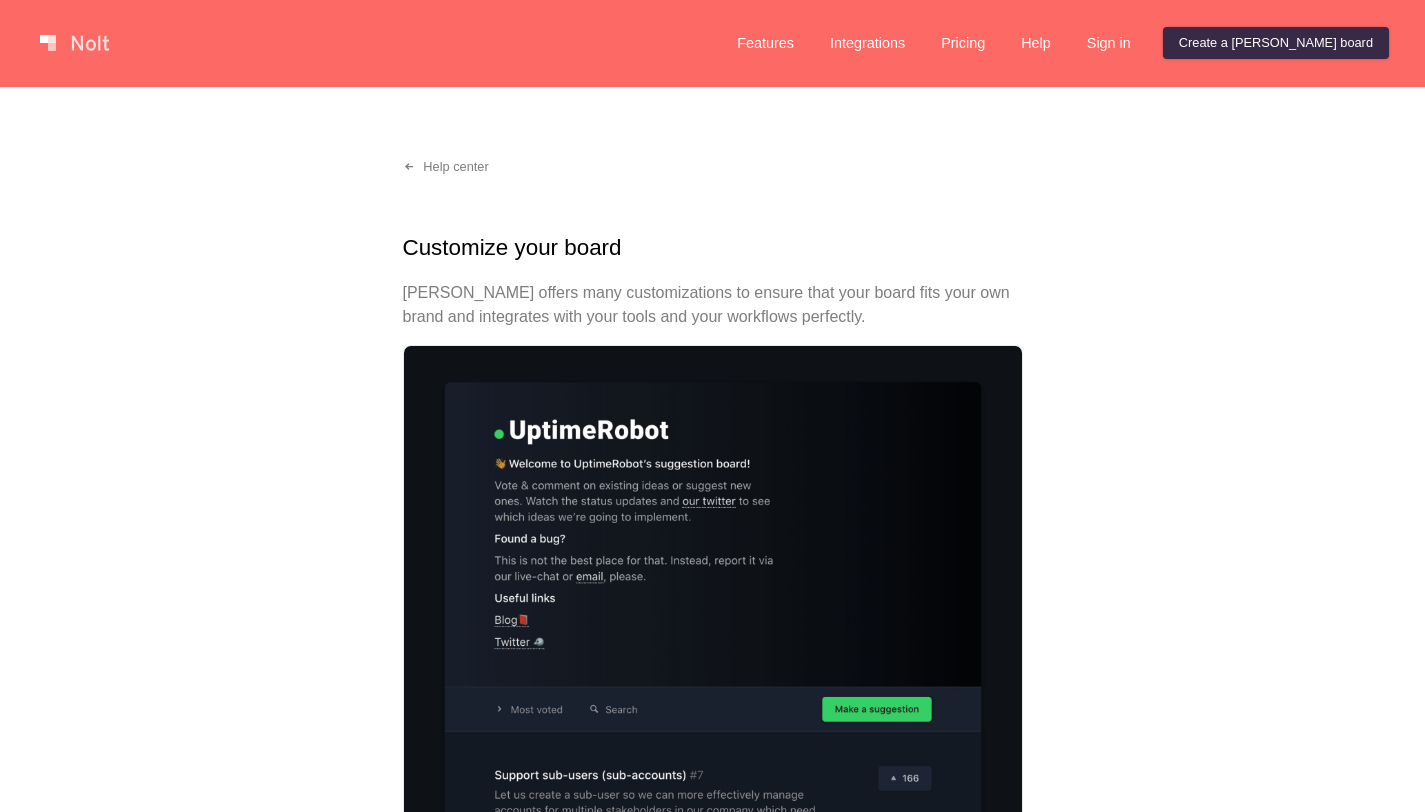 scroll, scrollTop: 0, scrollLeft: 0, axis: both 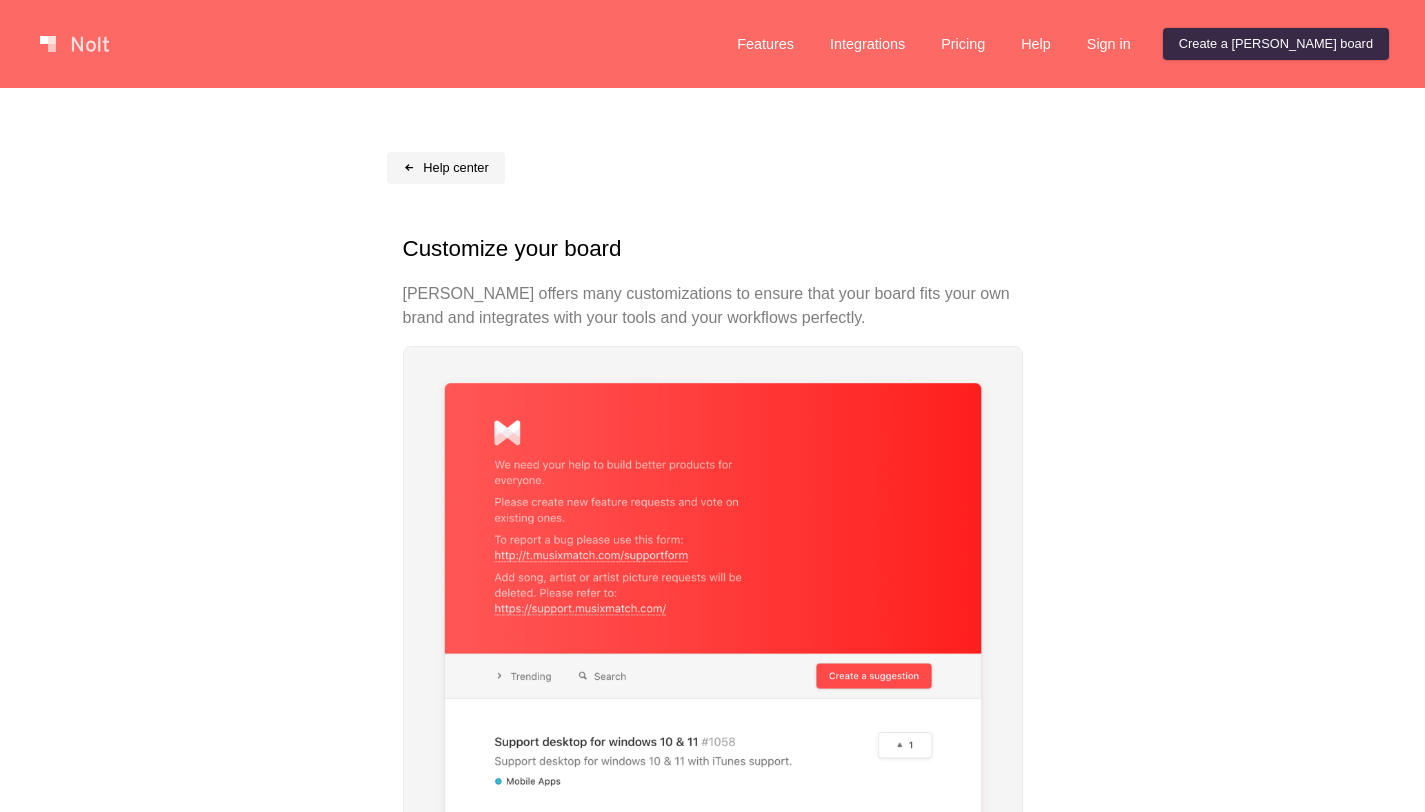 click on "Help center" at bounding box center [446, 168] 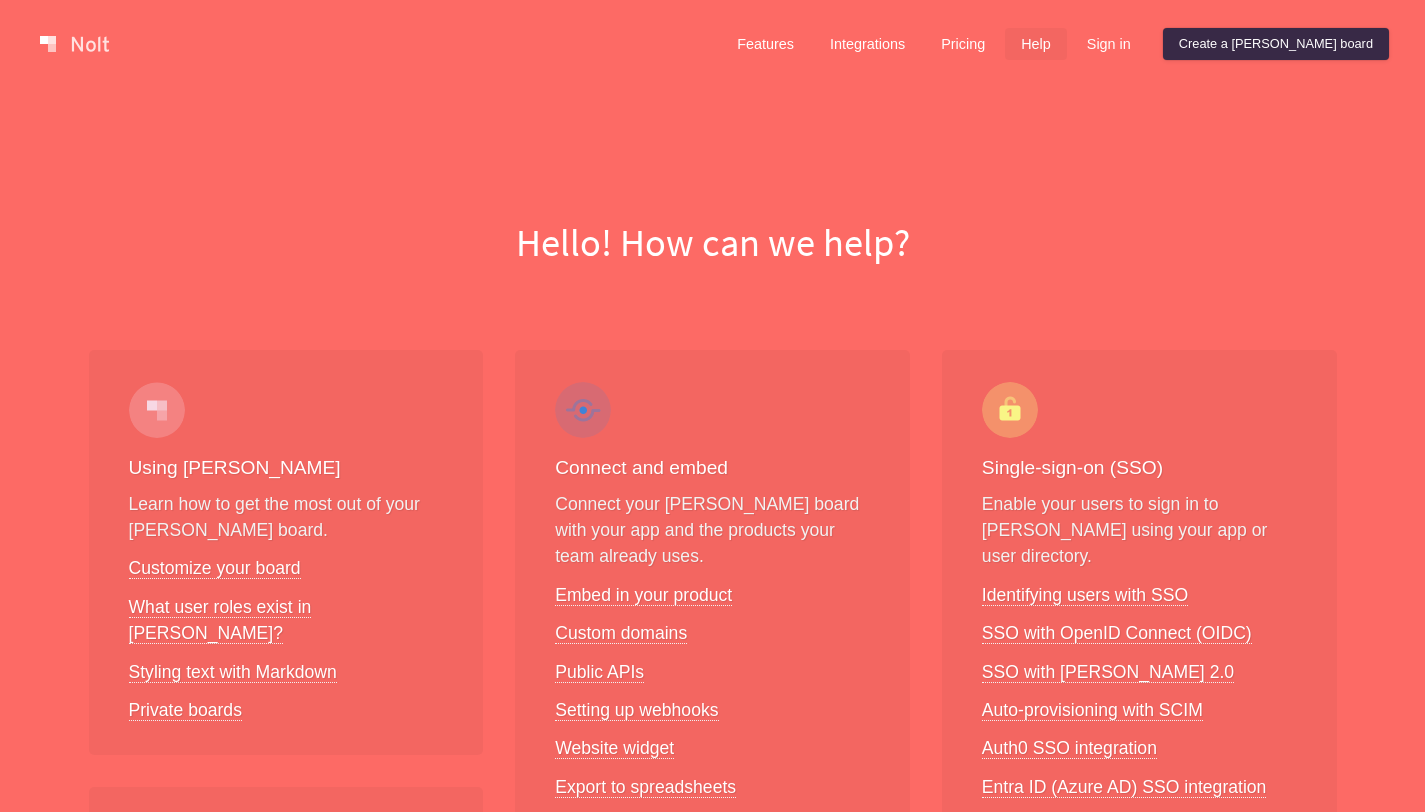 click on "Features Integrations Pricing Help Sign in Create a Nolt board Menu Hello! How can we help? Using Nolt Learn how to get the most out of your Nolt board. Customize your board What user roles exist in Nolt? Styling text with Markdown Private boards Managing posts A post is the fundamental unit of a Nolt board and represents user requests and ideas. Managing posts Internal notes Content moderation Keep everyone in the loop Communicate the big picture and keep your customers and team members updated. Share your roadmap Managing statuses Email notifications Help us translate Don't see your language? With your help, we can solve that. Supported languages Go to Crowdin project Connect and embed Connect your Nolt board with your app and the products your team already uses. Embed in your product Custom domains Public APIs Setting up webhooks Website widget Export to spreadsheets Real-time export APIs Working with fields Custom fields 101 Filtering with custom fields Customizing the posting form Grow your community" at bounding box center (712, 1242) 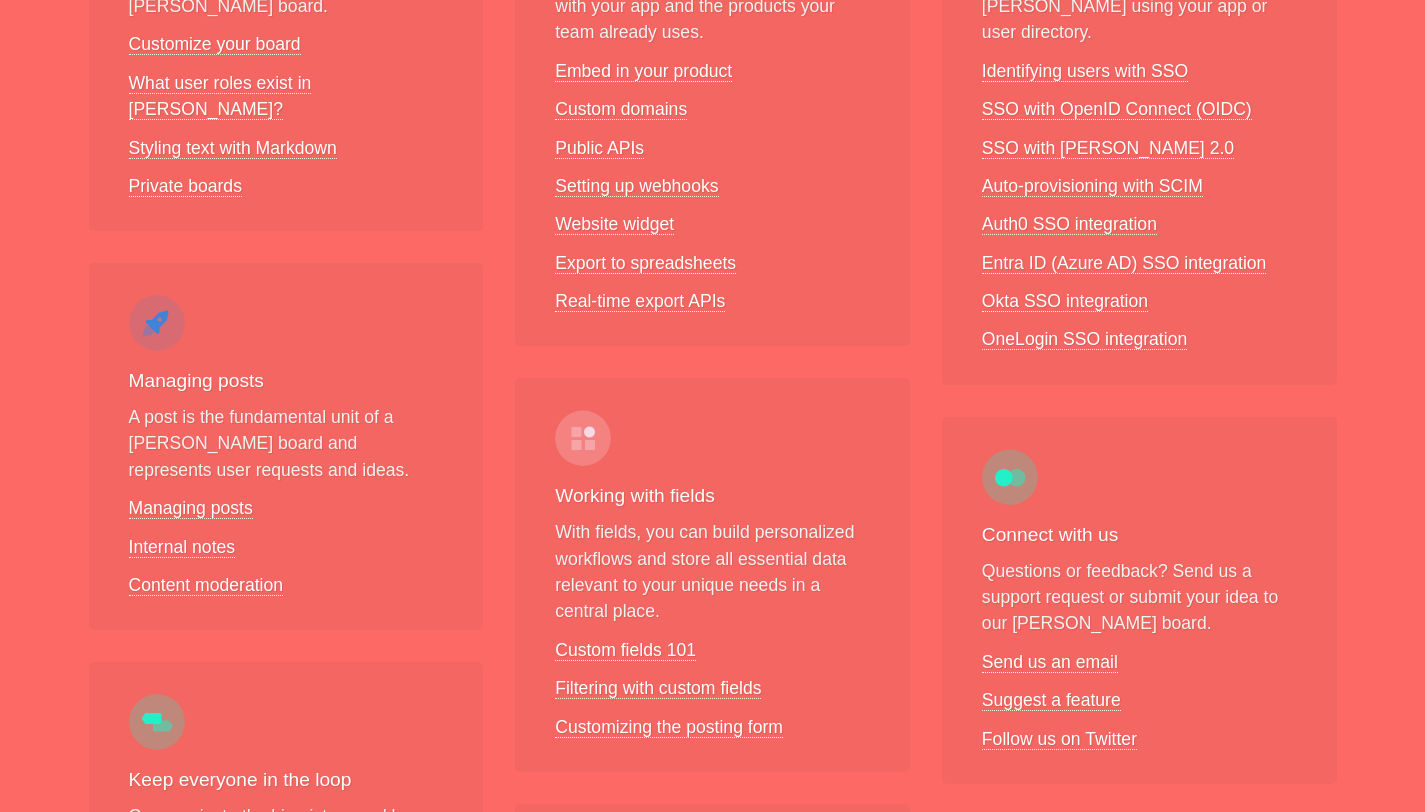 scroll, scrollTop: 803, scrollLeft: 0, axis: vertical 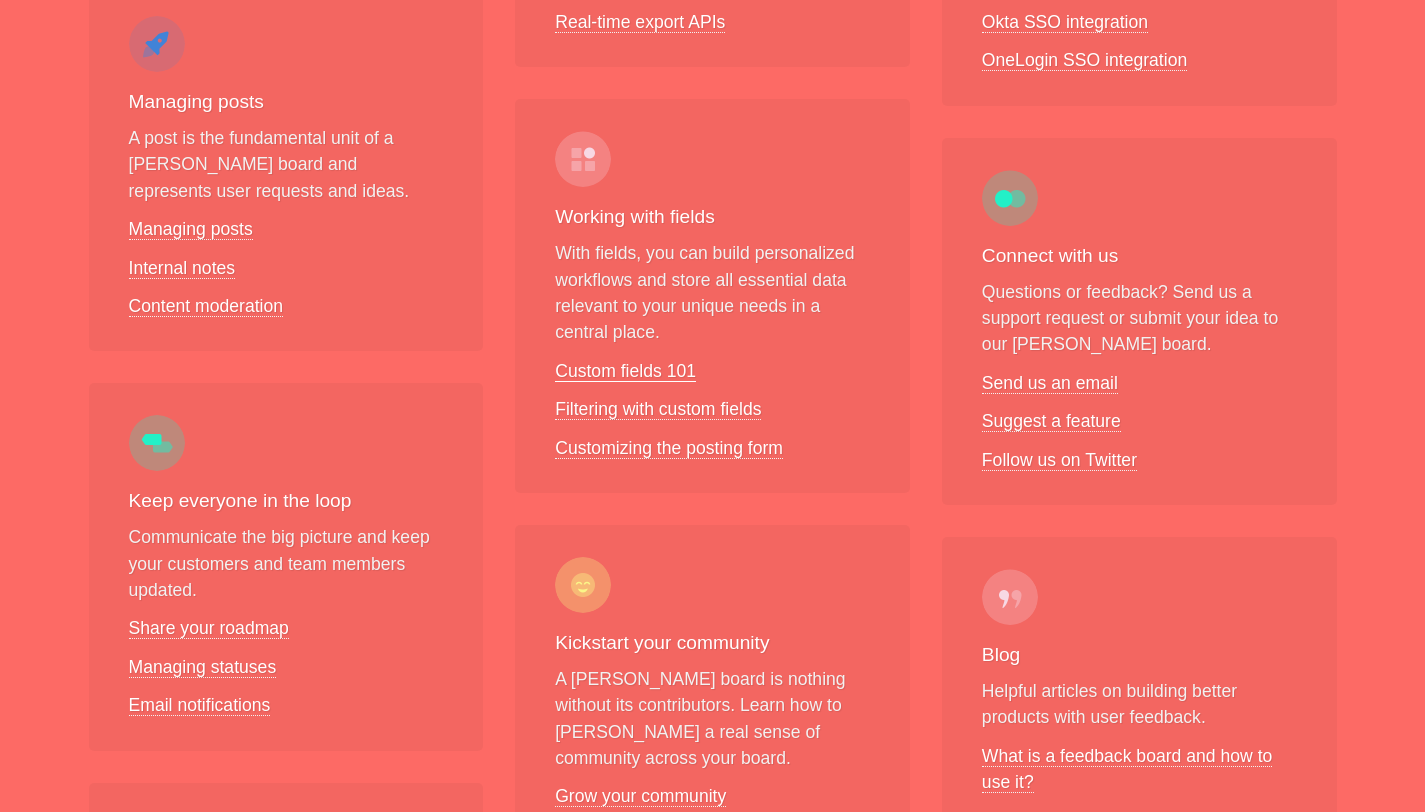 click on "Custom fields 101" at bounding box center (625, 371) 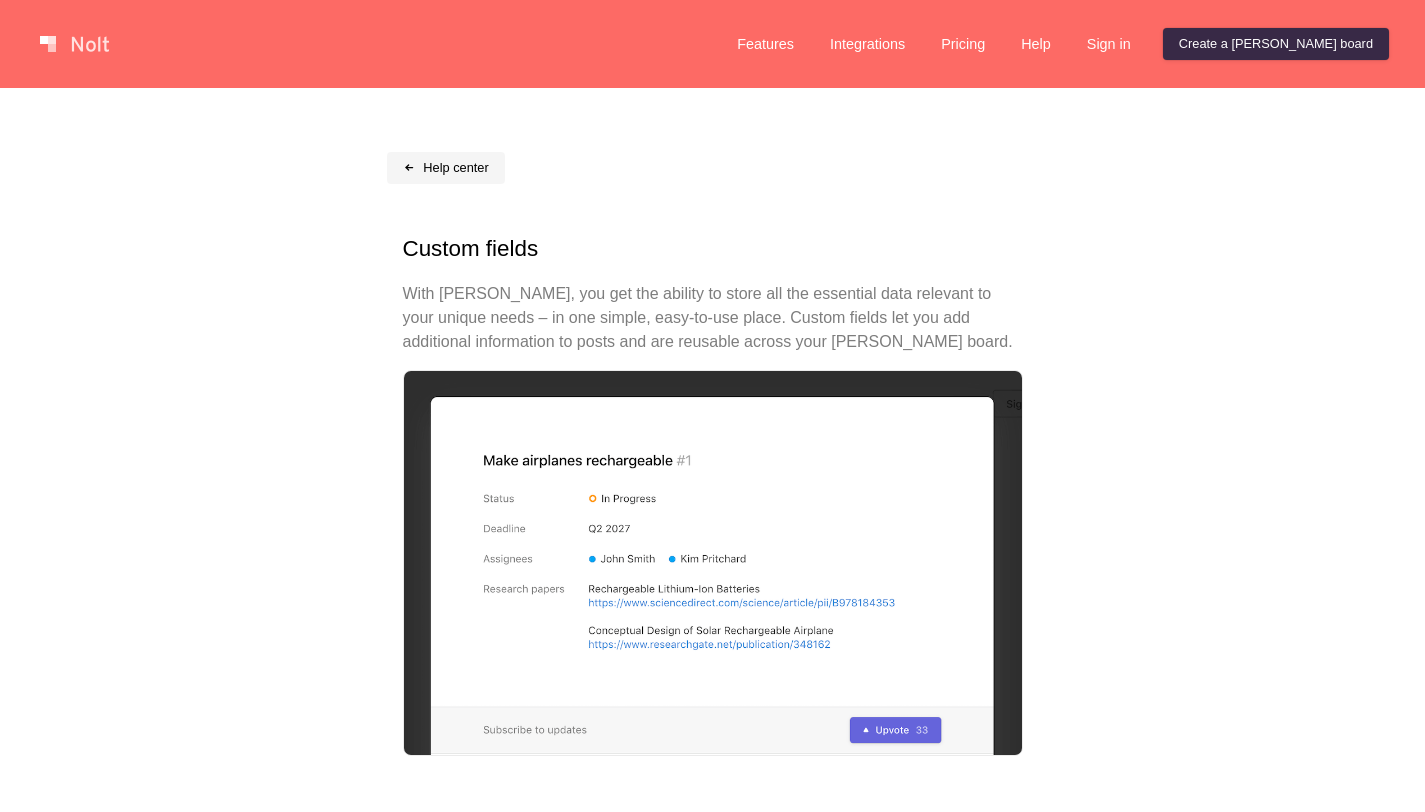 click on "Help center" at bounding box center [446, 168] 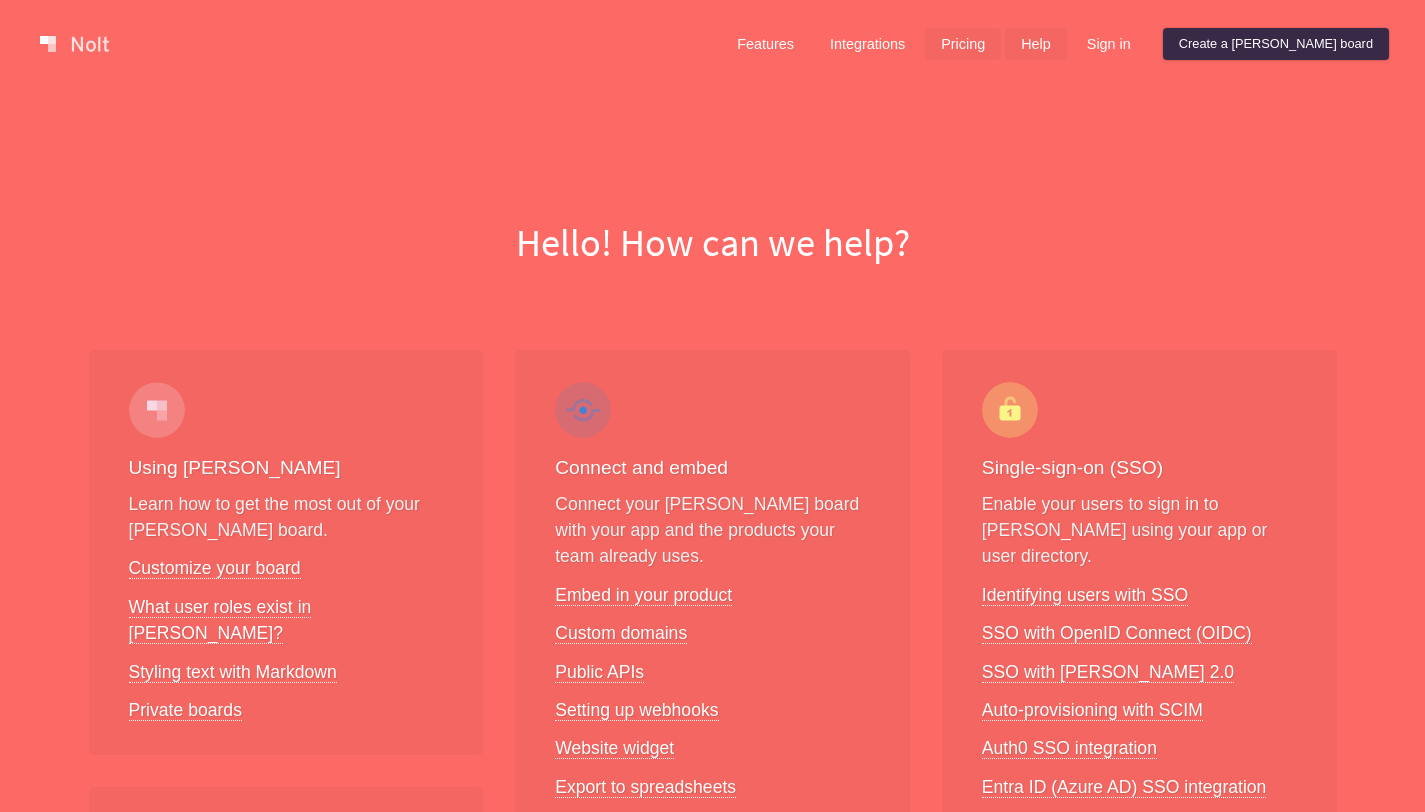 click on "Pricing" at bounding box center (963, 44) 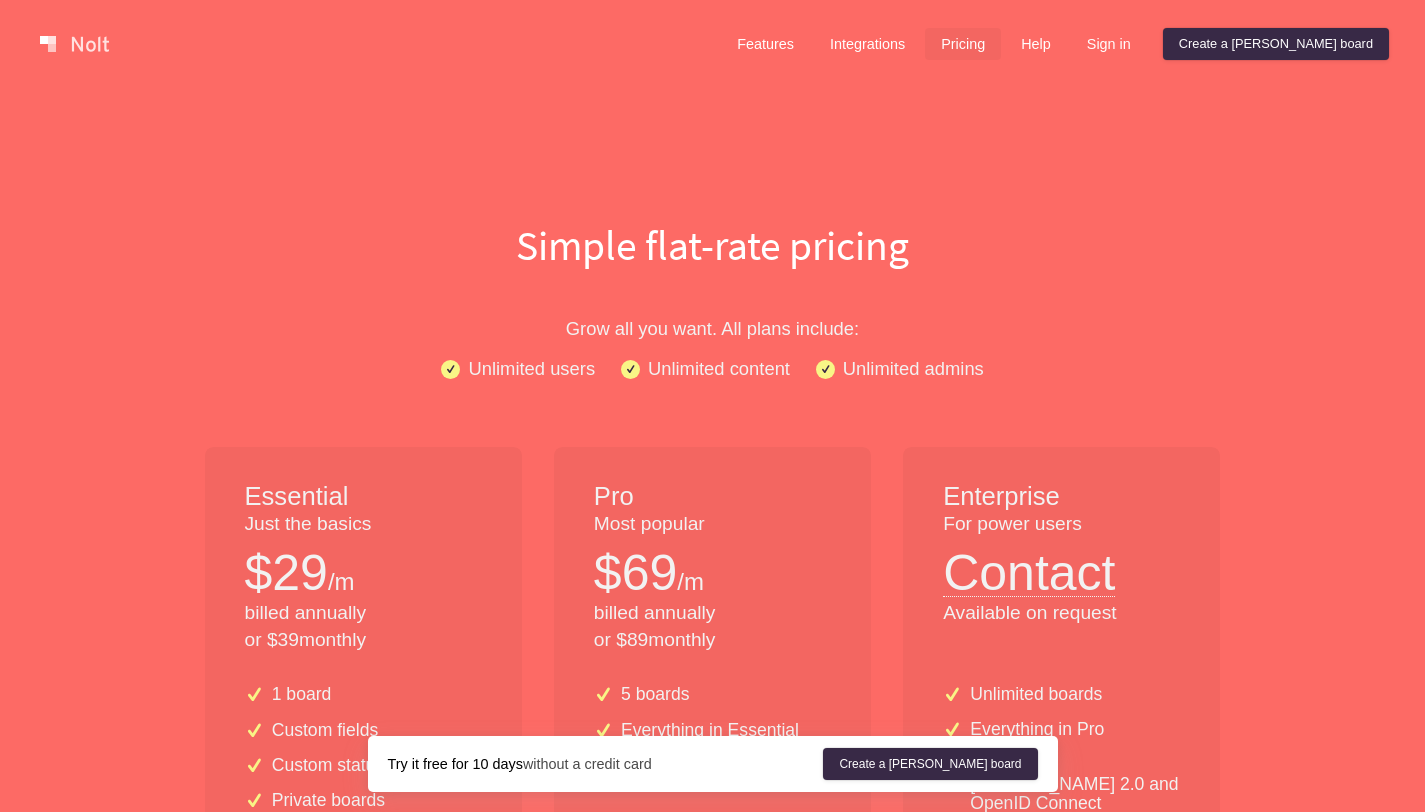 click on "Simple flat-rate pricing" at bounding box center (713, 245) 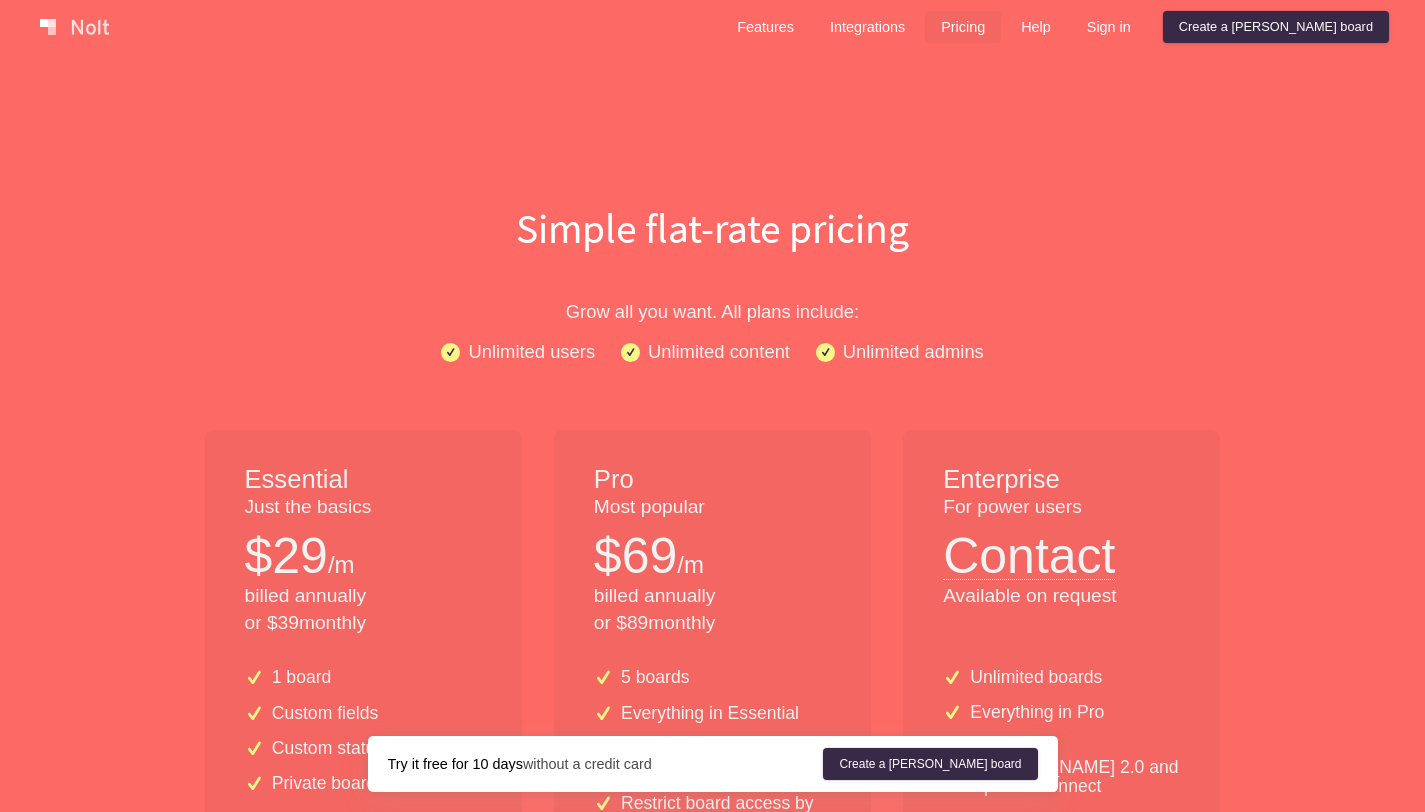 scroll, scrollTop: 0, scrollLeft: 0, axis: both 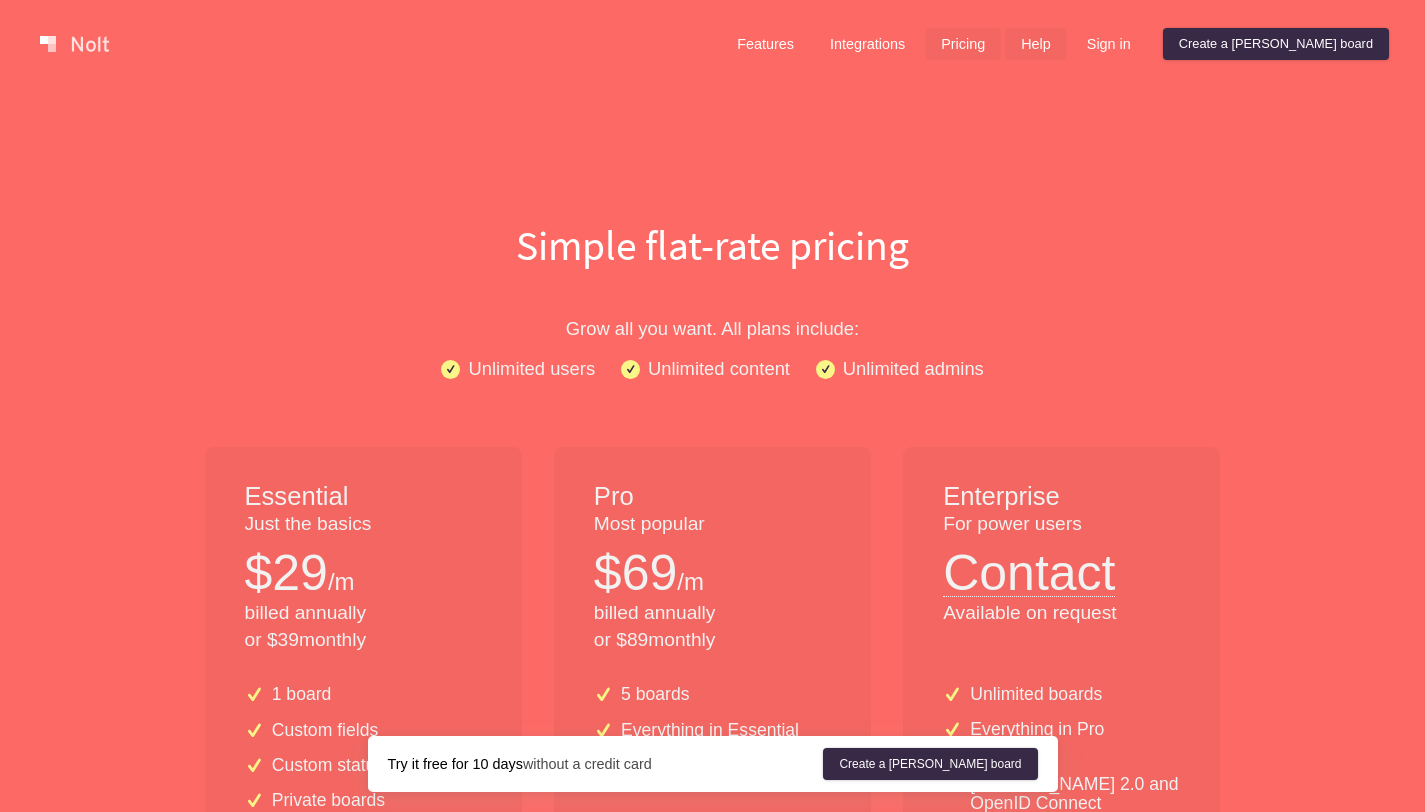 click on "Help" at bounding box center (1036, 44) 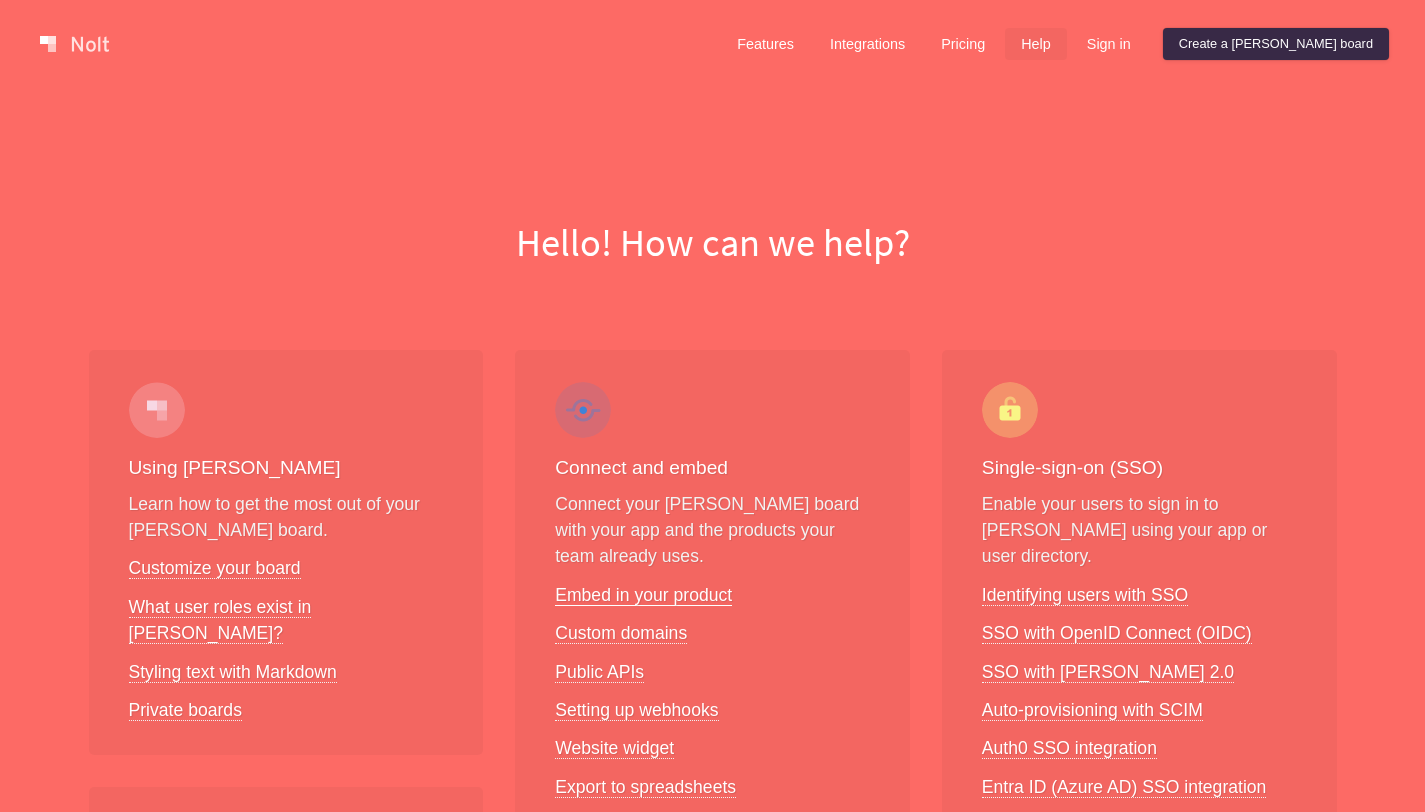 click on "Embed in your product" at bounding box center (643, 595) 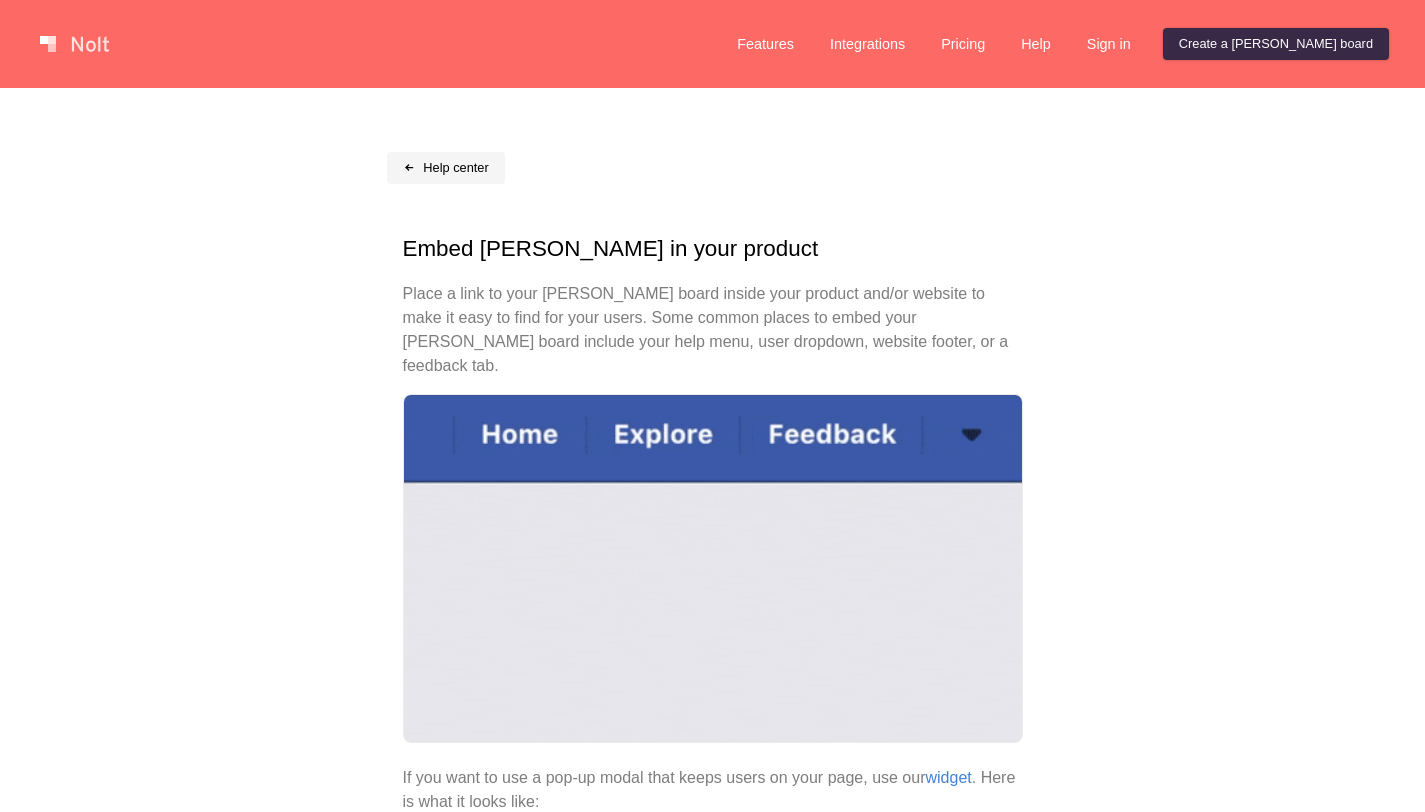 click on "Help center" at bounding box center [446, 168] 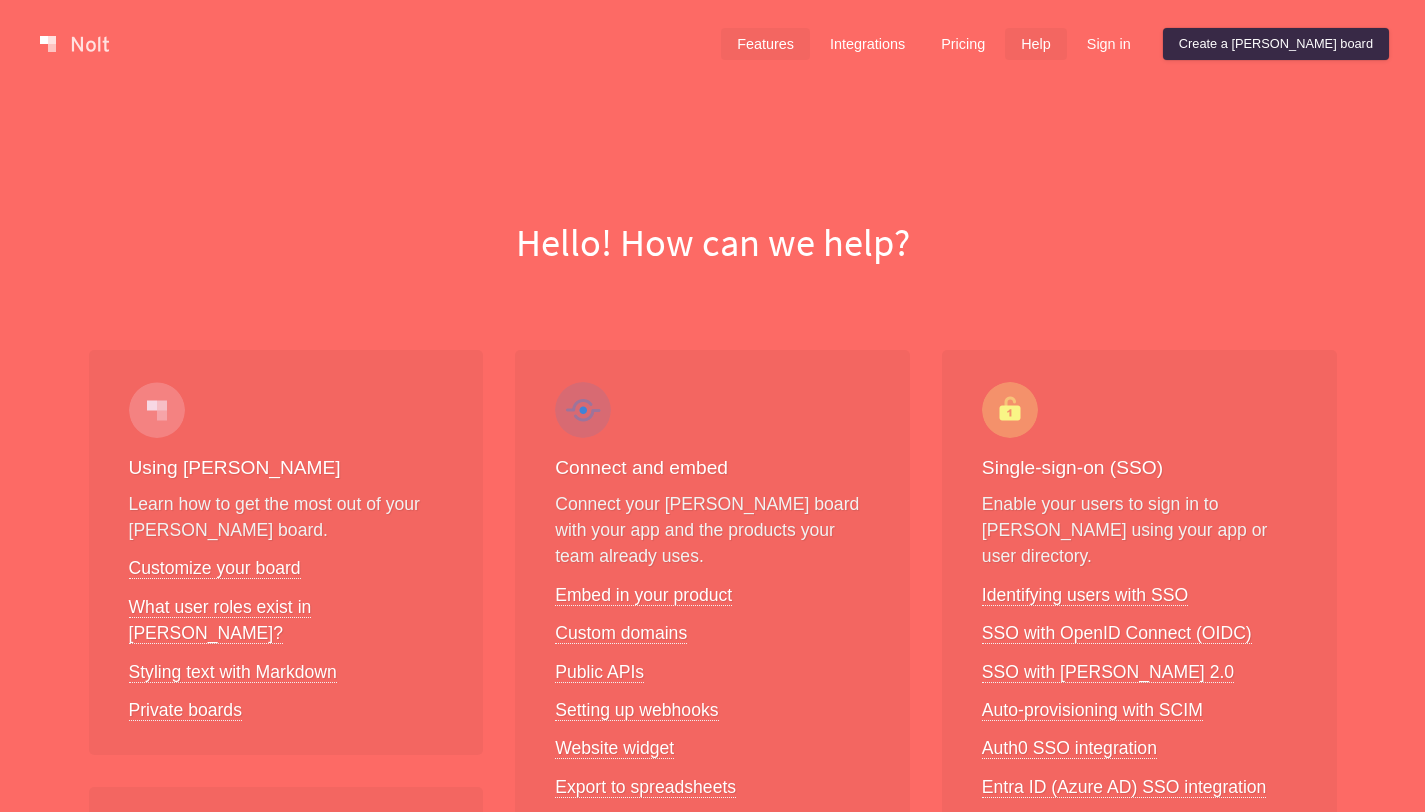 click on "Features" at bounding box center [765, 44] 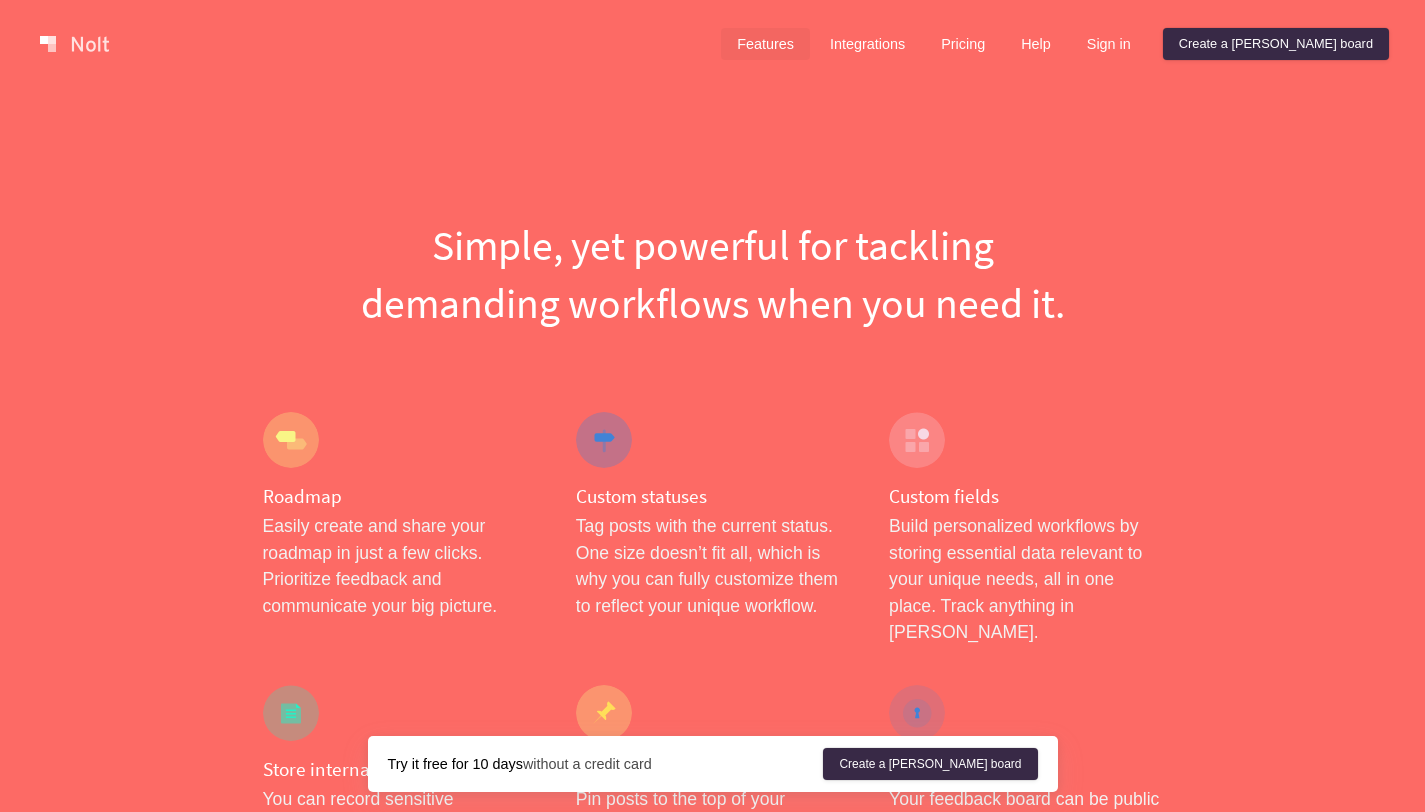 click on "Features Integrations Pricing Help Sign in Create a Nolt board Menu Simple, yet powerful for tackling   demanding workflows when you need it. Roadmap Easily create and share your roadmap in just a few clicks. Prioritize feedback and communicate your big picture. Custom statuses Tag posts with the current status. One size doesn’t fit all, which is why you can fully customize them to reflect your unique workflow. Custom fields Build personalized workflows by storing essential data relevant to your unique needs, all in one place. Track anything in Nolt. Store internal notes You can record sensitive information within private fields while keeping the data in context with your user requests. Pin a post Pin posts to the top of your Nolt board to communicate important messages to your users, such as instructions, links or reminders. Private boards Your feedback board can be public or private to specific users. Select the privacy setting that best suits your needs. Manual moderation Password-protected boards Tags" at bounding box center (712, 2168) 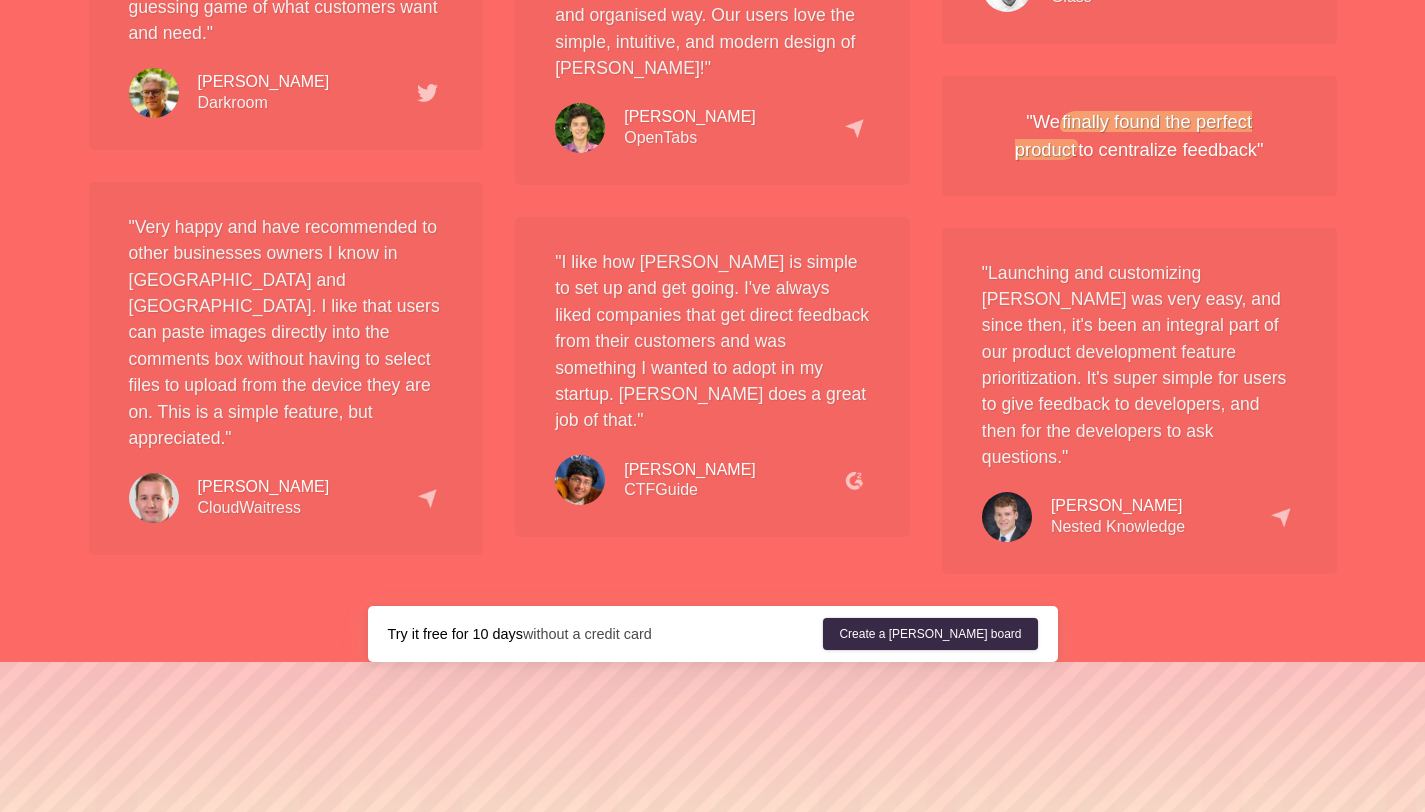 scroll, scrollTop: 3739, scrollLeft: 0, axis: vertical 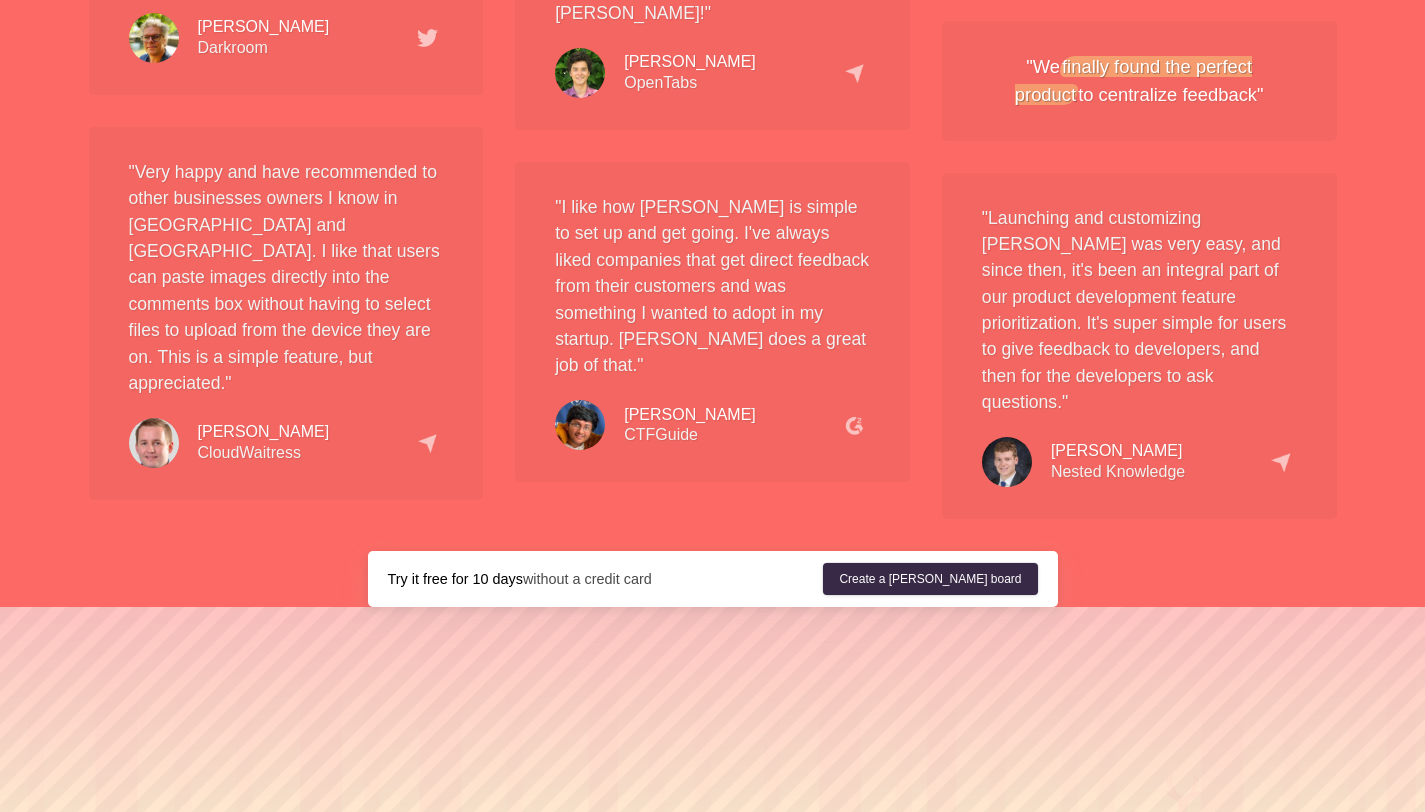 click on "Integrations" at bounding box center [611, 924] 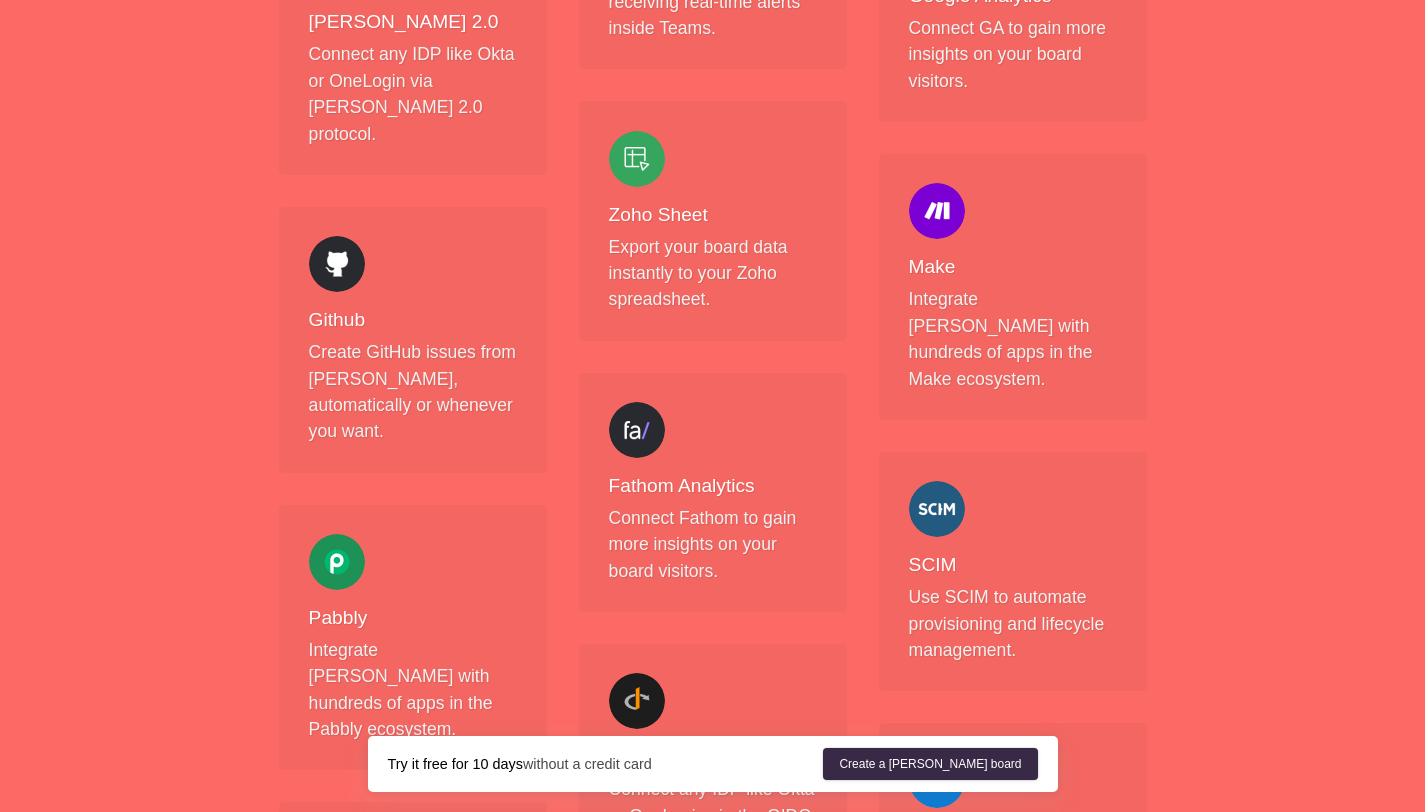 scroll, scrollTop: 2266, scrollLeft: 0, axis: vertical 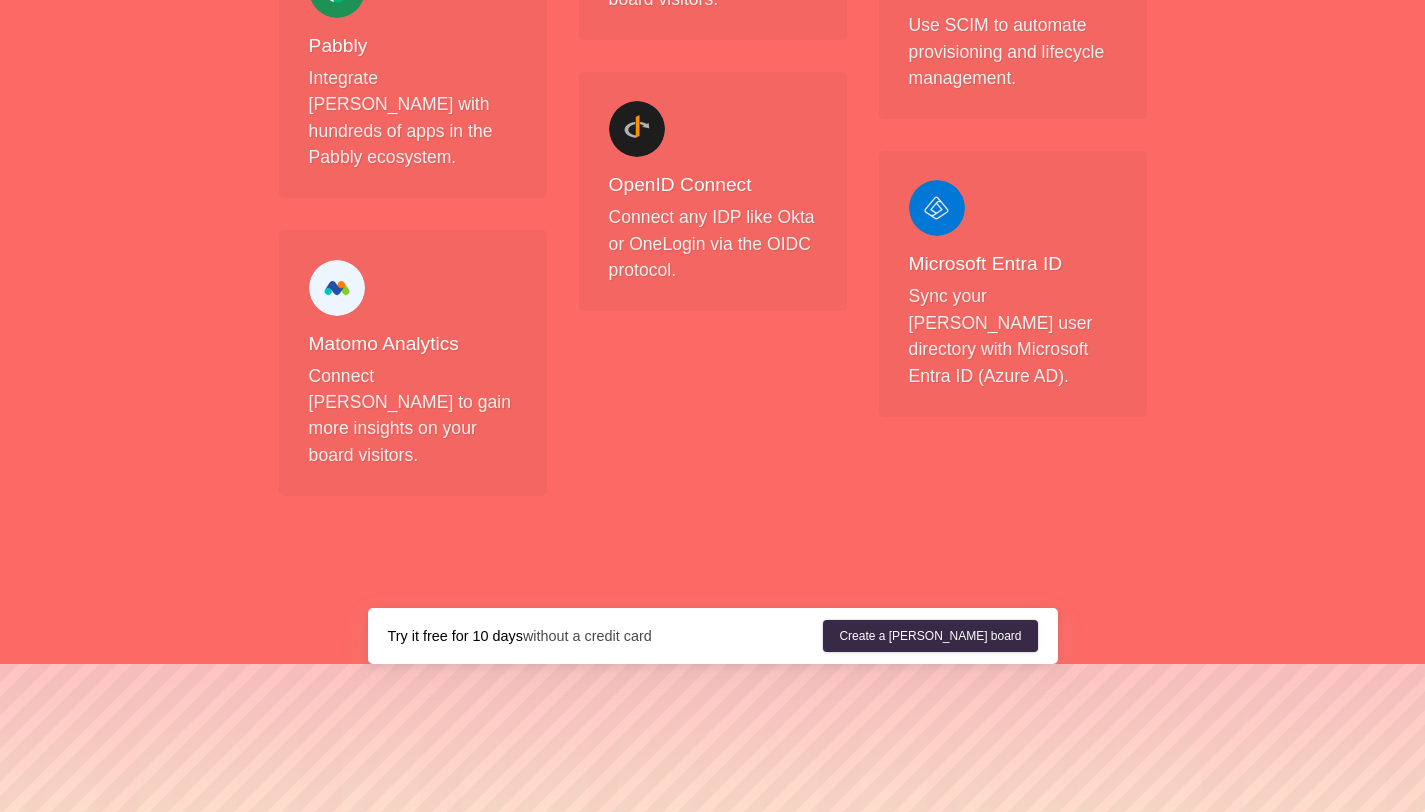 click on "Terms" at bounding box center (810, 981) 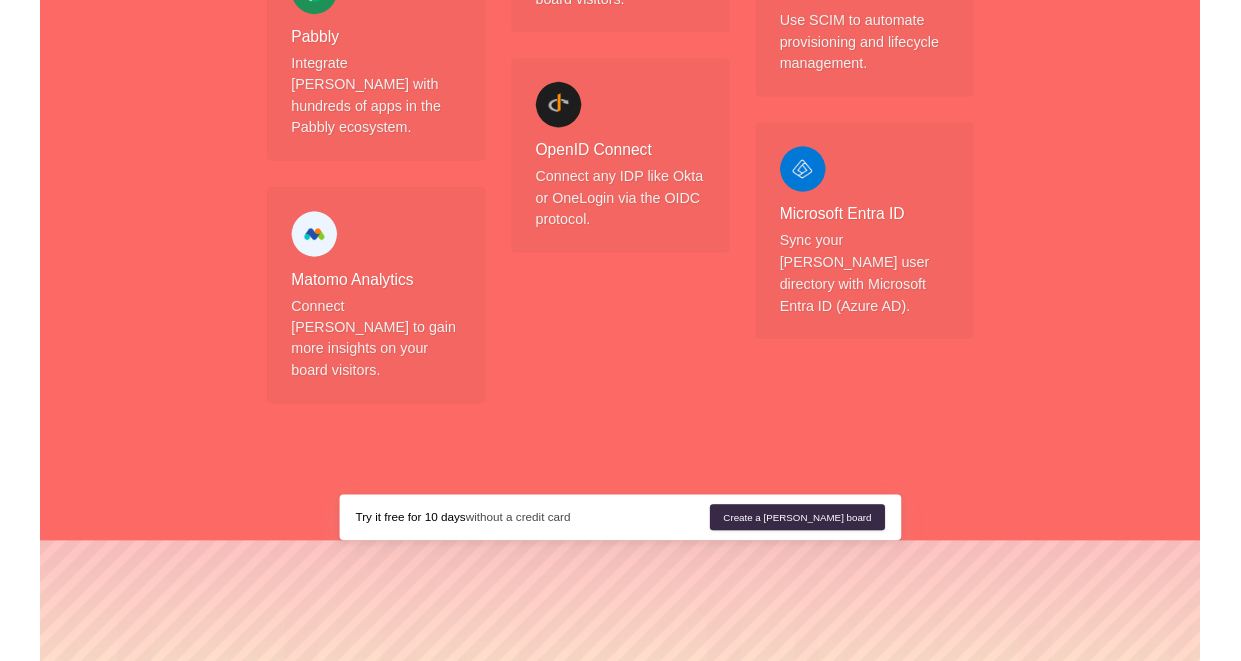 scroll, scrollTop: 0, scrollLeft: 0, axis: both 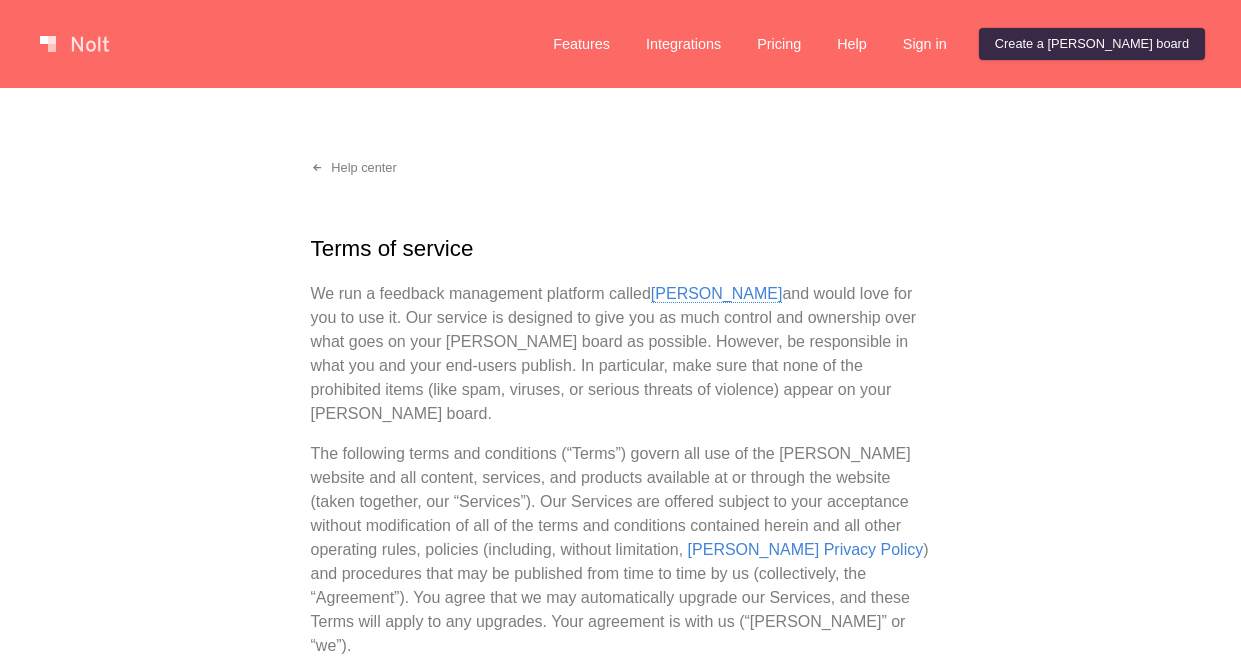 click on "Nolt" at bounding box center [717, 294] 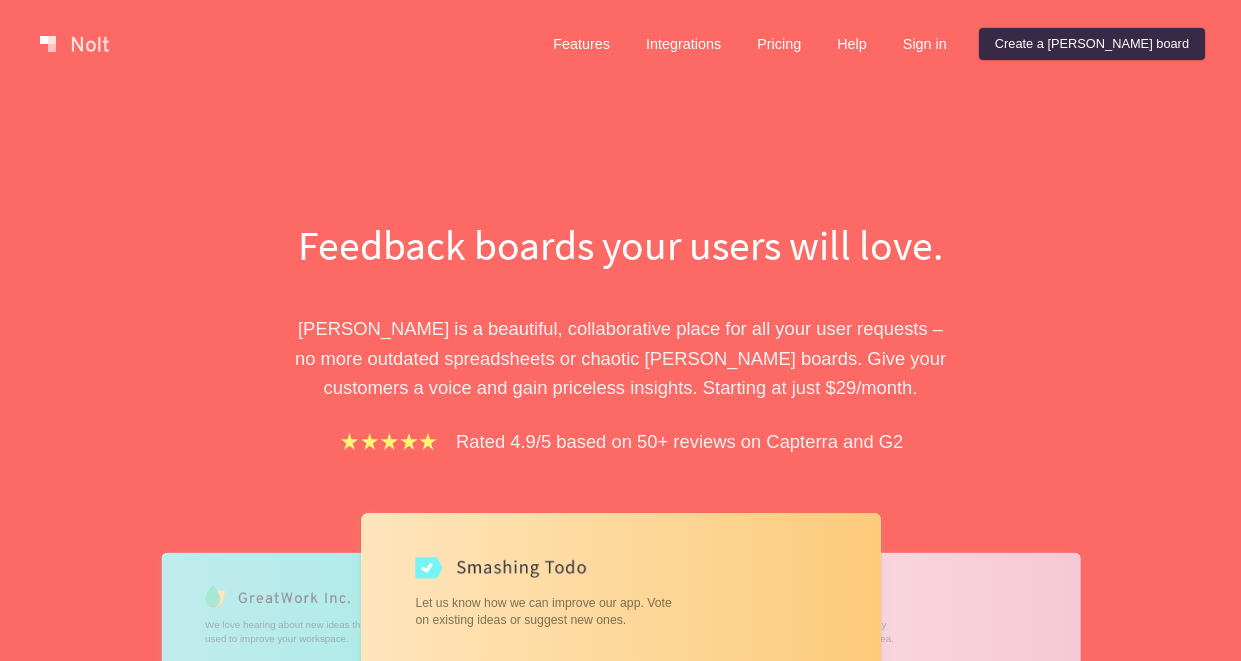 scroll, scrollTop: 0, scrollLeft: 0, axis: both 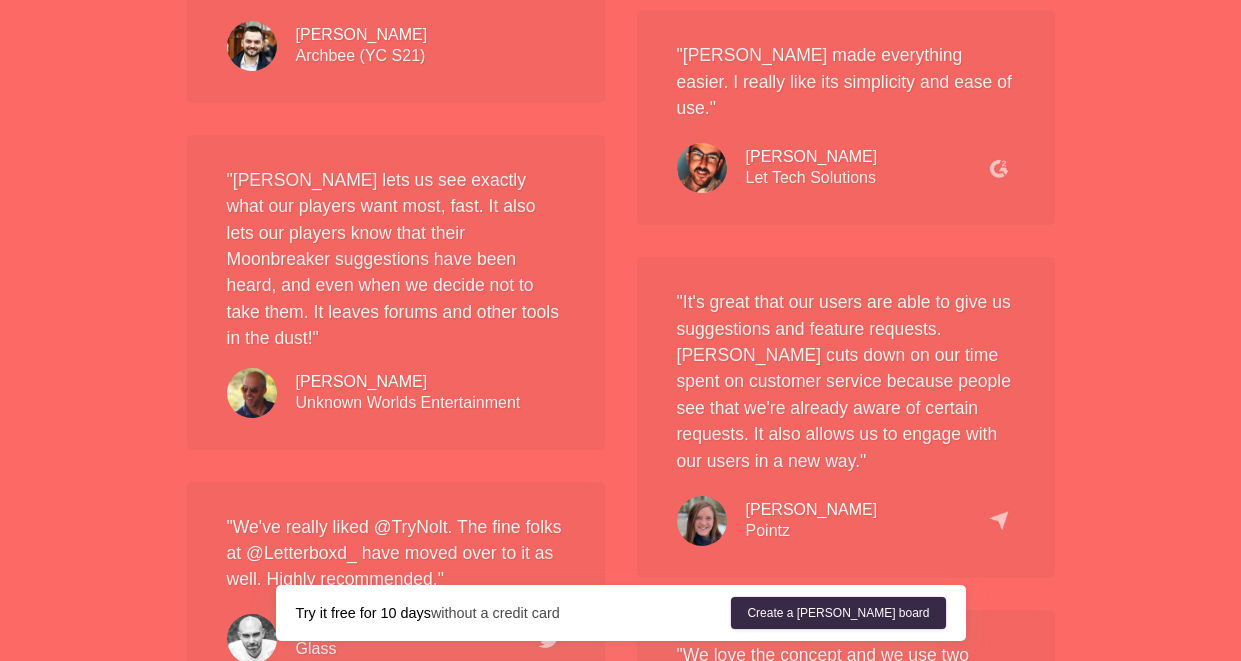 click on "" [PERSON_NAME] lets us see exactly what our players want most, fast. It also lets our players know that their Moonbreaker suggestions have been heard, and even when we decide not to take them. It leaves forums and other tools in the dust! " [PERSON_NAME] Unknown Worlds Entertainment" at bounding box center [396, 292] 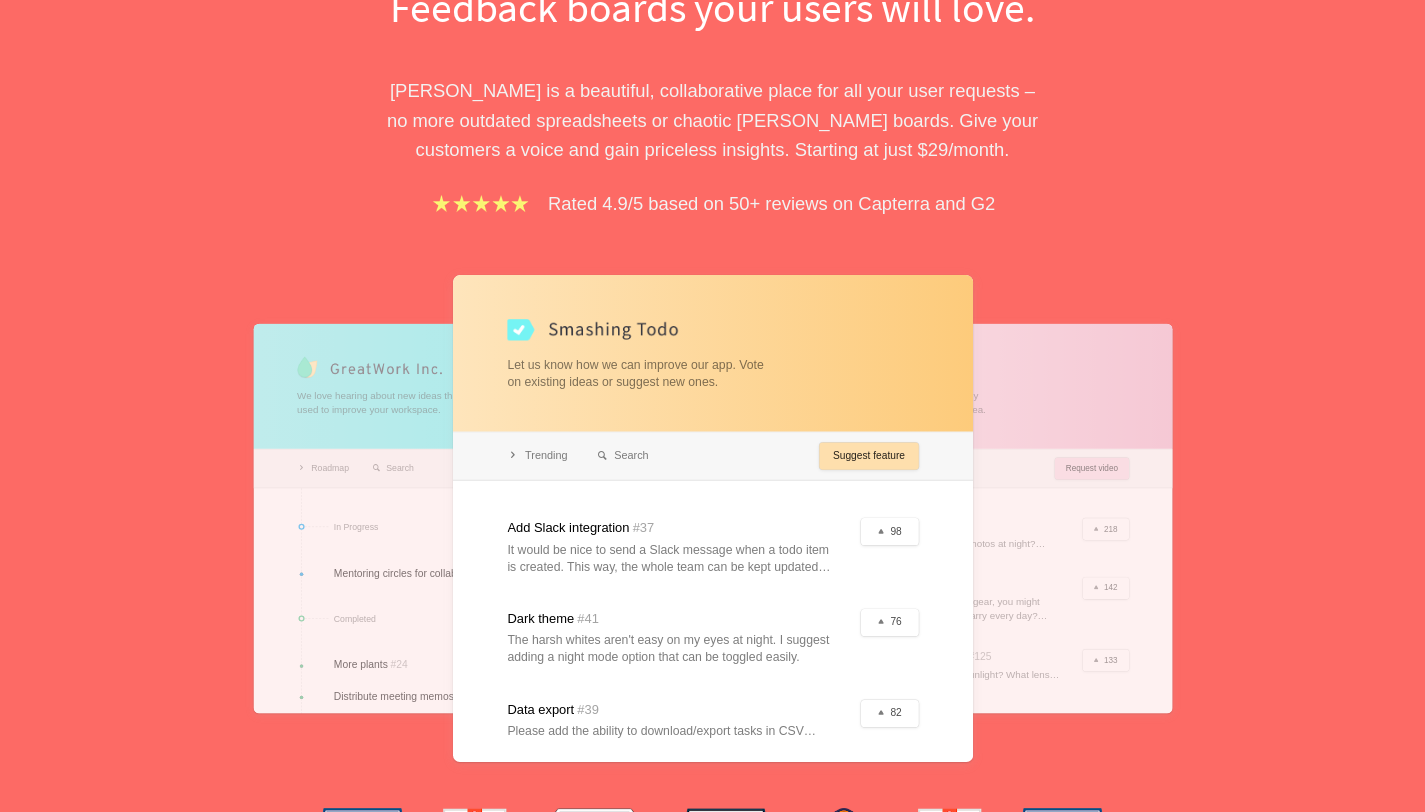scroll, scrollTop: 0, scrollLeft: 0, axis: both 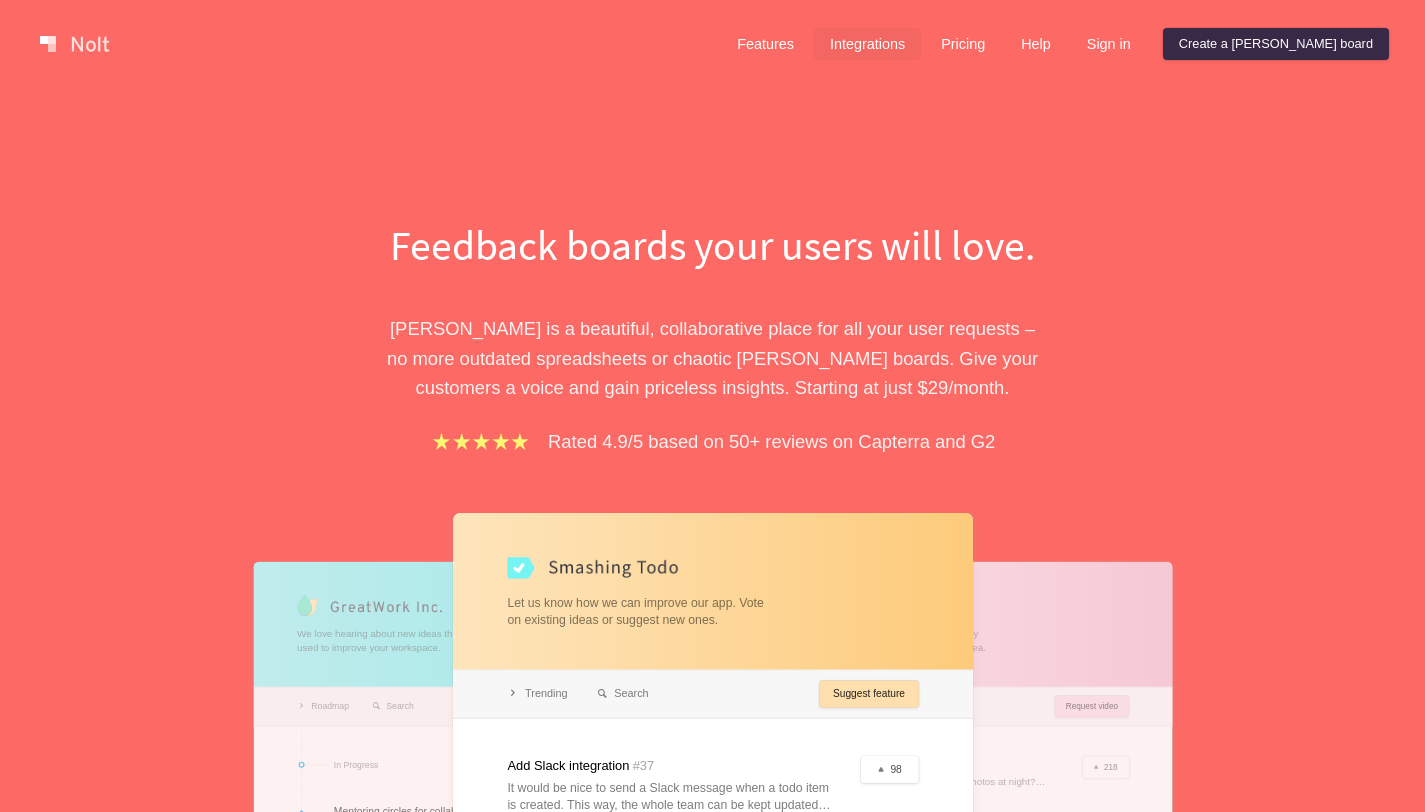 click on "Integrations" at bounding box center (867, 44) 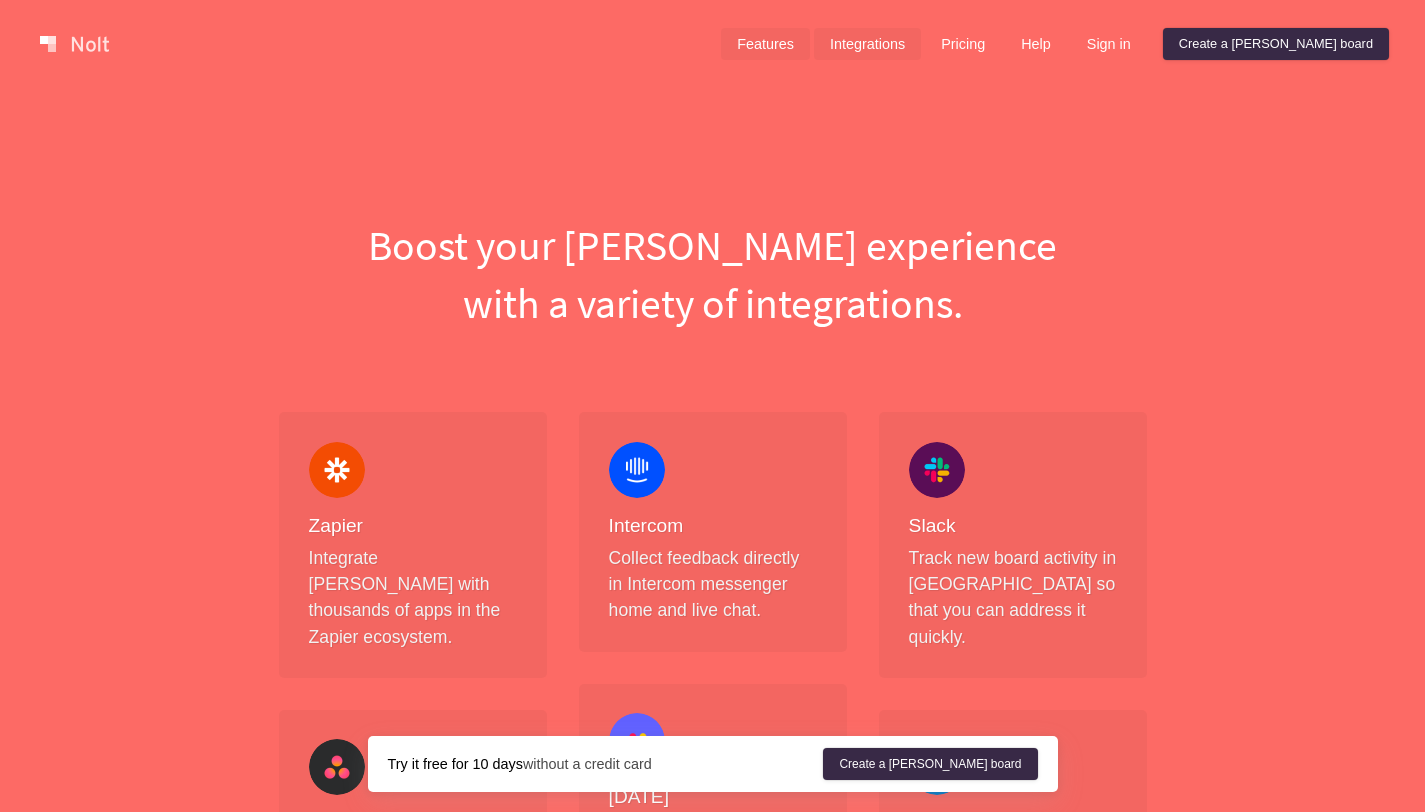click on "Features" at bounding box center (765, 44) 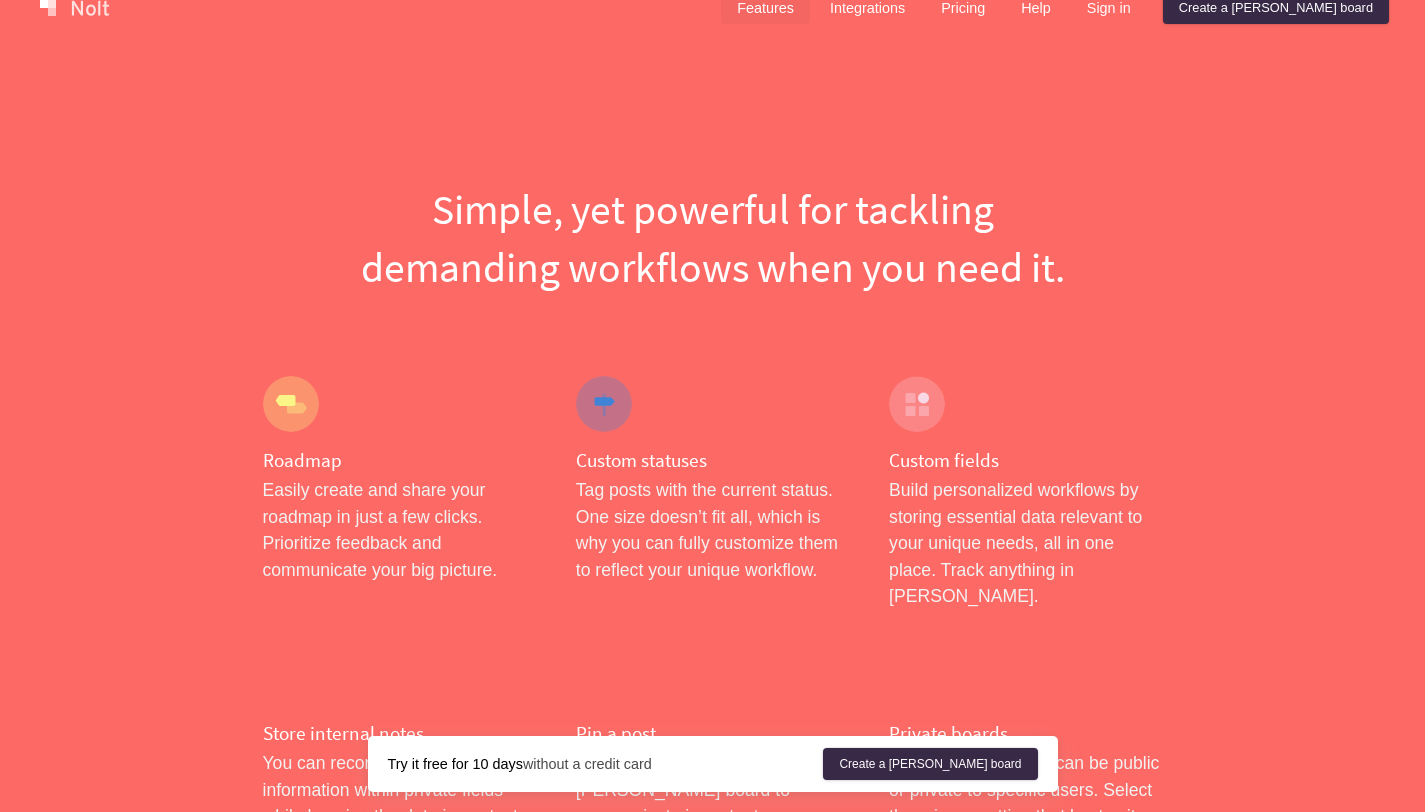 scroll, scrollTop: 0, scrollLeft: 0, axis: both 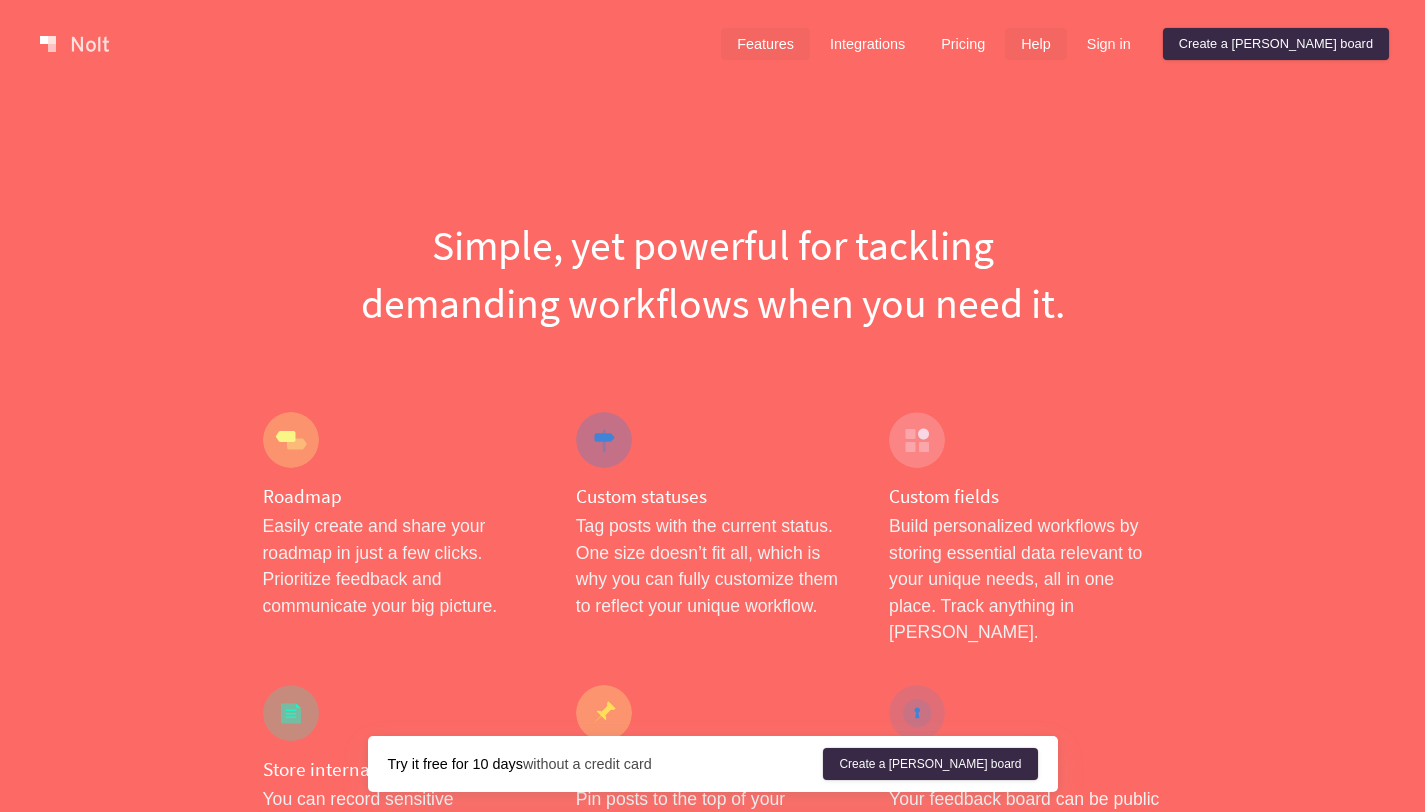 click on "Help" at bounding box center (1036, 44) 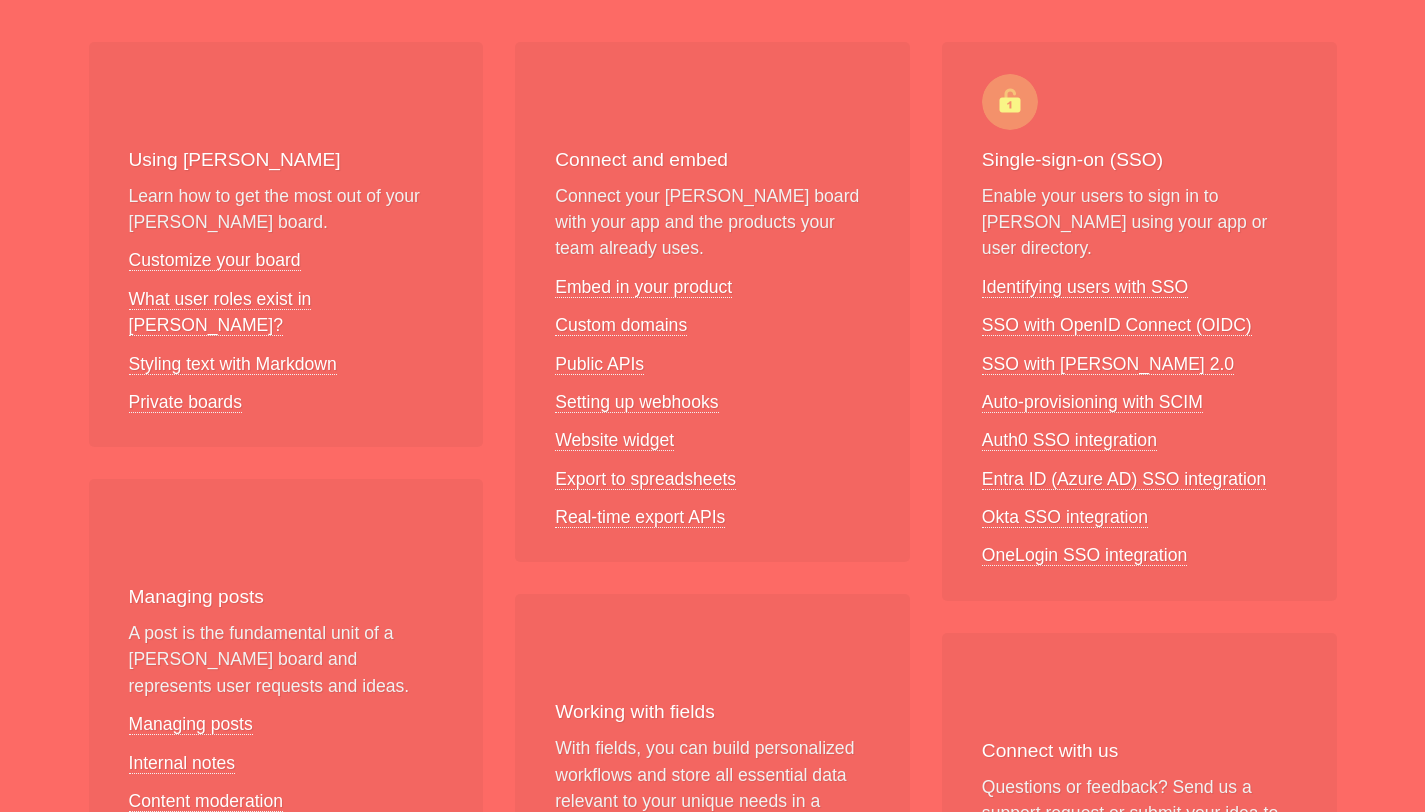 scroll, scrollTop: 445, scrollLeft: 0, axis: vertical 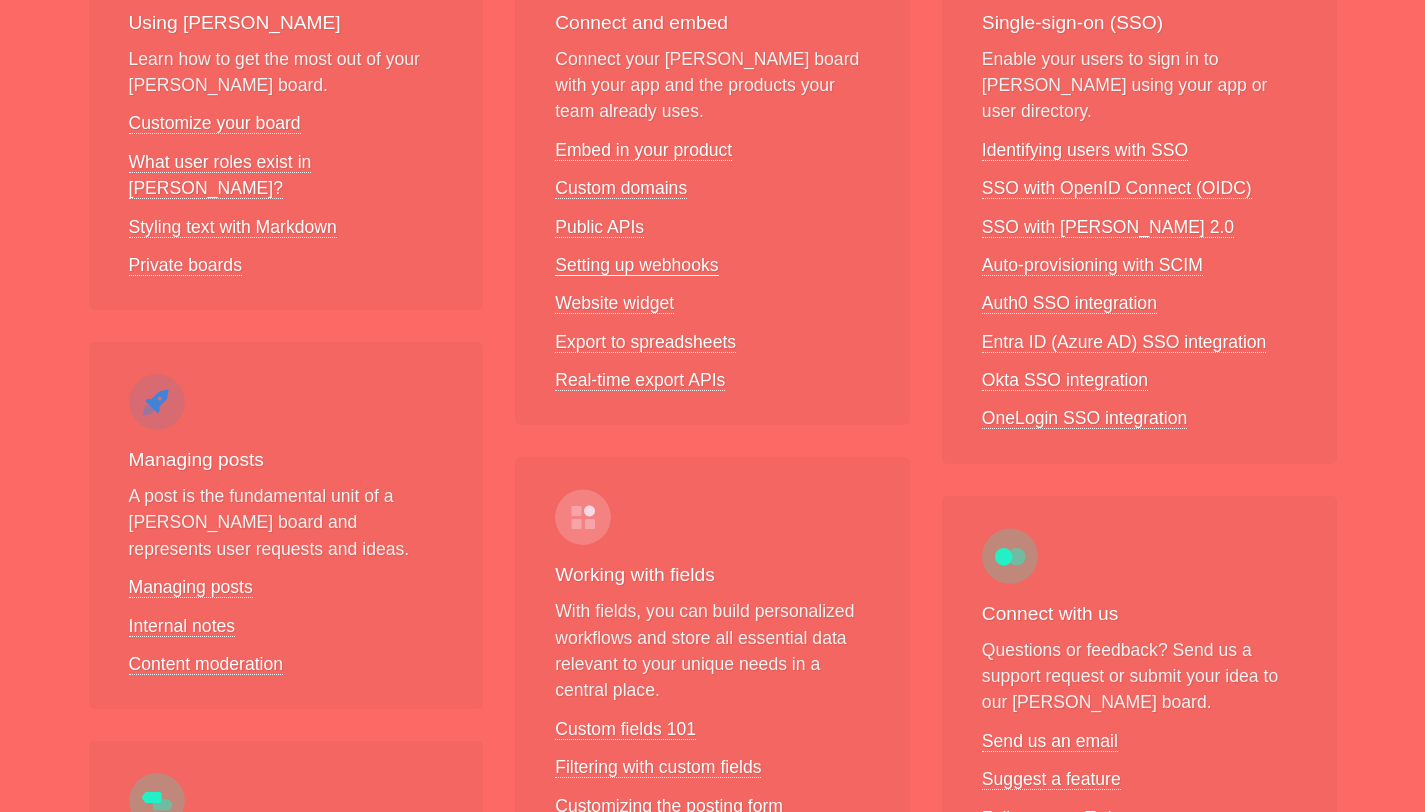 click on "Setting up webhooks" at bounding box center (636, 265) 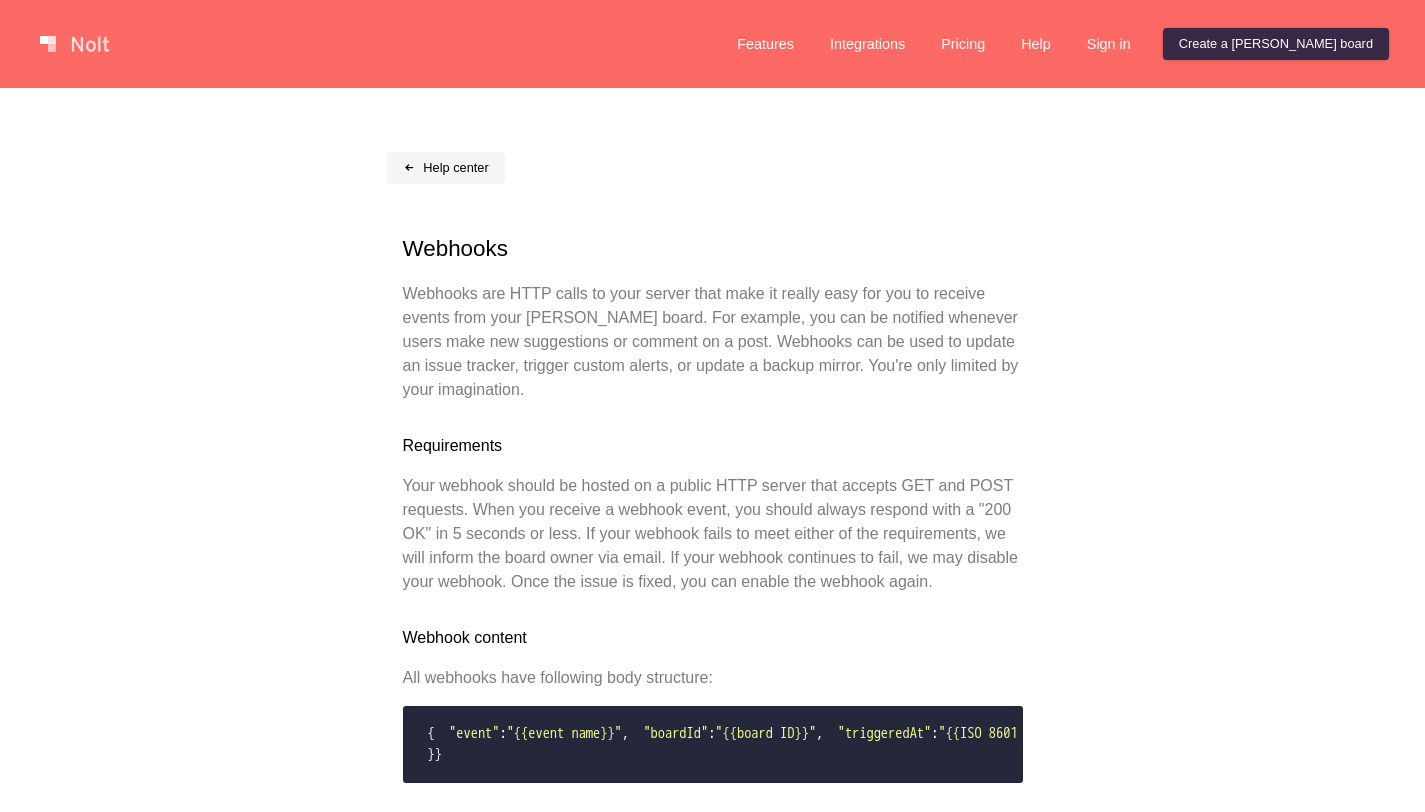 click on "Help center" at bounding box center [446, 168] 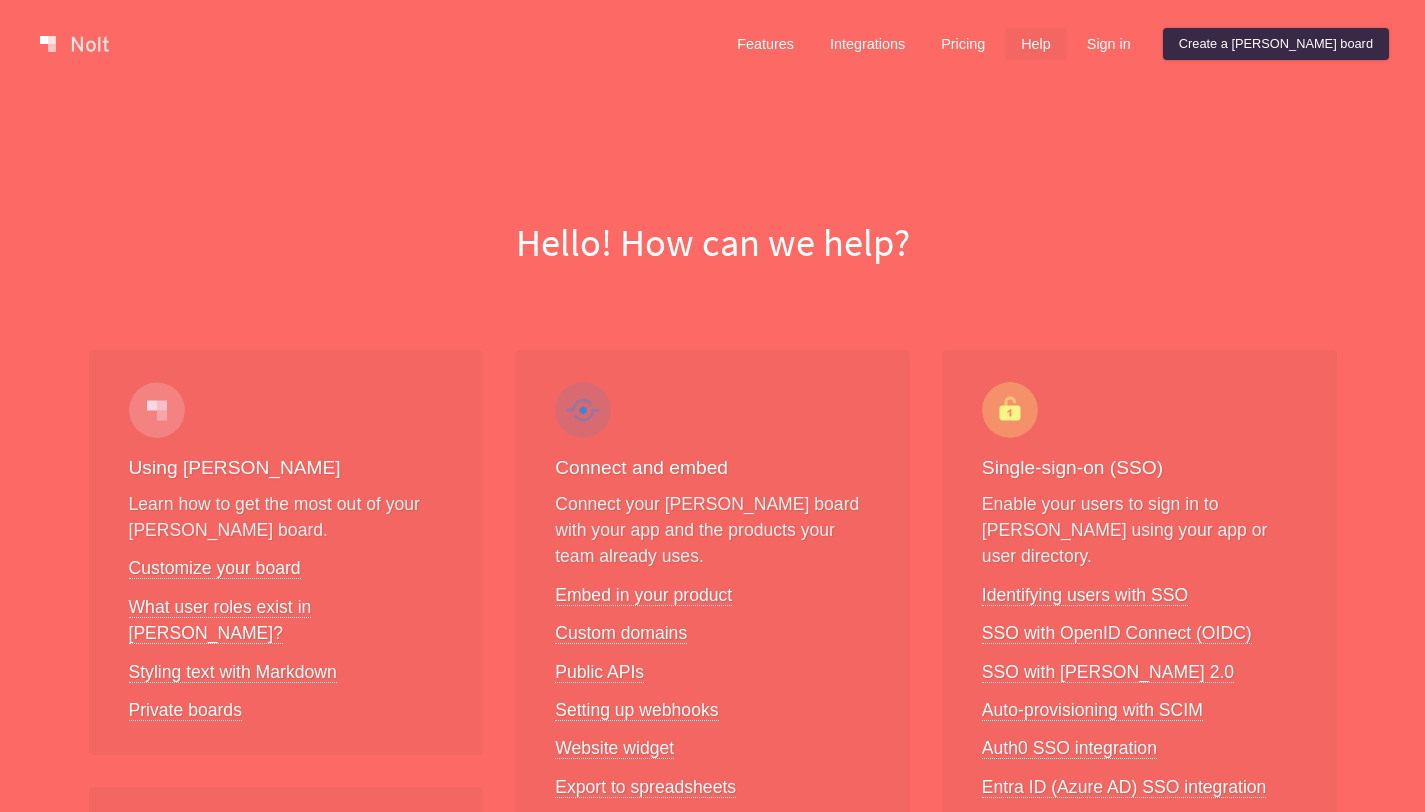 click on "Hello! How can we help?" at bounding box center (712, 179) 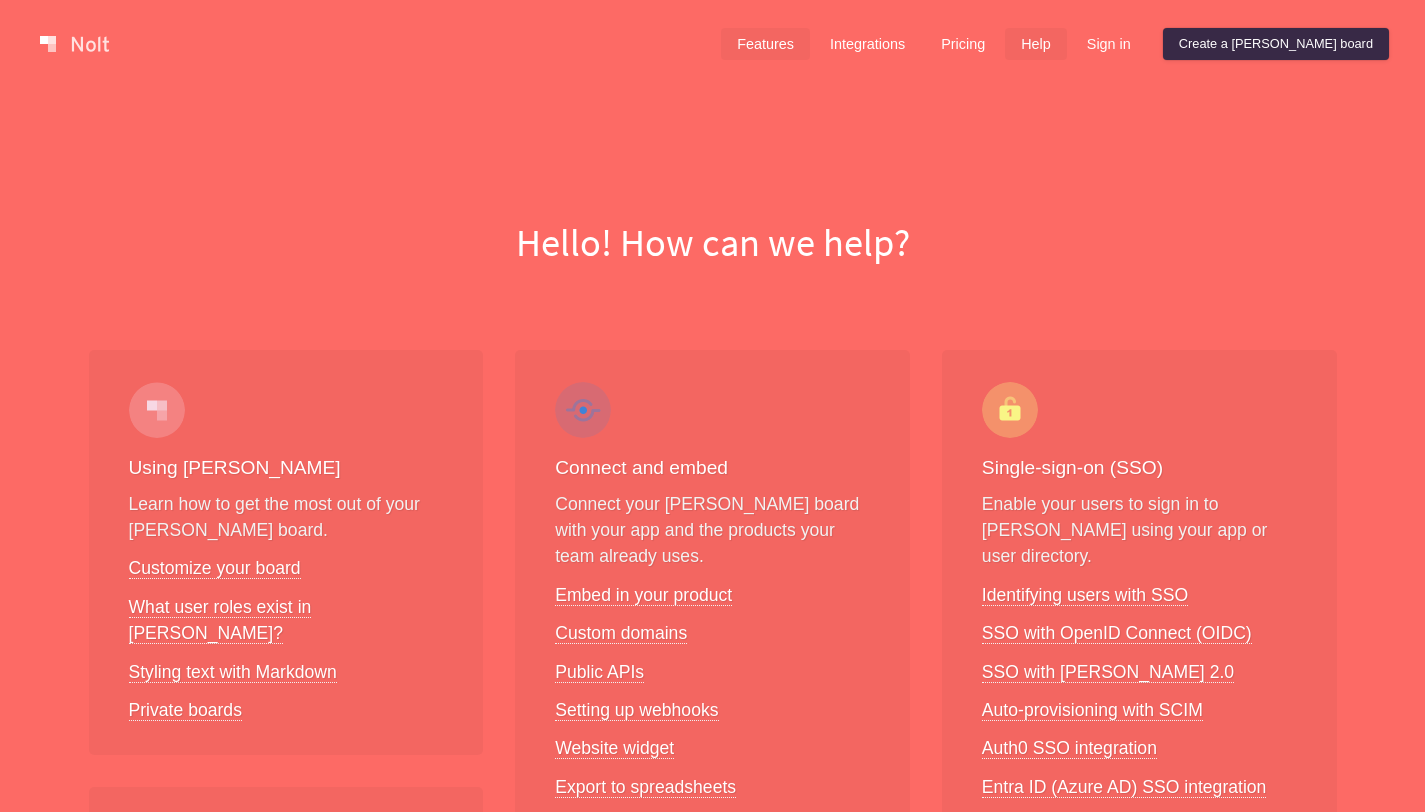 click on "Features" at bounding box center (765, 44) 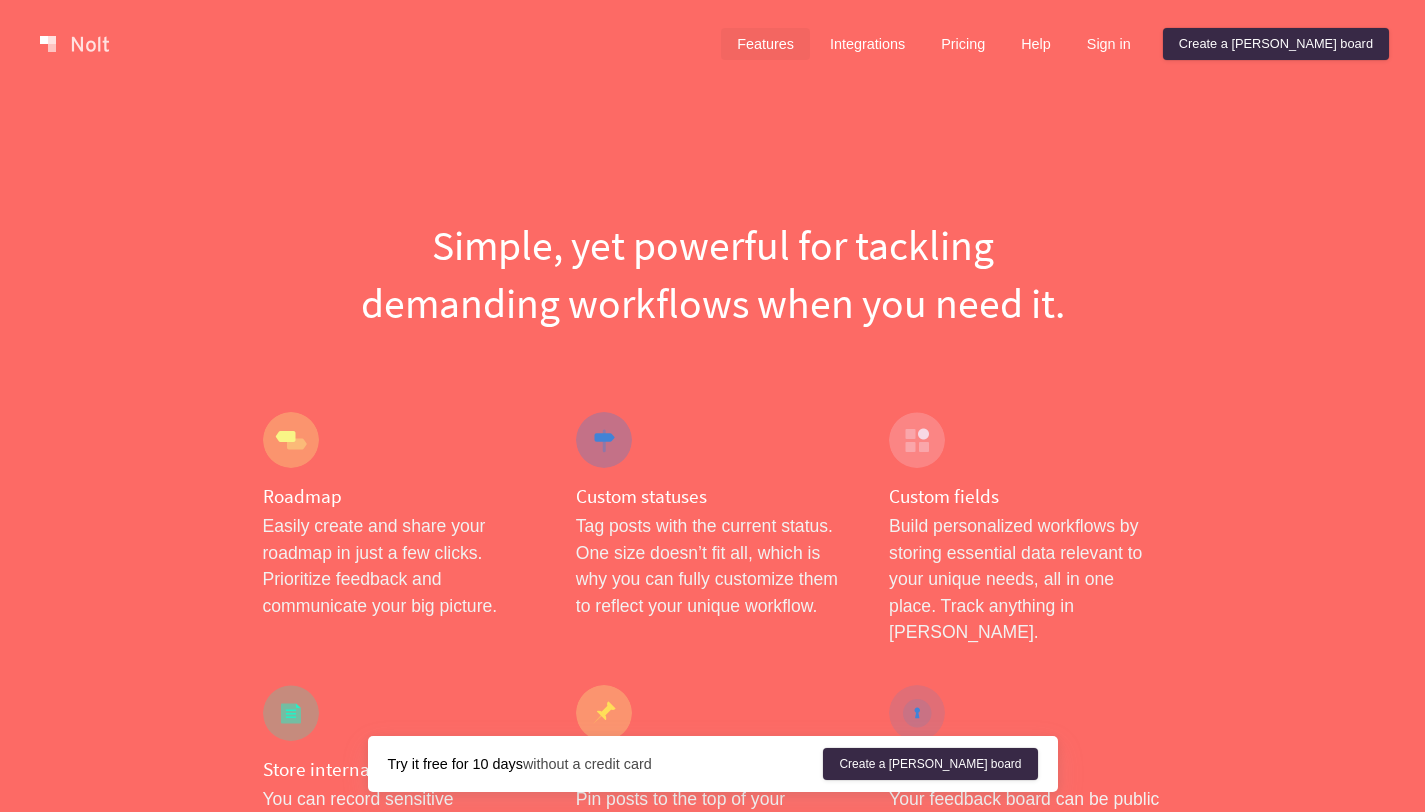 click at bounding box center (74, 44) 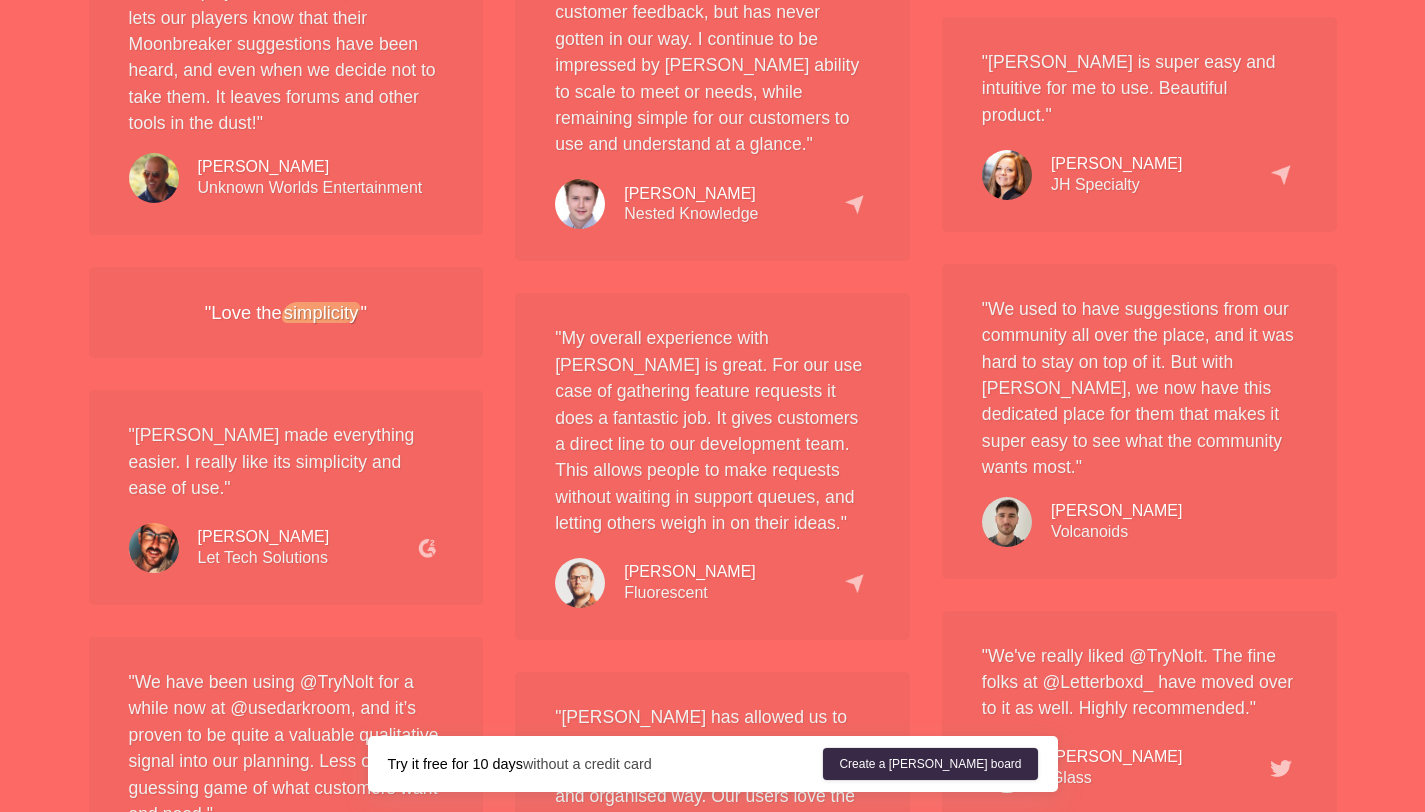 scroll, scrollTop: 3739, scrollLeft: 0, axis: vertical 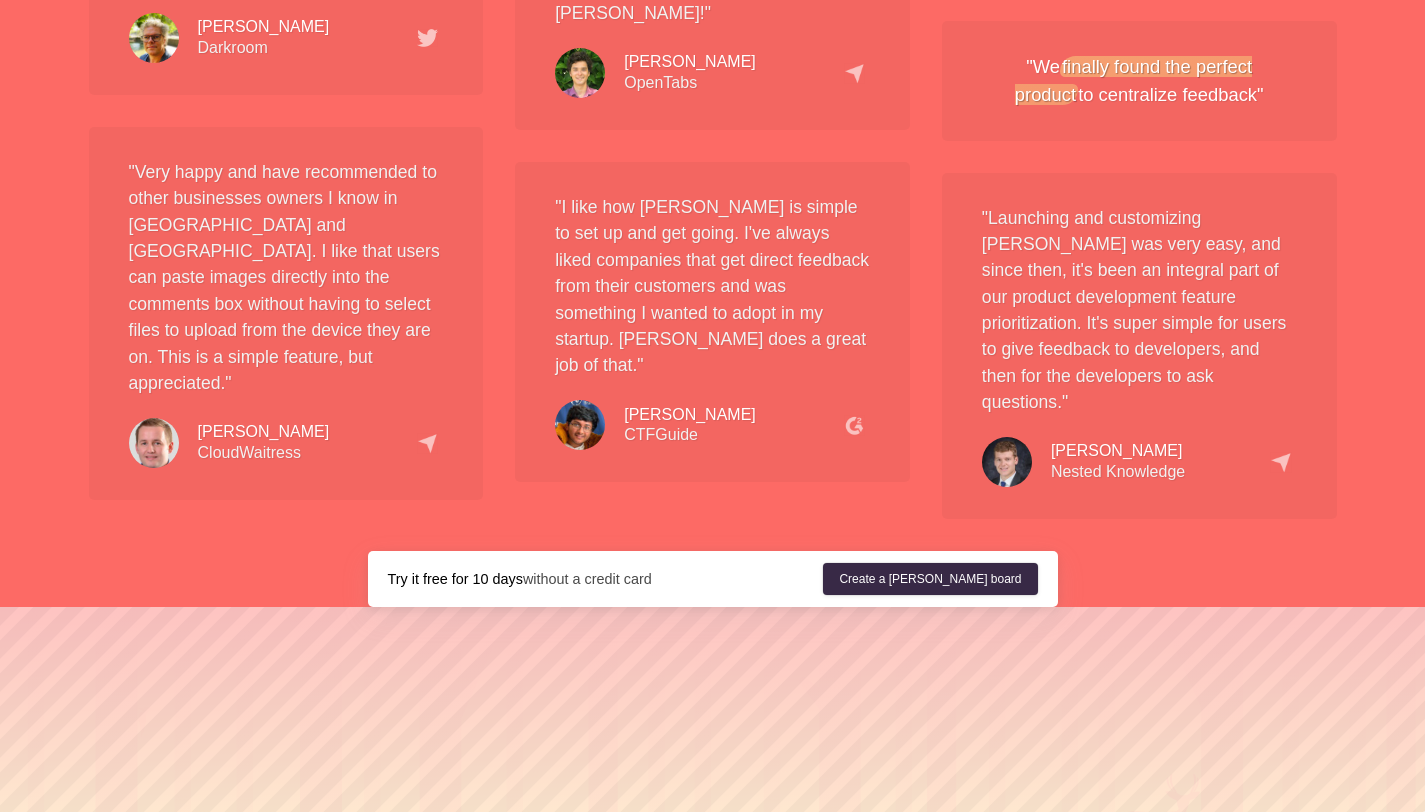 click on "Try it free for 10 days  without a credit card" at bounding box center (606, 579) 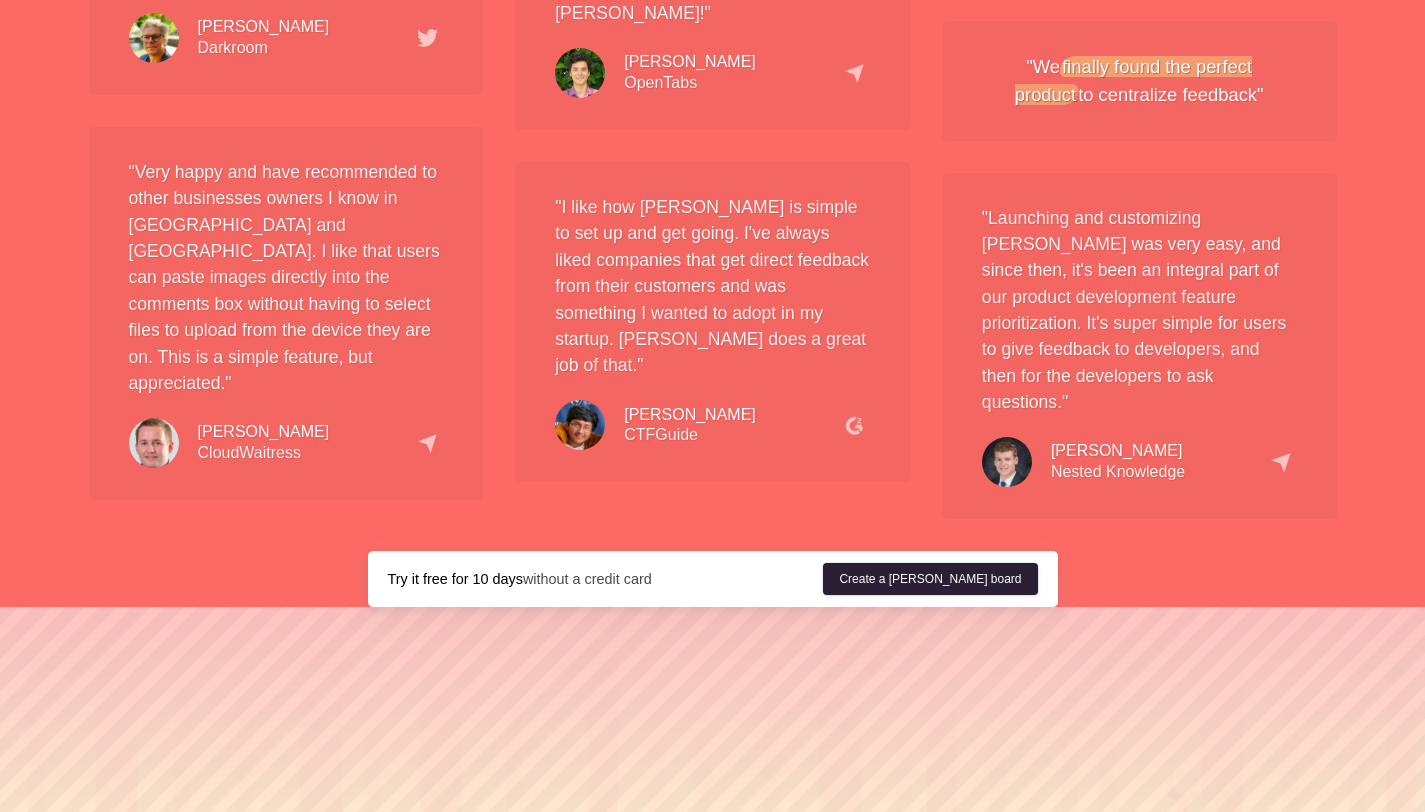 click on "Create a [PERSON_NAME] board" at bounding box center [930, 579] 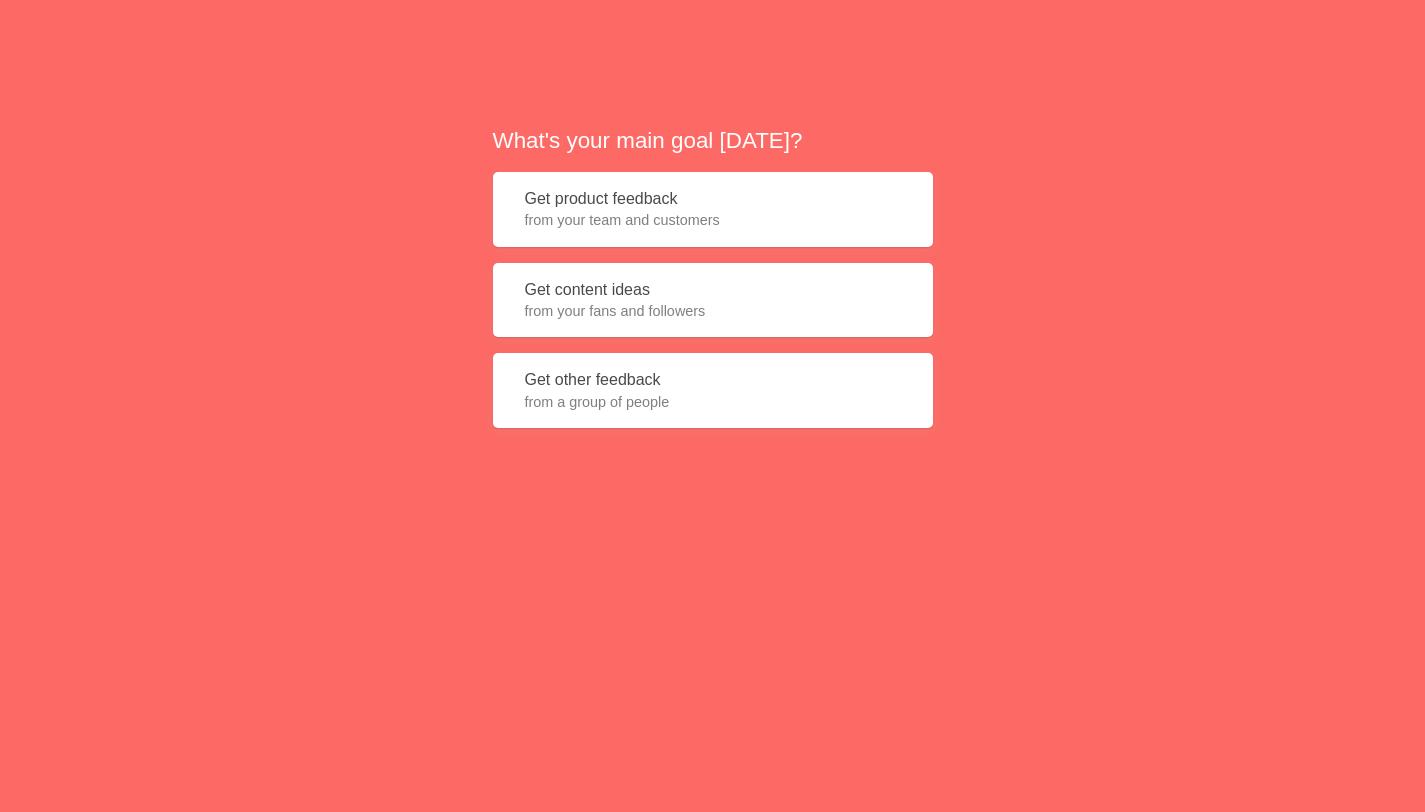 scroll, scrollTop: 0, scrollLeft: 0, axis: both 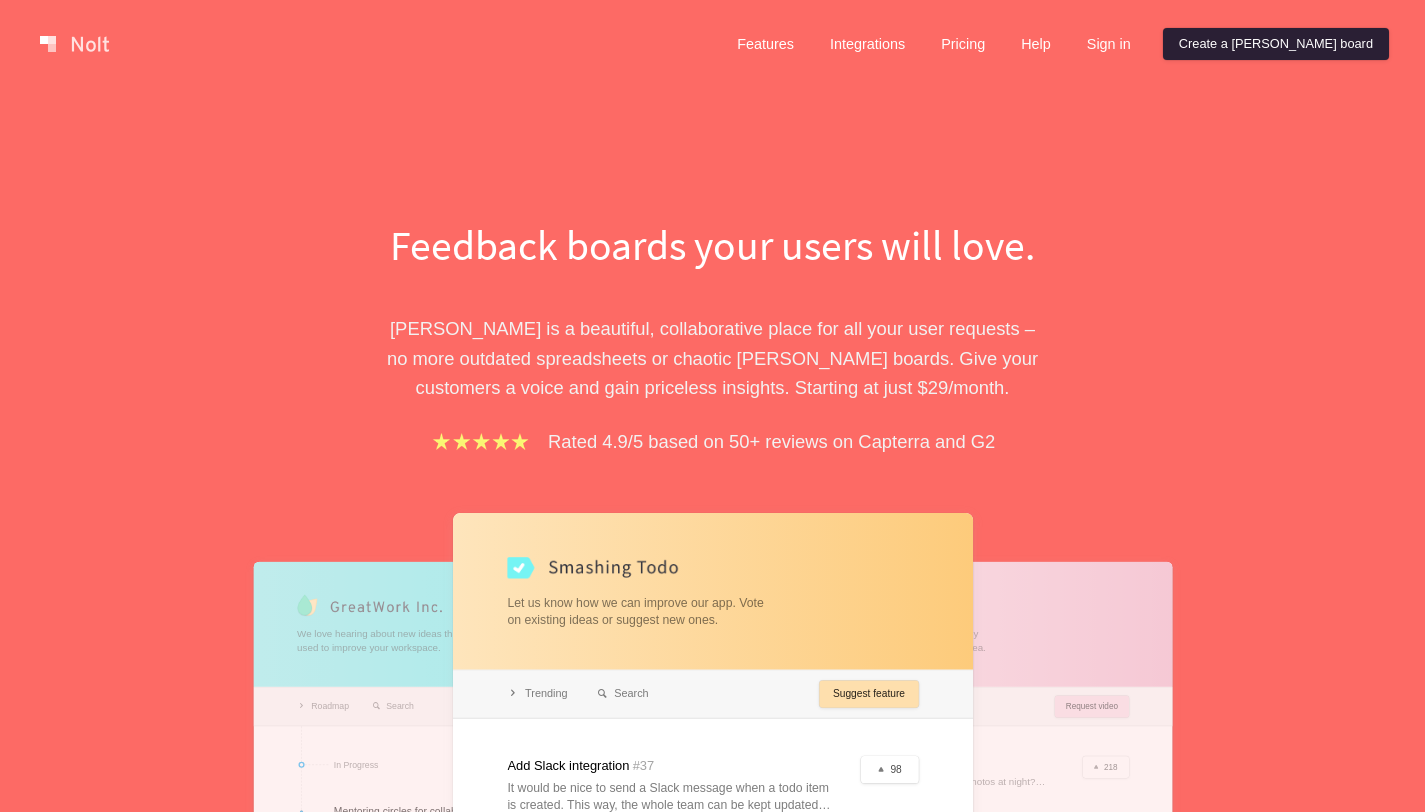 click on "Create a [PERSON_NAME] board" at bounding box center [1276, 44] 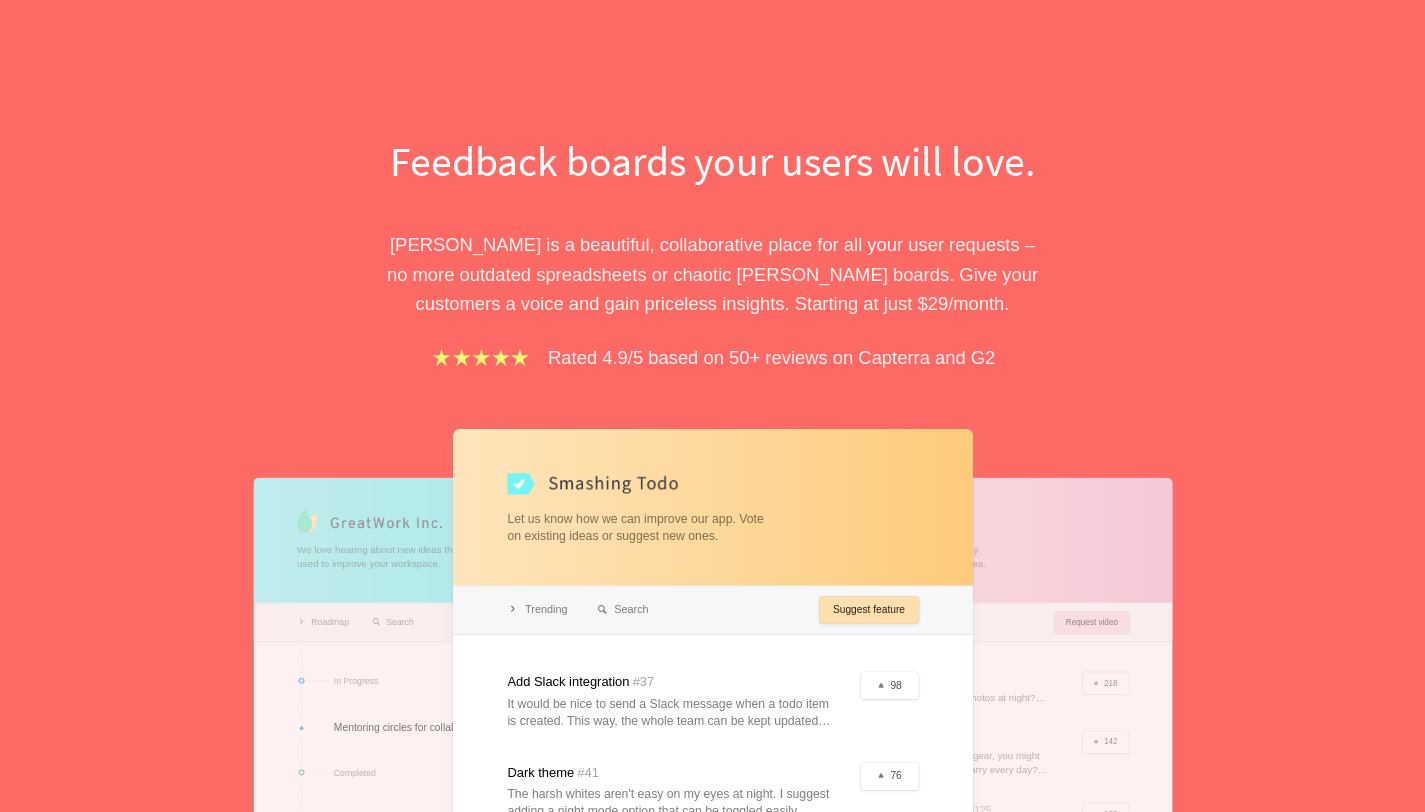 scroll, scrollTop: 0, scrollLeft: 0, axis: both 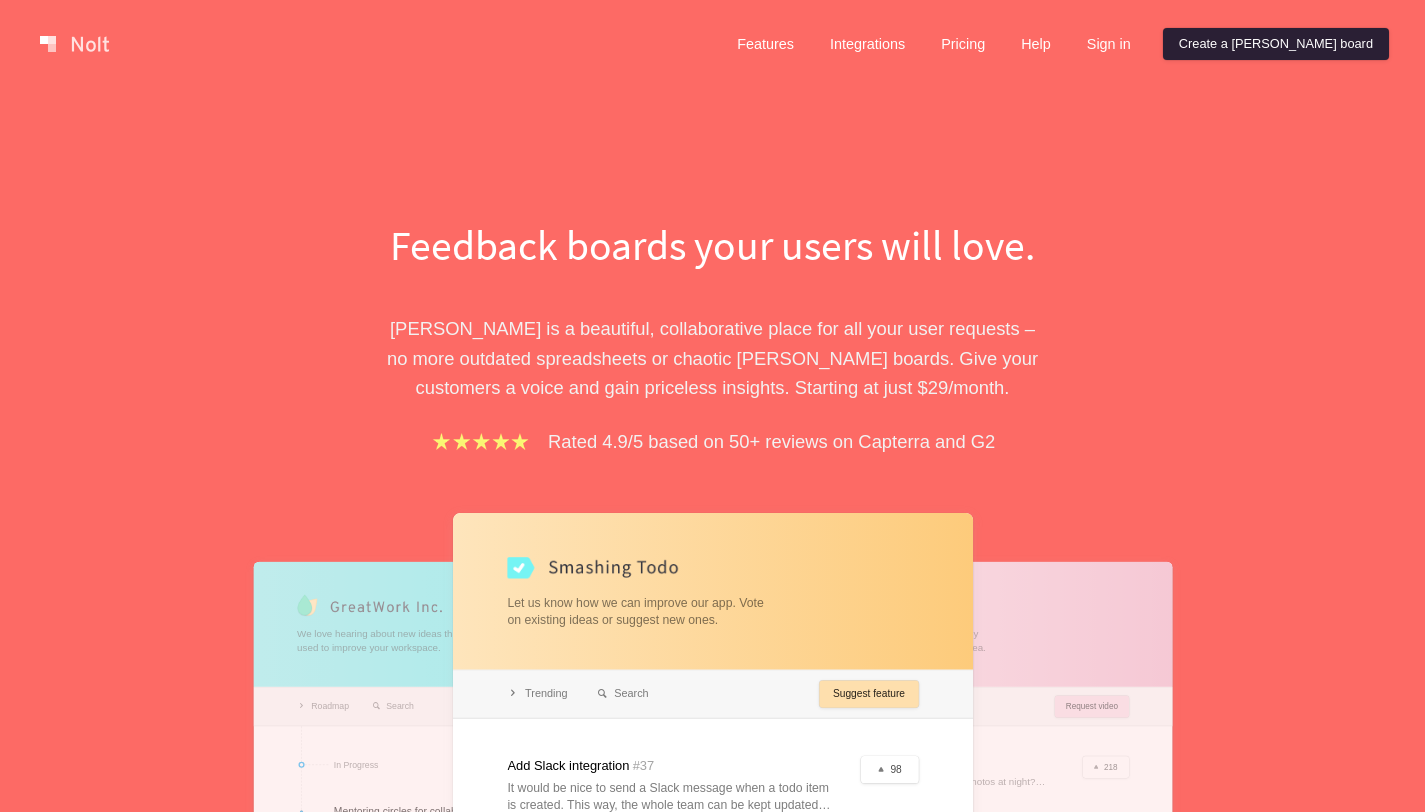 click on "Create a [PERSON_NAME] board" at bounding box center (1276, 44) 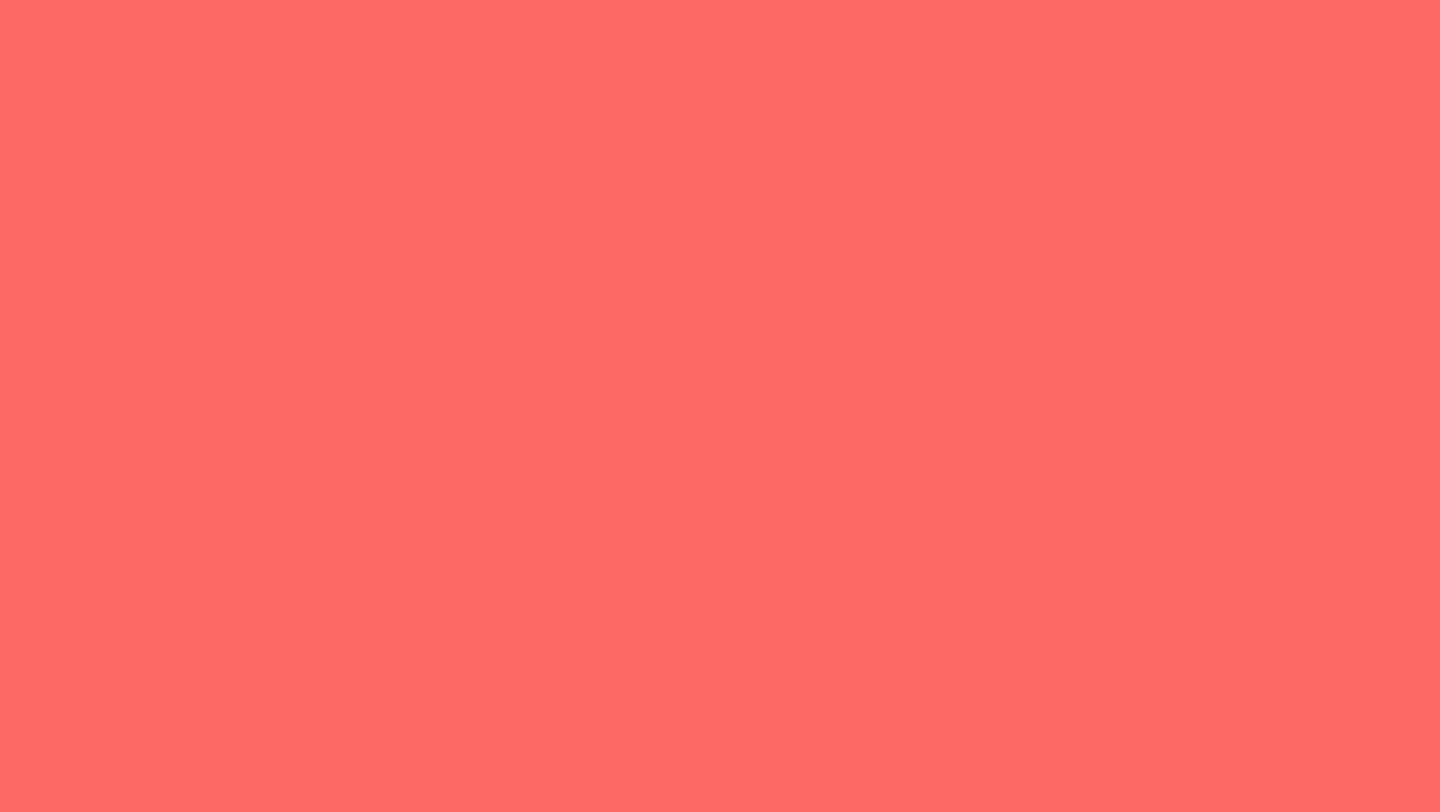 click on "from your fans and followers" at bounding box center [720, 311] 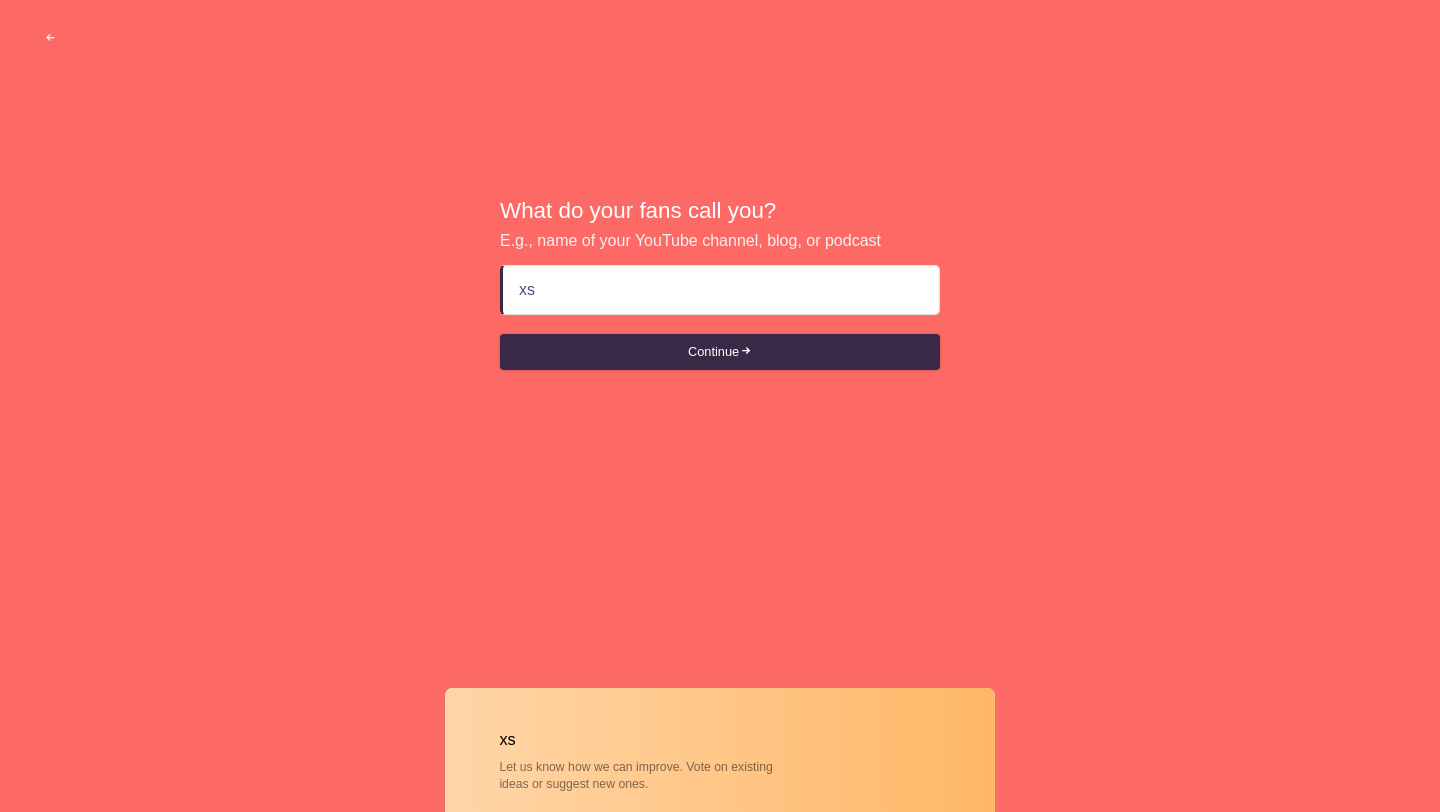 type on "x" 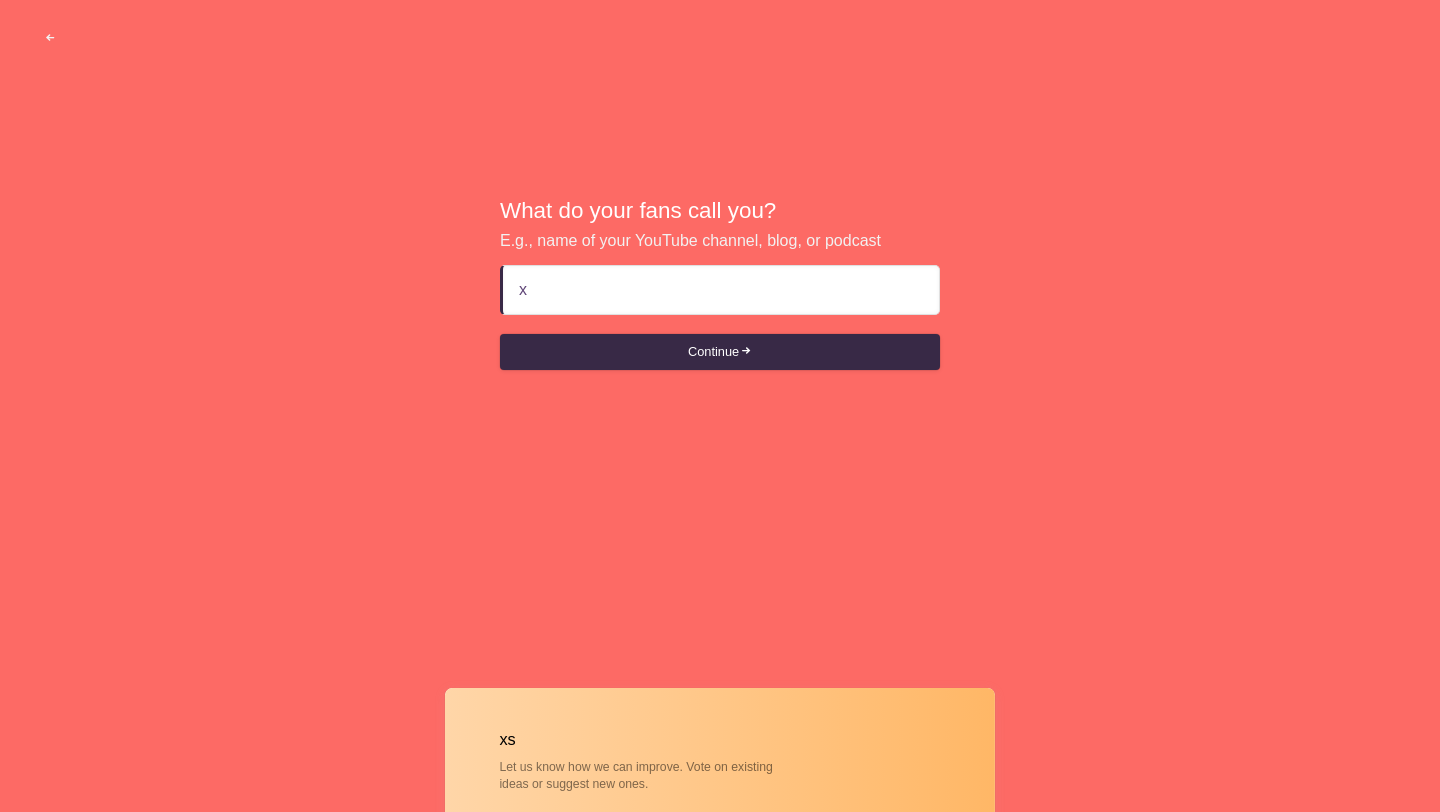 type 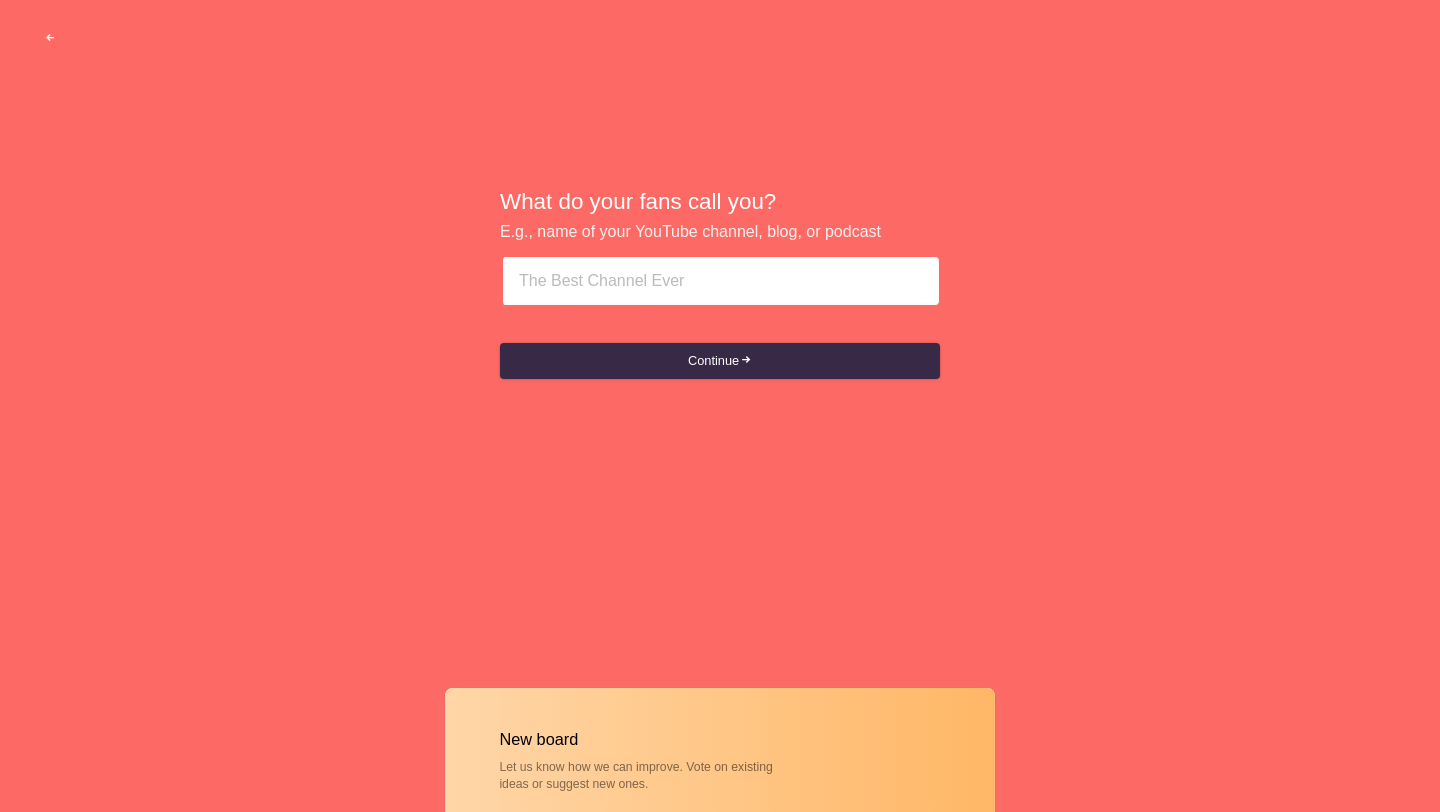 click at bounding box center (50, 38) 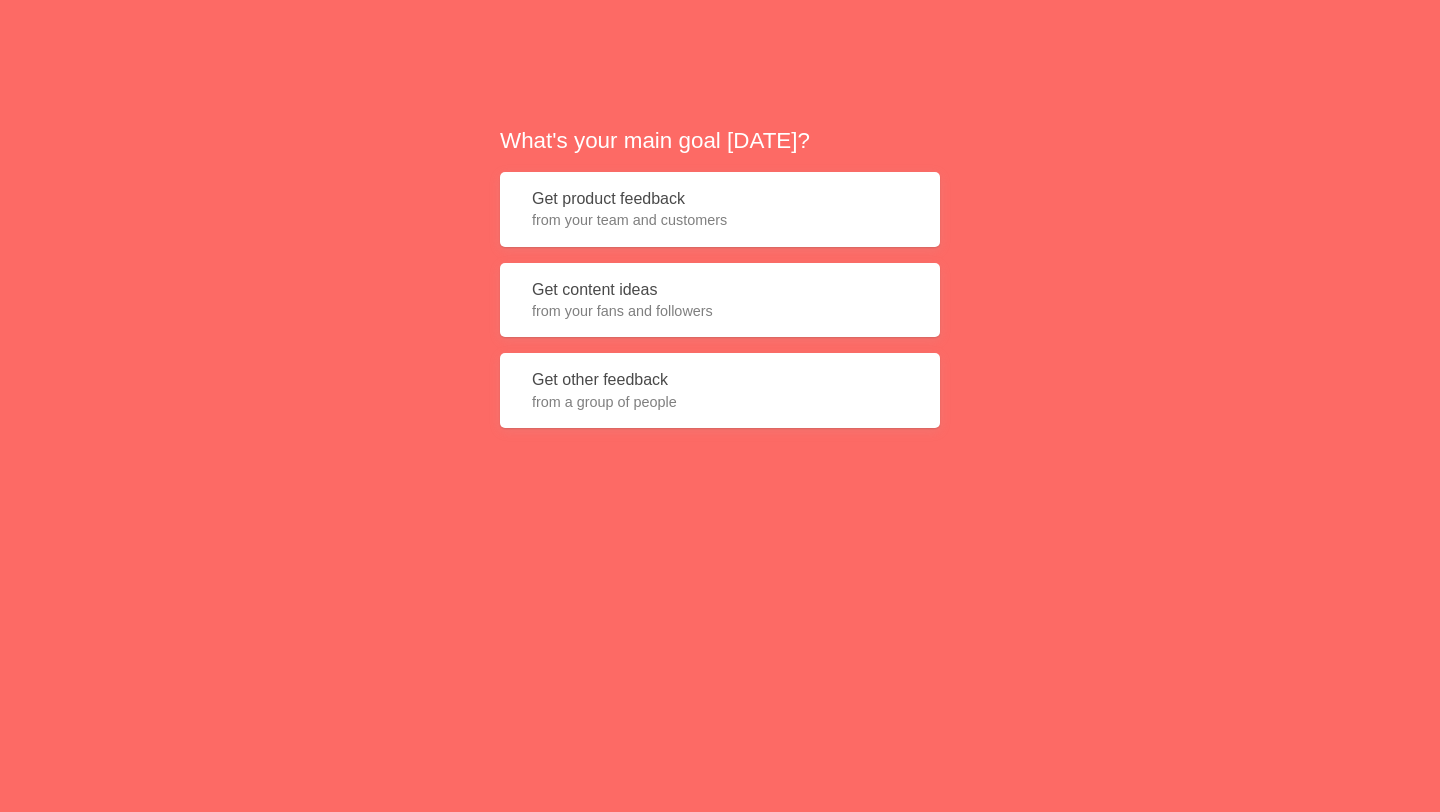 click on "What's your main goal today? Get product feedback from your team and customers Get content ideas from your fans and followers Get other feedback from a group of people" at bounding box center (720, 284) 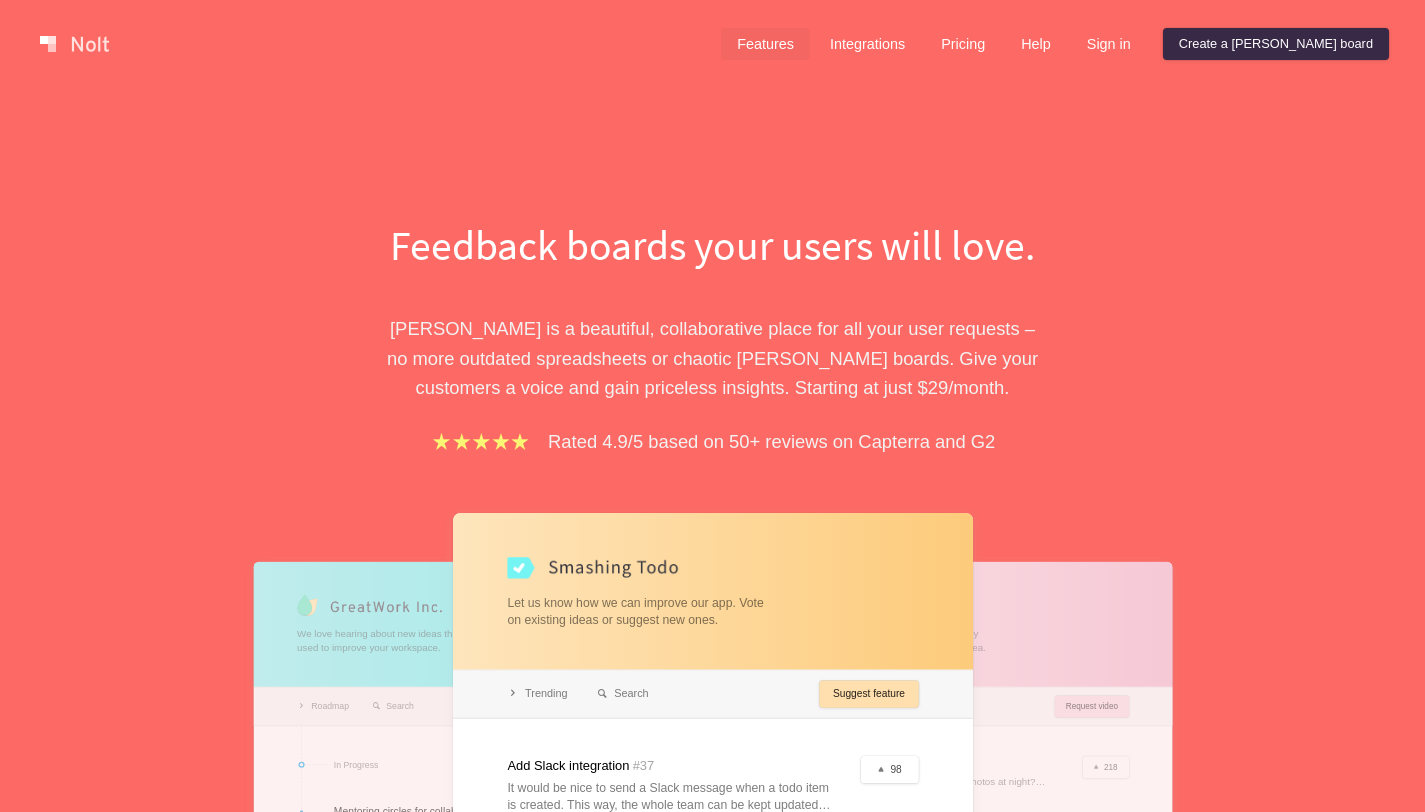 click on "Features" at bounding box center [765, 44] 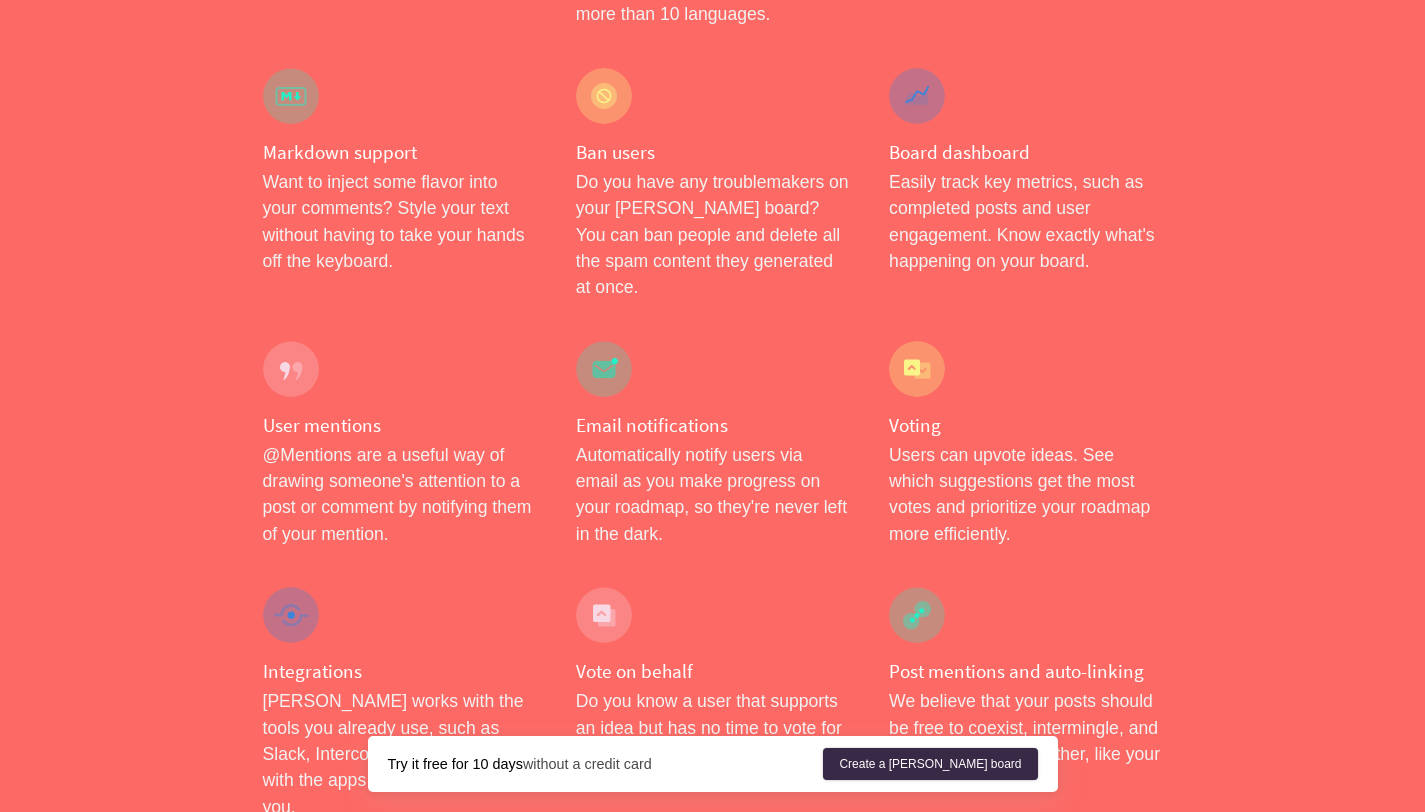 scroll, scrollTop: 2835, scrollLeft: 0, axis: vertical 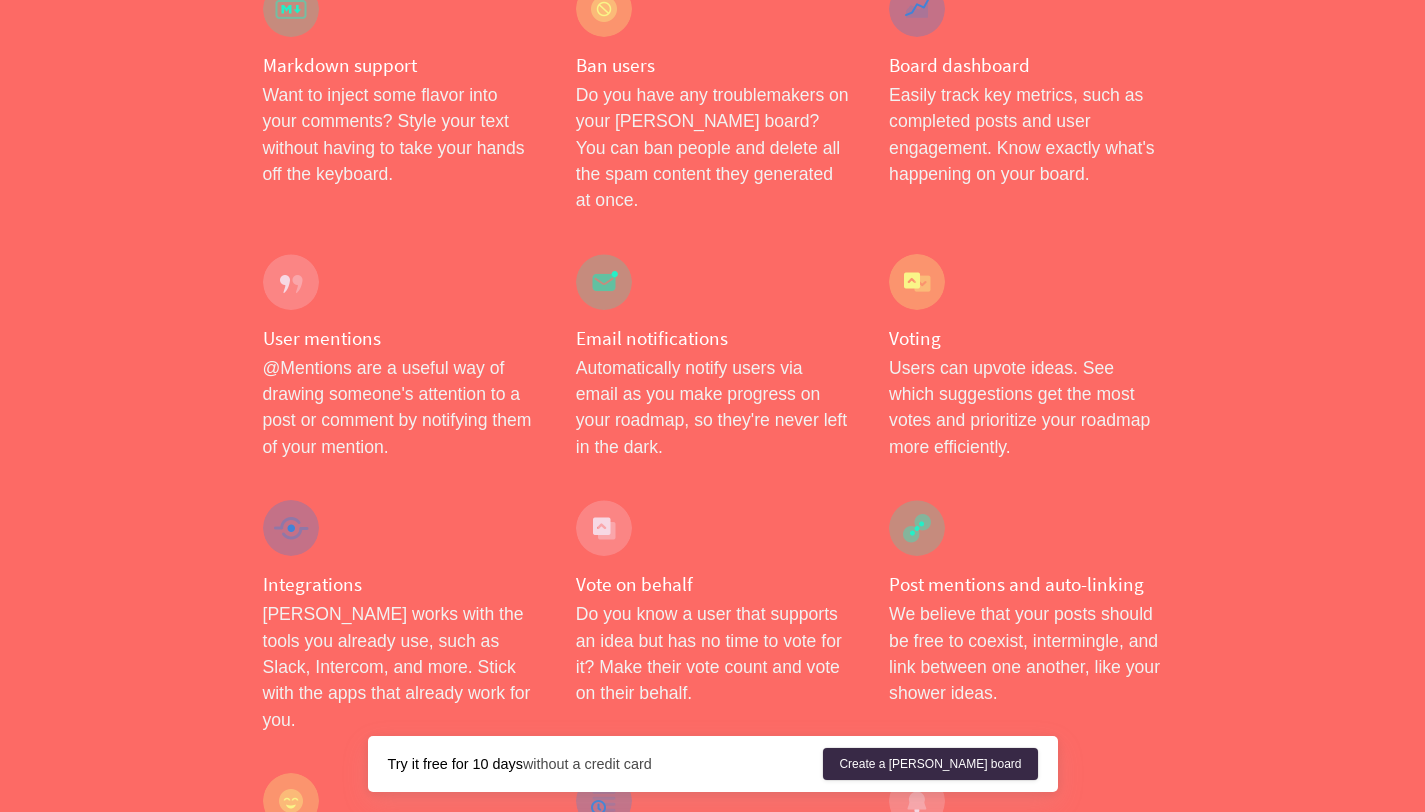 click at bounding box center (604, 528) 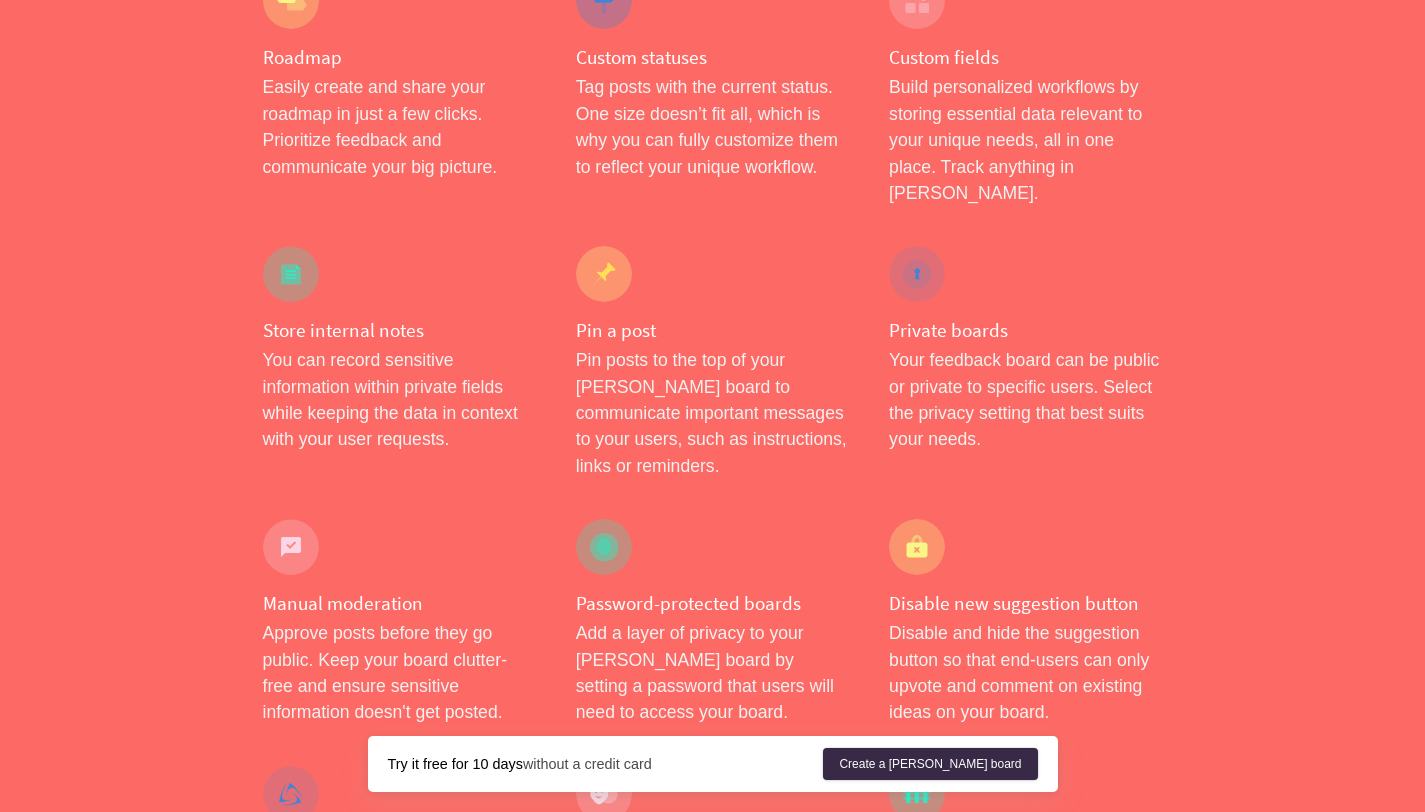 scroll, scrollTop: 0, scrollLeft: 0, axis: both 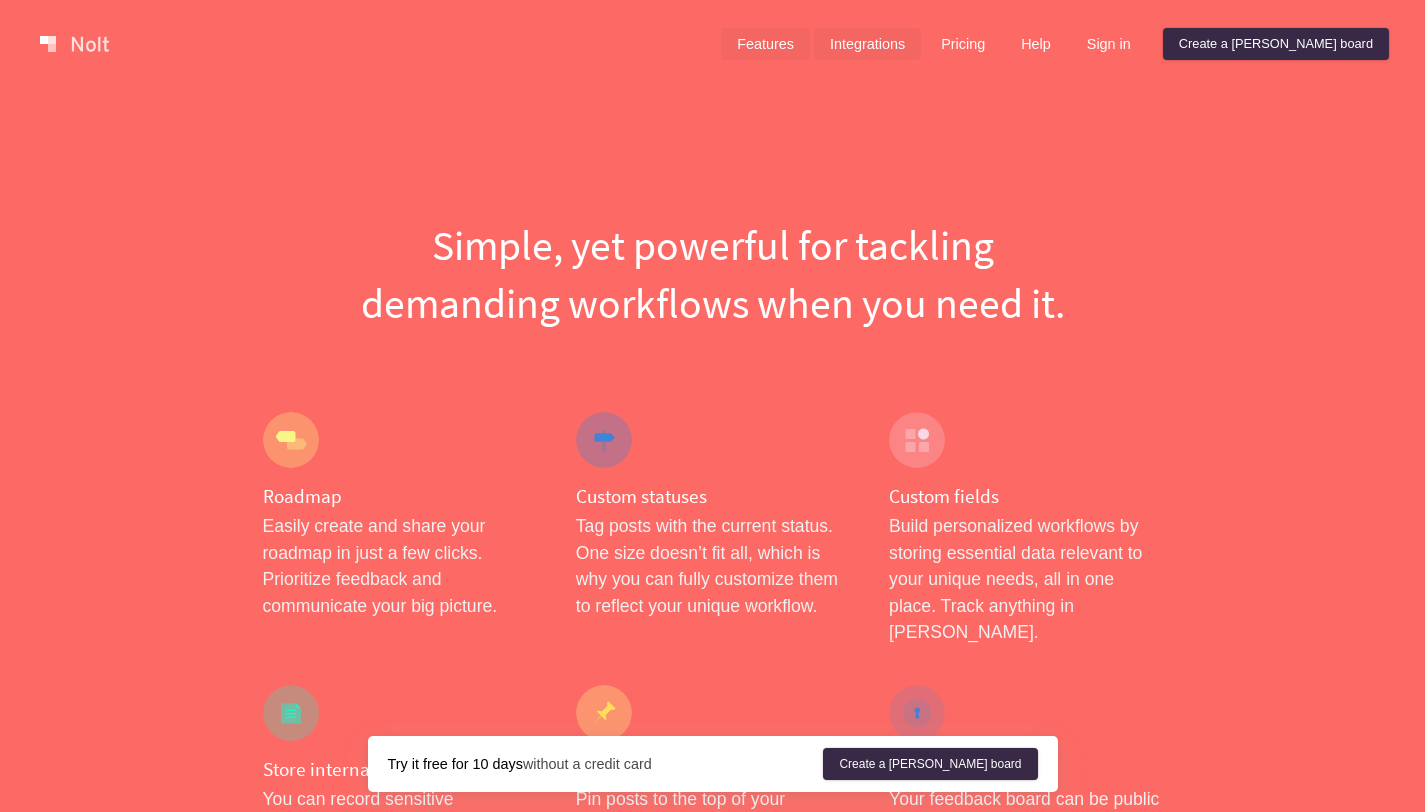 click on "Integrations" at bounding box center [867, 44] 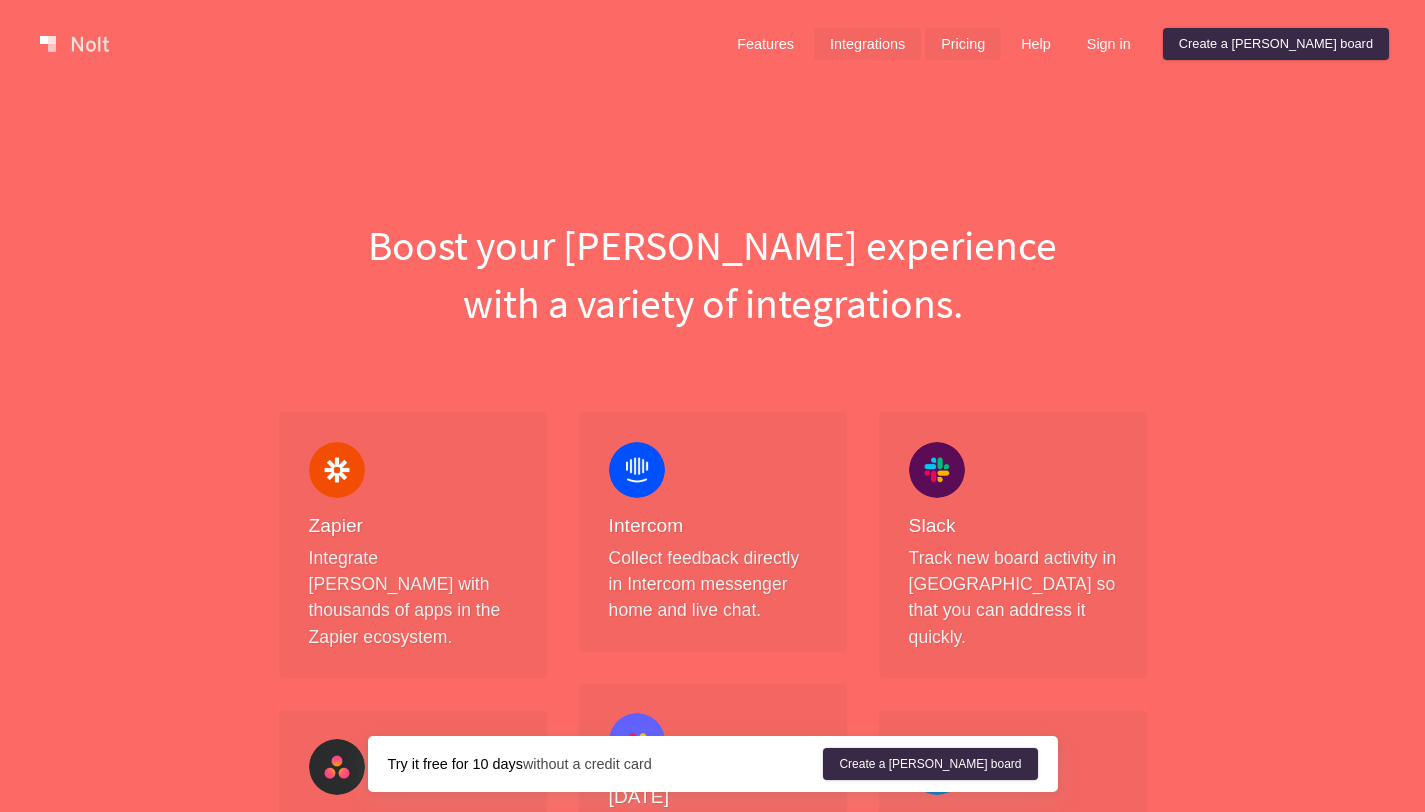 click on "Pricing" at bounding box center (963, 44) 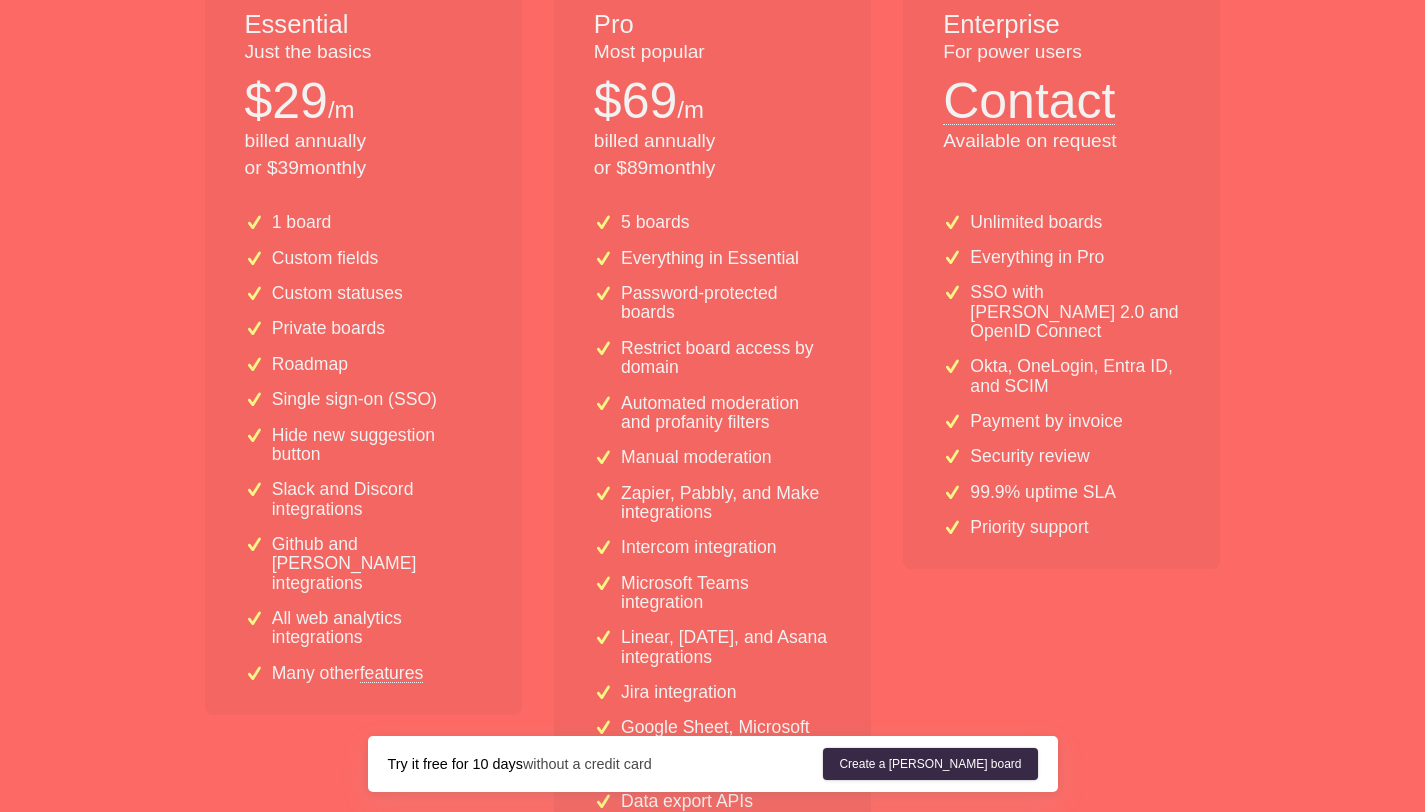 scroll, scrollTop: 503, scrollLeft: 0, axis: vertical 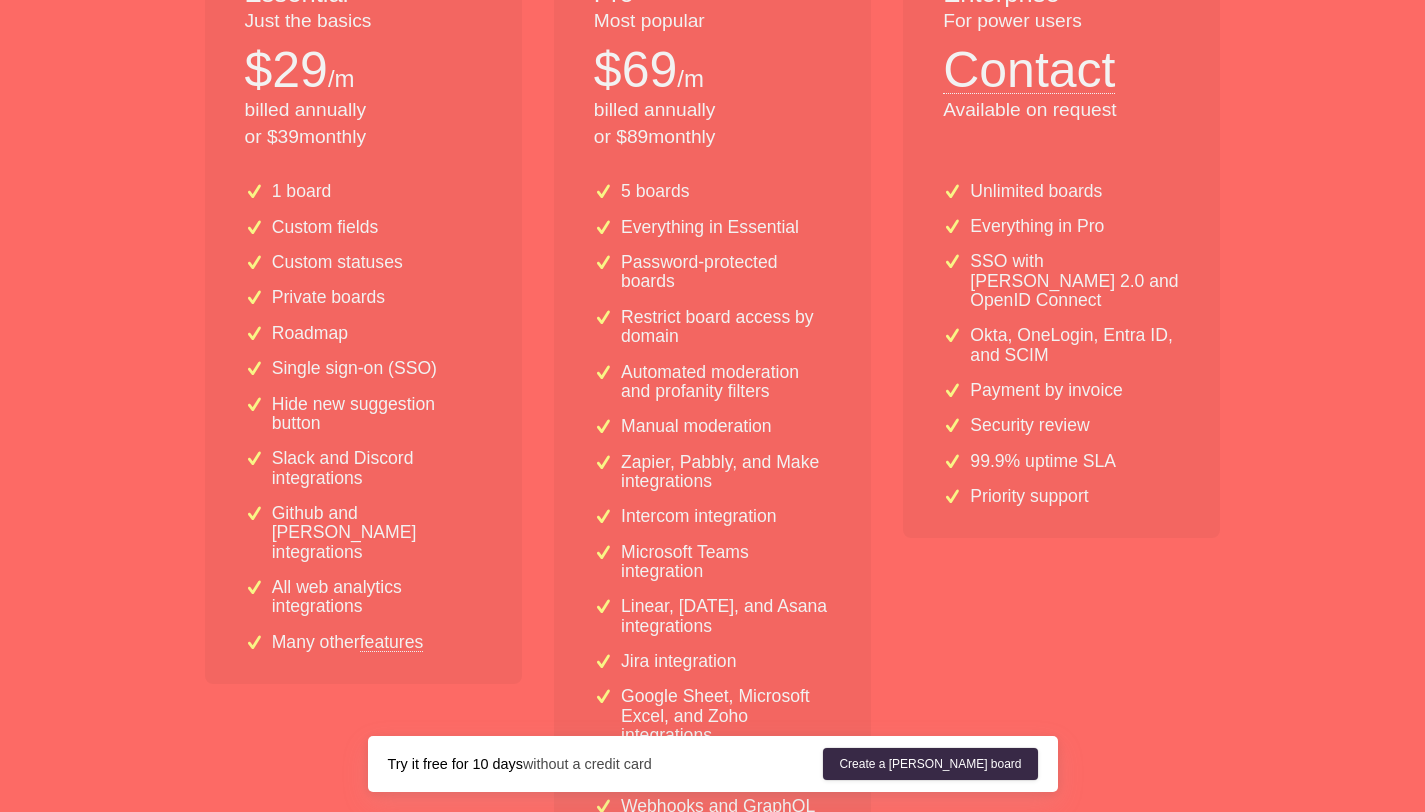 click on "Essential Just the basics $ 29 /m billed annually  or $ 39  monthly 1 board Custom fields Custom statuses Private boards Roadmap Single sign-on (SSO) Hide new suggestion button Slack and Discord integrations Github and Trello integrations All web analytics integrations Many other  features Pro Most popular $ 69 /m billed annually  or $ 89  monthly 5 boards Everything in Essential Password-protected boards Restrict board access by domain Automated moderation and profanity filters Manual moderation Zapier, Pabbly, and Make integrations Intercom integration Microsoft Teams integration Linear, Monday, and Asana integrations Jira integration Google Sheet, Microsoft Excel, and Zoho integrations Data export APIs Webhooks and GraphQL API Enterprise For power users Contact Available on request Unlimited boards Everything in Pro SSO with SAML 2.0 and OpenID Connect Okta, OneLogin, Entra ID, and SCIM Payment by invoice Security review 99.9% uptime SLA Priority support" at bounding box center [713, 412] 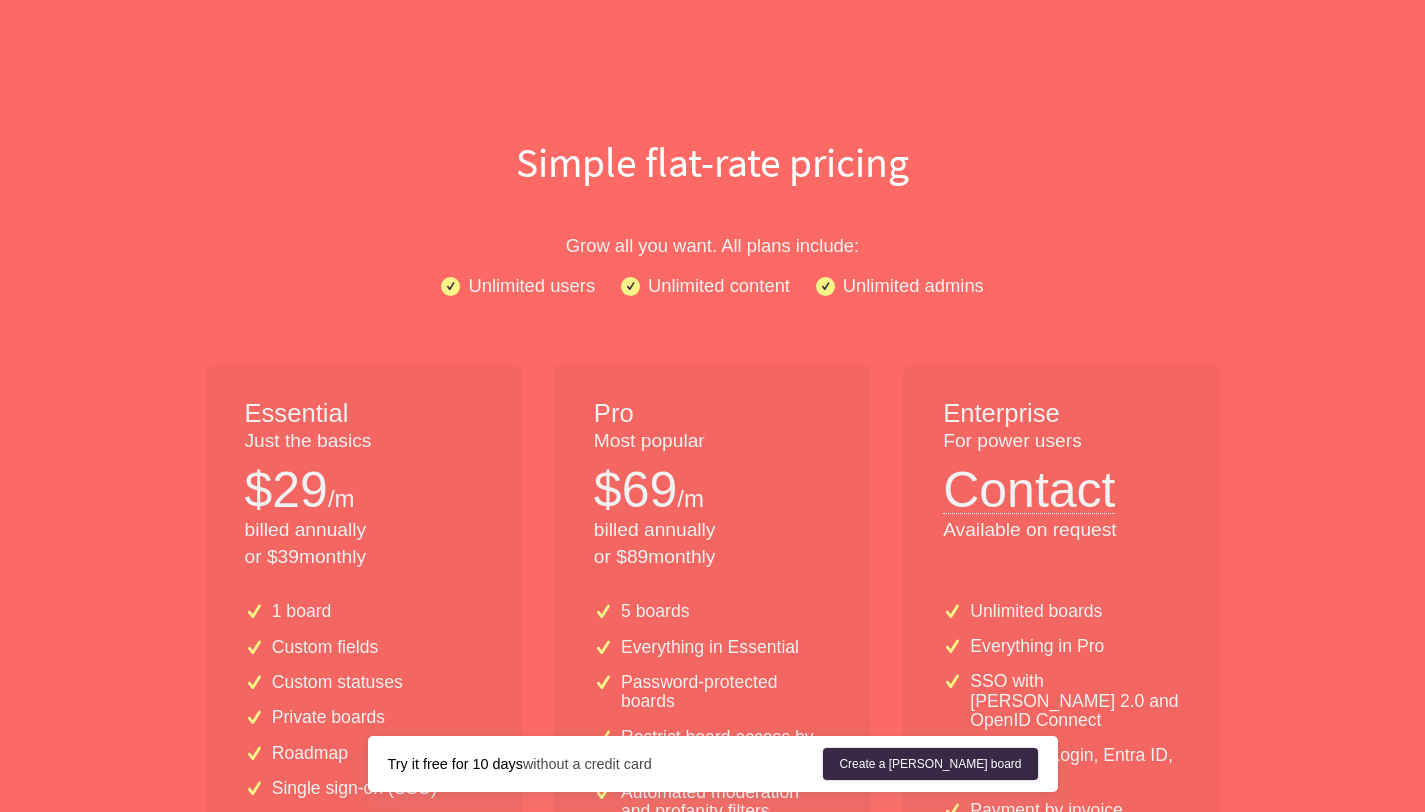 scroll, scrollTop: 0, scrollLeft: 0, axis: both 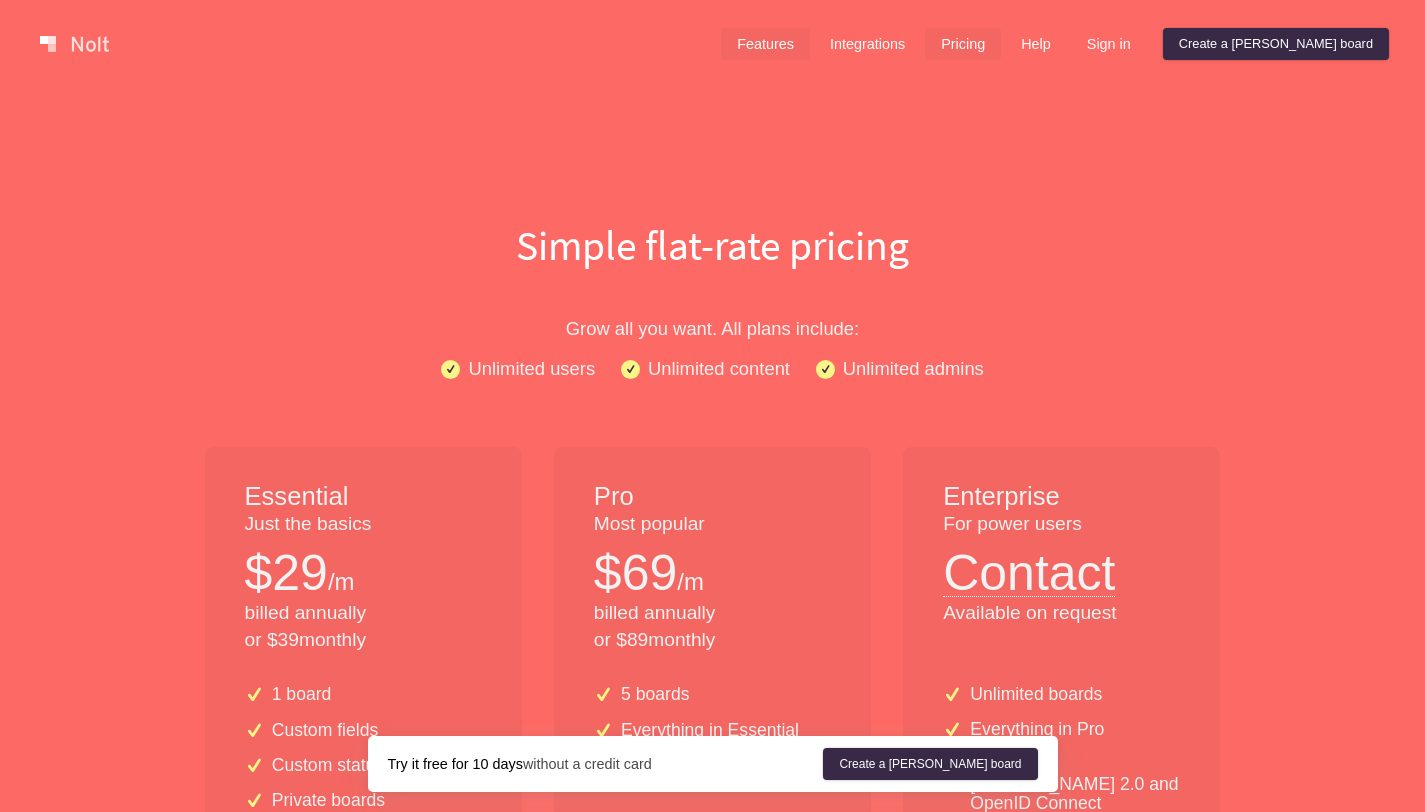 click on "Features" at bounding box center [765, 44] 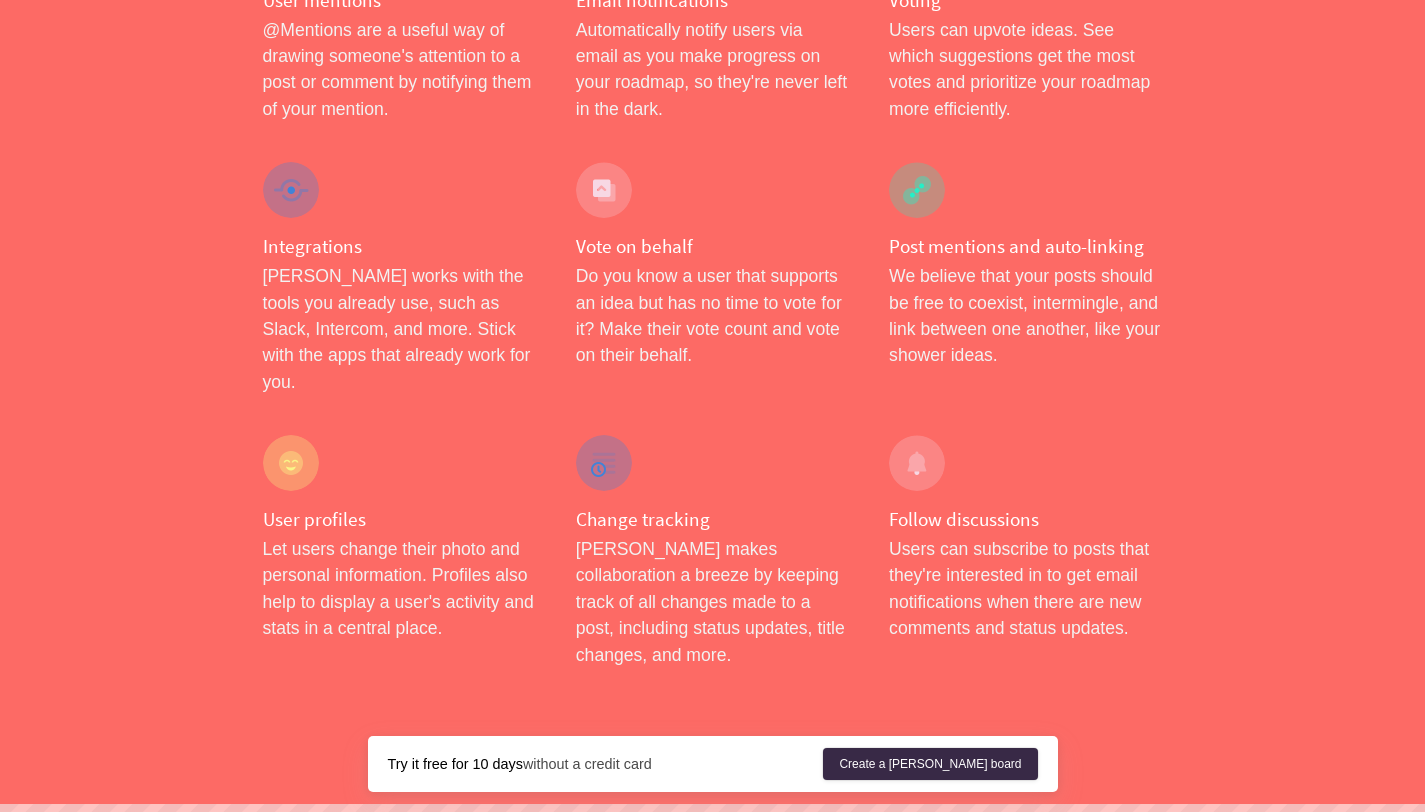 scroll, scrollTop: 3260, scrollLeft: 0, axis: vertical 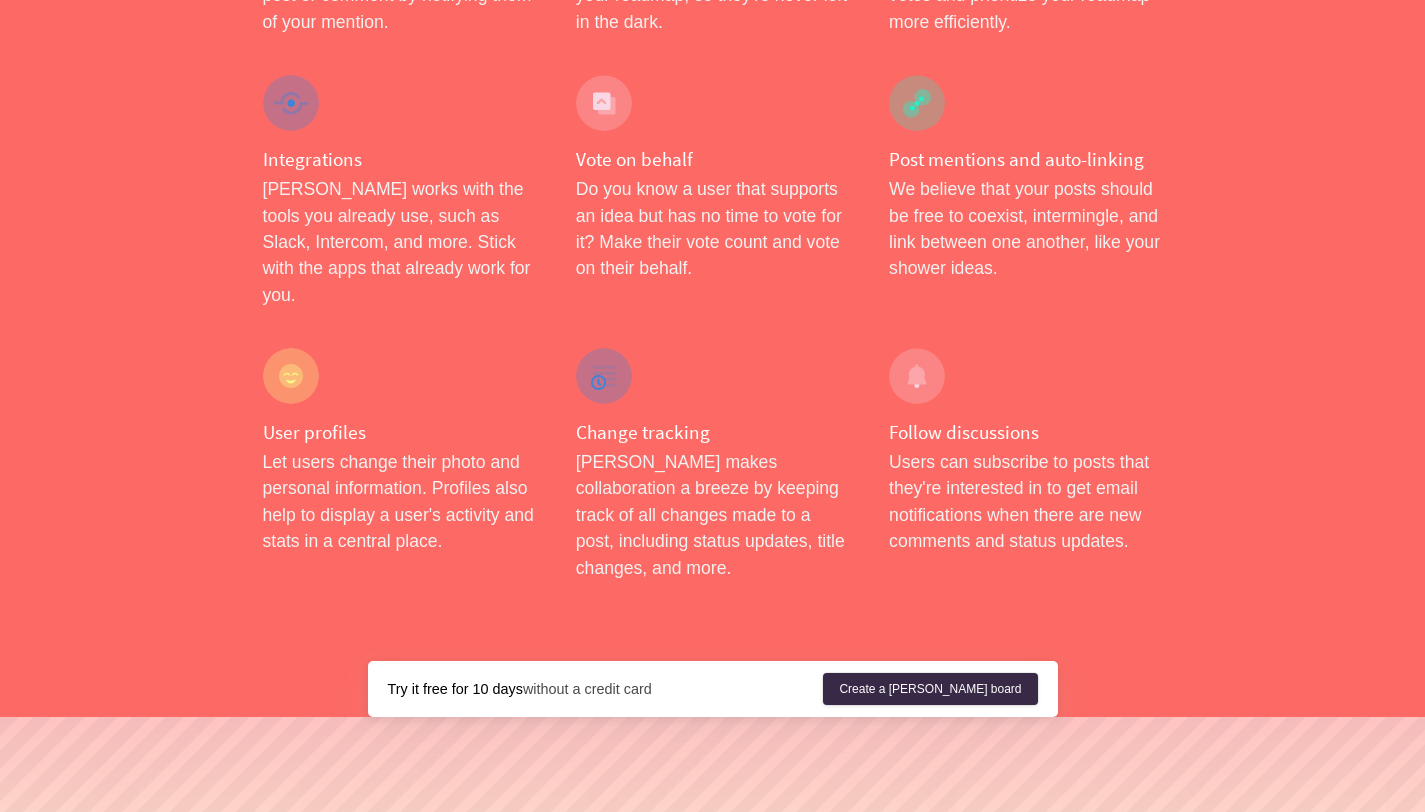 click on "Try it free for 10 days  without a credit card" at bounding box center (606, 689) 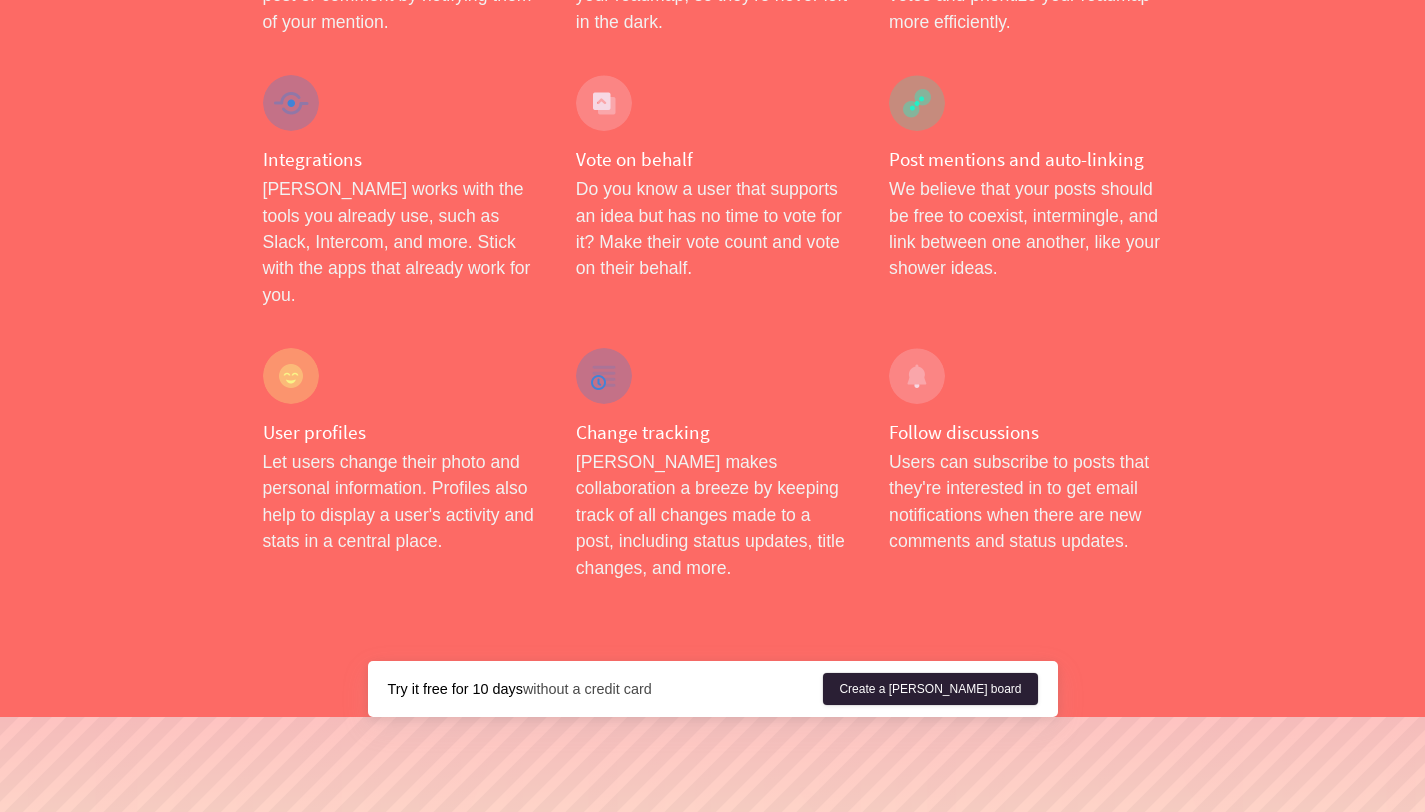 click on "Create a [PERSON_NAME] board" at bounding box center [930, 689] 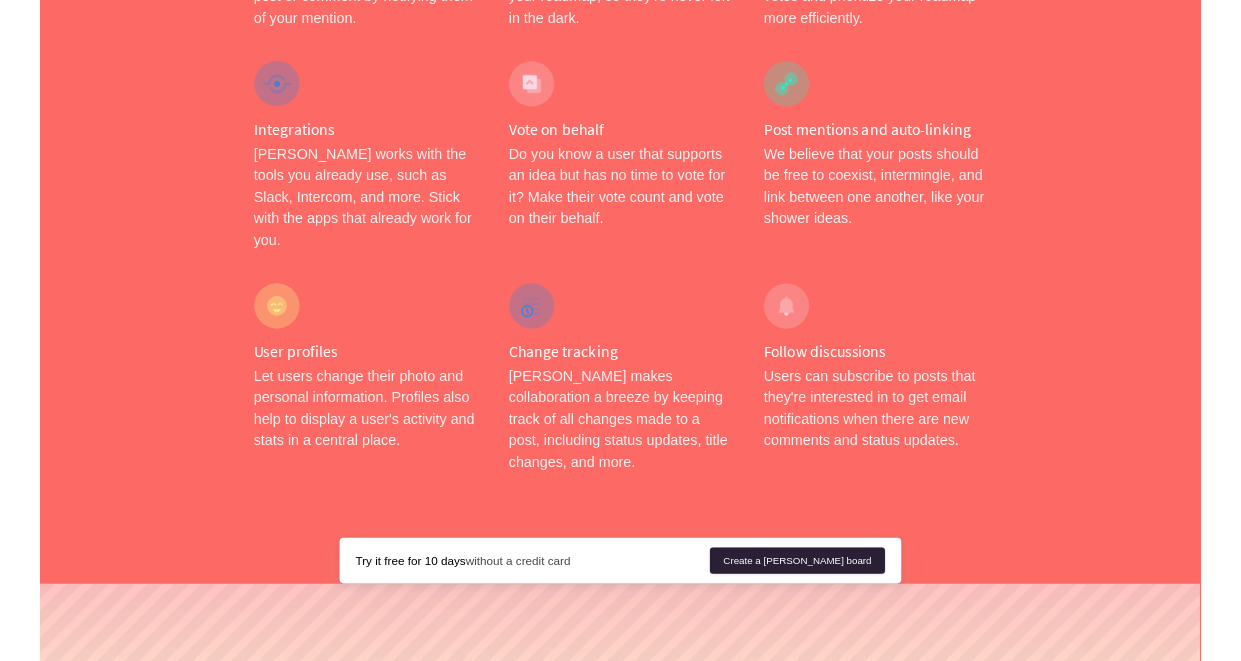 scroll, scrollTop: 0, scrollLeft: 0, axis: both 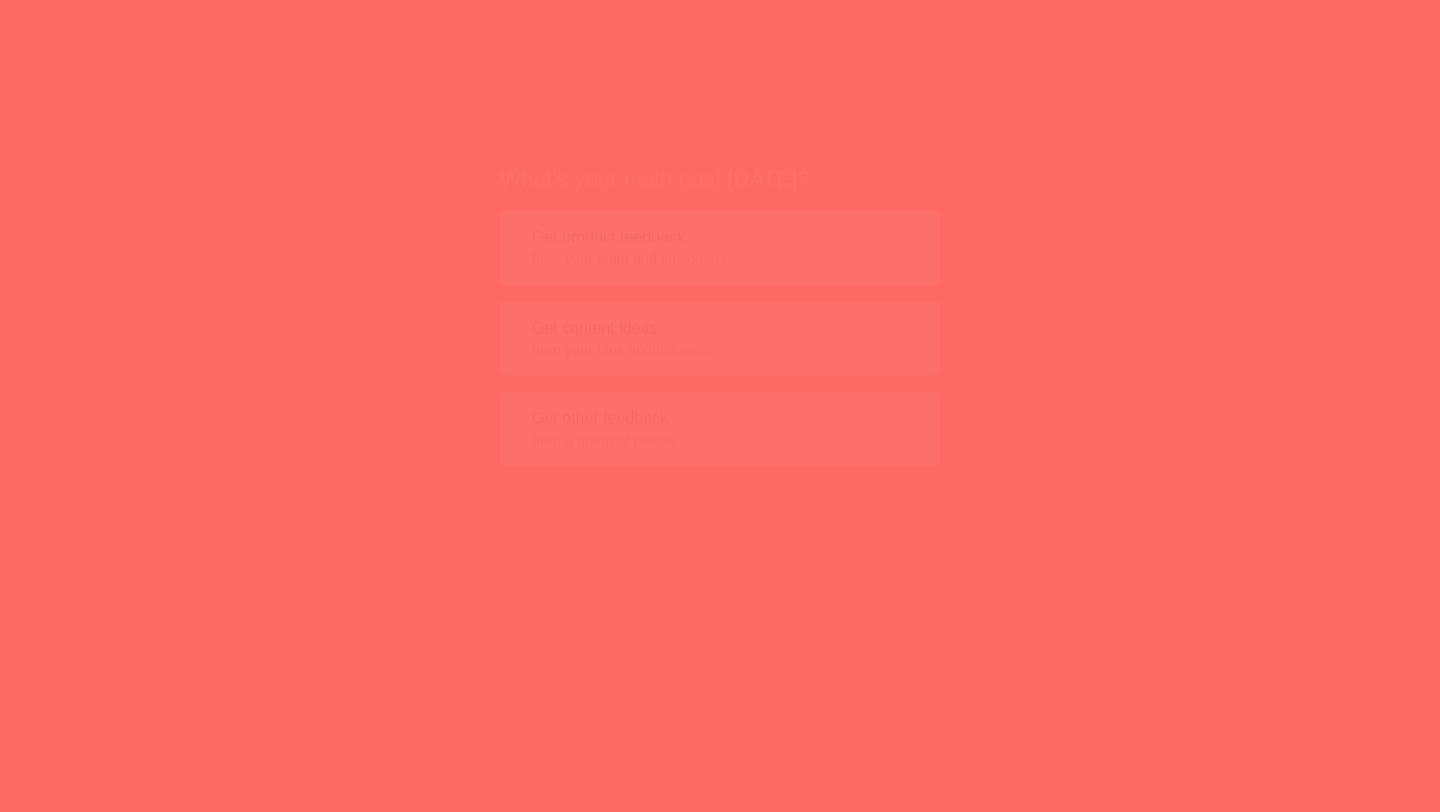 click on "What's your main goal today? Get product feedback from your team and customers Get content ideas from your fans and followers Get other feedback from a group of people" at bounding box center [720, 284] 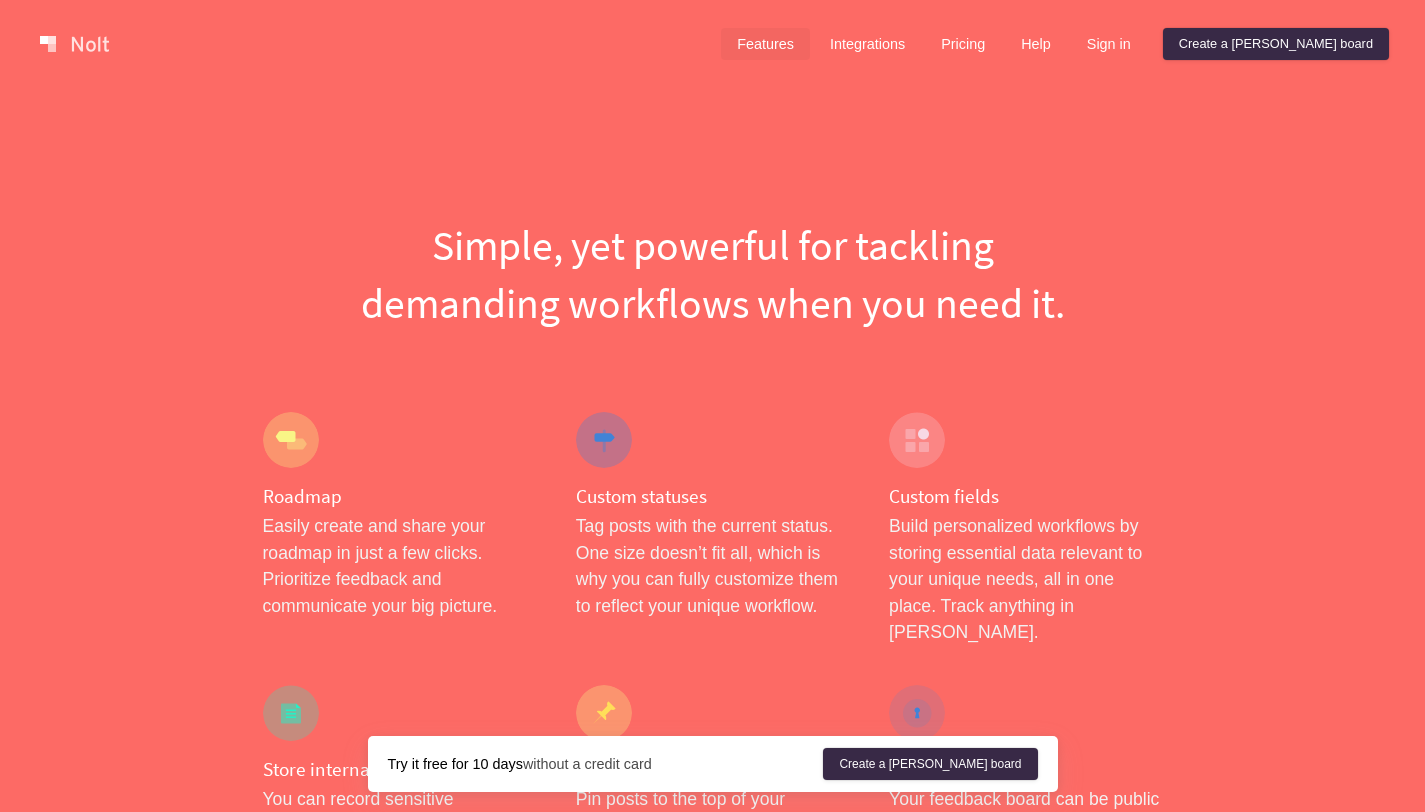 click on "Simple, yet powerful for tackling   demanding workflows when you need it." at bounding box center [713, 274] 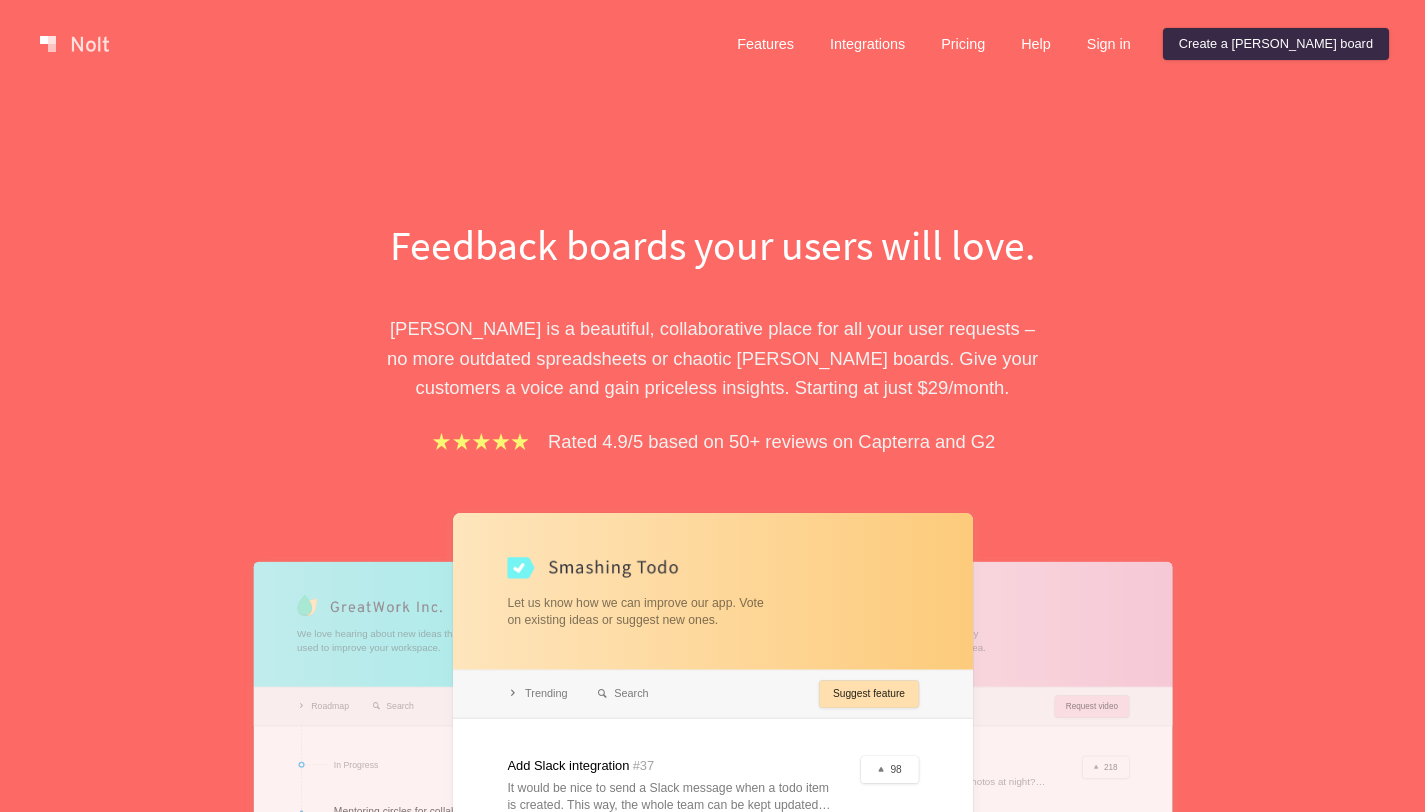 click on "Feedback boards your users will love. Nolt is a beautiful, collaborative place for all your user requests – no more outdated spreadsheets or chaotic Trello boards. Give your customers a voice and gain priceless insights. Starting at just $ 29 /month. Rated 4.9/5 based on 50+ reviews on Capterra and G2 We love hearing about new ideas that can be used to improve your workspace. Roadmap Search New idea In Progress Mentoring circles for collaborative learning # 18 Completed More plants # 24 Distribute meeting memos via email # 25 Let us know how we can improve our app. Vote on existing ideas or suggest new ones. Trending Search Suggest feature Add Slack integration # 37 It would be nice to send a Slack message when a todo item is created. This way, the whole team can be kept updated on the progress of tasks. 98 Dark theme # 41 The harsh whites aren't easy on my eyes at night. I suggest adding a night mode option that can be toggled easily. 76 Data export # 39 82 Most voted Search Request video Night photography" at bounding box center (712, 622) 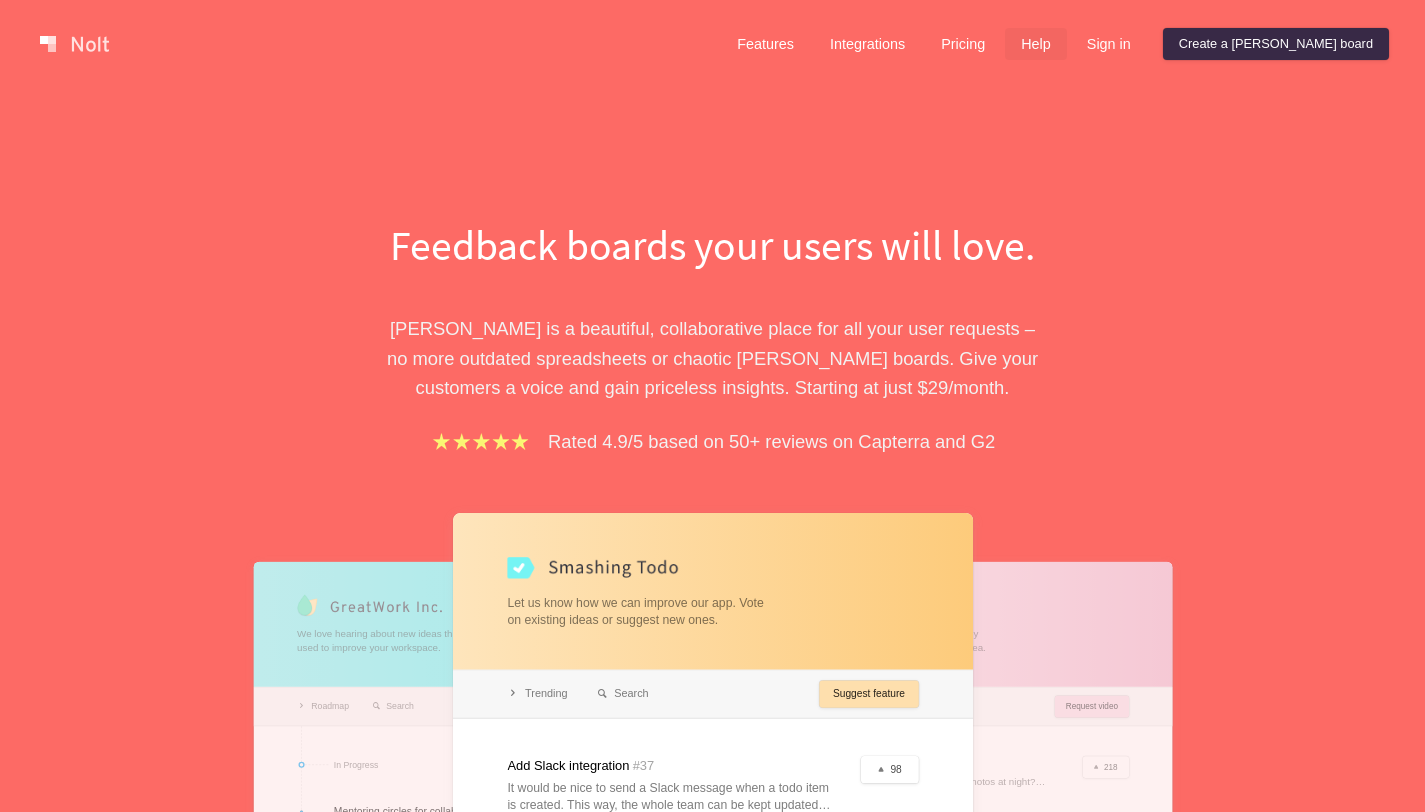 click on "Help" at bounding box center [1036, 44] 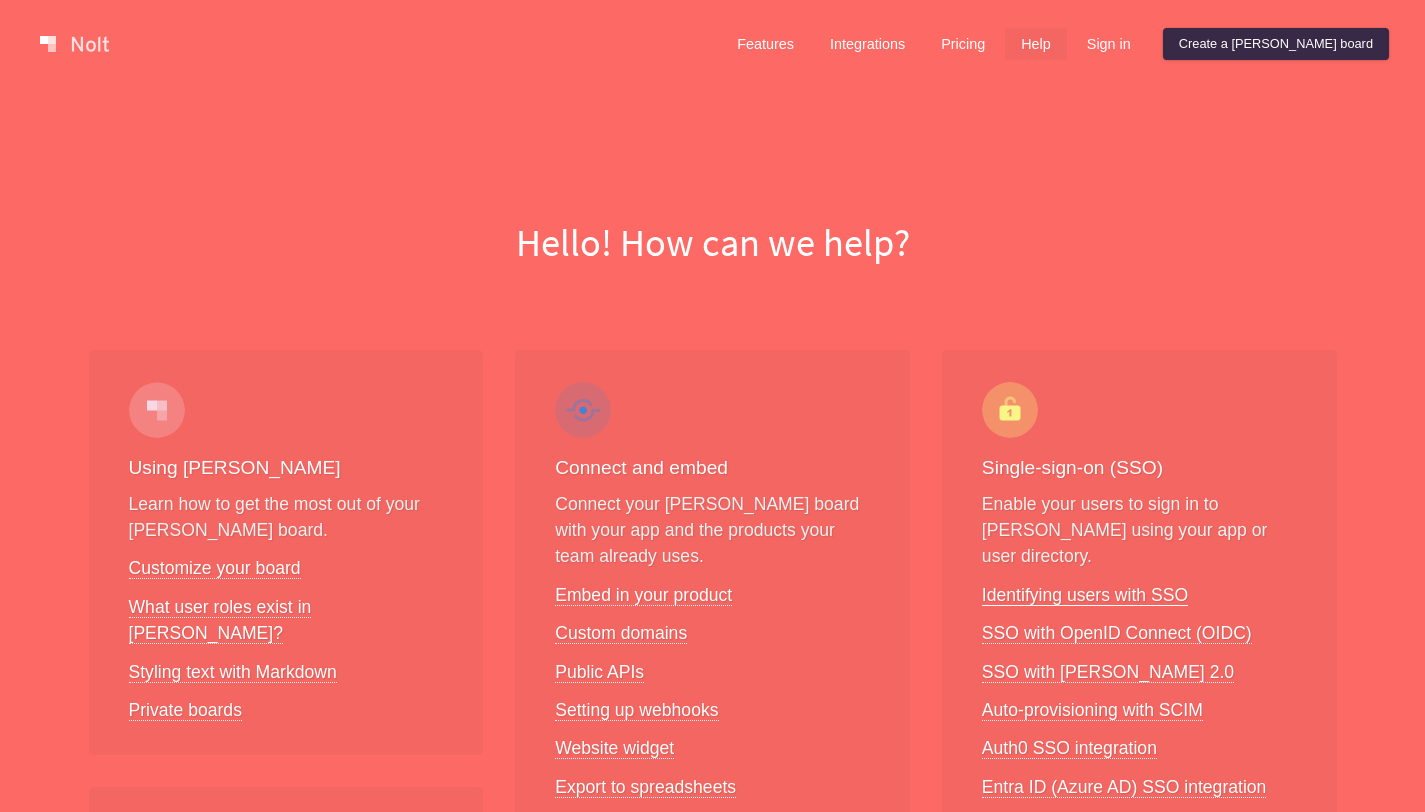 click on "Identifying users with SSO" at bounding box center (1085, 595) 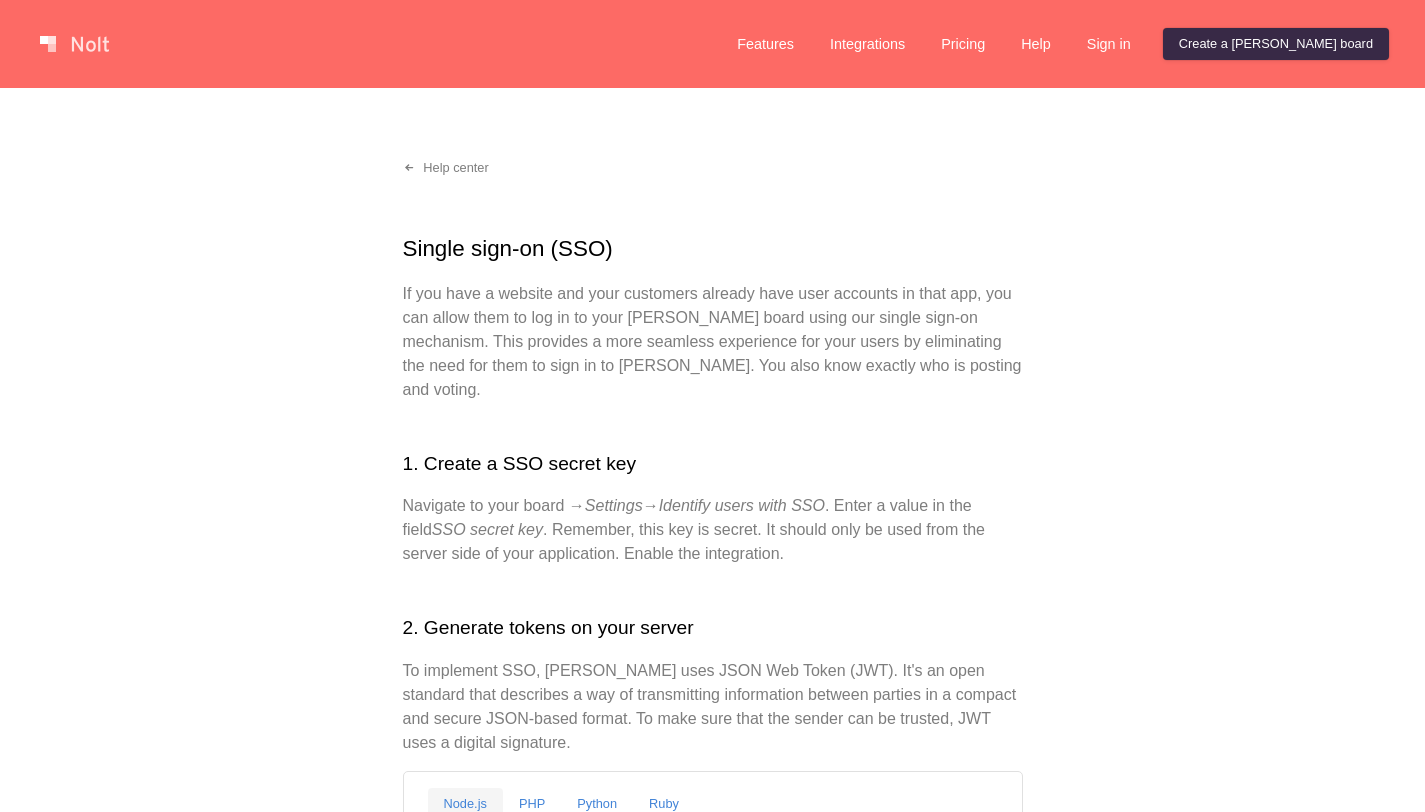 click on "Single sign-on (SSO) If you have a website and your customers already have user accounts in that app, you can allow them to log in to your Nolt board using our single sign-on mechanism. This provides a more seamless experience for your users by eliminating the need for them to sign in to Nolt. You also know exactly who is posting and voting. 1. Create a SSO secret key Navigate to your board →  Settings  →  Identify users with SSO . Enter a value in the field  SSO secret key . Remember, this key is secret. It should only be used from the server side of your application. Enable the integration. 2. Generate tokens on your server To implement SSO, Nolt uses JSON Web Token (JWT). It's an open standard that describes a way of transmitting information between parties in a compact and secure JSON-based format. To make sure that the sender can be trusted, JWT uses a digital signature. Node.js PHP Python Ruby Install JWT package $  npm install --save jsonwebtoken Generate token const  jwt =  require ( );
( )" at bounding box center (713, 2194) 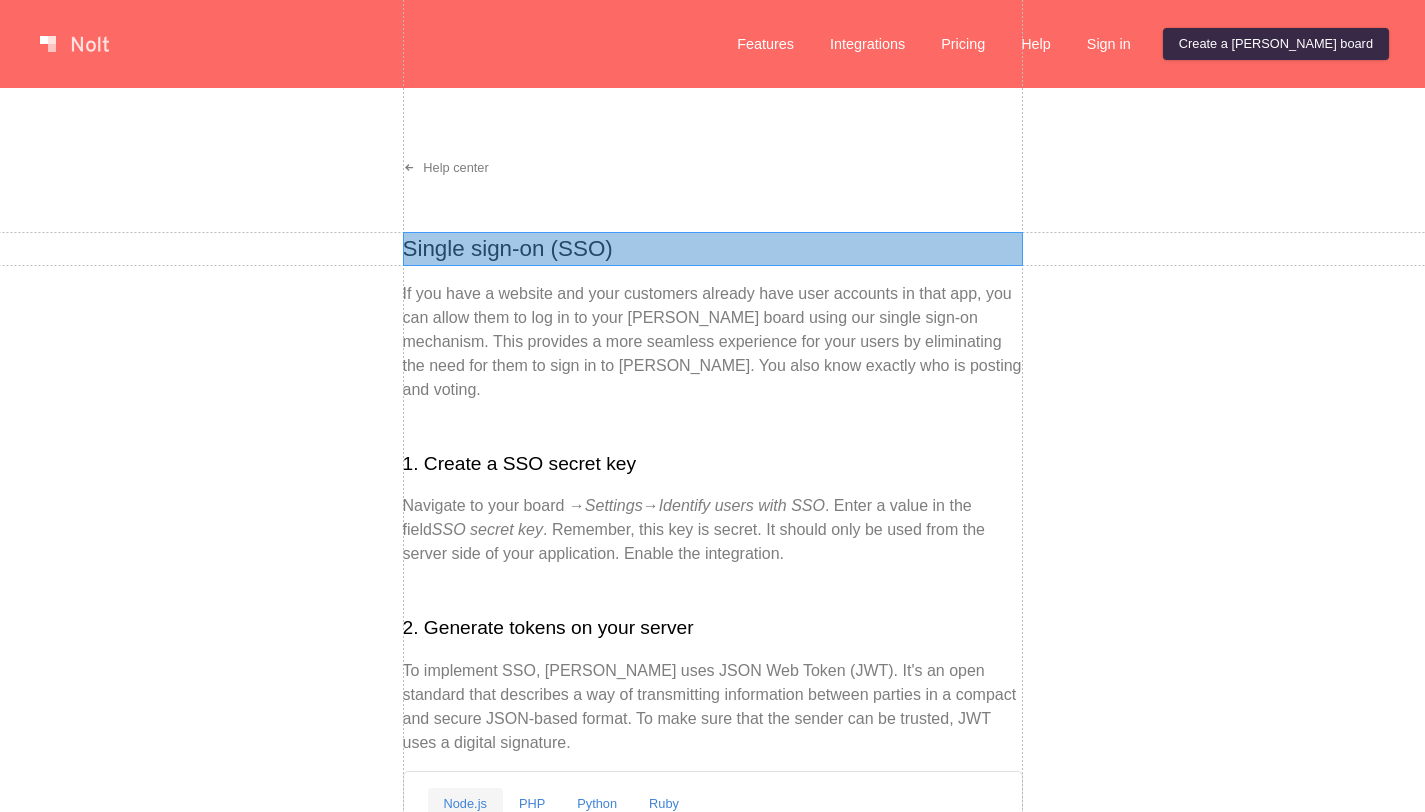 click on "Single sign-on (SSO)" at bounding box center (713, 249) 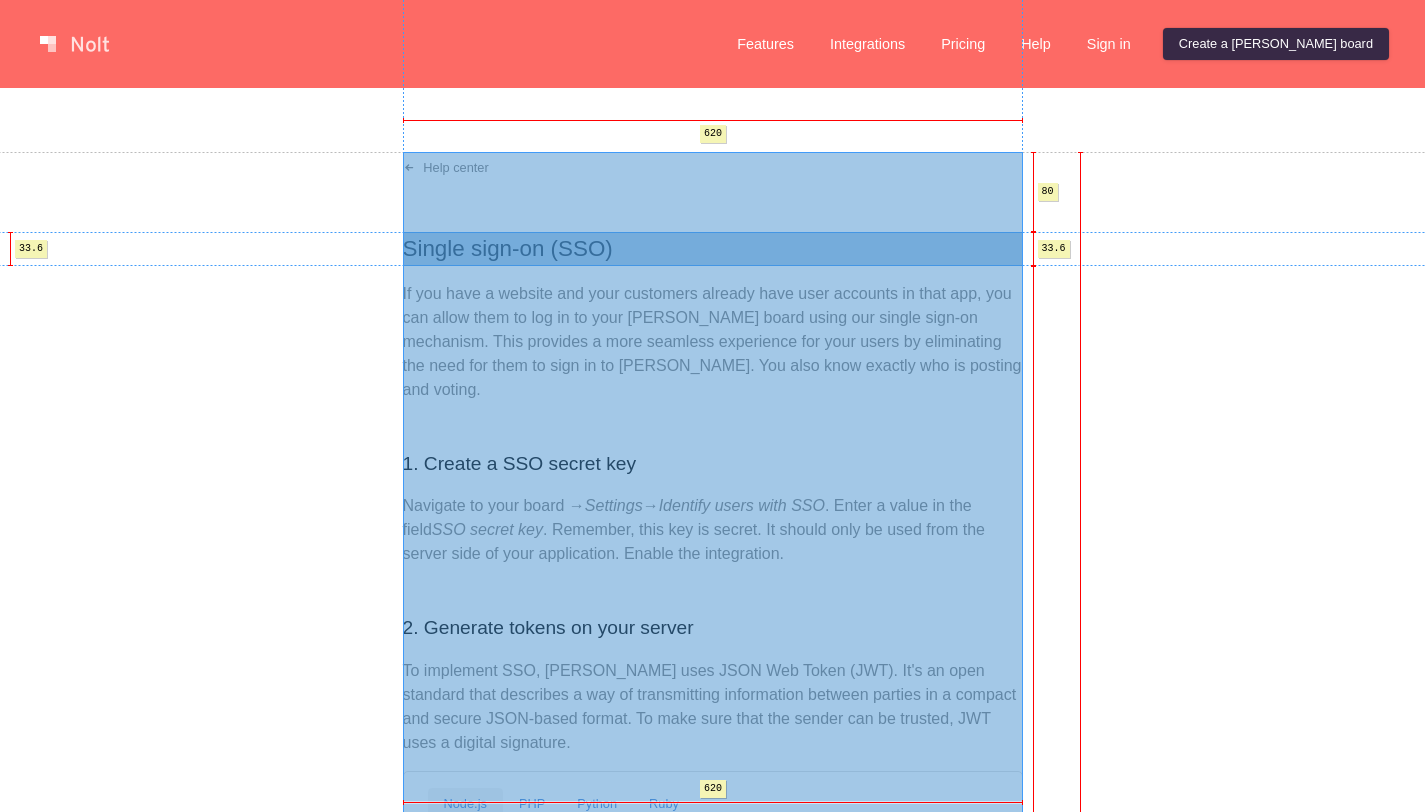 click on "Help center Single sign-on (SSO) If you have a website and your customers already have user accounts in that app, you can allow them to log in to your Nolt board using our single sign-on mechanism. This provides a more seamless experience for your users by eliminating the need for them to sign in to Nolt. You also know exactly who is posting and voting. 1. Create a SSO secret key Navigate to your board →  Settings  →  Identify users with SSO . Enter a value in the field  SSO secret key . Remember, this key is secret. It should only be used from the server side of your application. Enable the integration. 2. Generate tokens on your server To implement SSO, Nolt uses JSON Web Token (JWT). It's an open standard that describes a way of transmitting information between parties in a compact and secure JSON-based format. To make sure that the sender can be trusted, JWT uses a digital signature. Node.js PHP Python Ruby Install JWT package $  npm install --save jsonwebtoken Generate token const  jwt =  require (" at bounding box center (713, 2194) 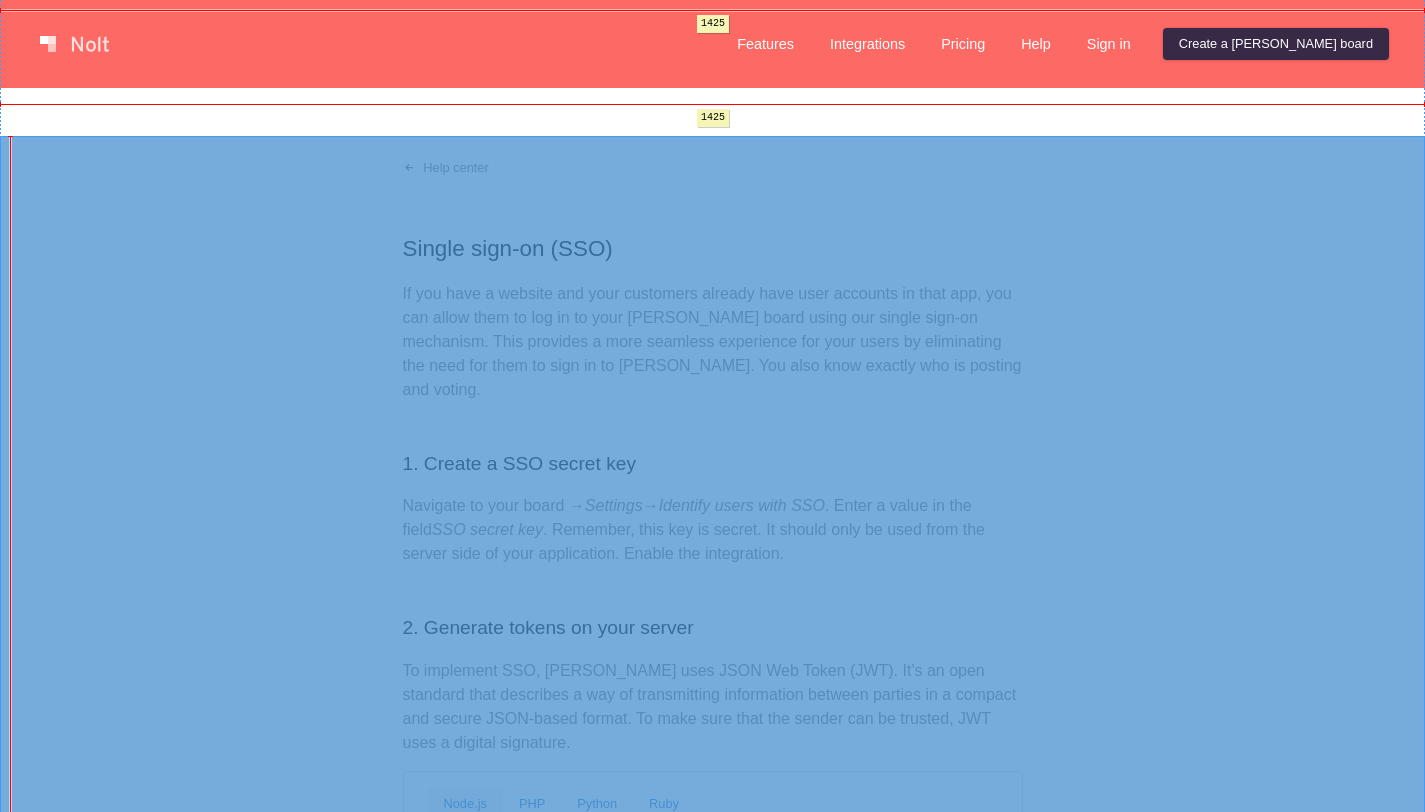 click on "Help center Single sign-on (SSO) If you have a website and your customers already have user accounts in that app, you can allow them to log in to your Nolt board using our single sign-on mechanism. This provides a more seamless experience for your users by eliminating the need for them to sign in to Nolt. You also know exactly who is posting and voting. 1. Create a SSO secret key Navigate to your board →  Settings  →  Identify users with SSO . Enter a value in the field  SSO secret key . Remember, this key is secret. It should only be used from the server side of your application. Enable the integration. 2. Generate tokens on your server To implement SSO, Nolt uses JSON Web Token (JWT). It's an open standard that describes a way of transmitting information between parties in a compact and secure JSON-based format. To make sure that the sender can be trusted, JWT uses a digital signature. Node.js PHP Python Ruby Install JWT package $  npm install --save jsonwebtoken Generate token const  jwt =  require (" at bounding box center [712, 2222] 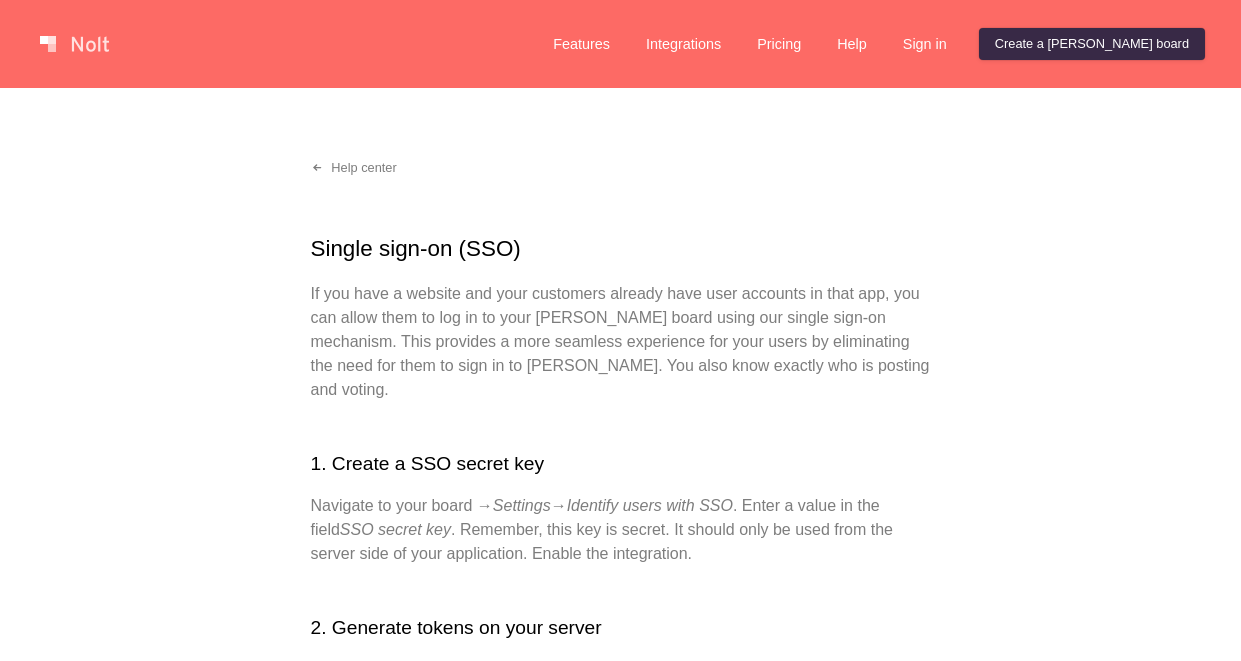 click on "If you have a website and your customers already have user accounts in that app, you can allow them to log in to your Nolt board using our single sign-on mechanism. This provides a more seamless experience for your users by eliminating the need for them to sign in to Nolt. You also know exactly who is posting and voting." at bounding box center [621, 342] 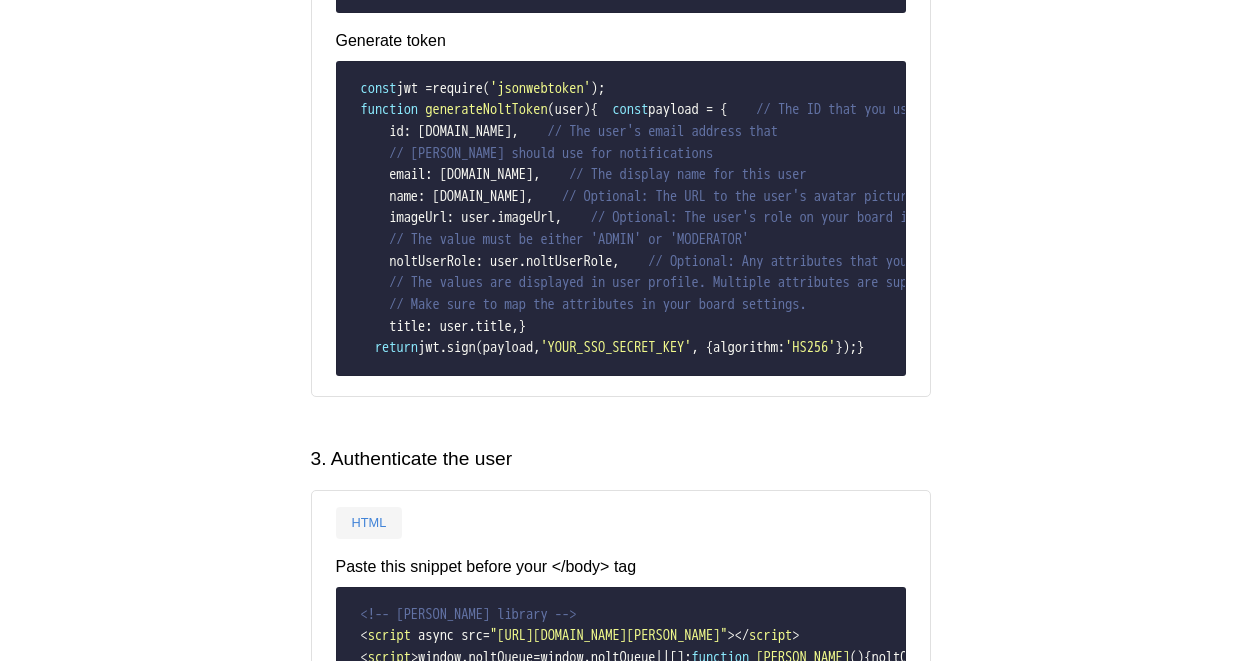 scroll, scrollTop: 0, scrollLeft: 0, axis: both 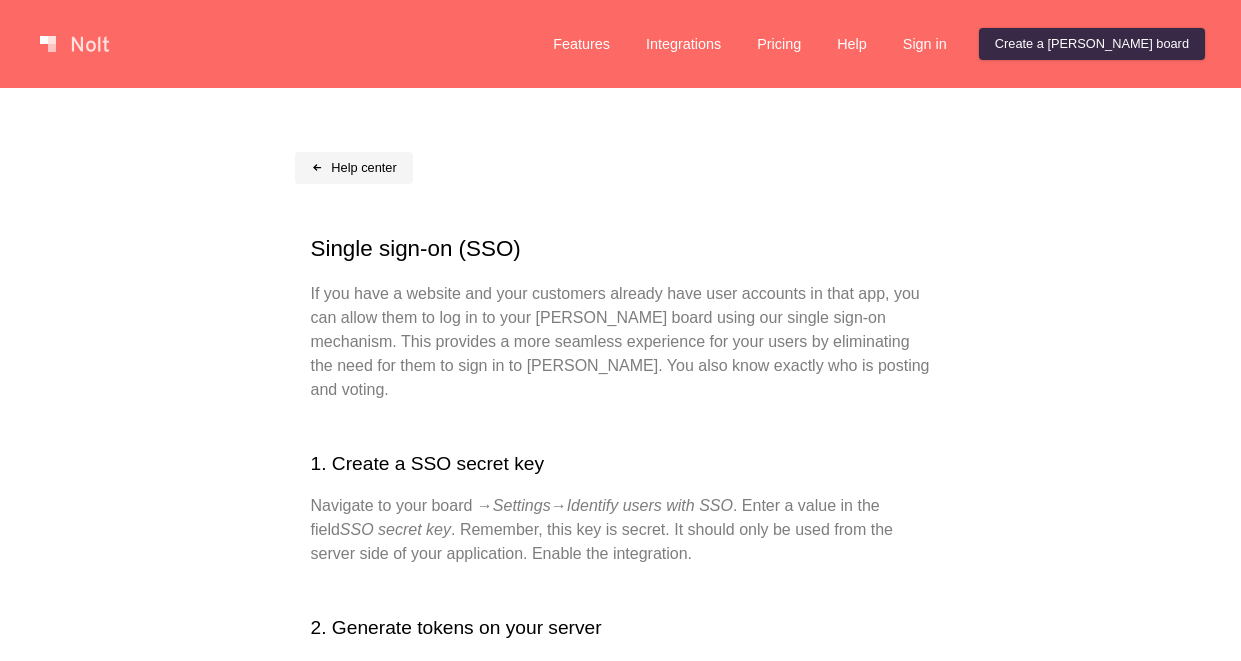 click on "Help center" at bounding box center (354, 168) 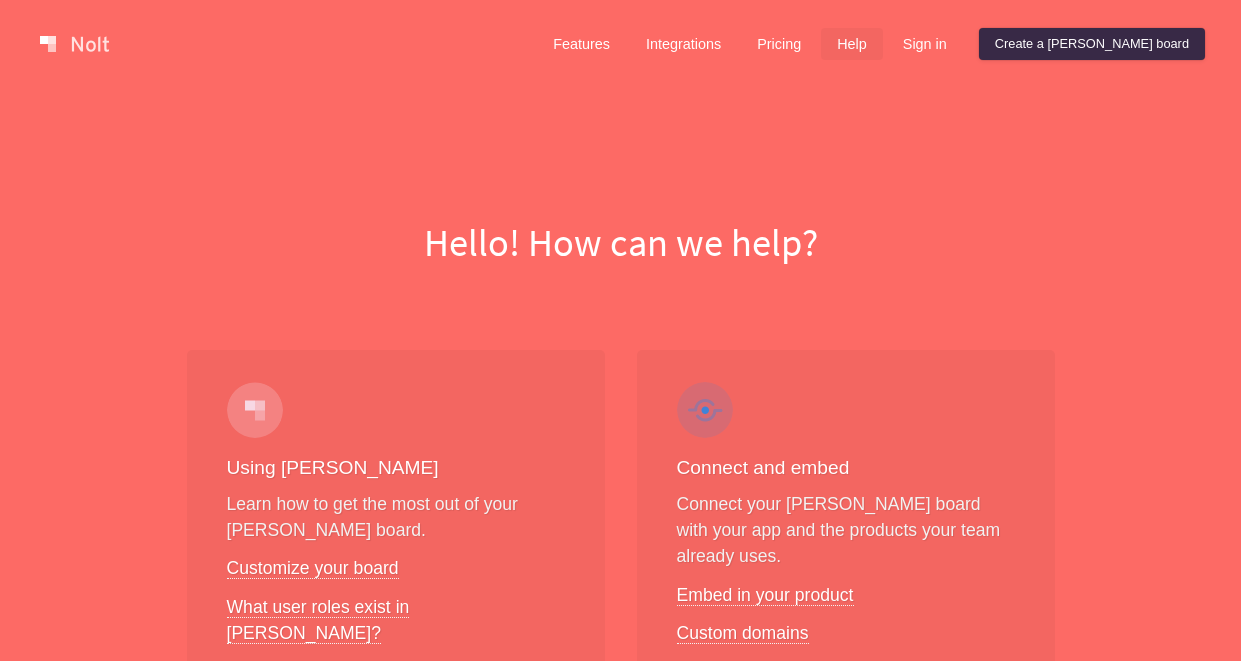 click on "Hello! How can we help?" at bounding box center (620, 243) 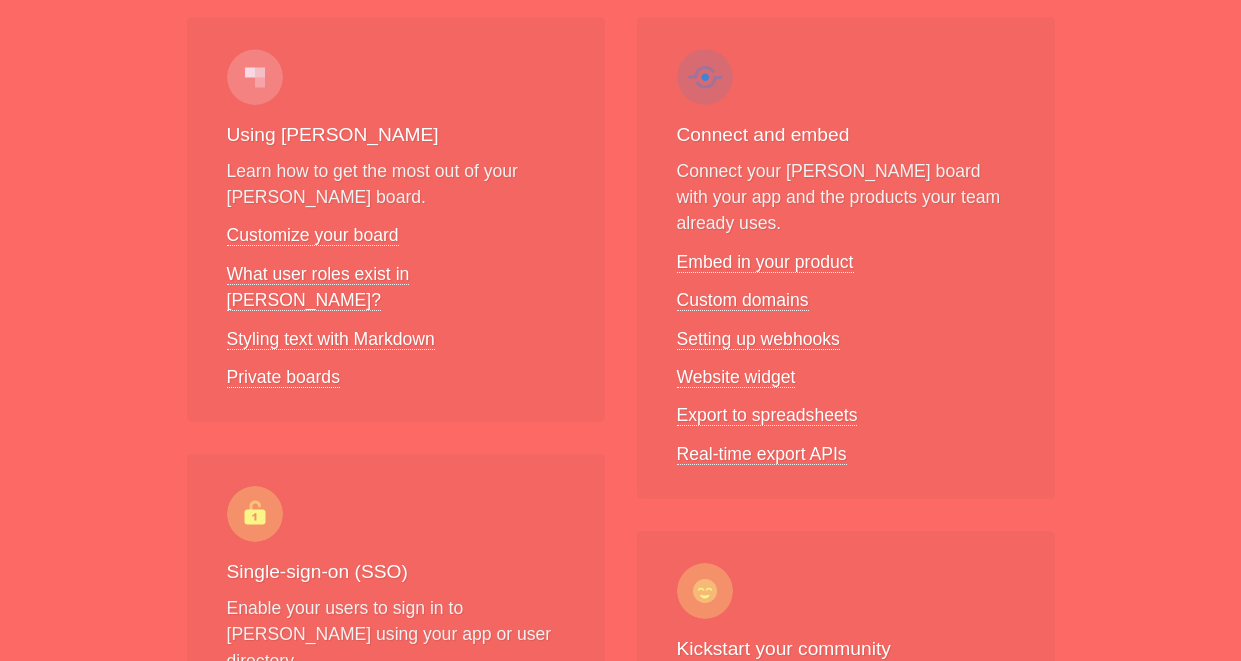 scroll, scrollTop: 414, scrollLeft: 0, axis: vertical 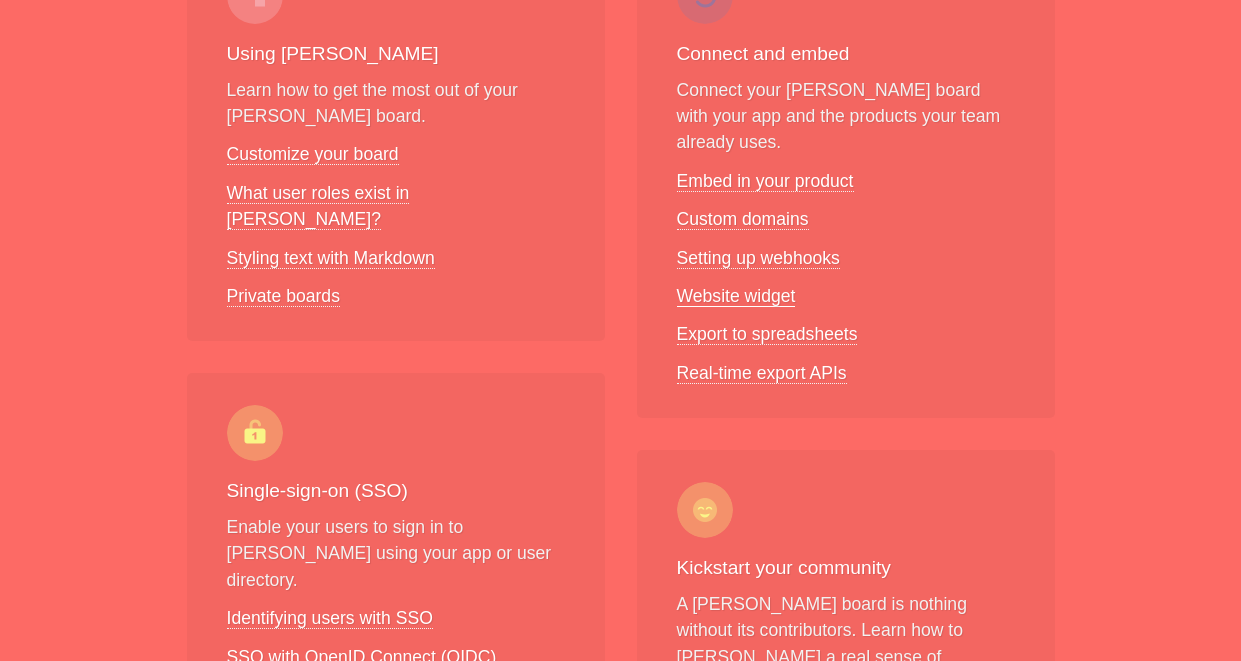 click on "Website widget" at bounding box center [736, 296] 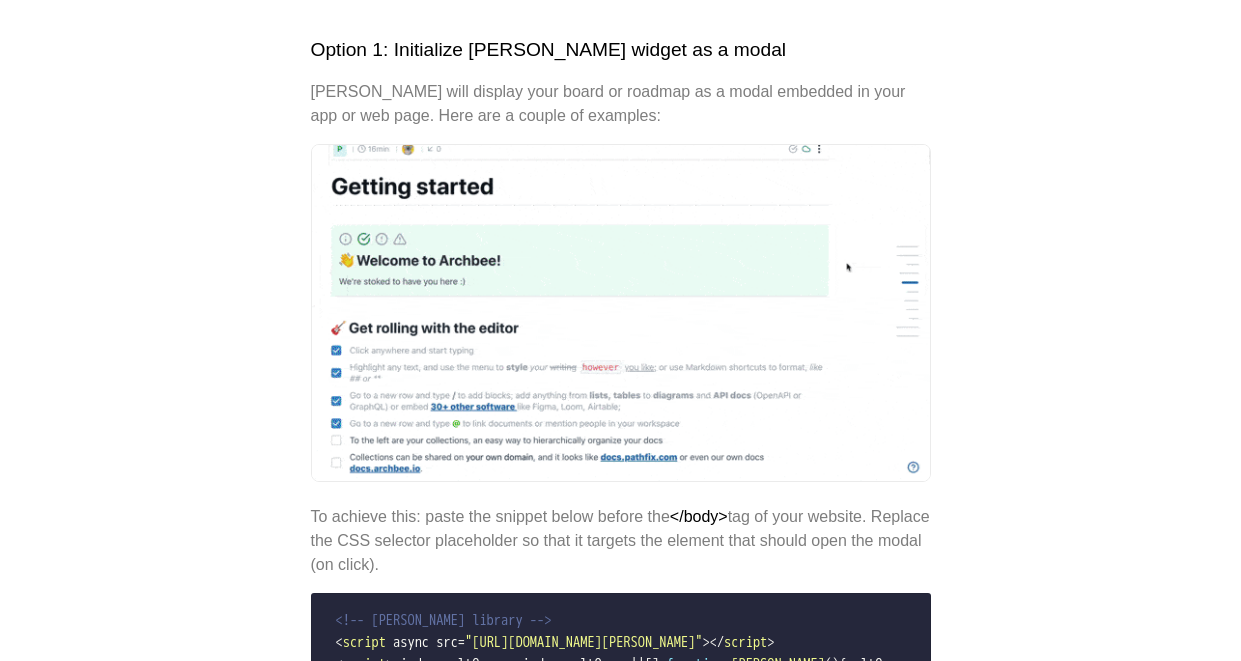 scroll, scrollTop: 0, scrollLeft: 0, axis: both 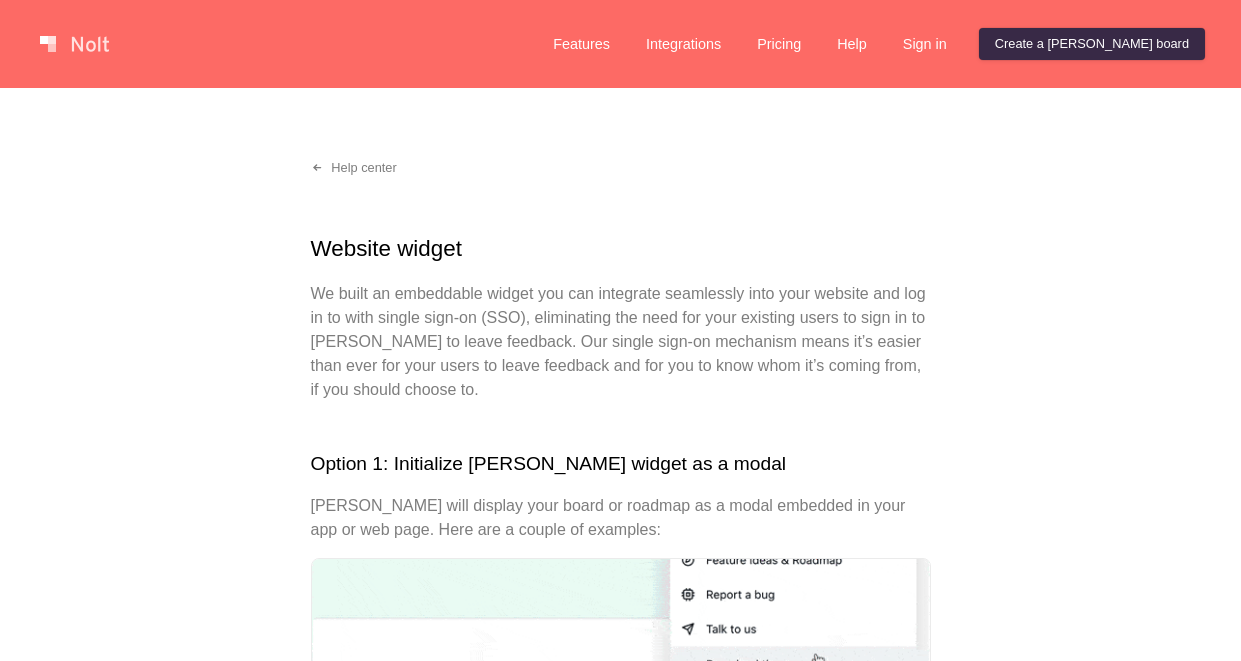 click on "We built an embeddable widget you can integrate seamlessly into your website and log in to with single sign-on (SSO), eliminating the need for your existing users to sign in to Nolt to leave feedback. Our single sign-on mechanism means it’s easier than ever for your users to leave feedback and for you to know whom it’s coming from, if you should choose to." at bounding box center [621, 342] 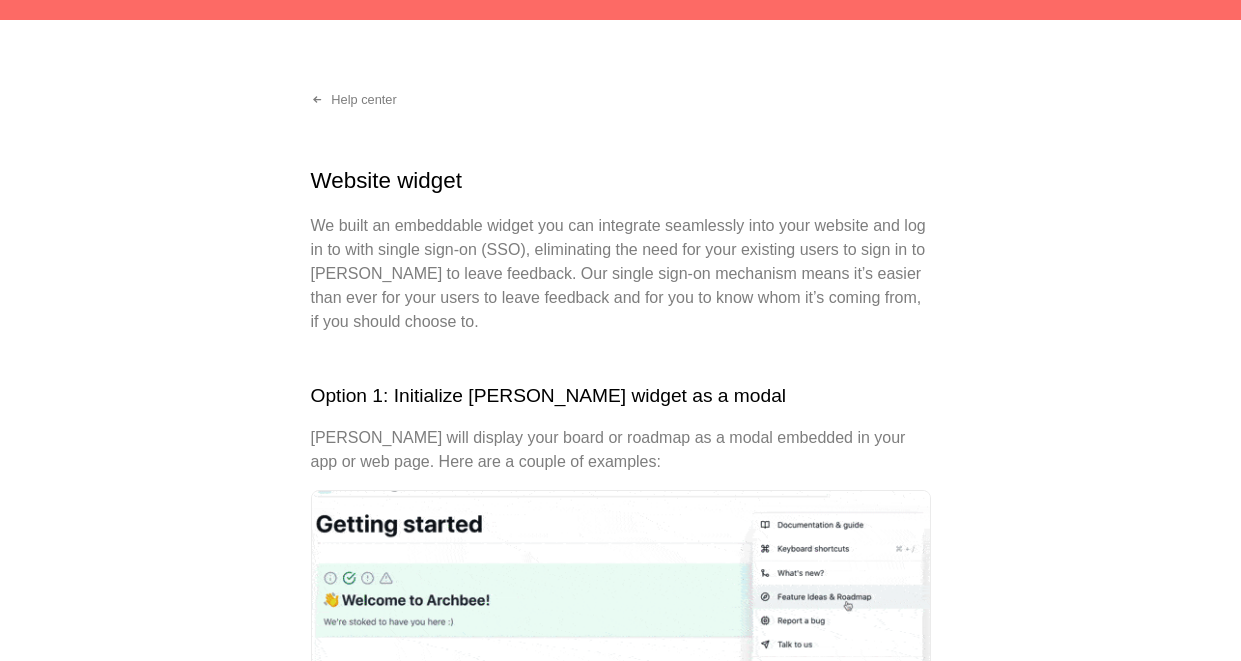 scroll, scrollTop: 0, scrollLeft: 0, axis: both 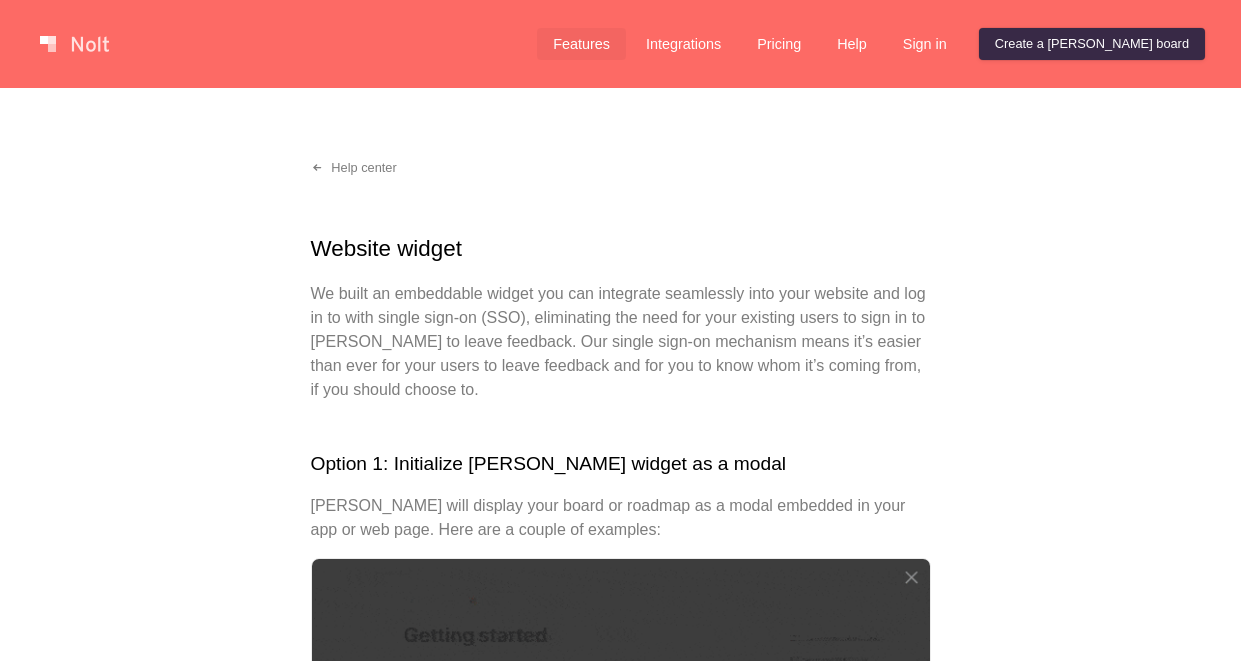 click on "Features" at bounding box center [581, 44] 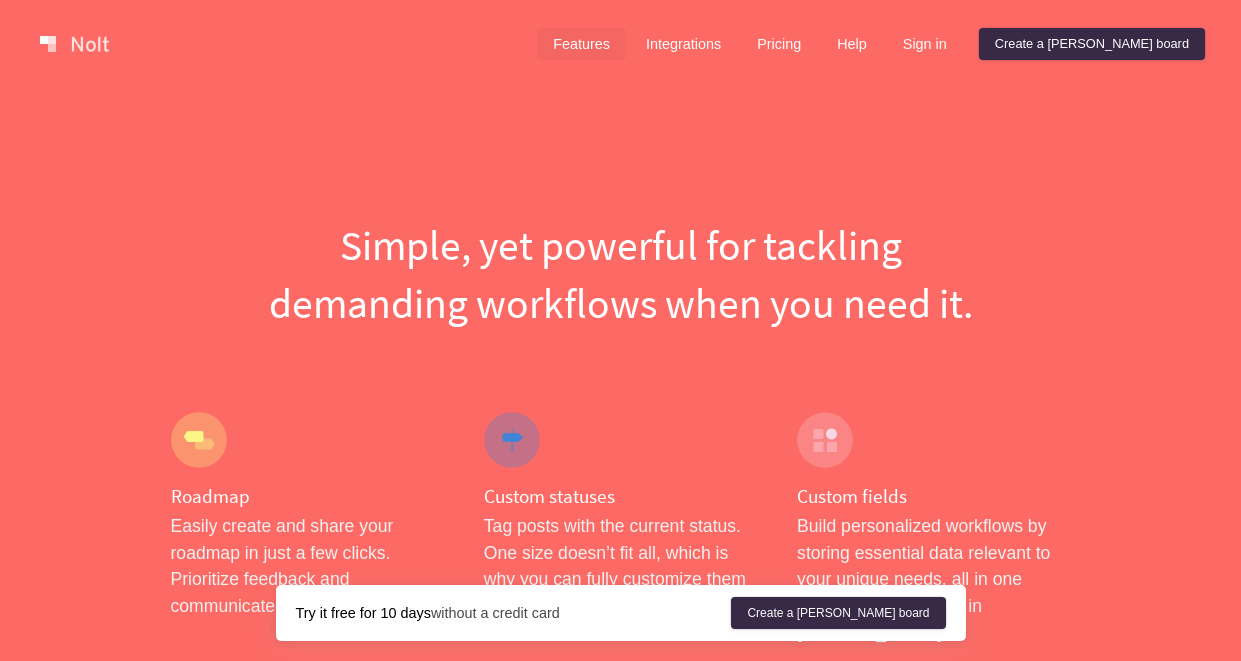 click on "Features Integrations Pricing Help Sign in Create a Nolt board Menu Simple, yet powerful for tackling   demanding workflows when you need it. Roadmap Easily create and share your roadmap in just a few clicks. Prioritize feedback and communicate your big picture. Custom statuses Tag posts with the current status. One size doesn’t fit all, which is why you can fully customize them to reflect your unique workflow. Custom fields Build personalized workflows by storing essential data relevant to your unique needs, all in one place. Track anything in Nolt. Store internal notes You can record sensitive information within private fields while keeping the data in context with your user requests. Pin a post Pin posts to the top of your Nolt board to communicate important messages to your users, such as instructions, links or reminders. Private boards Your feedback board can be public or private to specific users. Select the privacy setting that best suits your needs. Manual moderation Password-protected boards Tags" at bounding box center (620, 2139) 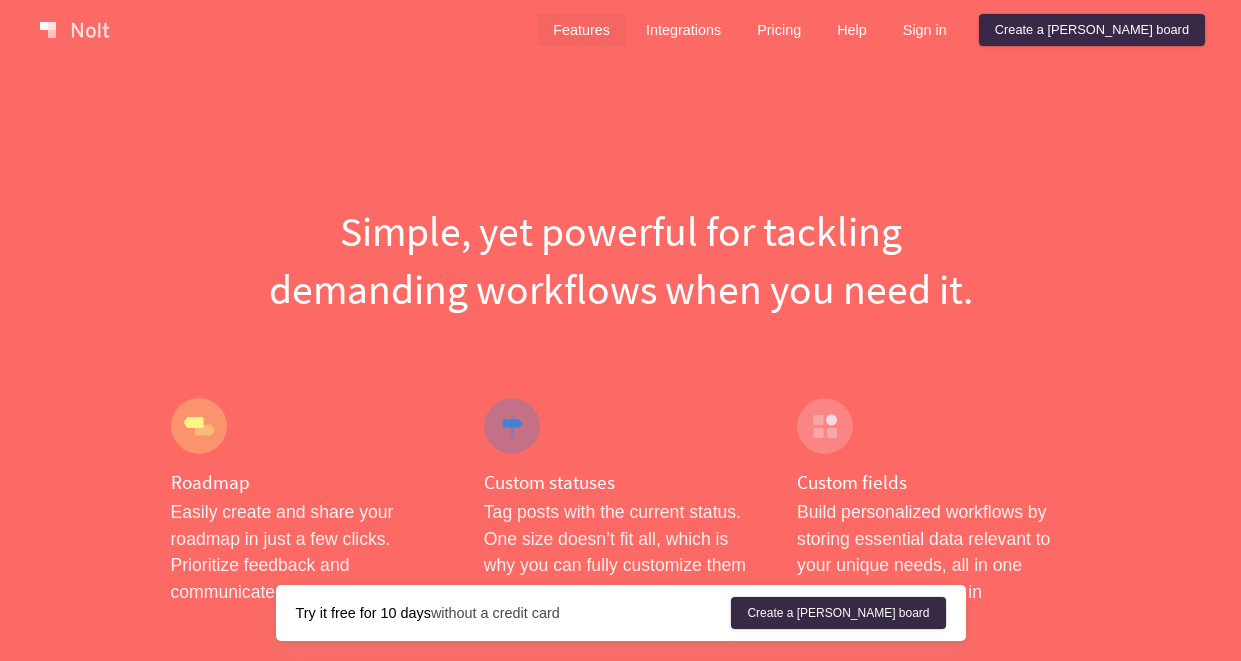 scroll, scrollTop: 0, scrollLeft: 0, axis: both 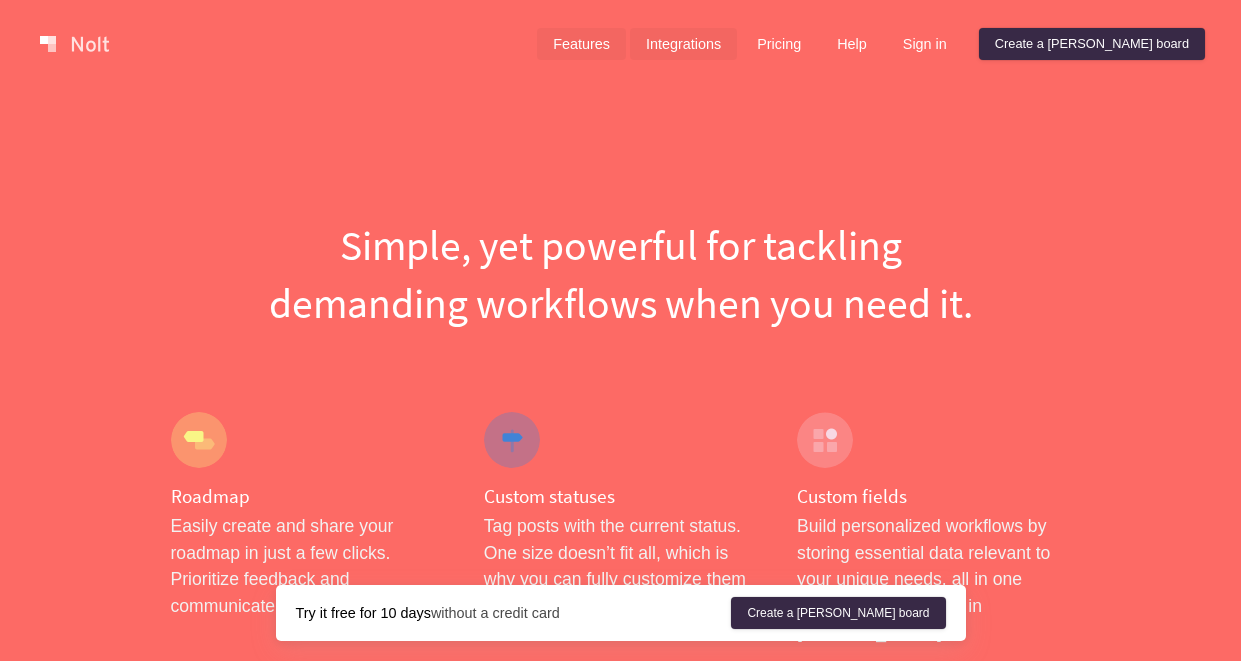 click on "Integrations" at bounding box center (683, 44) 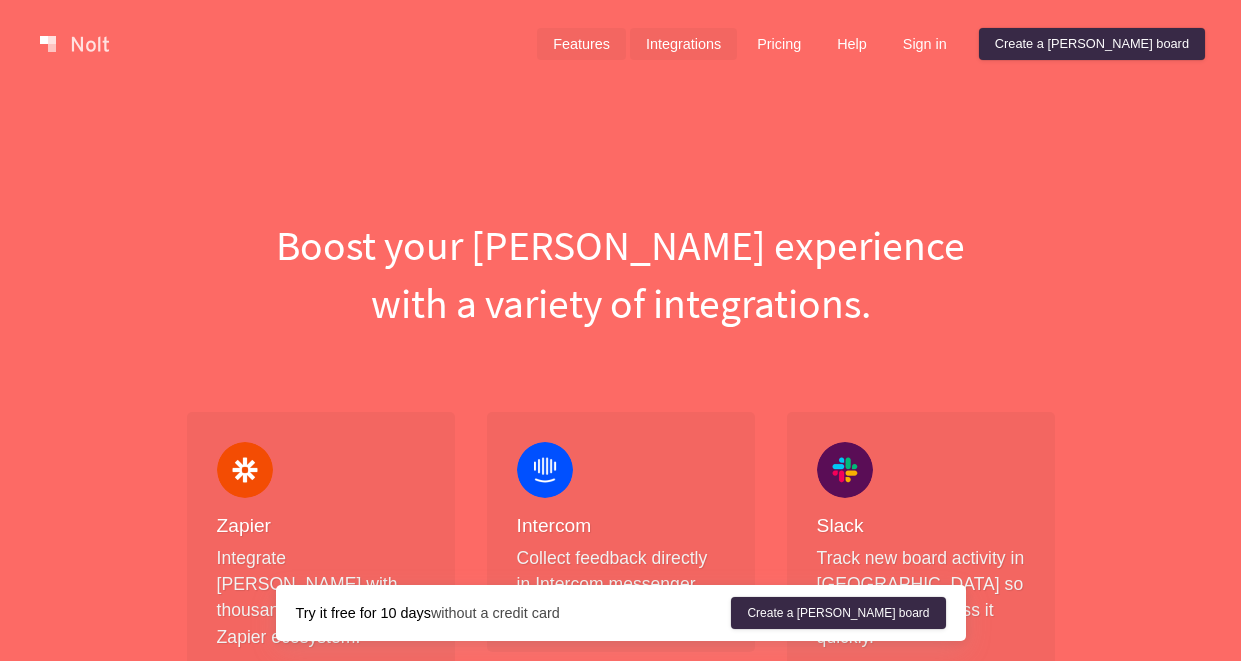 click on "Features" at bounding box center (581, 44) 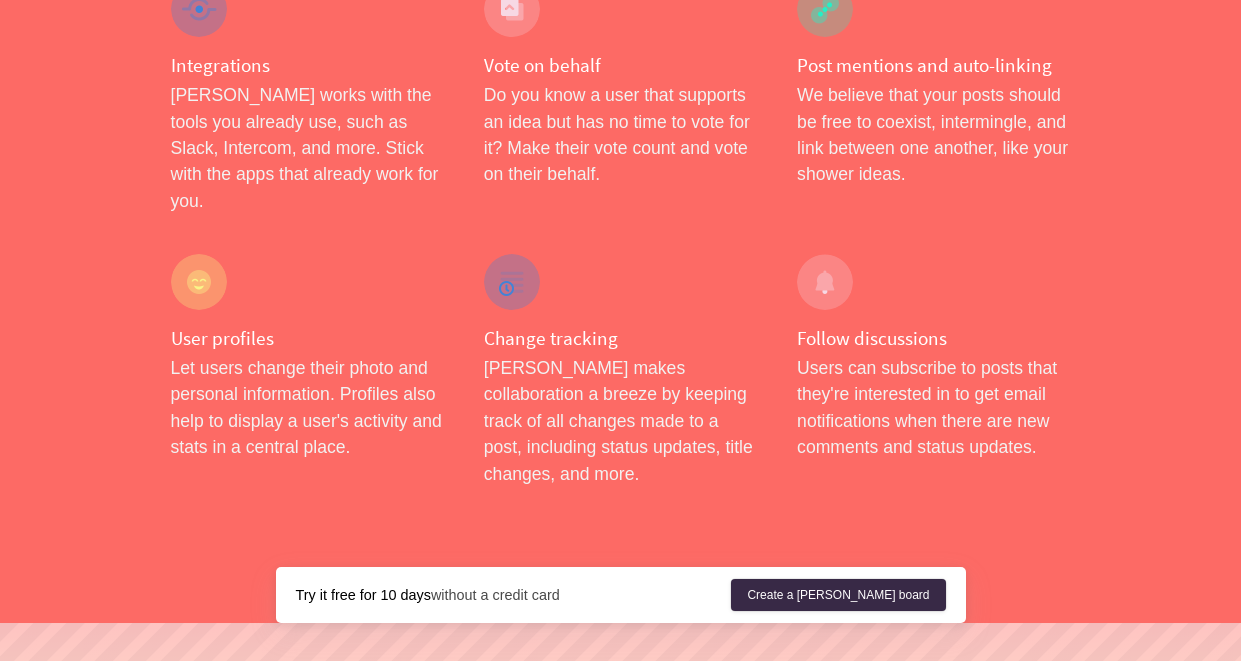 scroll, scrollTop: 3350, scrollLeft: 0, axis: vertical 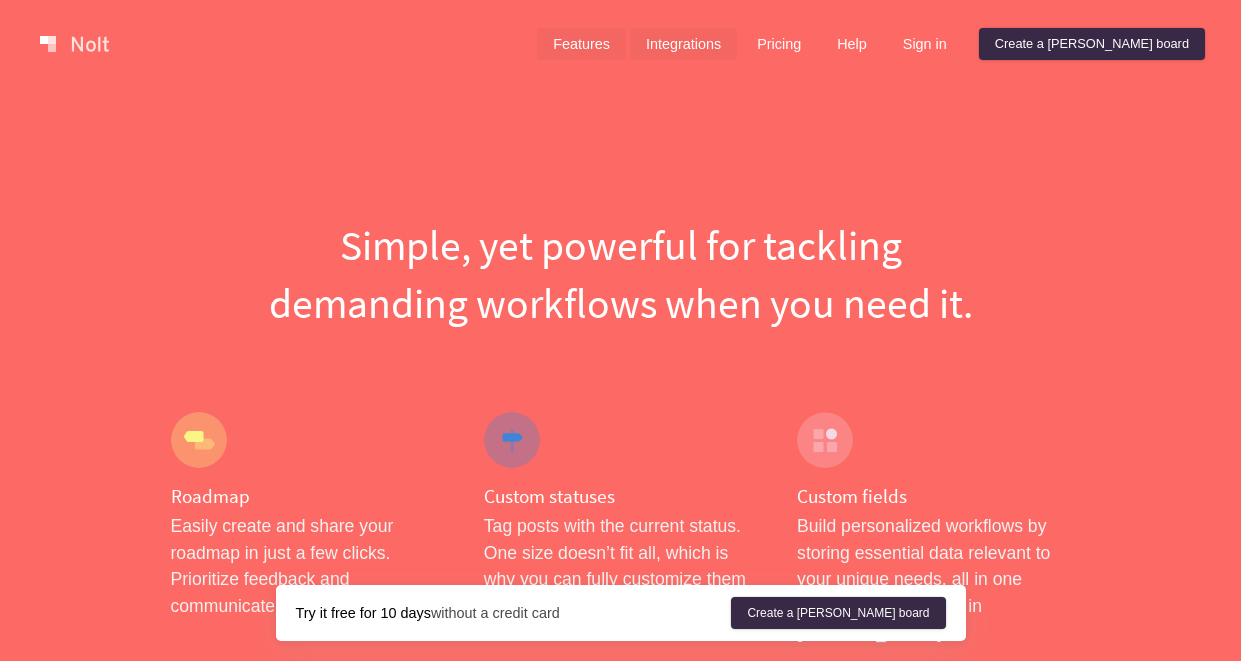 click on "Integrations" at bounding box center [683, 44] 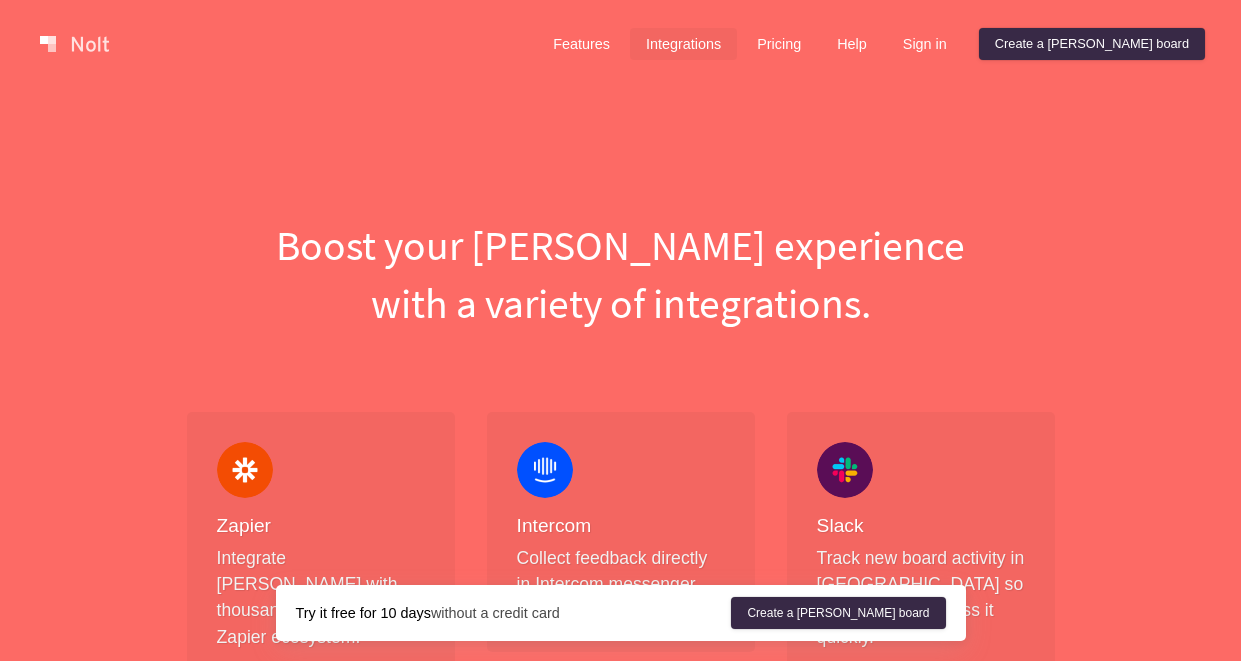 click on "Features Integrations Pricing Help Sign in Create a Nolt board Menu Boost your Nolt experience   with a variety of integrations. Zapier Integrate Nolt with thousands of apps in the Zapier ecosystem. Asana Create Asana tasks from Nolt, automatically or whenever you want. Jira Create Jira issues from Nolt, automatically or whenever you want. Linear Create Linear issues from Nolt, automatically or whenever you want. SAML 2.0 Connect any IDP like Okta or OneLogin via SAML 2.0 protocol. Github Create GitHub issues from Nolt, automatically or whenever you want. Pabbly Integrate Nolt with hundreds of apps in the Pabbly ecosystem. Matomo Analytics Connect Matomo to gain more insights on your board visitors. Intercom Collect feedback directly in Intercom messenger home and live chat. Monday Create Monday items from Nolt, automatically or whenever you want. Google Sheets Export your board data instantly to your Google spreadsheet. Plausible Analytics Connect Plausible to gain more insights on your board visitors. Slack" at bounding box center (620, 1615) 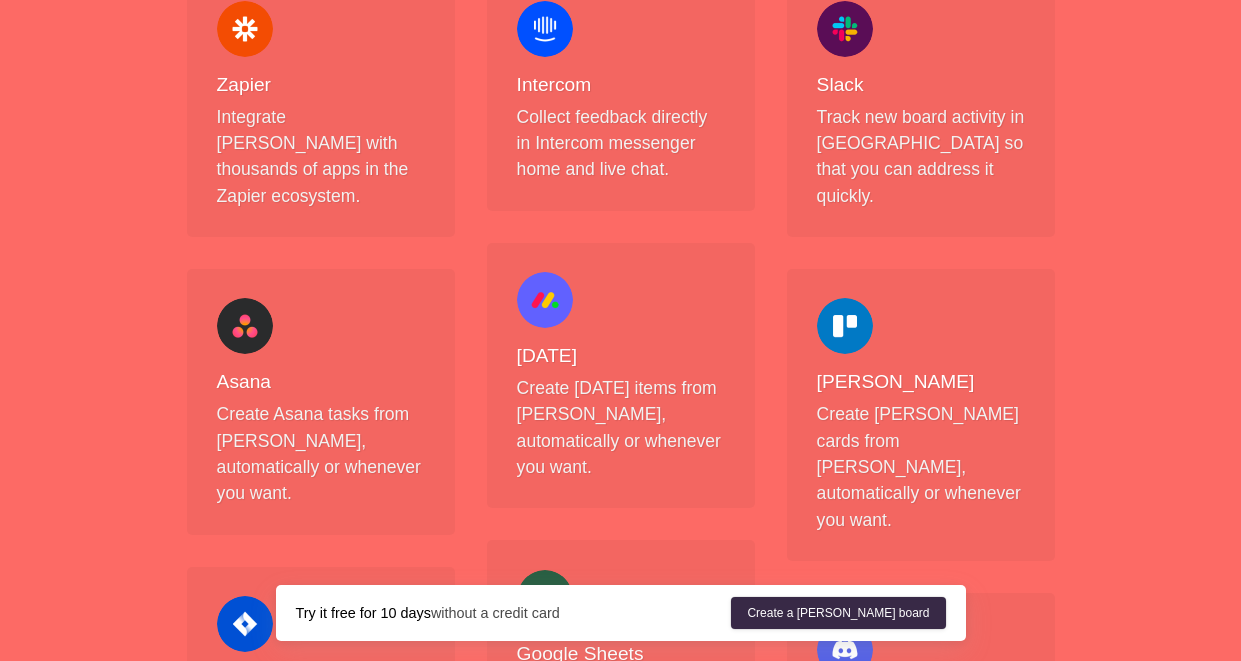 click on "Integrate Nolt with thousands of apps in the Zapier ecosystem." at bounding box center [321, 157] 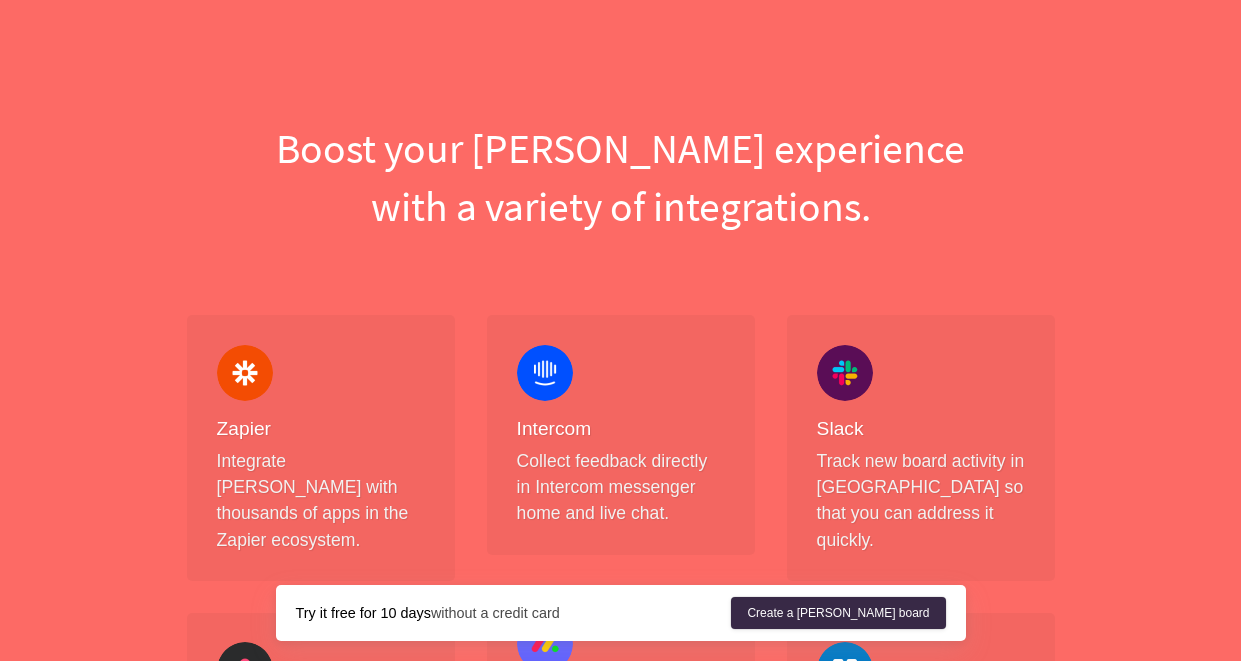 scroll, scrollTop: 0, scrollLeft: 0, axis: both 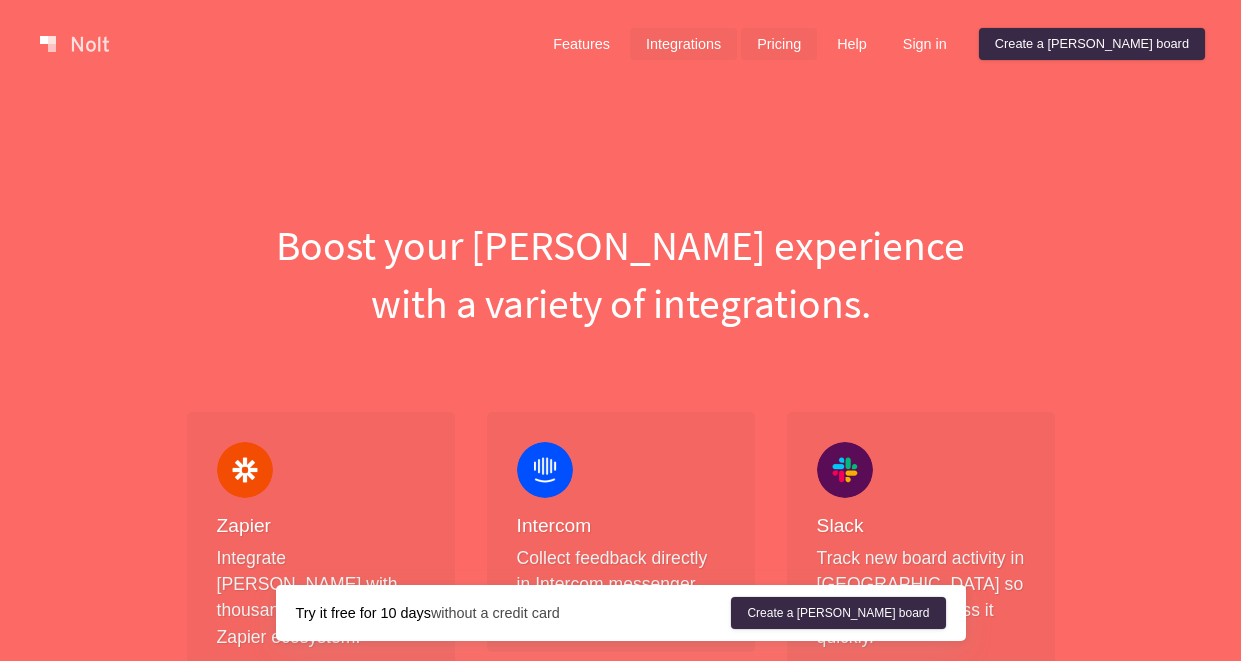 click on "Pricing" at bounding box center [779, 44] 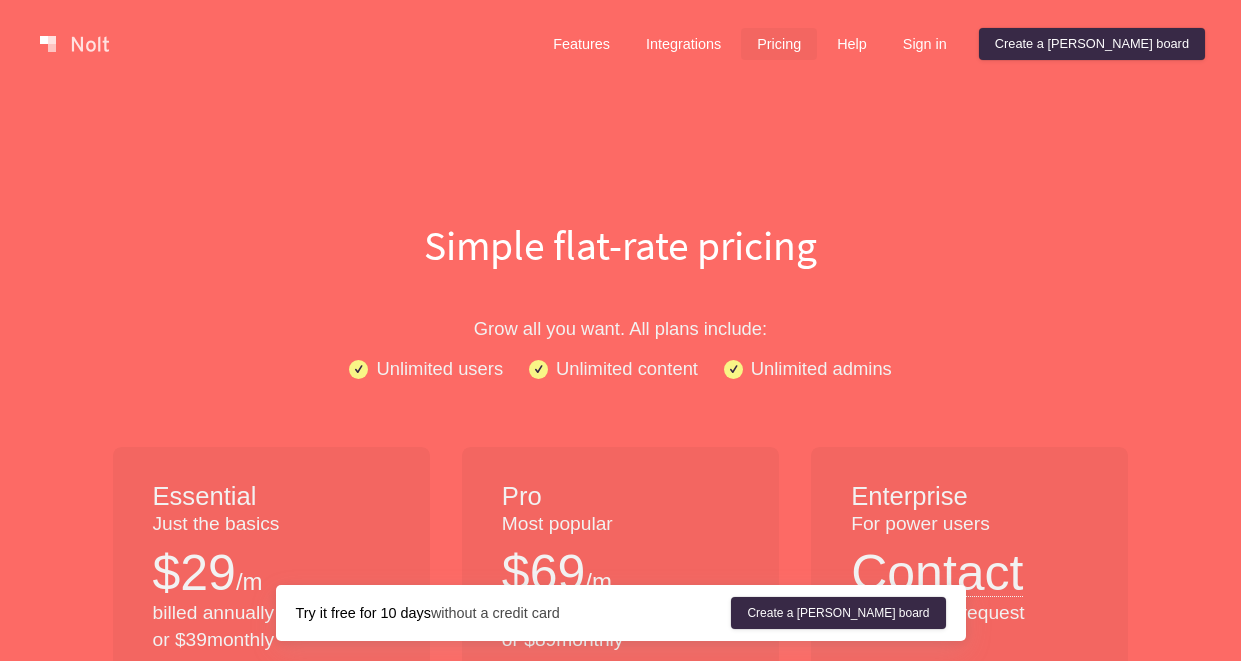 click on "Features Integrations Pricing Help Sign in Create a Nolt board Menu Simple flat-rate pricing Grow all you want. All plans include: Unlimited users Unlimited content Unlimited admins Essential Just the basics $ 29 /m billed annually  or $ 39  monthly 1 board Custom fields Custom statuses Private boards Roadmap Single sign-on (SSO) Hide new suggestion button Slack and Discord integrations Github and Trello integrations All web analytics integrations Many other  features Pro Most popular $ 69 /m billed annually  or $ 89  monthly 5 boards Everything in Essential Password-protected boards Restrict board access by domain Automated moderation and profanity filters Manual moderation Zapier, Pabbly, and Make integrations Intercom integration Microsoft Teams integration Linear, Monday, and Asana integrations Jira integration Google Sheet, Microsoft Excel, and Zoho integrations Data export APIs Webhooks and GraphQL API Enterprise For power users Contact Available on request Unlimited boards Everything in Pro Features" at bounding box center [620, 1620] 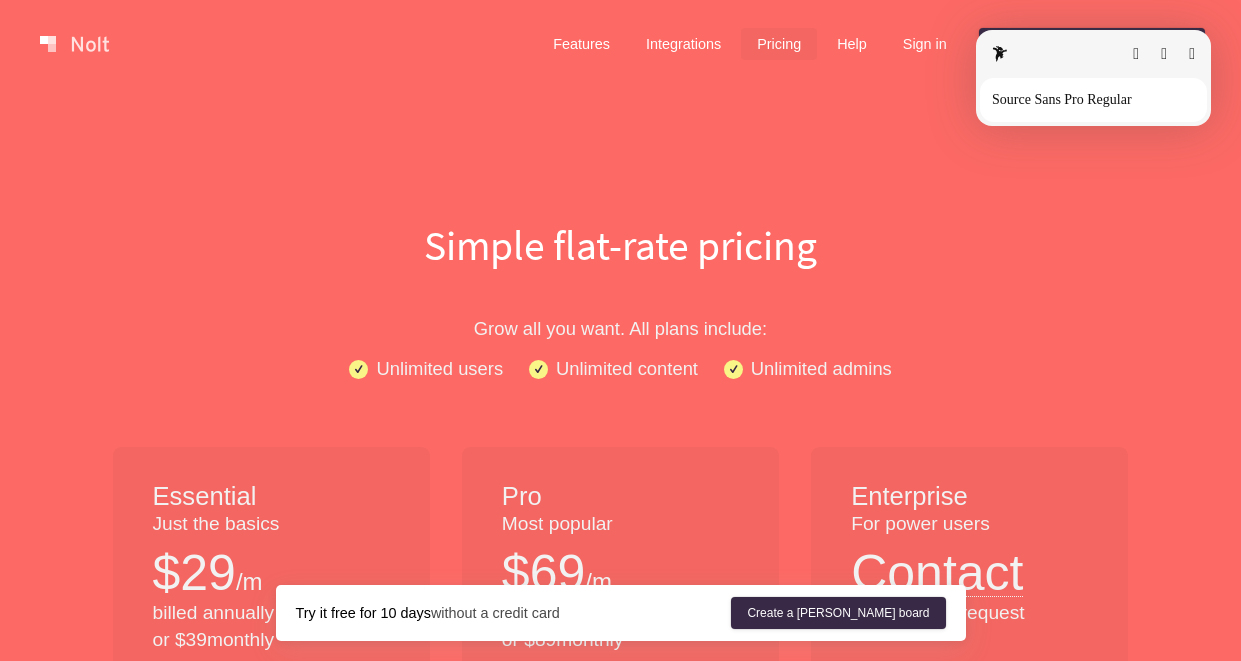 click on "Simple flat-rate pricing" at bounding box center [620, 245] 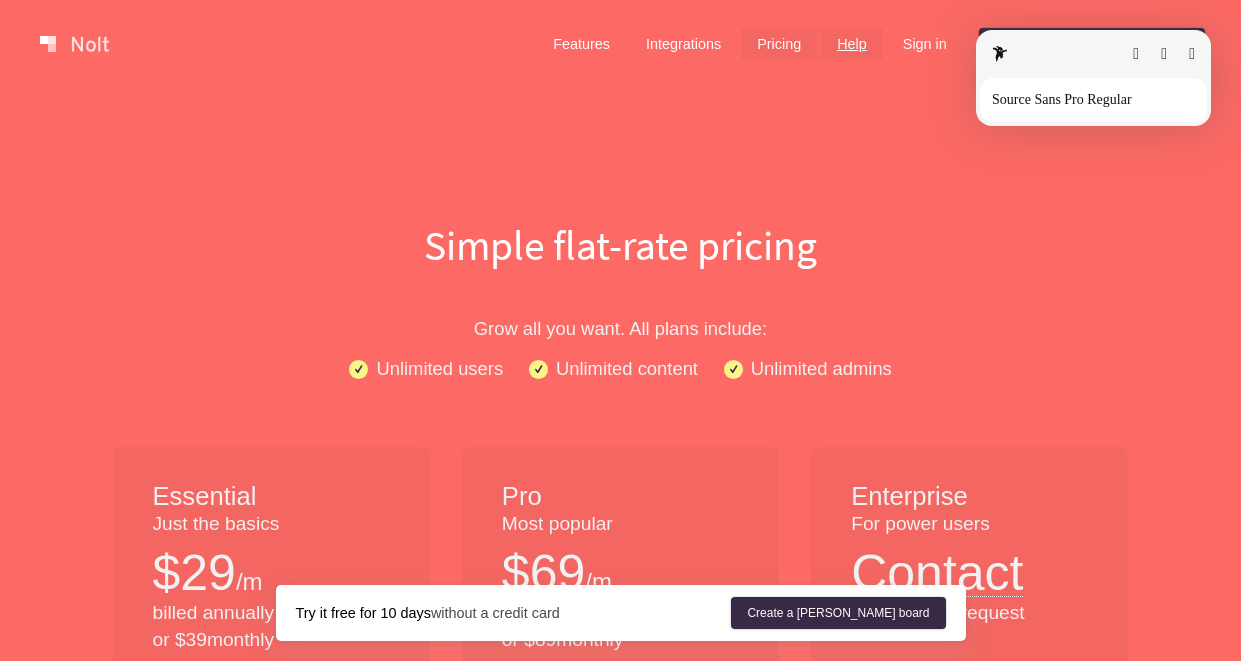 click on "Help" at bounding box center (852, 44) 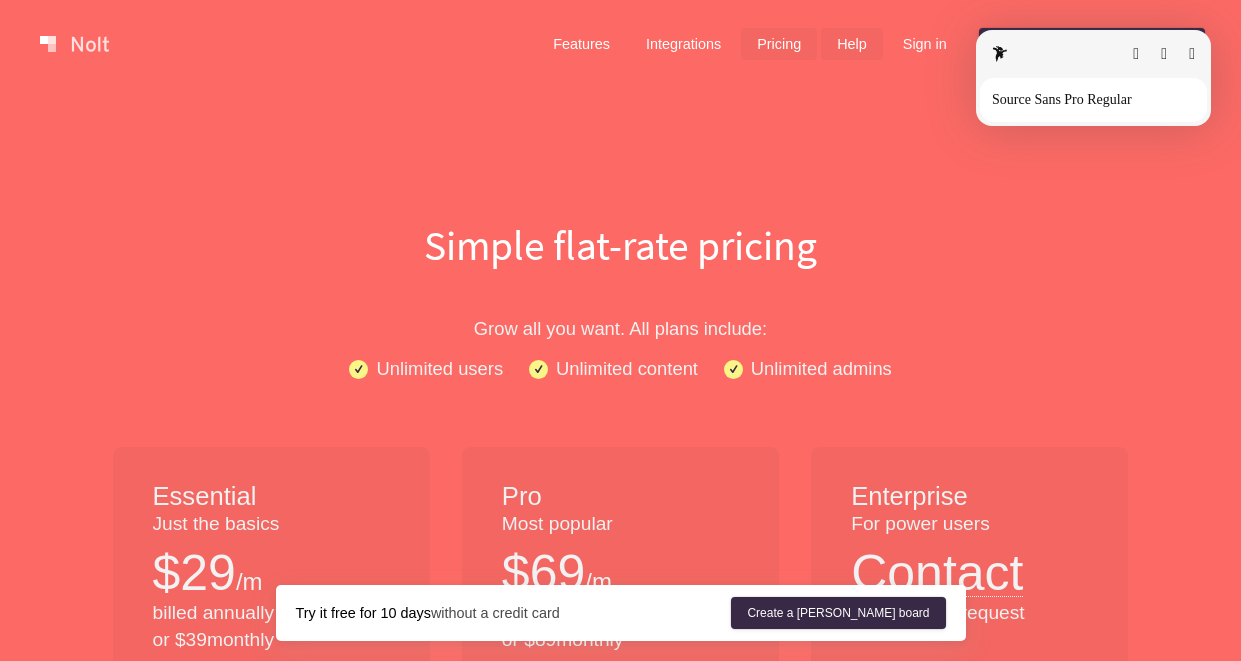 click at bounding box center (1192, 54) 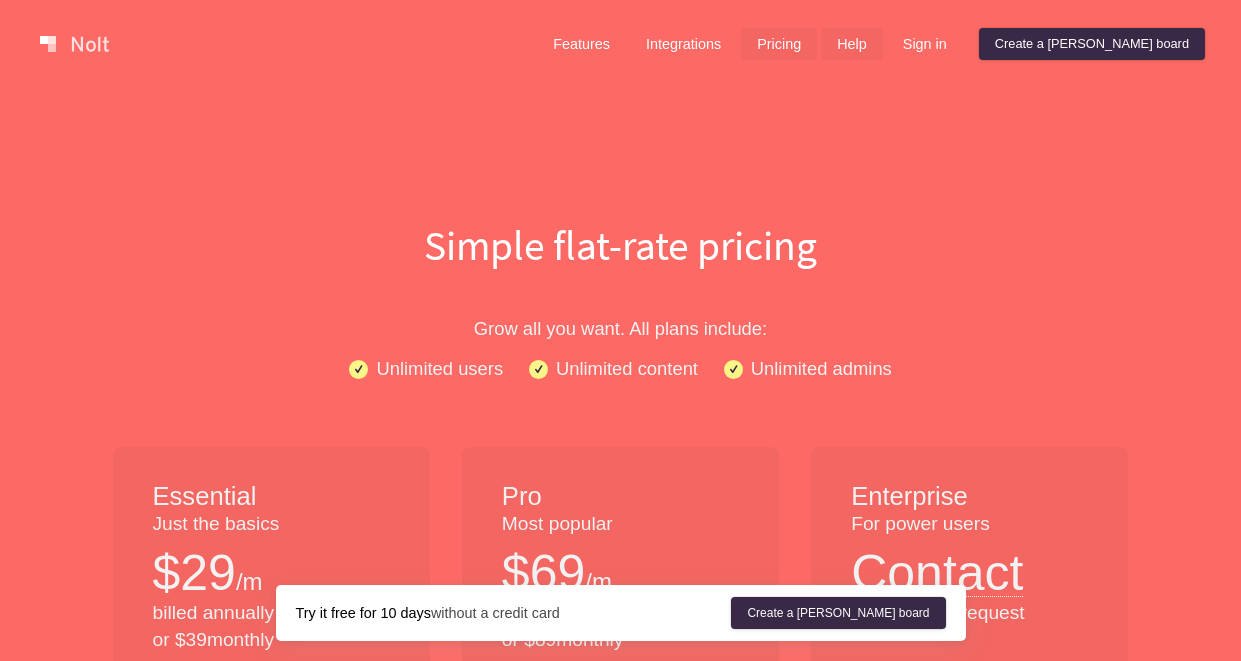 click on "Help" at bounding box center [852, 44] 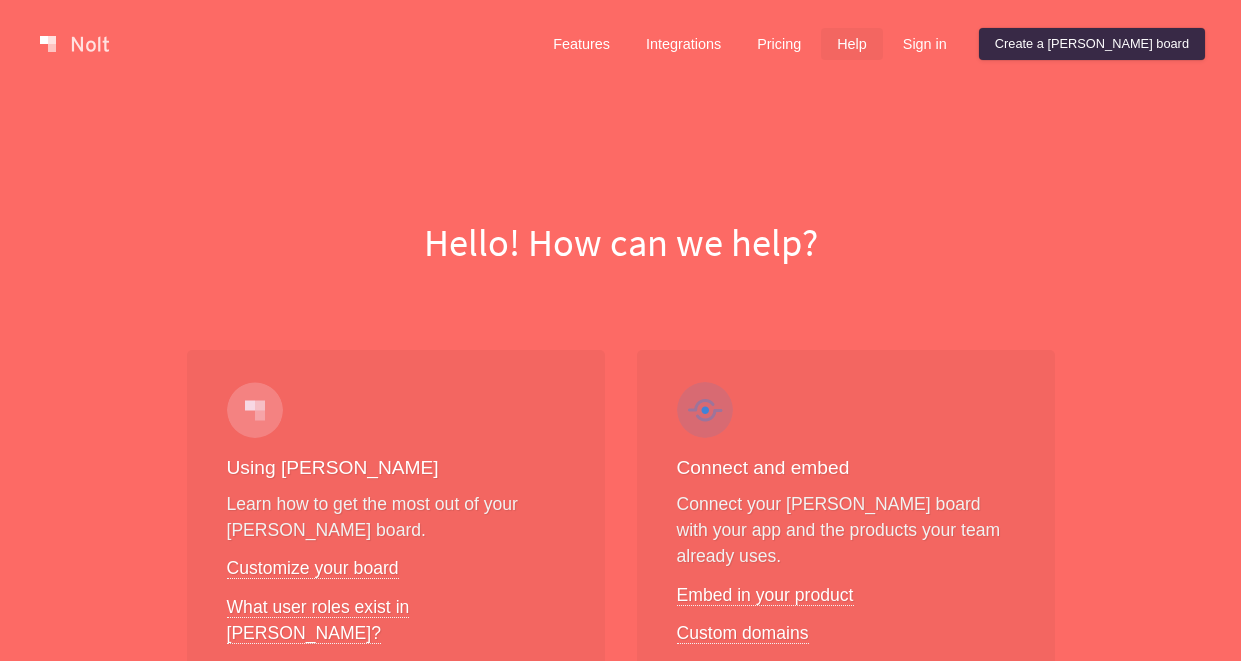 scroll, scrollTop: 0, scrollLeft: 0, axis: both 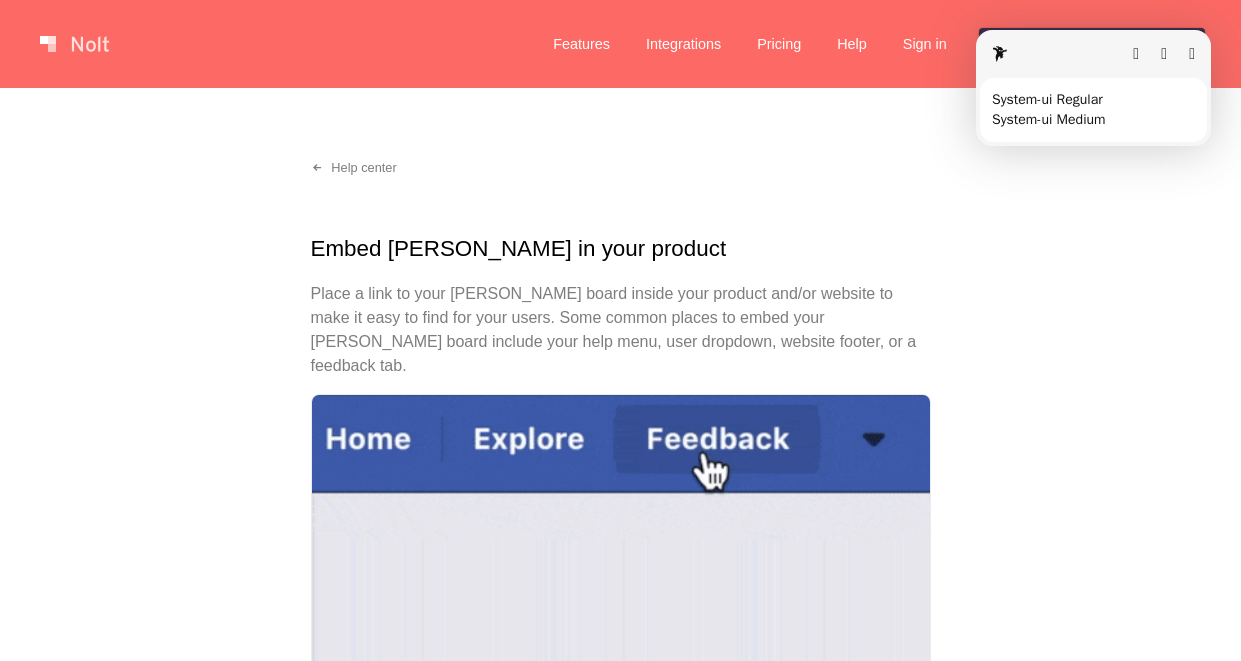 click on "Sorry, we don't support your browser.   Install a modern browser Features Integrations Pricing Help Sign in Create a Nolt board Menu Help center Embed Nolt in your product Place a link to your Nolt board inside your product and/or website to make it easy to find for your users. Some common places to embed your Nolt board include your help menu, user dropdown, website footer, or a feedback tab. If you want to use a pop-up modal that keeps users on your page, use our  widget . Here is what it looks like: Related Custom domain Learn how to set up Nolt on your own custom domain or subdomain (optional). Website widget Learn how you can use Nolt's embeddable widget. Identifying users with SSO Eliminate the need for your users to sign in twice. Help center Embed Nolt in your product · Help · Nolt" at bounding box center (620, 834) 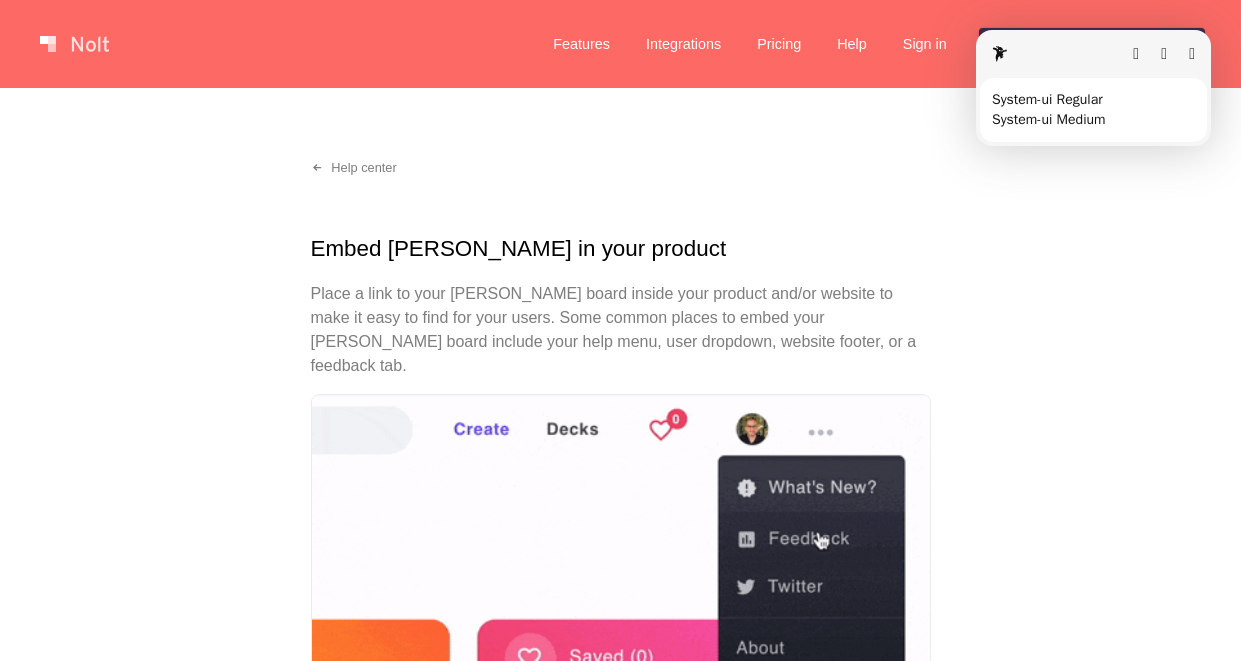 click at bounding box center [1192, 54] 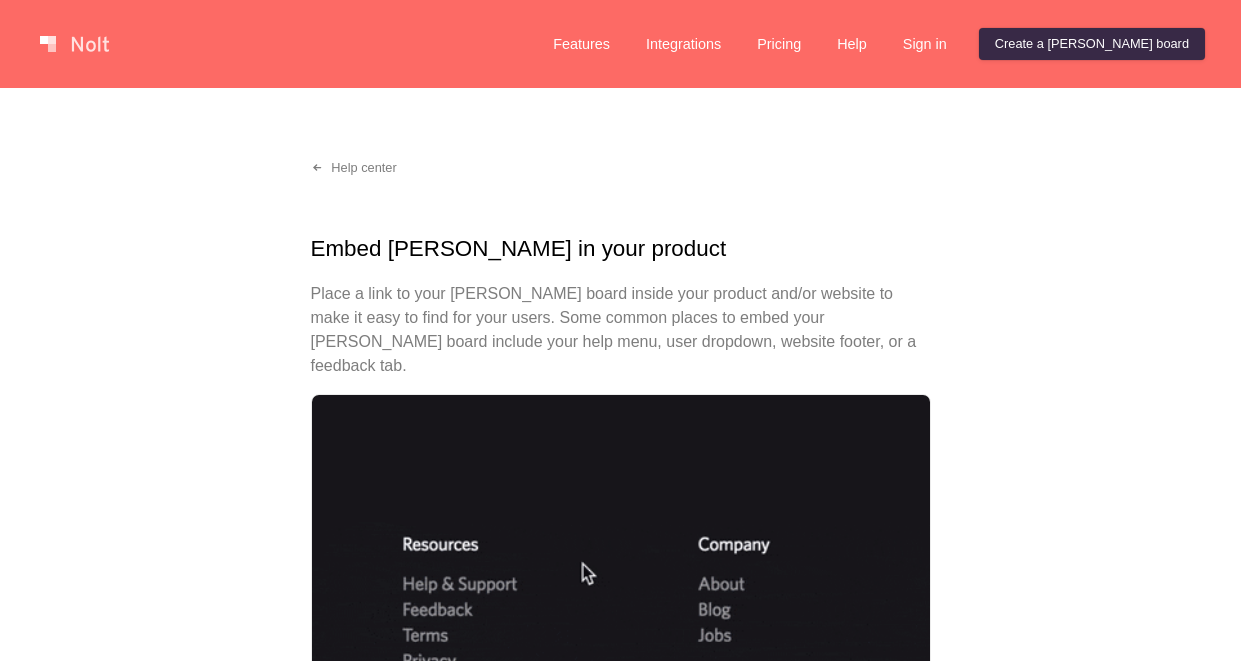 click on "Help center Embed Nolt in your product Place a link to your Nolt board inside your product and/or website to make it easy to find for your users. Some common places to embed your Nolt board include your help menu, user dropdown, website footer, or a feedback tab. If you want to use a pop-up modal that keeps users on your page, use our  widget . Here is what it looks like: Related Custom domain Learn how to set up Nolt on your own custom domain or subdomain (optional). Website widget Learn how you can use Nolt's embeddable widget. Identifying users with SSO Eliminate the need for your users to sign in twice. Help center" at bounding box center (620, 878) 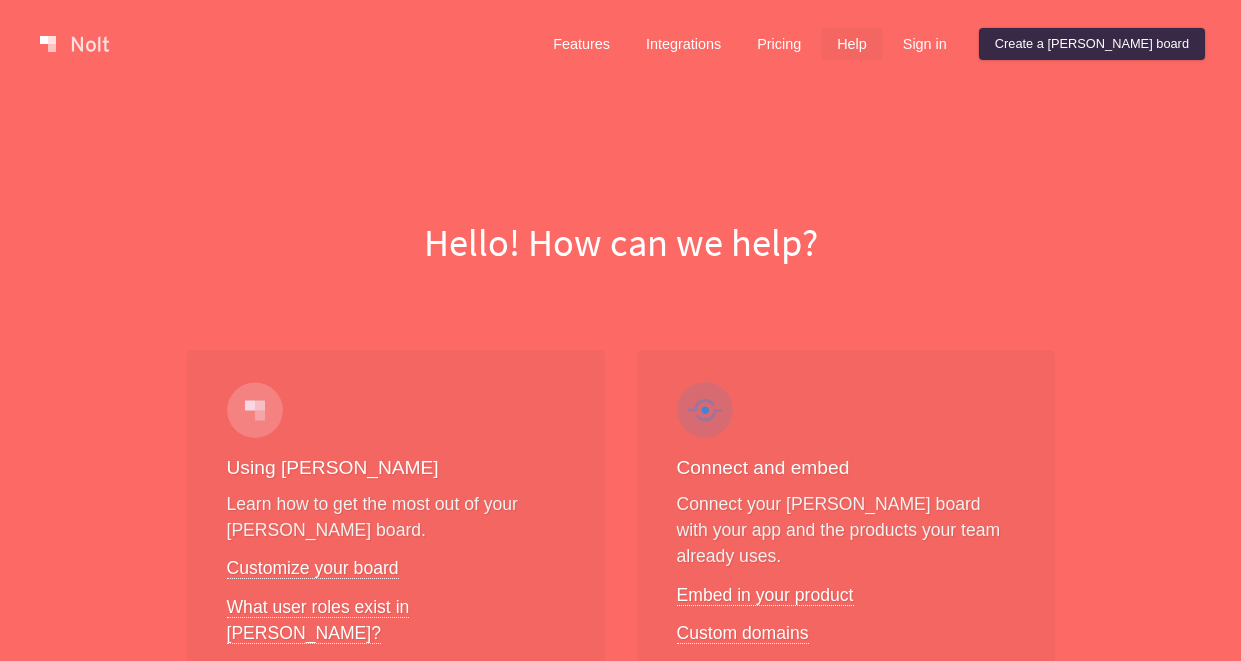 scroll, scrollTop: 0, scrollLeft: 0, axis: both 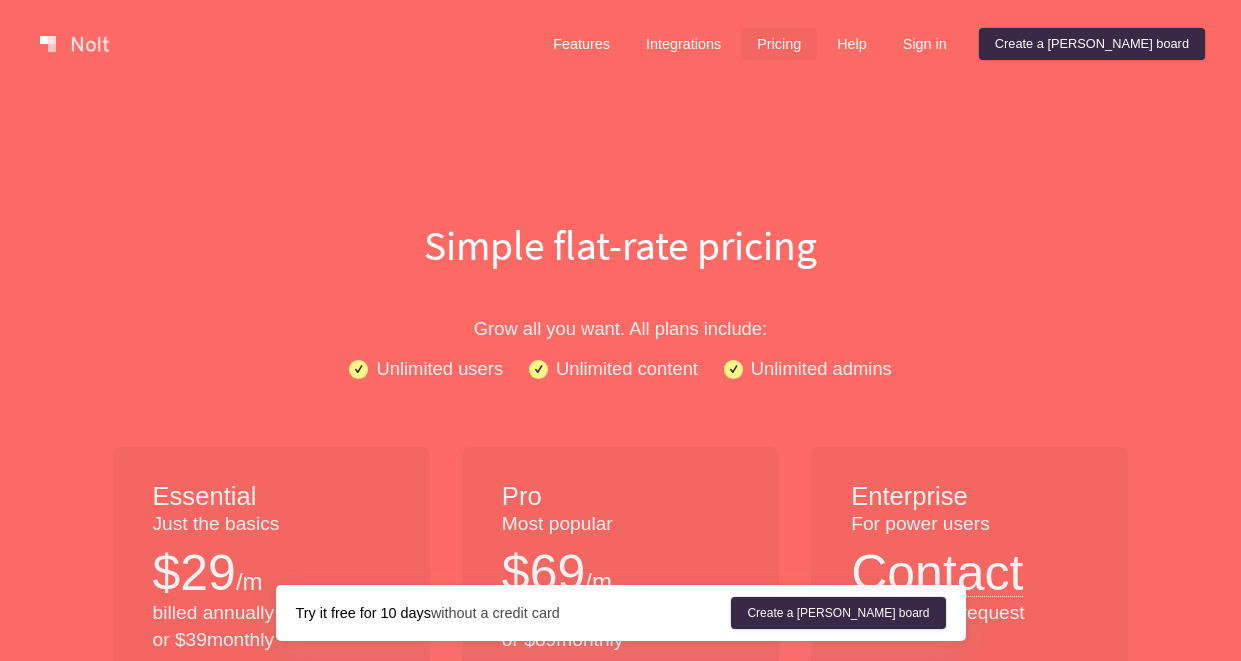 click at bounding box center [74, 44] 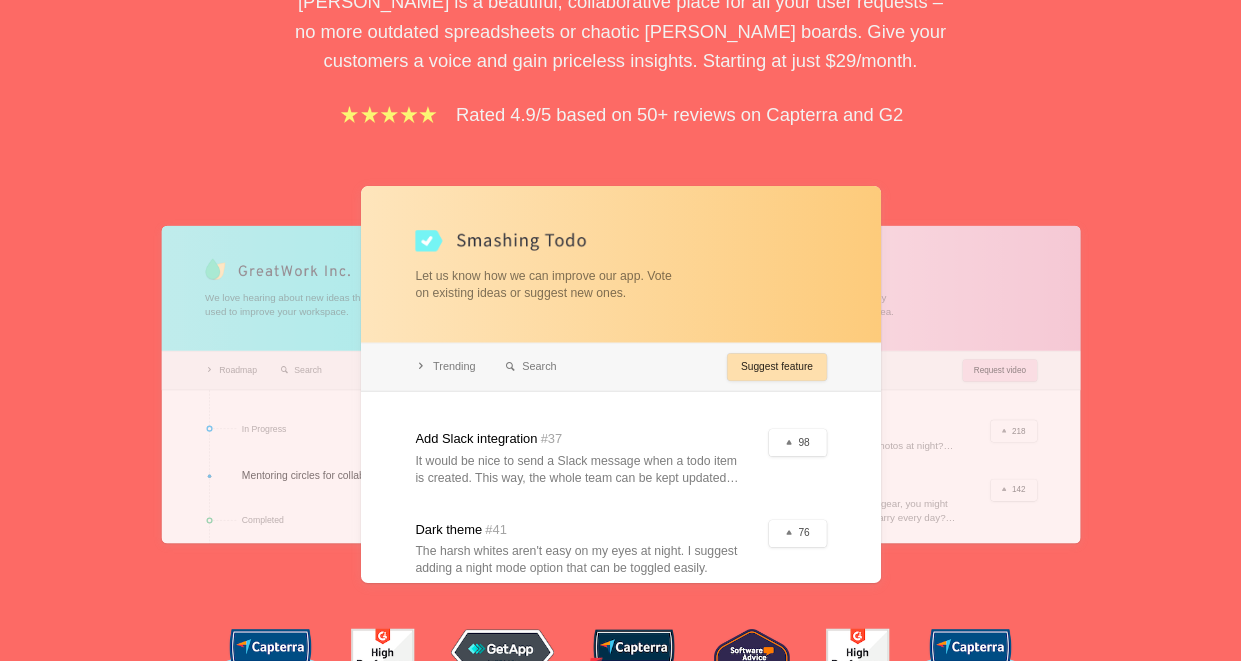 scroll, scrollTop: 0, scrollLeft: 0, axis: both 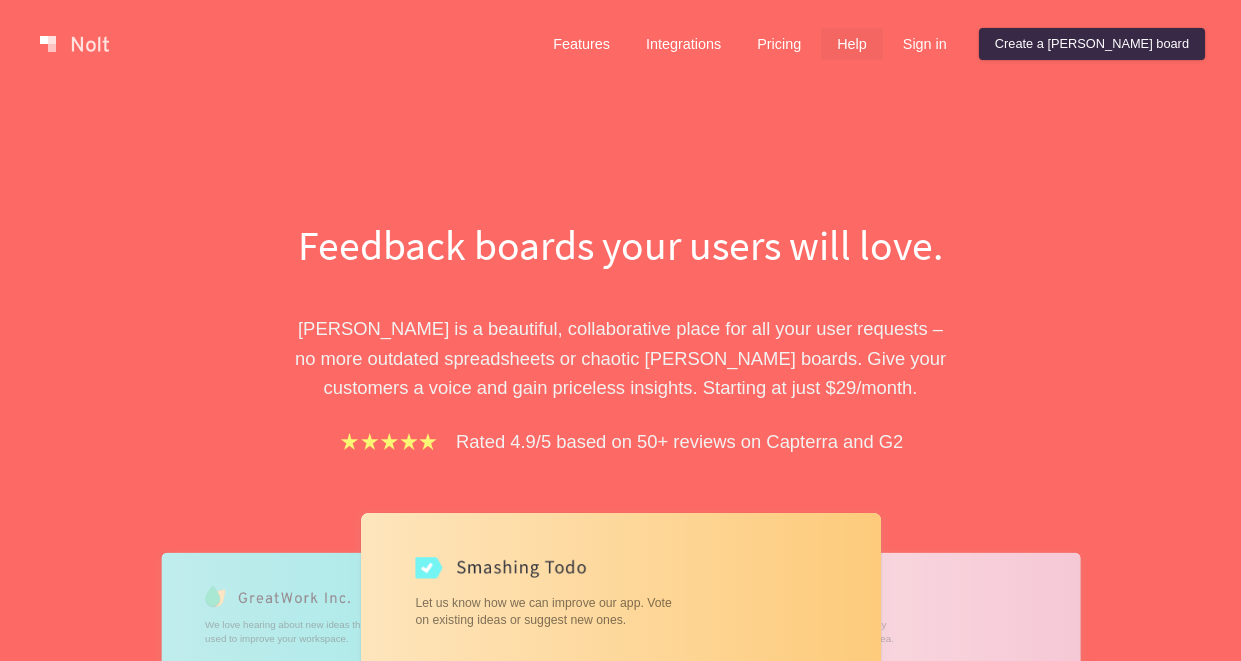 click on "Help" at bounding box center (852, 44) 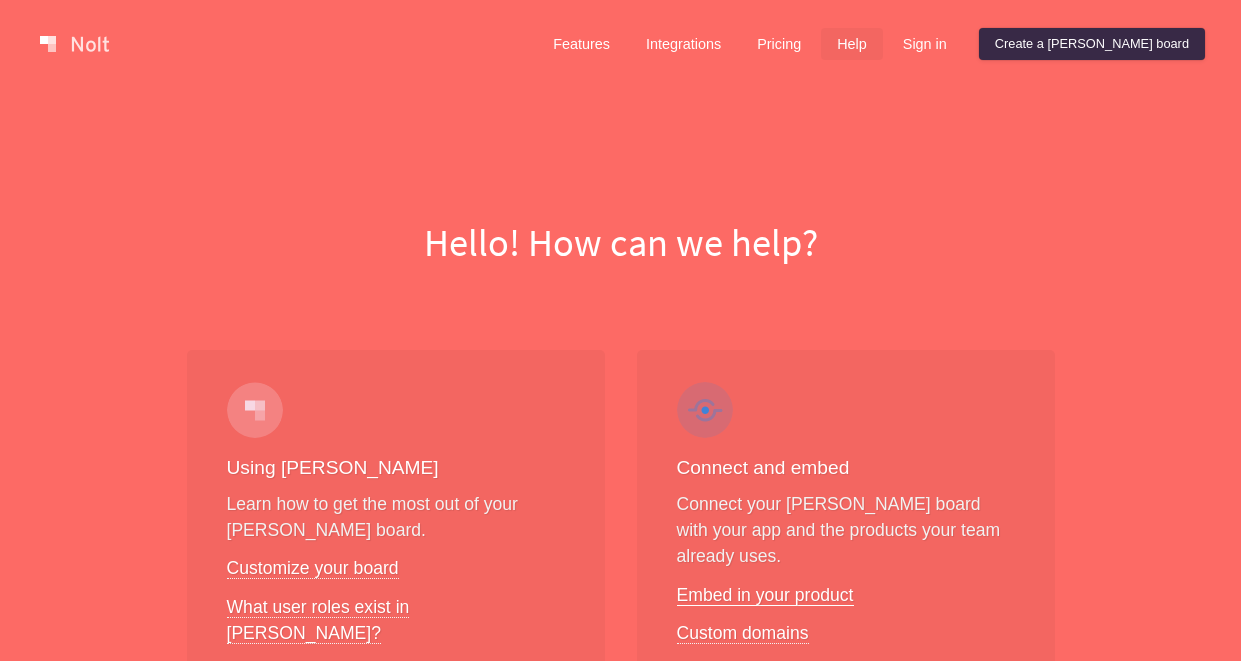 click on "Embed in your product" at bounding box center [765, 595] 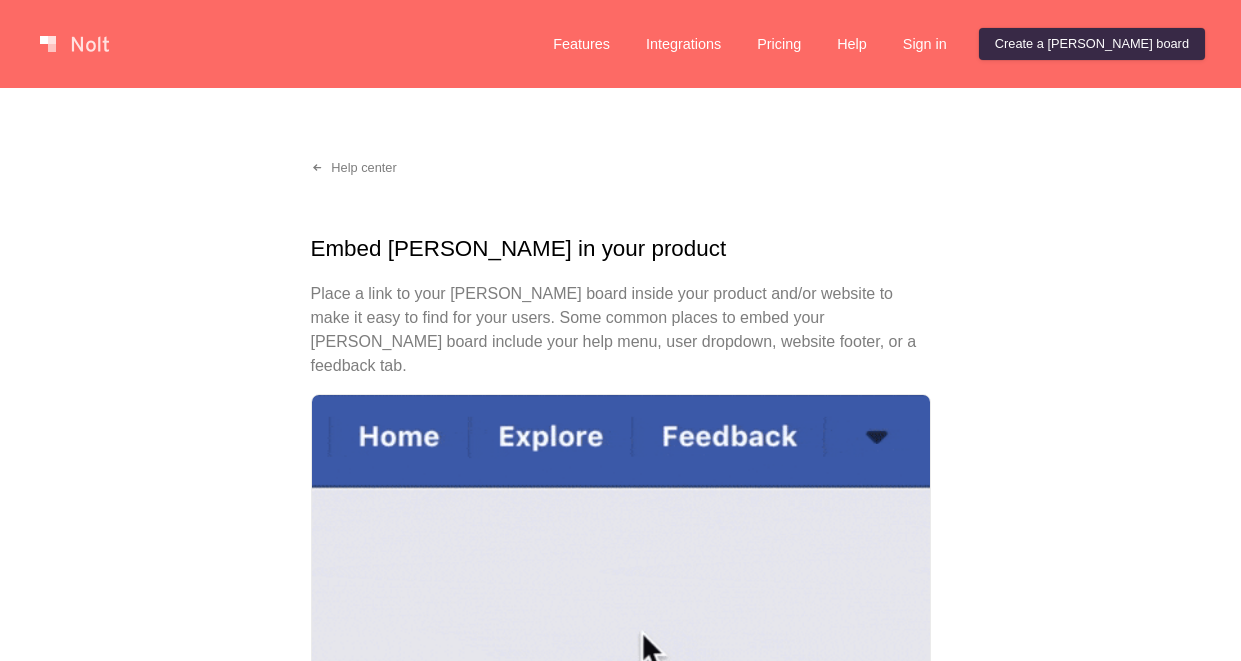 click on "Embed [PERSON_NAME] in your product" at bounding box center (621, 249) 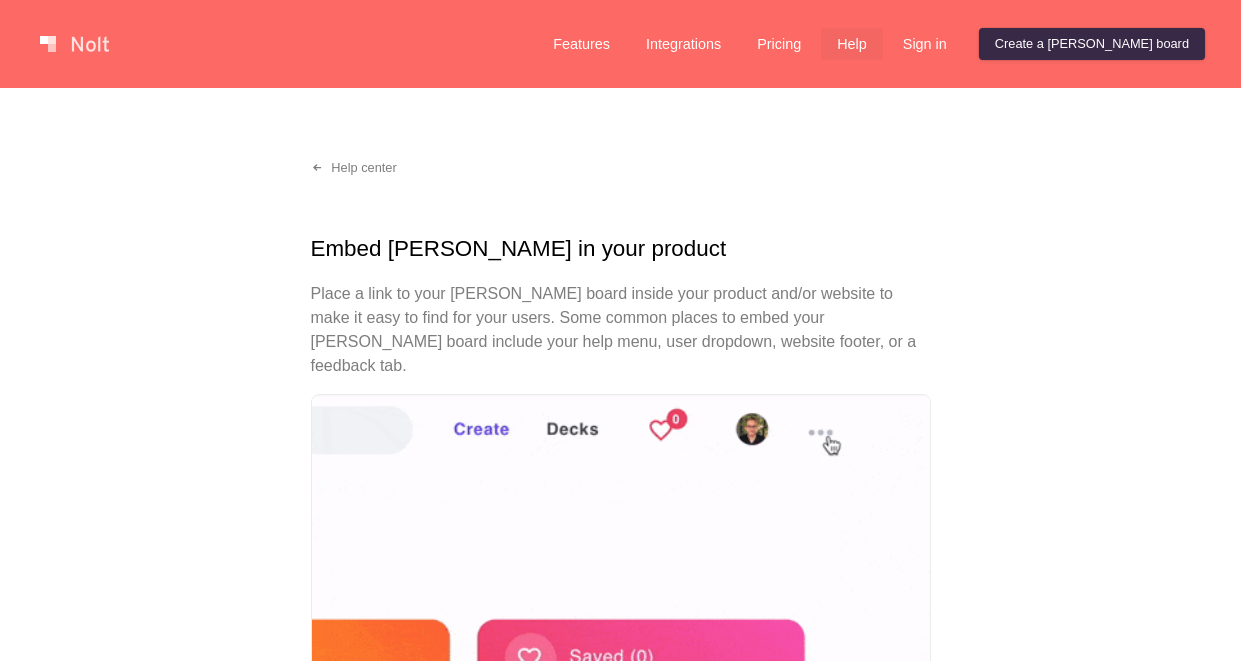 click on "Help" at bounding box center (852, 44) 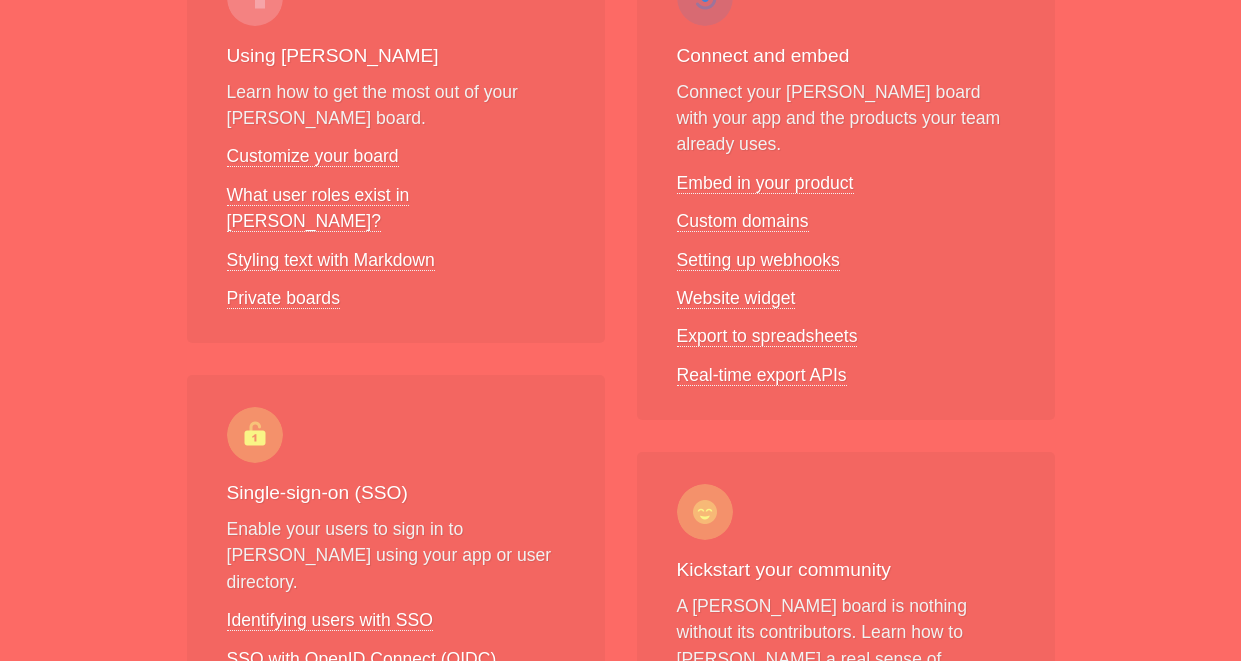 scroll, scrollTop: 441, scrollLeft: 0, axis: vertical 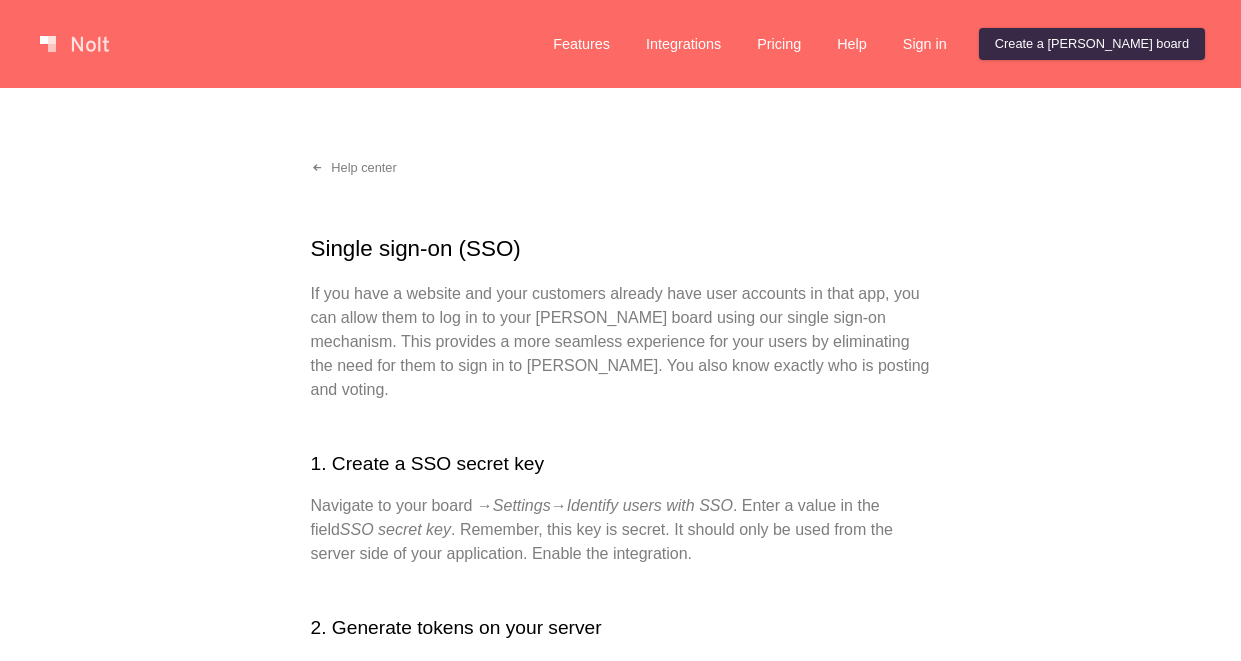 click on "If you have a website and your customers already have user accounts in that app, you can allow them to log in to your [PERSON_NAME] board using our single sign-on mechanism. This provides a more seamless experience for your users by eliminating the need for them to sign in to [PERSON_NAME]. You also know exactly who is posting and voting." at bounding box center [621, 342] 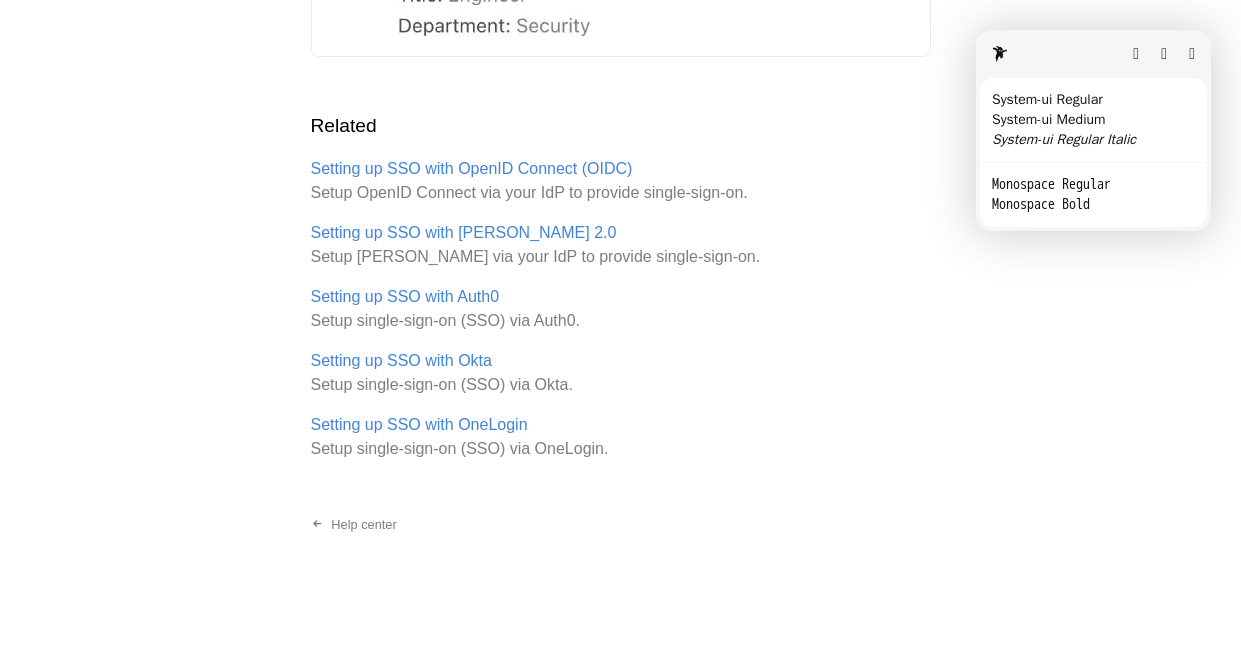 scroll, scrollTop: 4079, scrollLeft: 0, axis: vertical 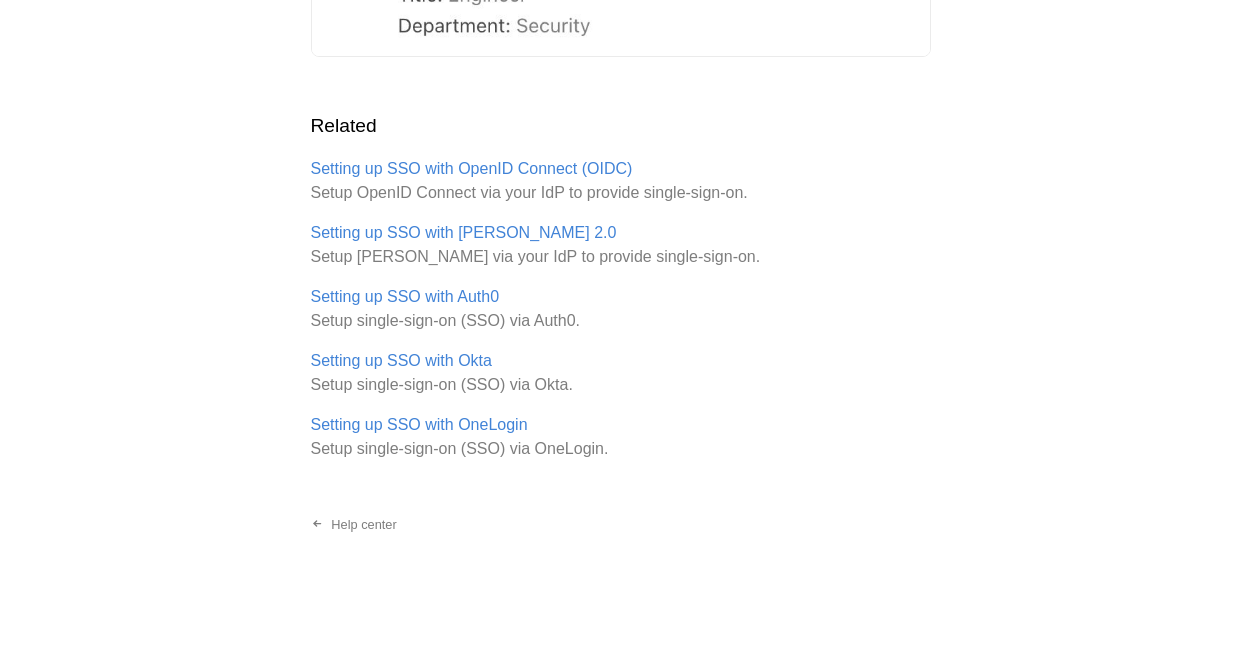 click on "Single sign-on (SSO) If you have a website and your customers already have user accounts in that app, you can allow them to log in to your [PERSON_NAME] board using our single sign-on mechanism. This provides a more seamless experience for your users by eliminating the need for them to sign in to [PERSON_NAME]. You also know exactly who is posting and voting. 1. Create a SSO secret key Navigate to your board →  Settings  →  Identify users with SSO . Enter a value in the field  SSO secret key . Remember, this key is secret. It should only be used from the server side of your application. Enable the integration. 2. Generate tokens on your server To implement SSO, [PERSON_NAME] uses JSON Web Token (JWT). It's an open standard that describes a way of transmitting information between parties in a compact and secure JSON-based format. To make sure that the sender can be trusted, JWT uses a digital signature. Node.js PHP Python Ruby Install JWT package $  npm install --save jsonwebtoken Generate token const  jwt =  require ( );
( )" at bounding box center (621, -1501) 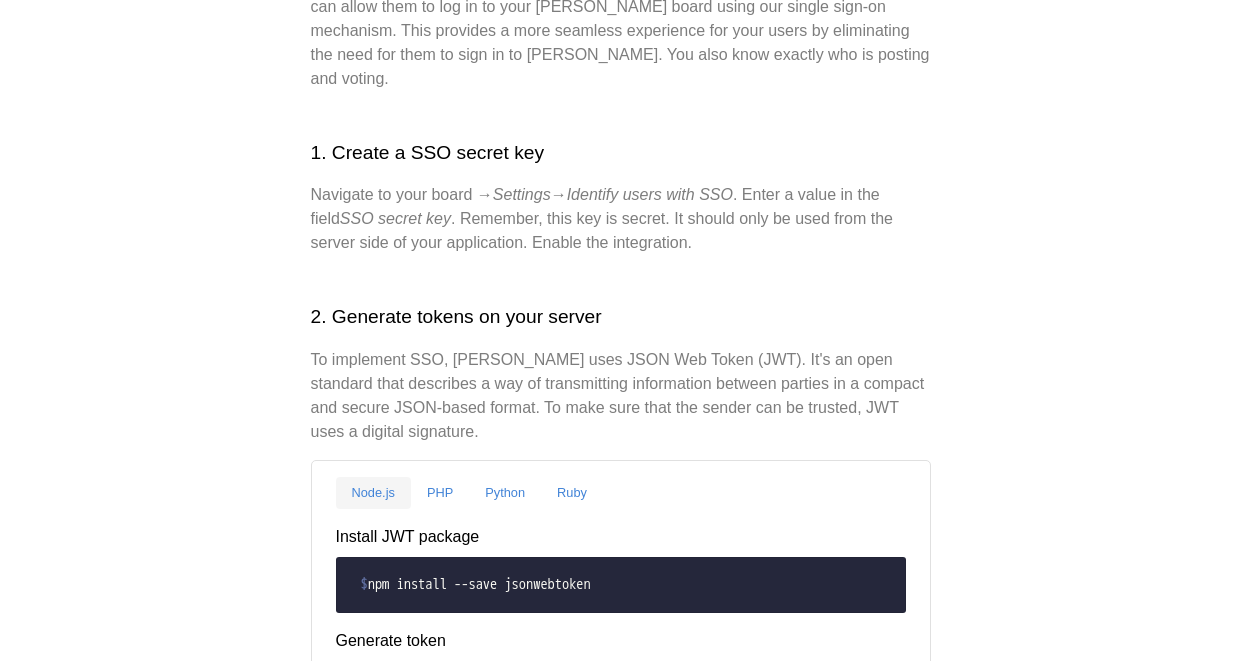 scroll, scrollTop: 0, scrollLeft: 0, axis: both 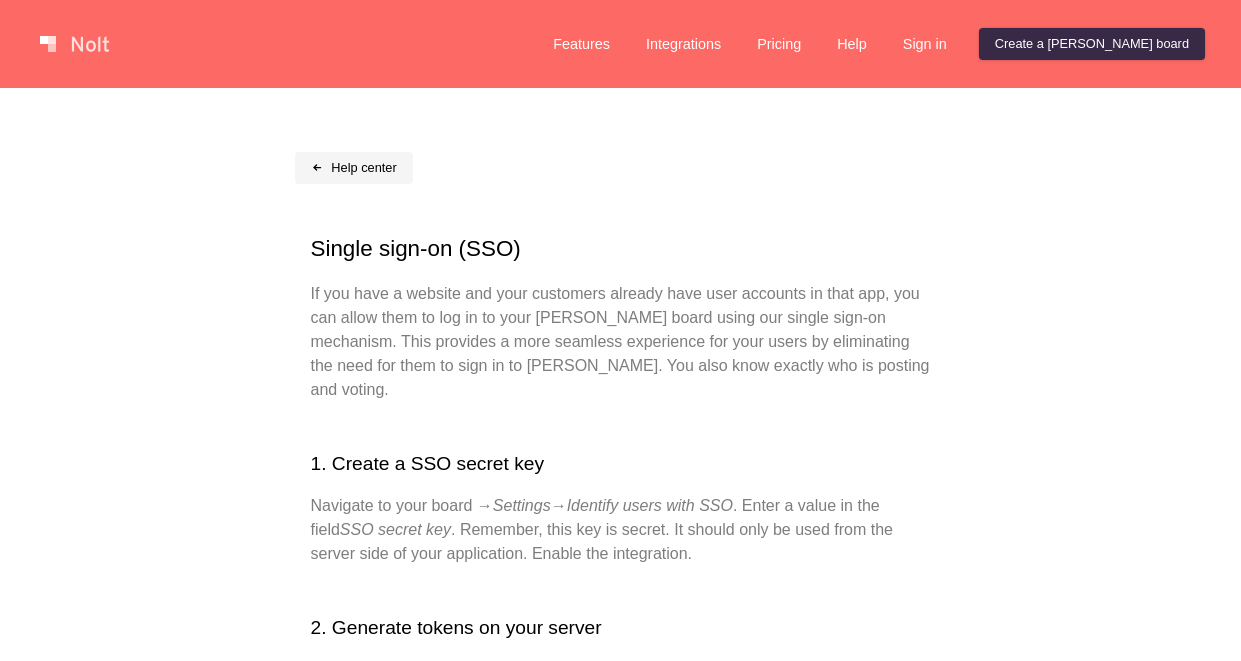 click on "Help center" at bounding box center (354, 168) 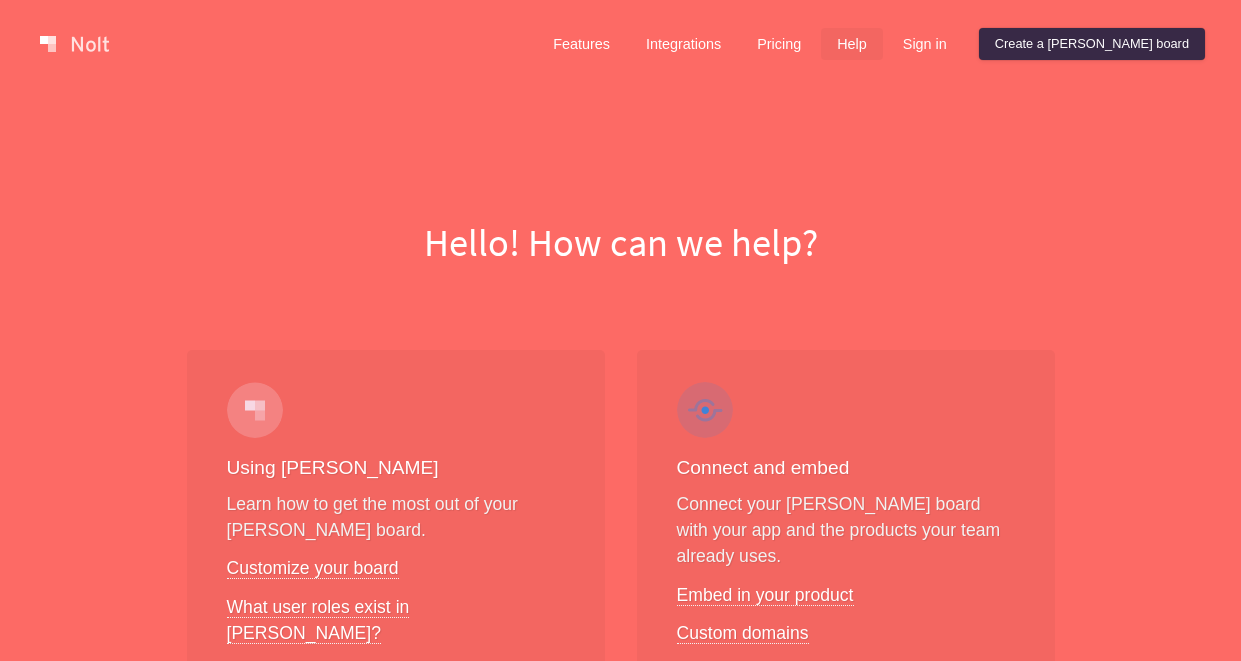 scroll, scrollTop: 0, scrollLeft: 0, axis: both 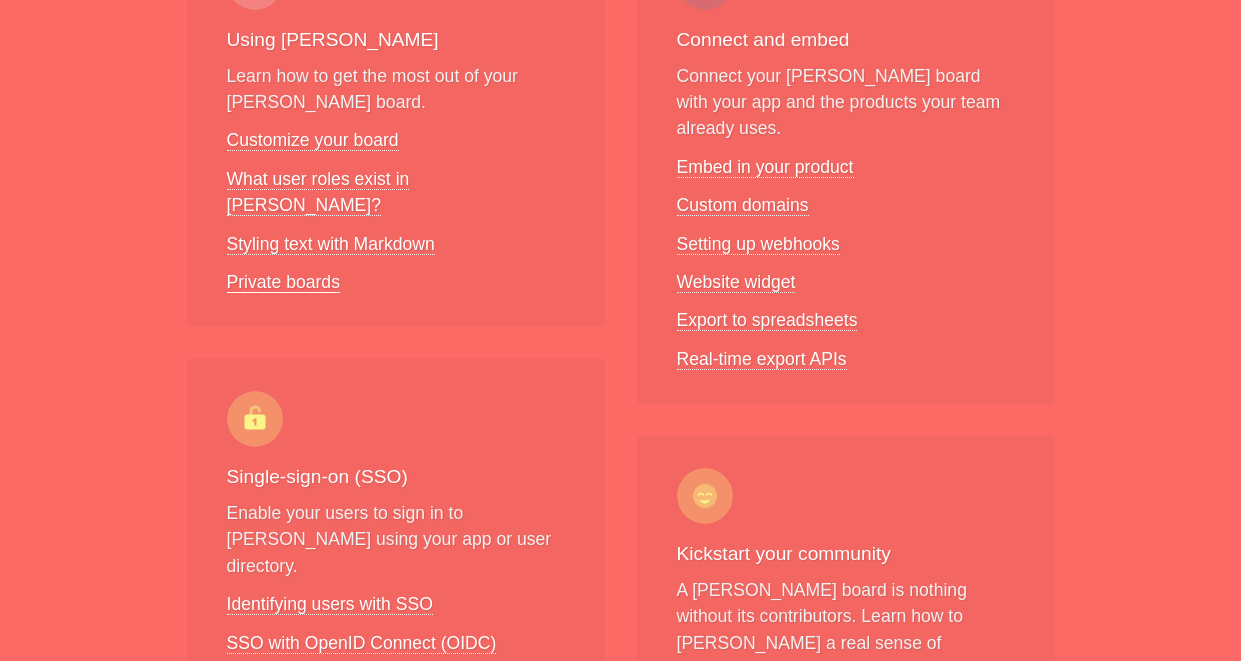 click on "Private boards" at bounding box center [283, 282] 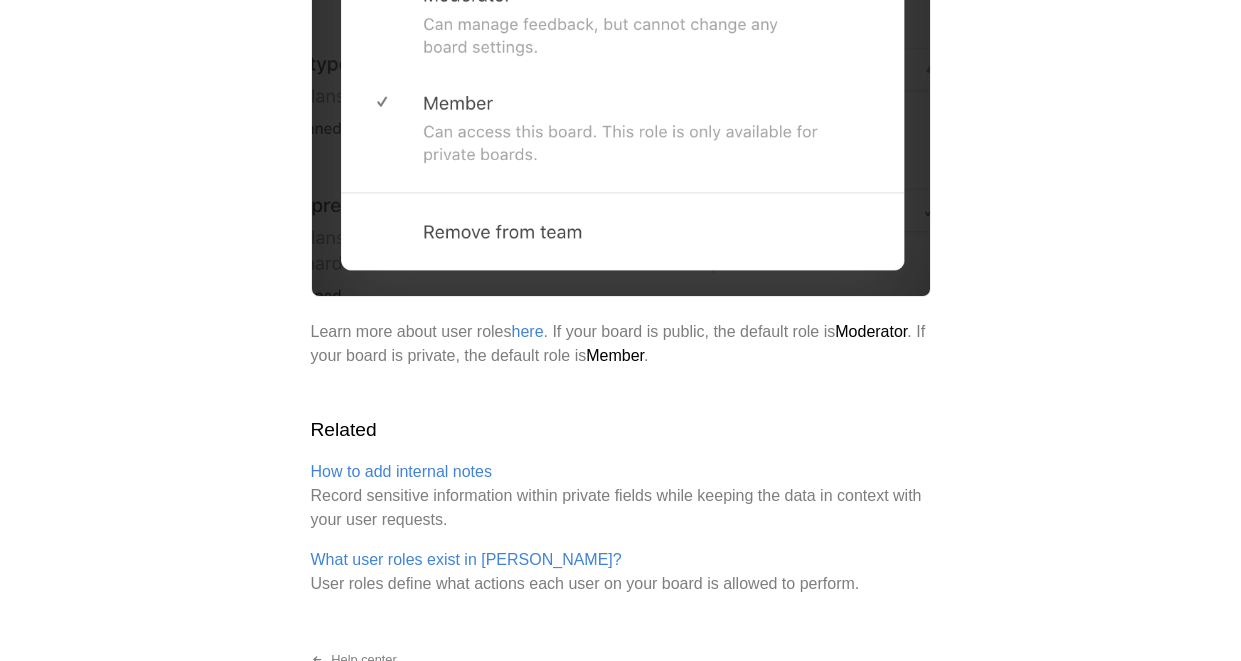 scroll, scrollTop: 3054, scrollLeft: 0, axis: vertical 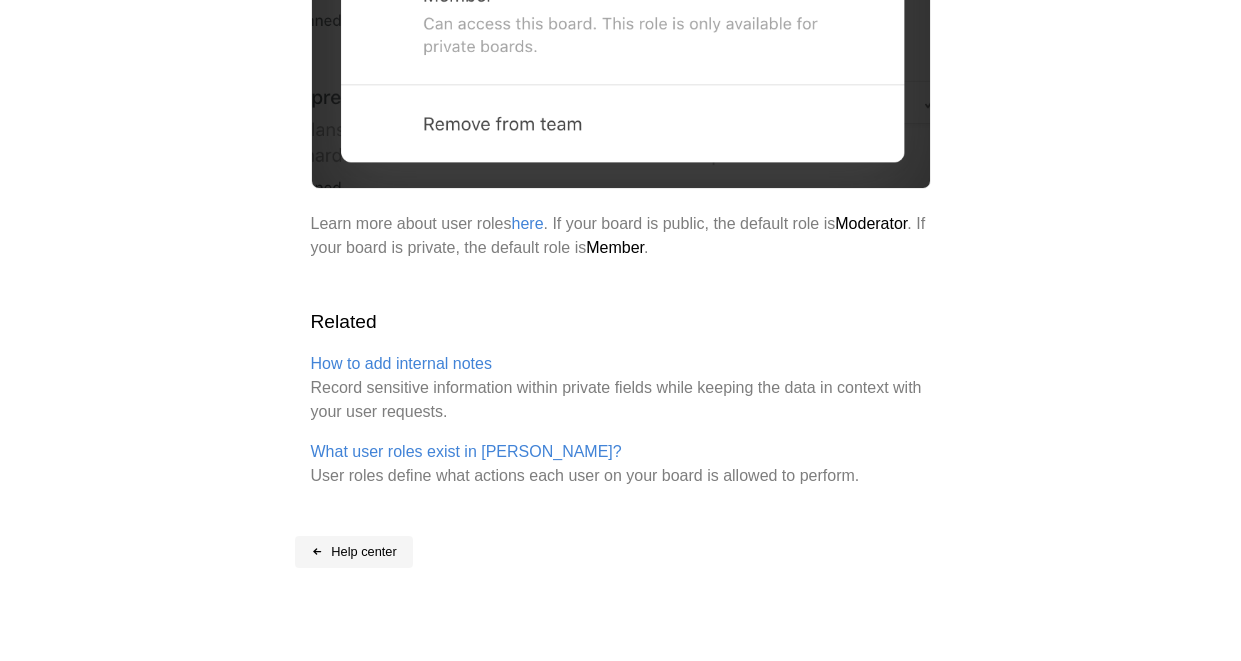 click on "Help center" at bounding box center (354, 552) 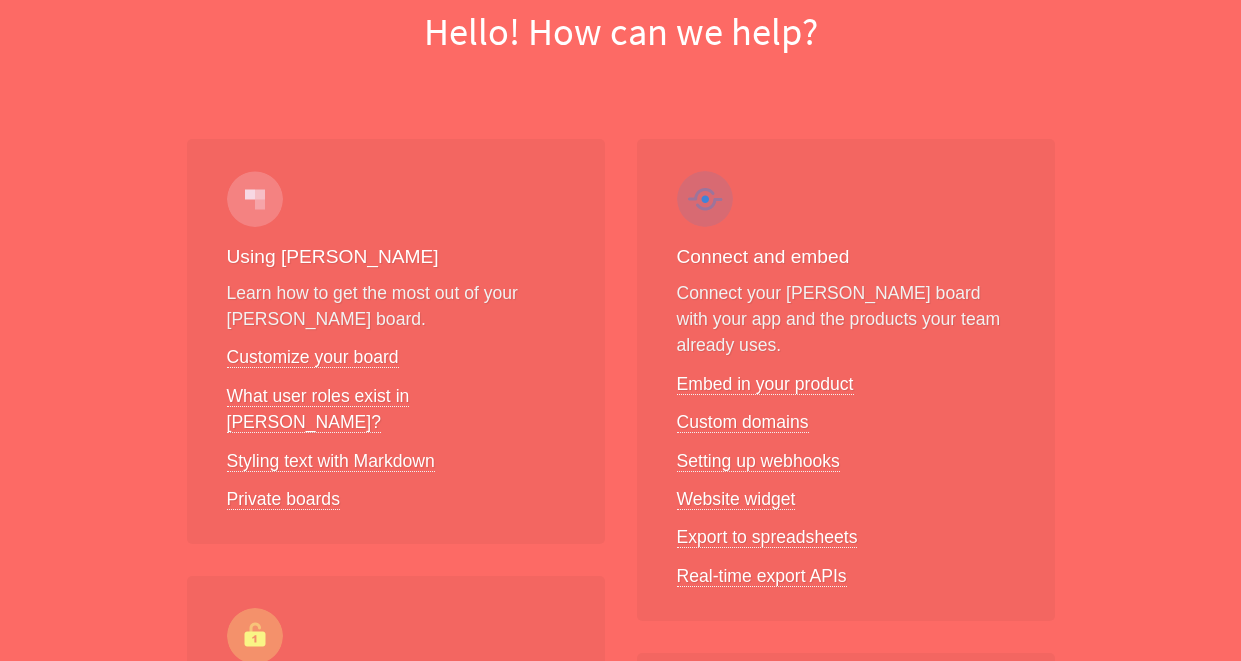 scroll, scrollTop: 90, scrollLeft: 0, axis: vertical 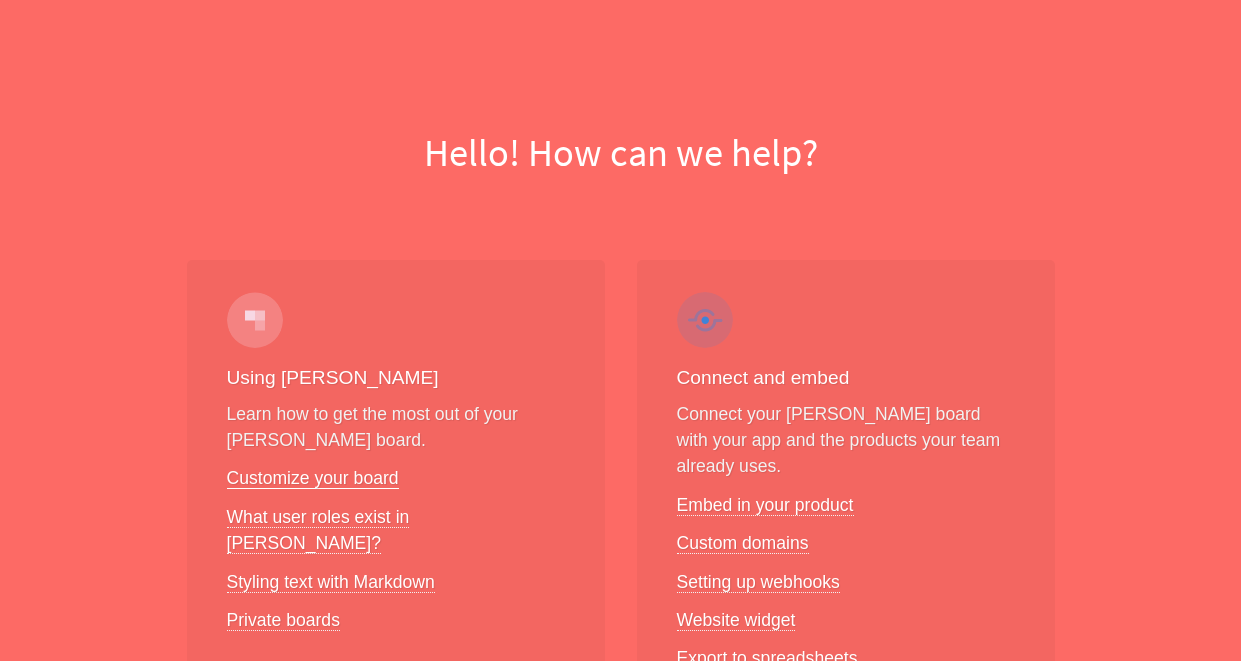 click on "Customize your board" at bounding box center (313, 478) 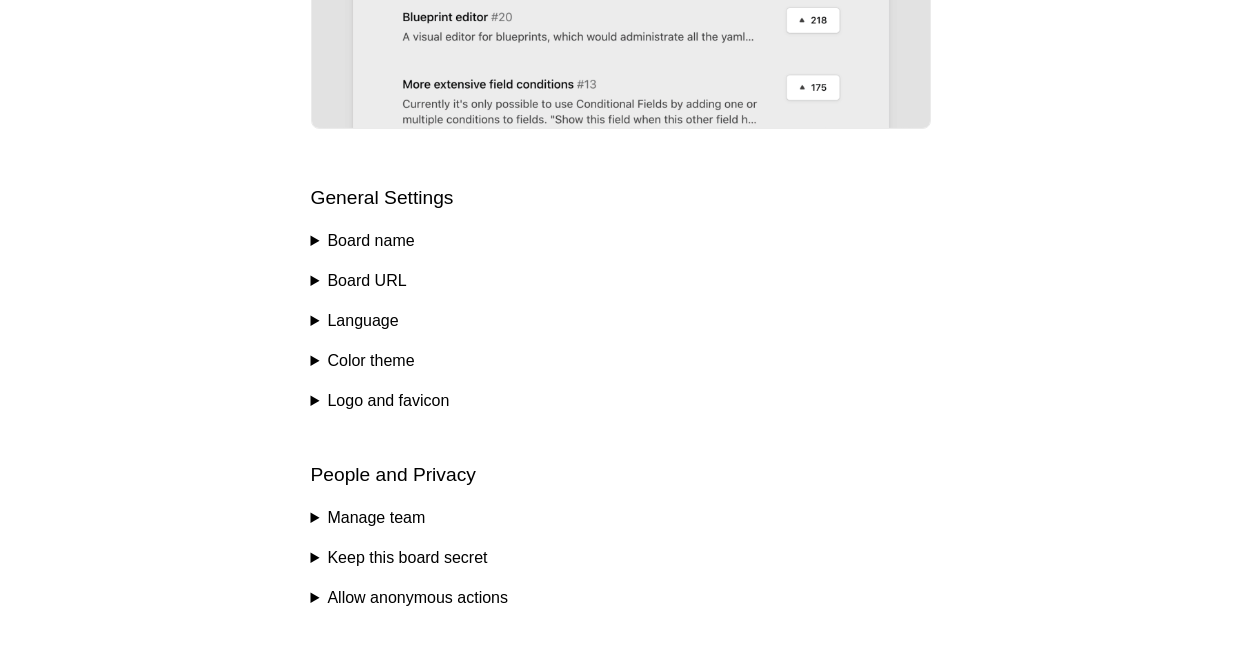 scroll, scrollTop: 1327, scrollLeft: 0, axis: vertical 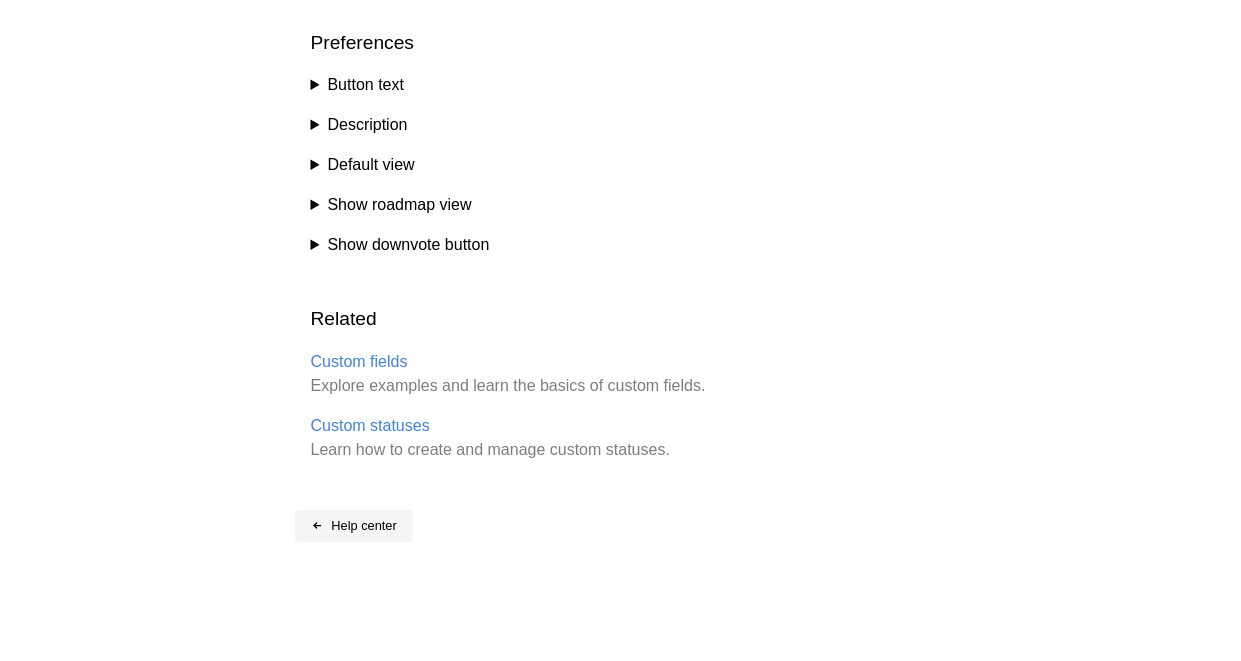 click on "Help center" at bounding box center [354, 526] 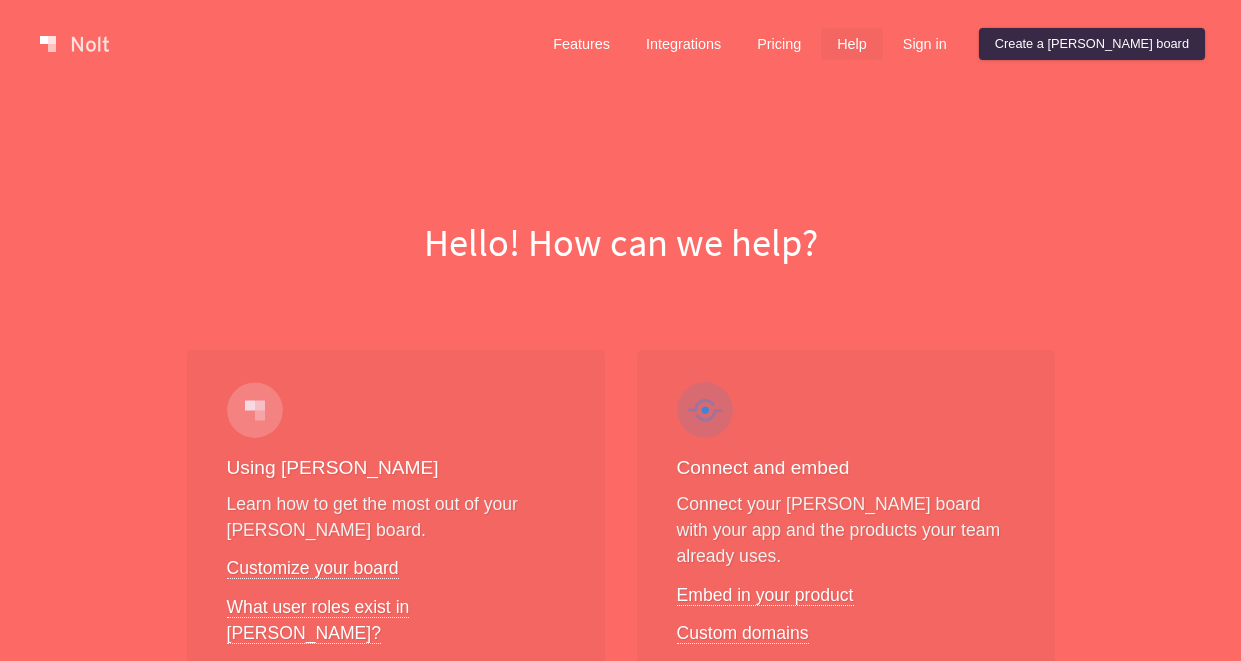 scroll, scrollTop: 204, scrollLeft: 0, axis: vertical 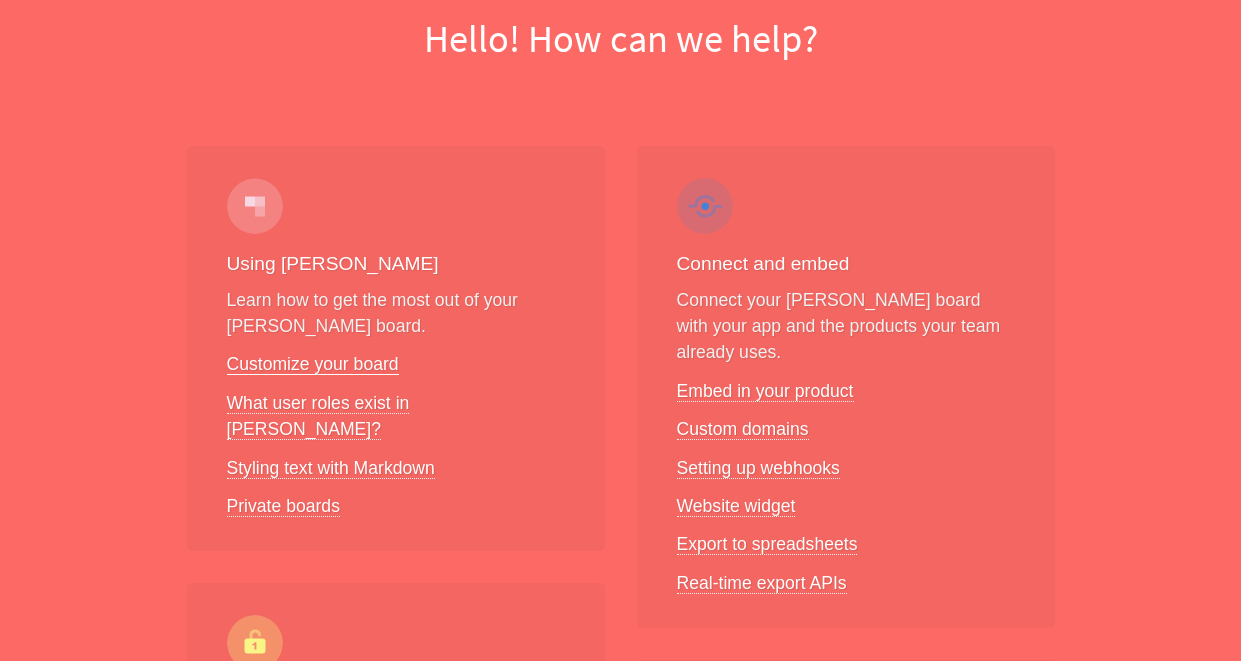 click on "Customize your board" at bounding box center [313, 364] 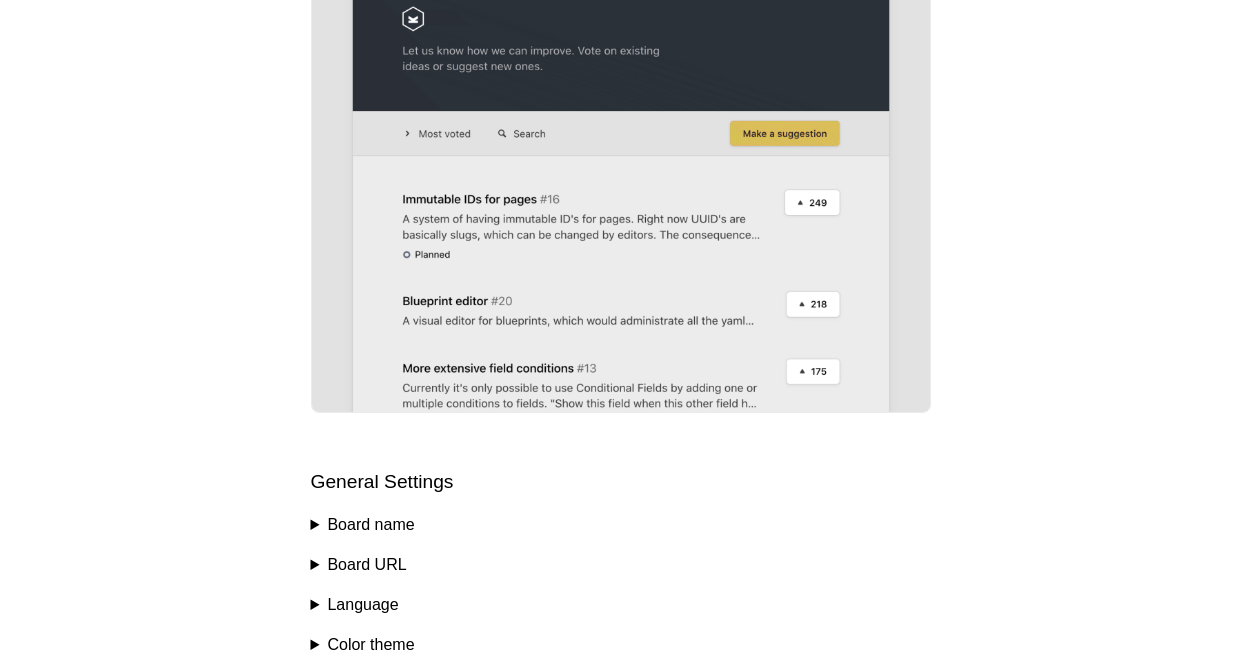 scroll, scrollTop: 1107, scrollLeft: 0, axis: vertical 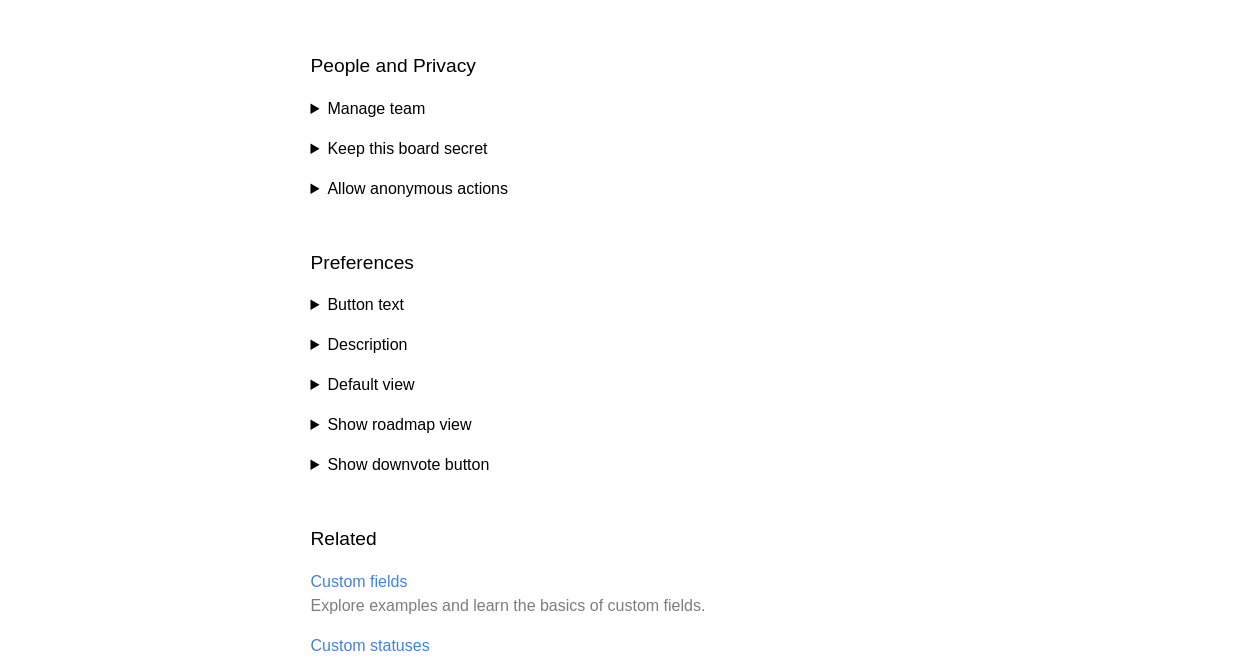 click on "Button text" at bounding box center (621, 305) 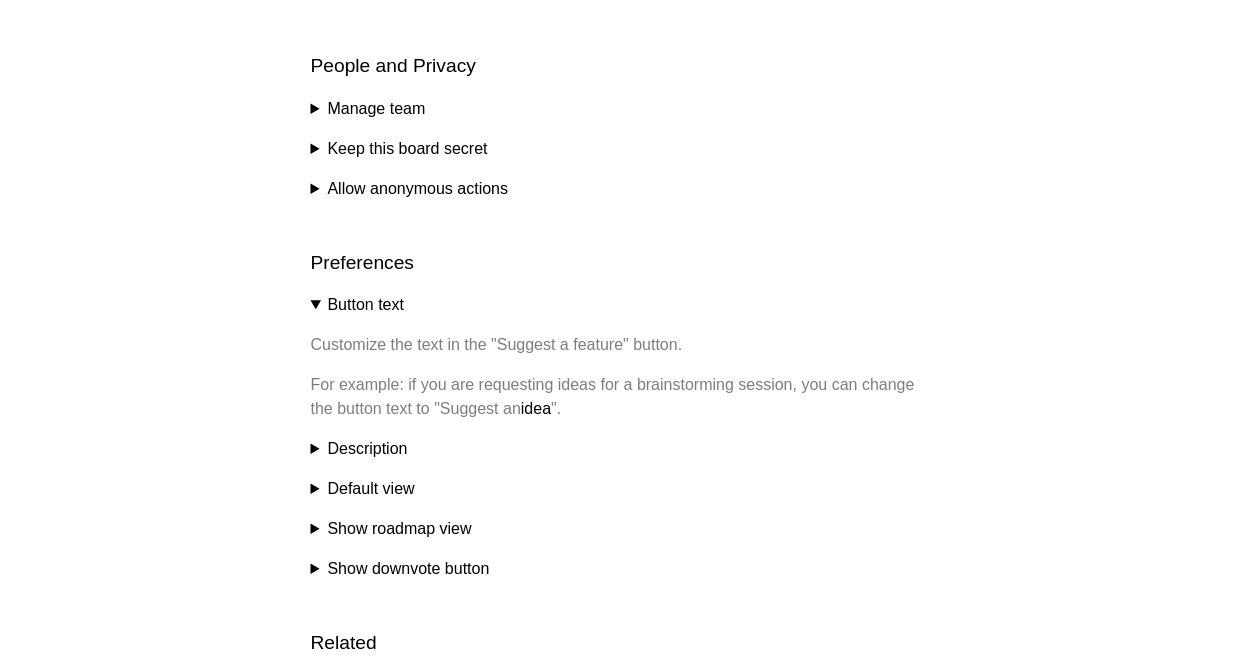 click on "Button text" at bounding box center [621, 305] 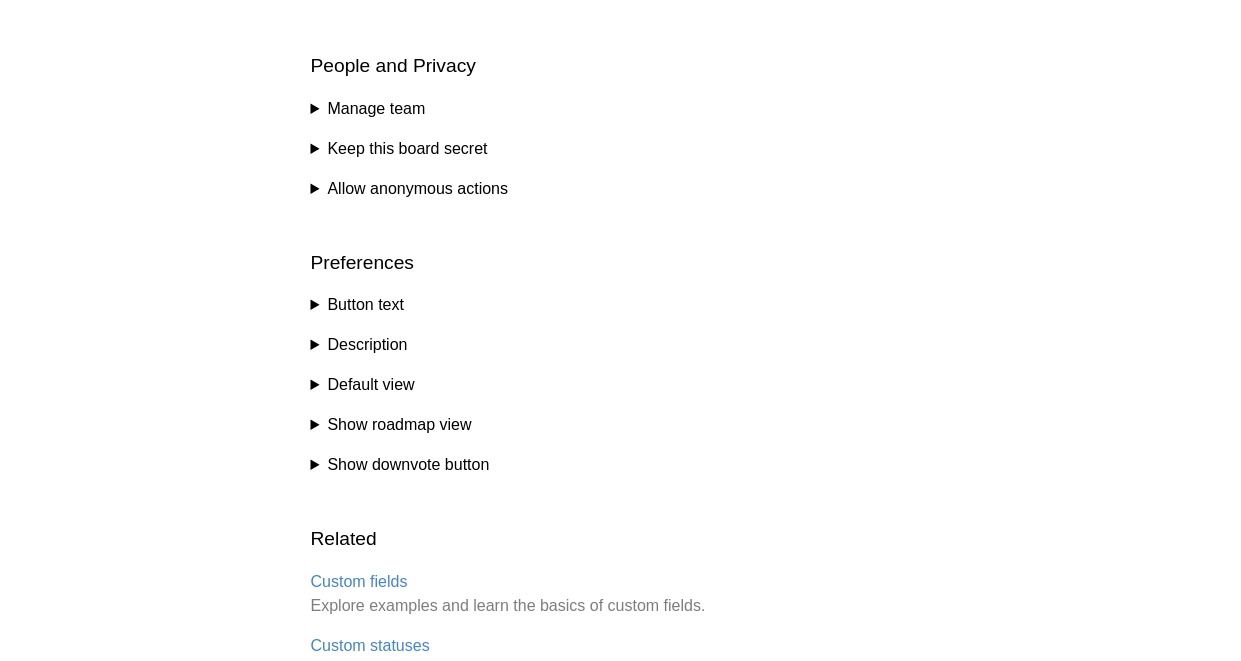 scroll, scrollTop: 1327, scrollLeft: 0, axis: vertical 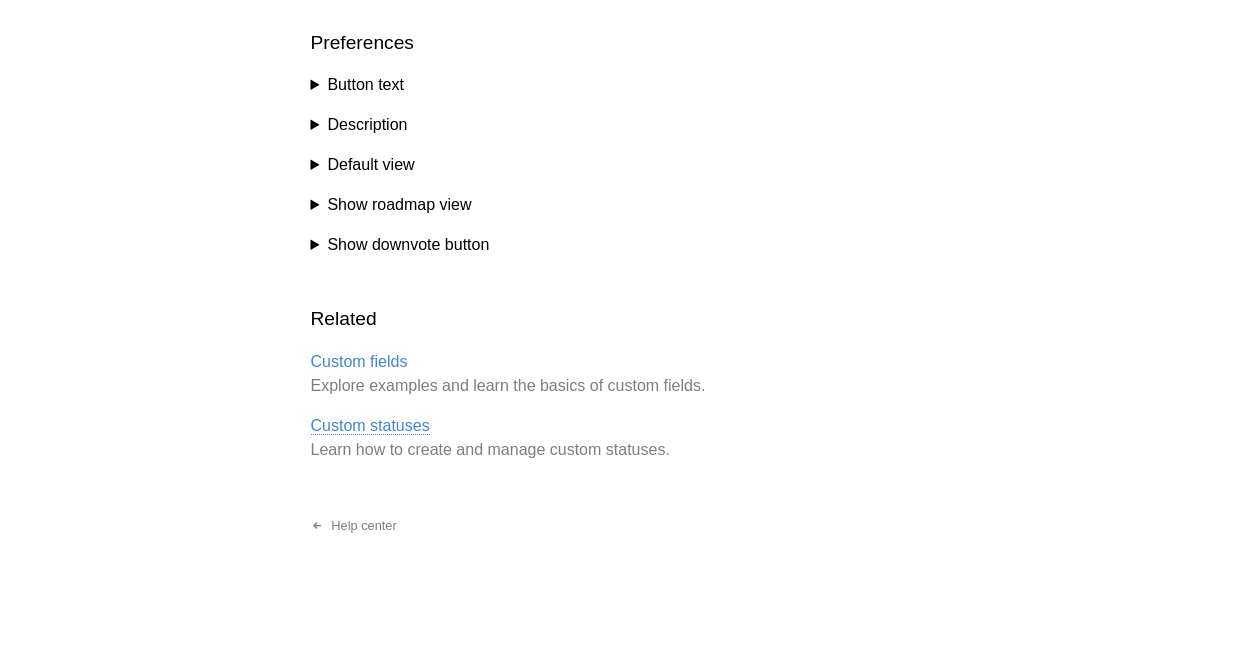 click on "Custom statuses" at bounding box center [370, 426] 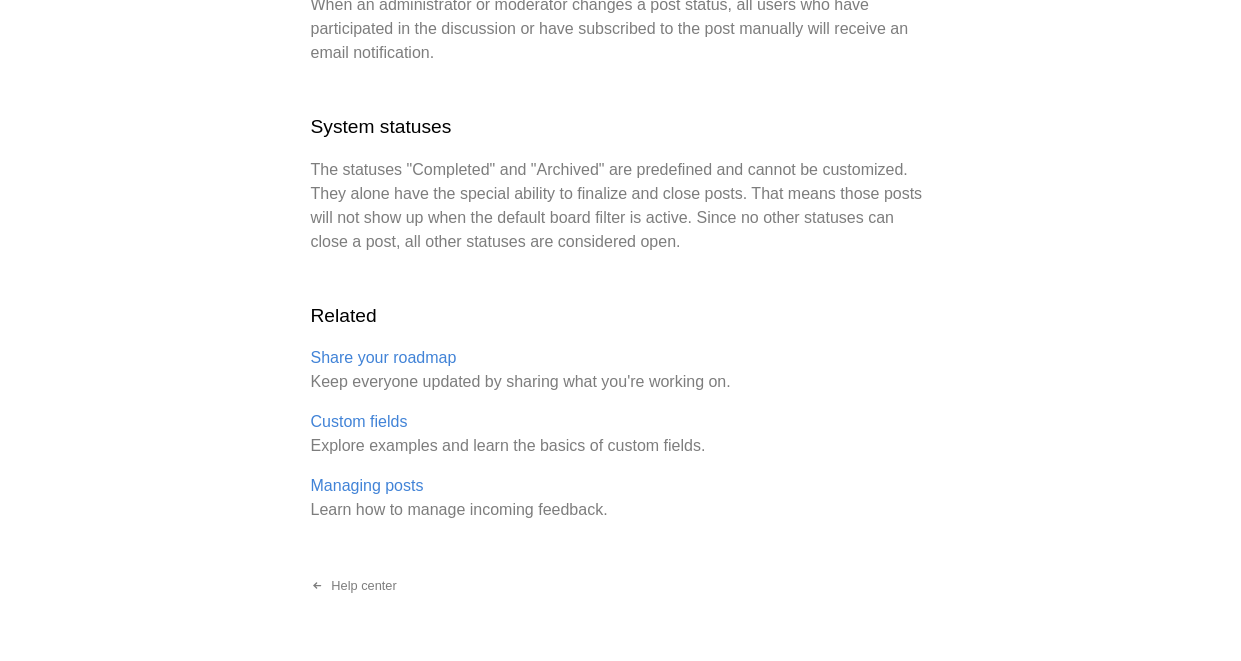 scroll, scrollTop: 4643, scrollLeft: 0, axis: vertical 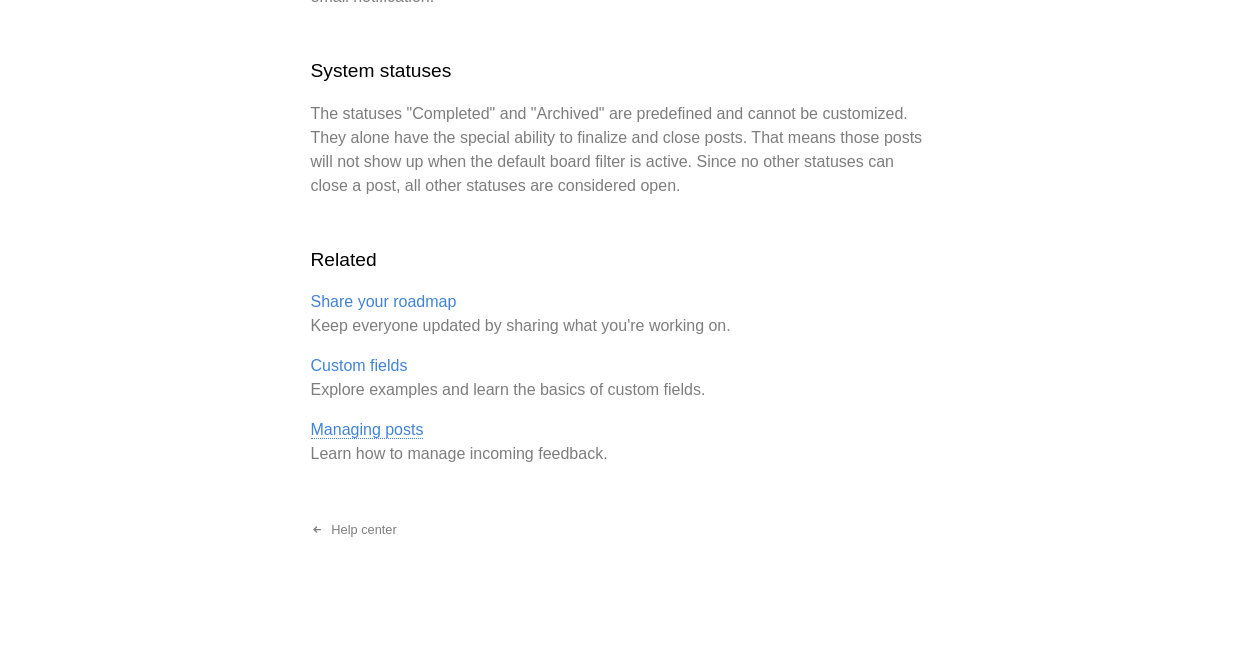 click on "Managing posts" at bounding box center [367, 430] 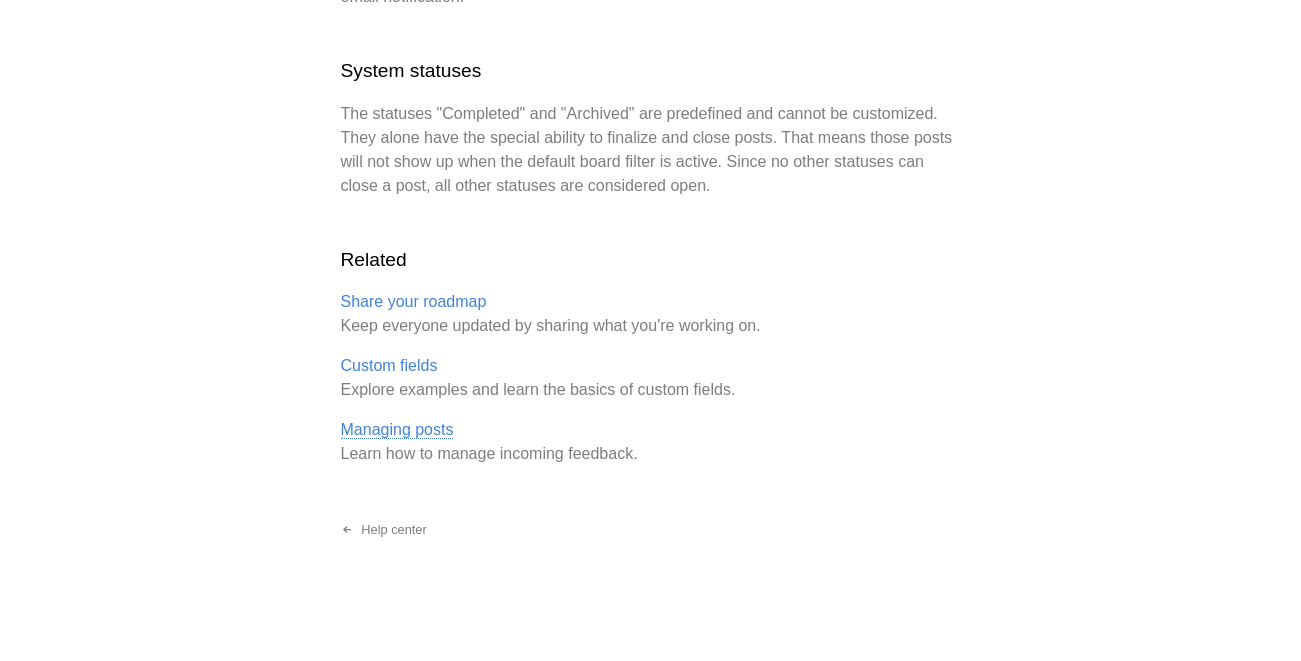 scroll, scrollTop: 0, scrollLeft: 0, axis: both 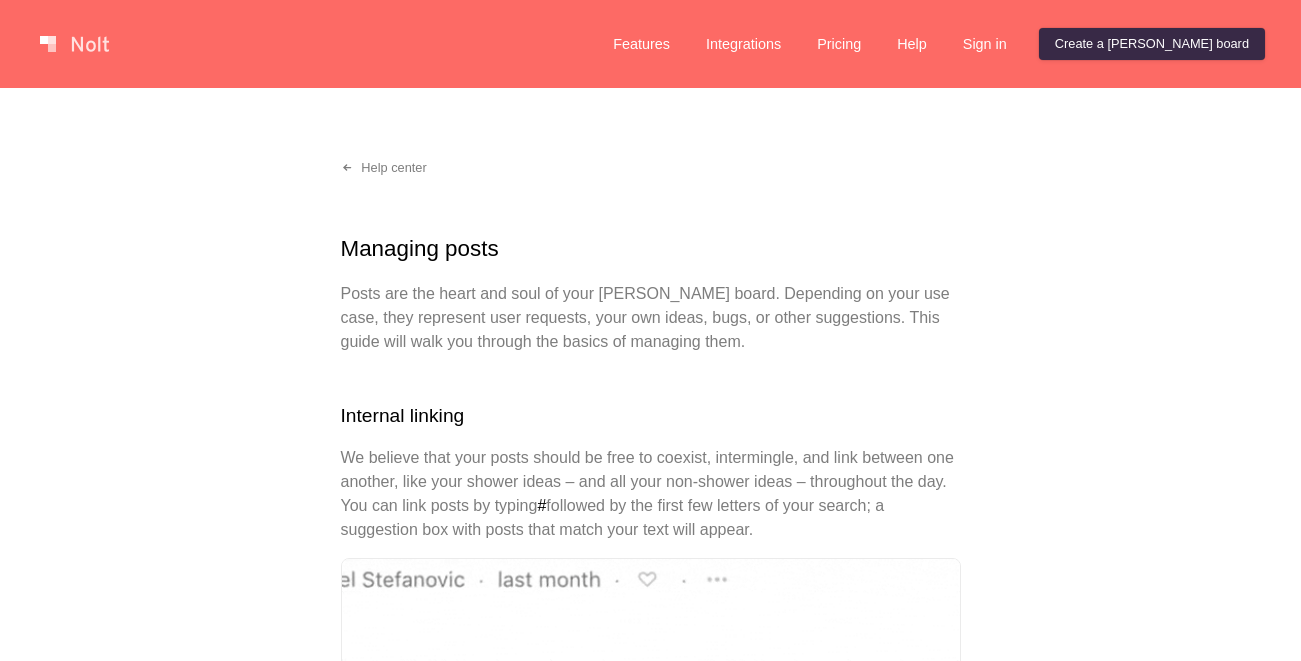 click on "Help center Managing posts Posts are the heart and soul of your Nolt board. Depending on your use case, they represent user requests, your own ideas, bugs, or other suggestions. This guide will walk you through the basics of managing them. Internal linking We believe that your posts should be free to coexist, intermingle, and link between one another, like your shower ideas – and all your non-shower ideas – throughout the day. You can link posts by typing  #  followed by the first few letters of your search; a suggestion box with posts that match your text will appear. Adding style and links We support a selected subset of the Markdown syntax (including links, lists, code blocks, and more) for use in post comments.  Read more . Merging posts To limit duplicate suggestions, Nolt searches for similar user requests when a new post is being created. However, similar ideas may be posted by multiple users, so you have the ability to merge those posts to avoid redundancy. Merge Locking discussions Lock . Related" at bounding box center (651, 1769) 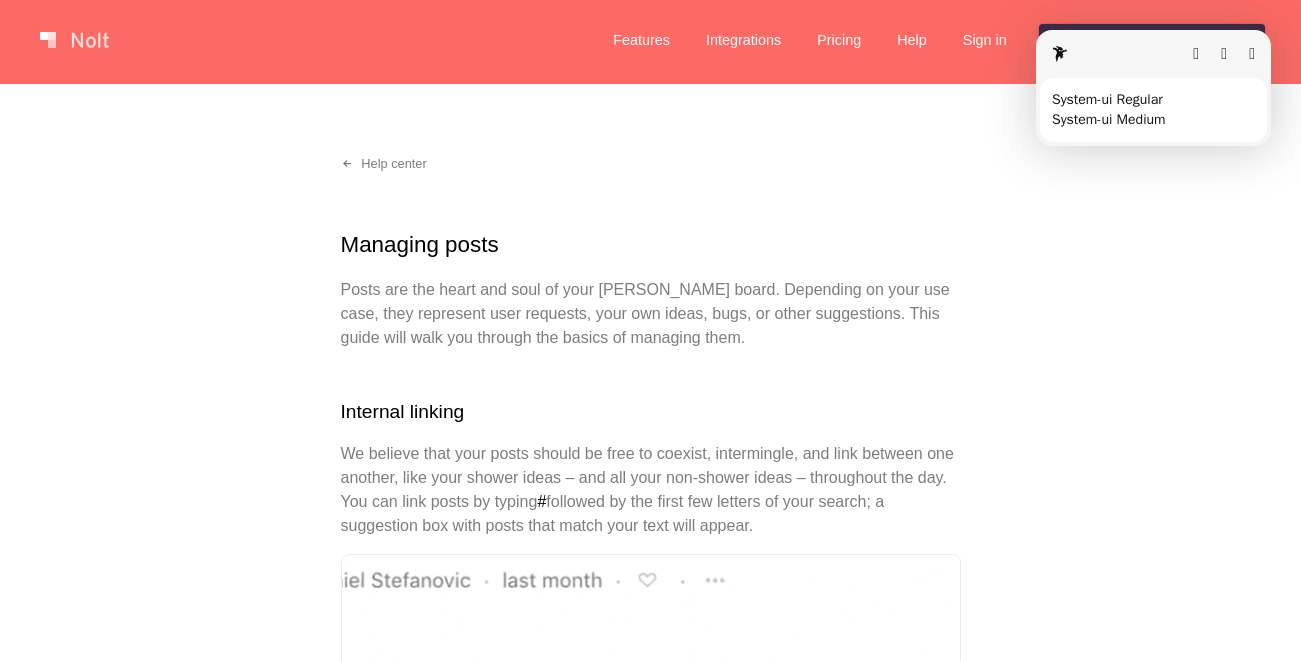 scroll, scrollTop: 41, scrollLeft: 0, axis: vertical 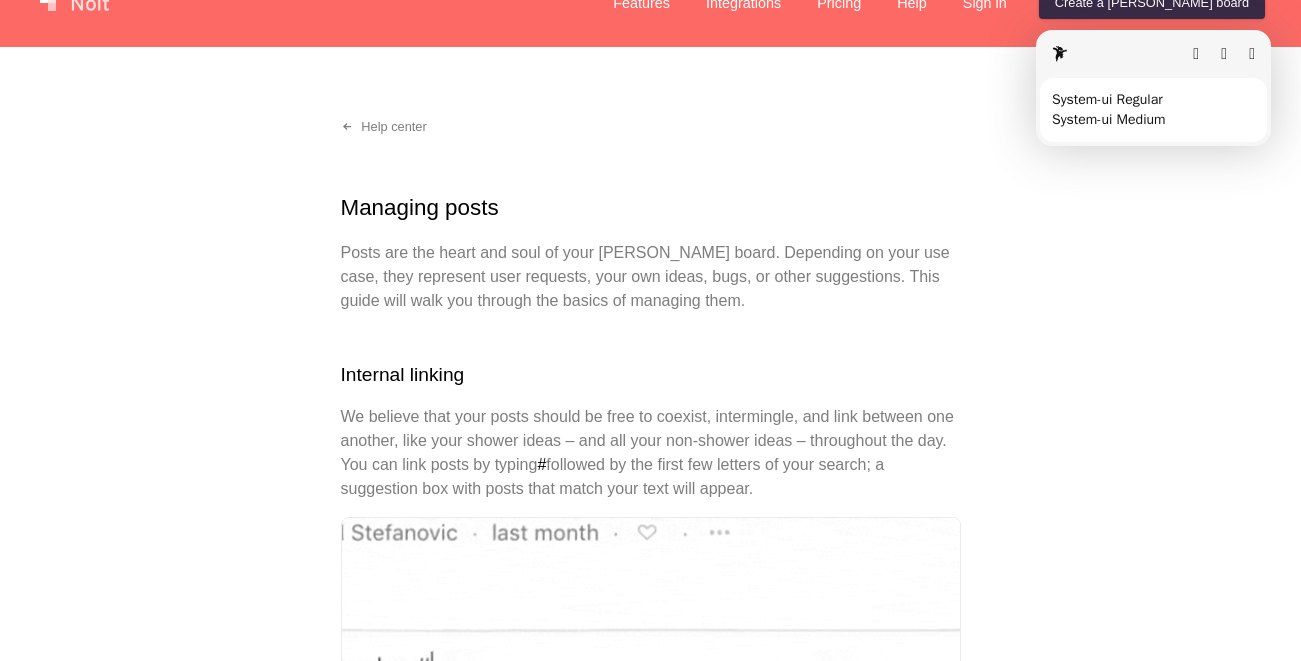 click on "Sorry, we don't support your browser.   Install a modern browser Features Integrations Pricing Help Sign in Create a Nolt board Menu Help center Managing posts Posts are the heart and soul of your Nolt board. Depending on your use case, they represent user requests, your own ideas, bugs, or other suggestions. This guide will walk you through the basics of managing them. Internal linking We believe that your posts should be free to coexist, intermingle, and link between one another, like your shower ideas – and all your non-shower ideas – throughout the day. You can link posts by typing  #  followed by the first few letters of your search; a suggestion box with posts that match your text will appear. Adding style and links We support a selected subset of the Markdown syntax (including links, lists, code blocks, and more) for use in post comments.  Read more . Merging posts To do this, navigate to the redundant post, select  Merge Locking discussions Lock . Voting on behalf of users Related Custom fields" at bounding box center (650, 1712) 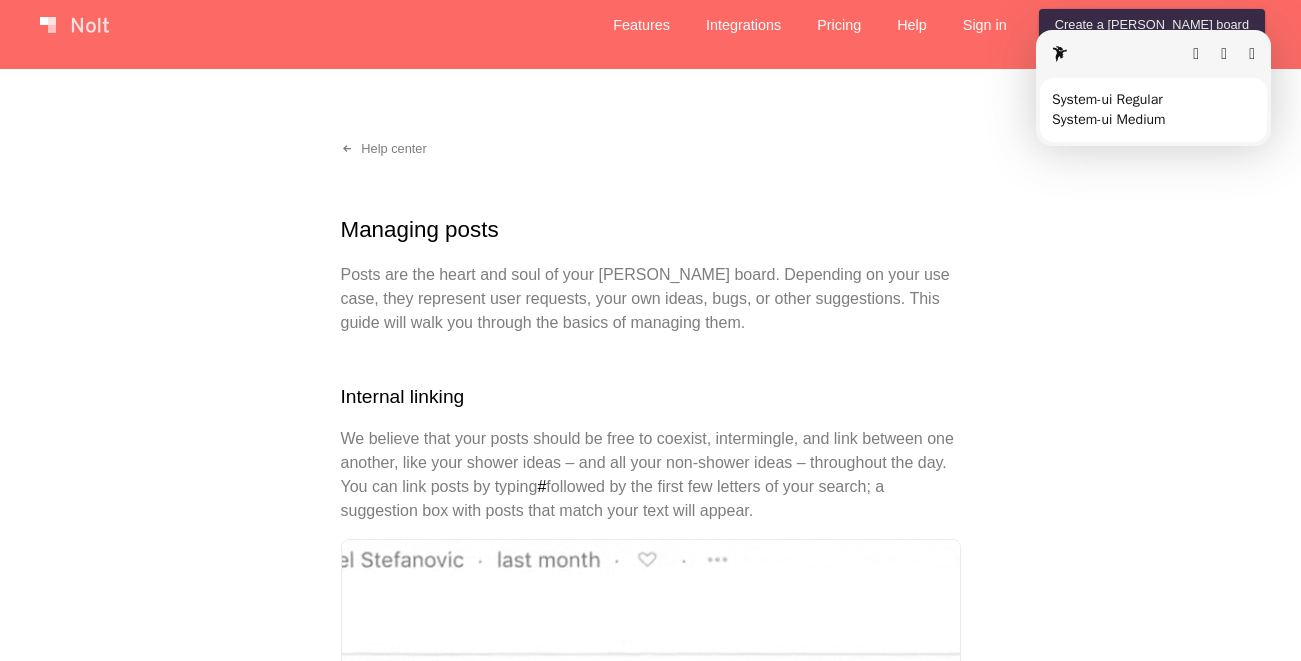 scroll, scrollTop: 0, scrollLeft: 0, axis: both 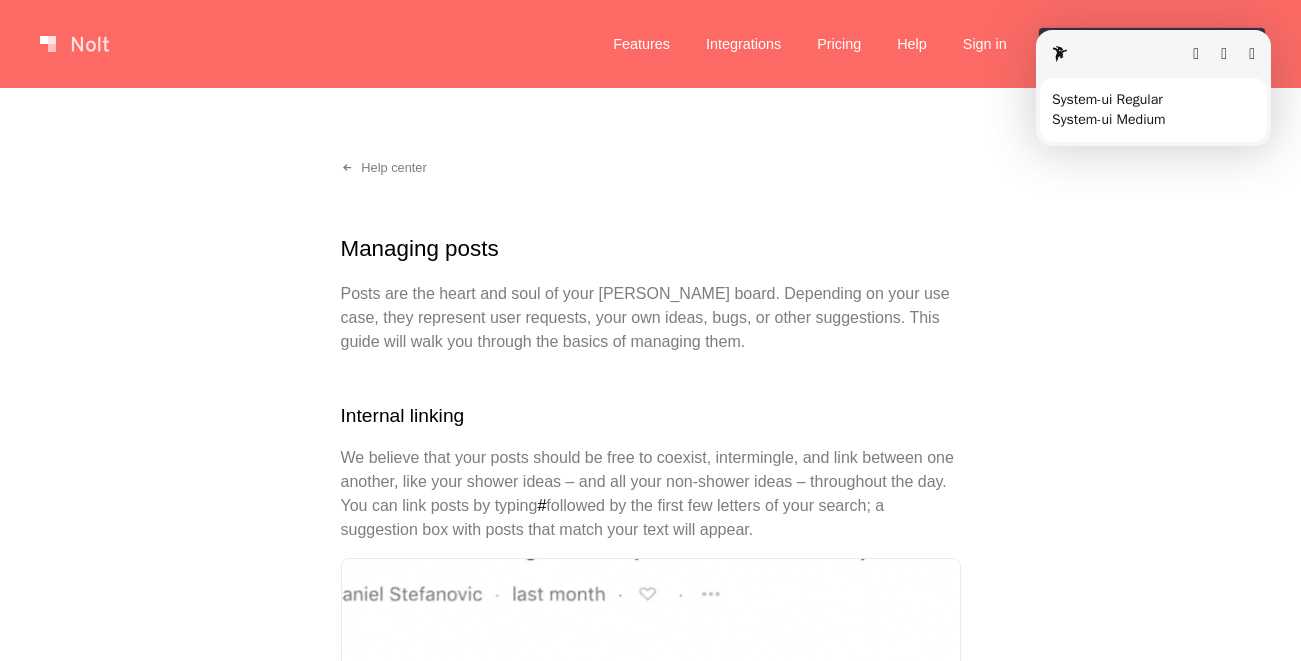 click at bounding box center [1252, 54] 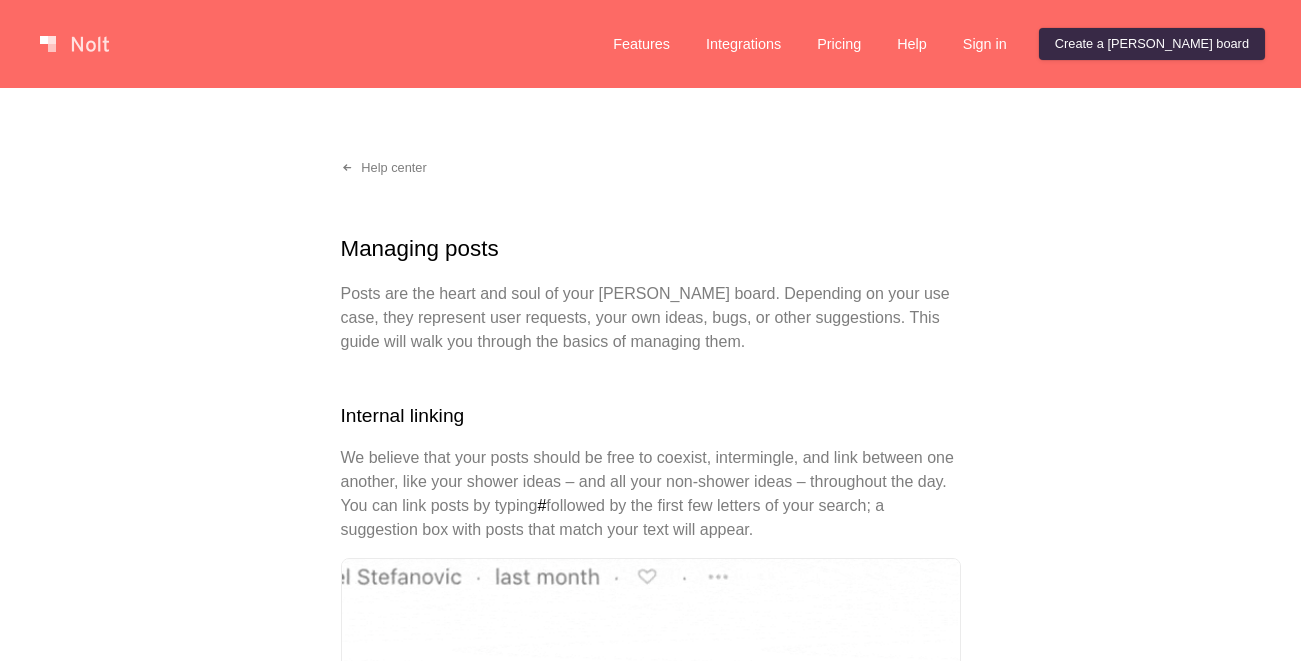 click on "Help center Managing posts Posts are the heart and soul of your Nolt board. Depending on your use case, they represent user requests, your own ideas, bugs, or other suggestions. This guide will walk you through the basics of managing them. Internal linking We believe that your posts should be free to coexist, intermingle, and link between one another, like your shower ideas – and all your non-shower ideas – throughout the day. You can link posts by typing  #  followed by the first few letters of your search; a suggestion box with posts that match your text will appear. Adding style and links We support a selected subset of the Markdown syntax (including links, lists, code blocks, and more) for use in post comments.  Read more . Merging posts To limit duplicate suggestions, Nolt searches for similar user requests when a new post is being created. However, similar ideas may be posted by multiple users, so you have the ability to merge those posts to avoid redundancy. Merge Locking discussions Lock . Related" at bounding box center [650, 1797] 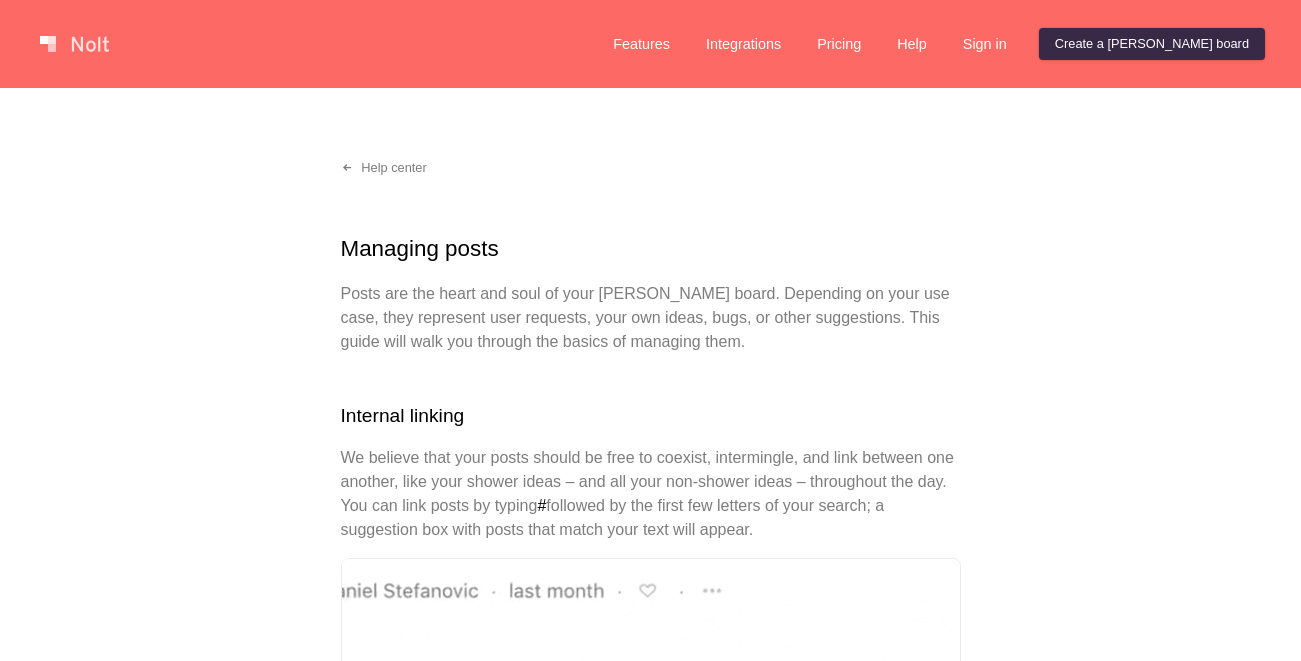 click at bounding box center (74, 44) 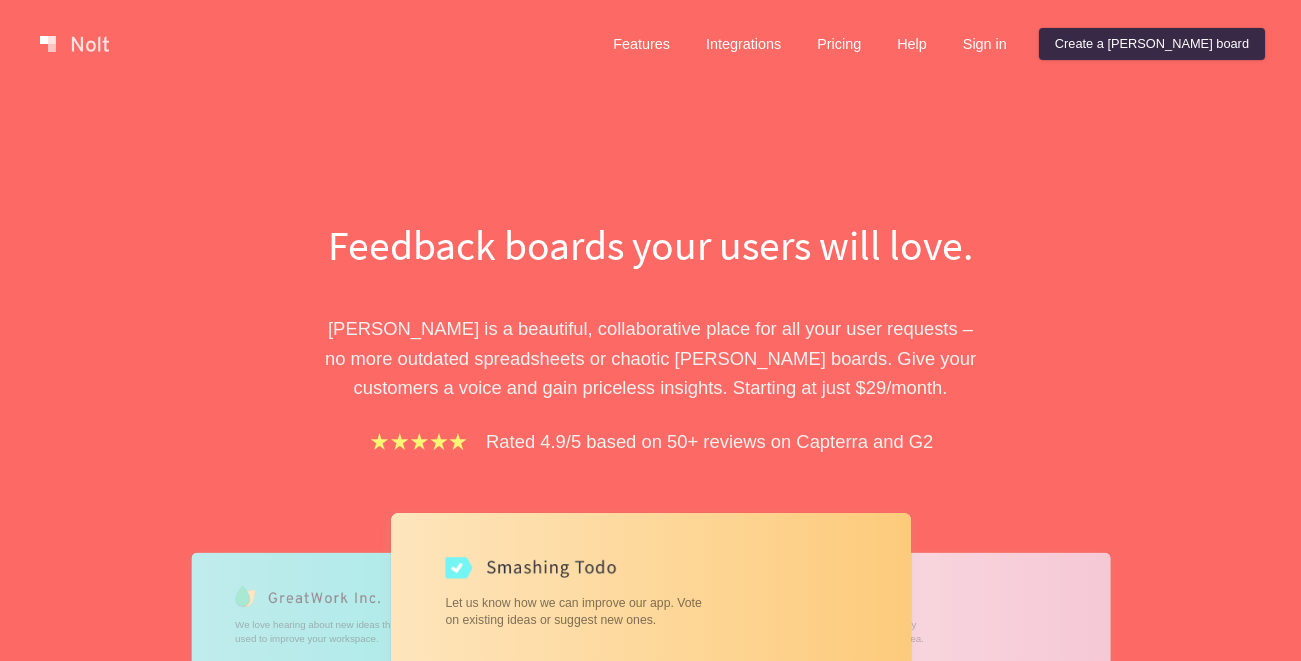 scroll, scrollTop: 0, scrollLeft: 0, axis: both 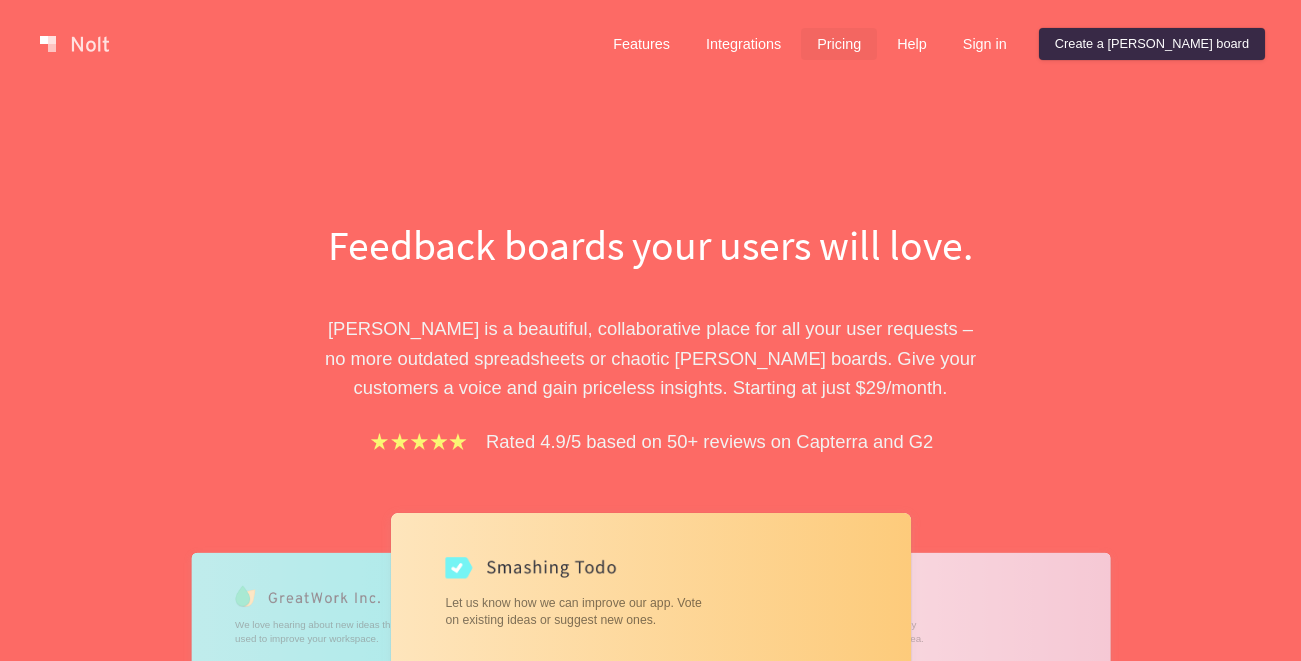 click on "Pricing" at bounding box center [839, 44] 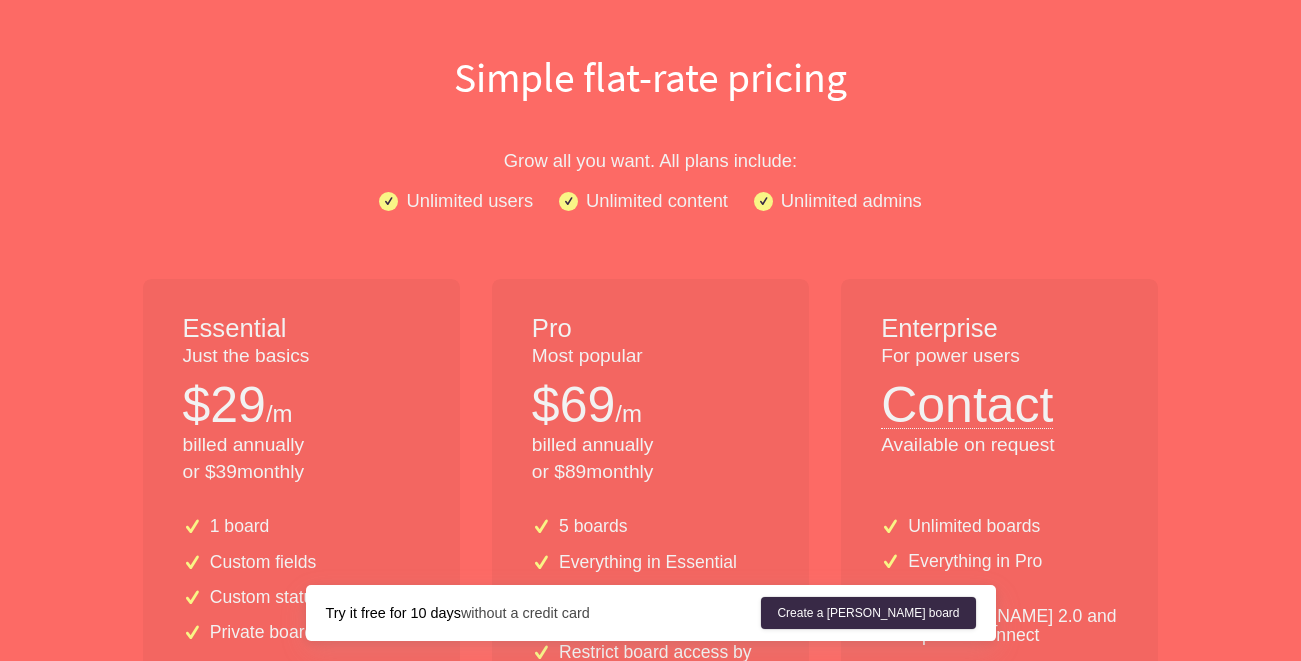 scroll, scrollTop: 0, scrollLeft: 0, axis: both 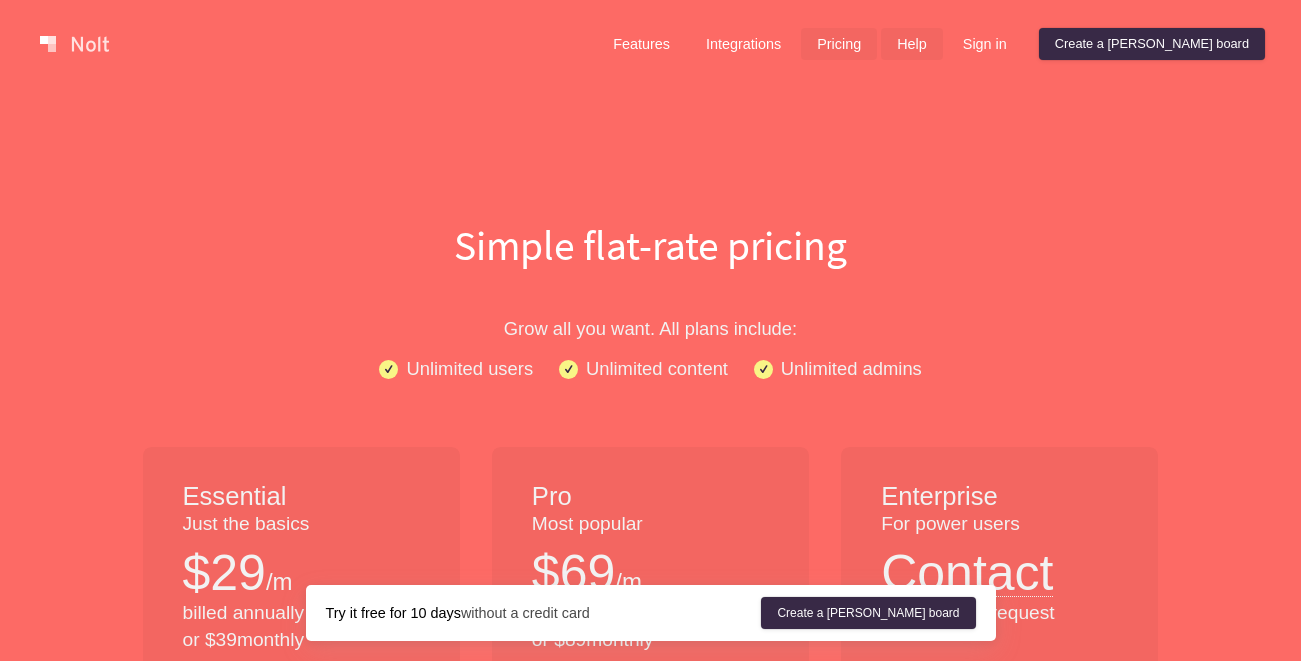 click on "Help" at bounding box center [912, 44] 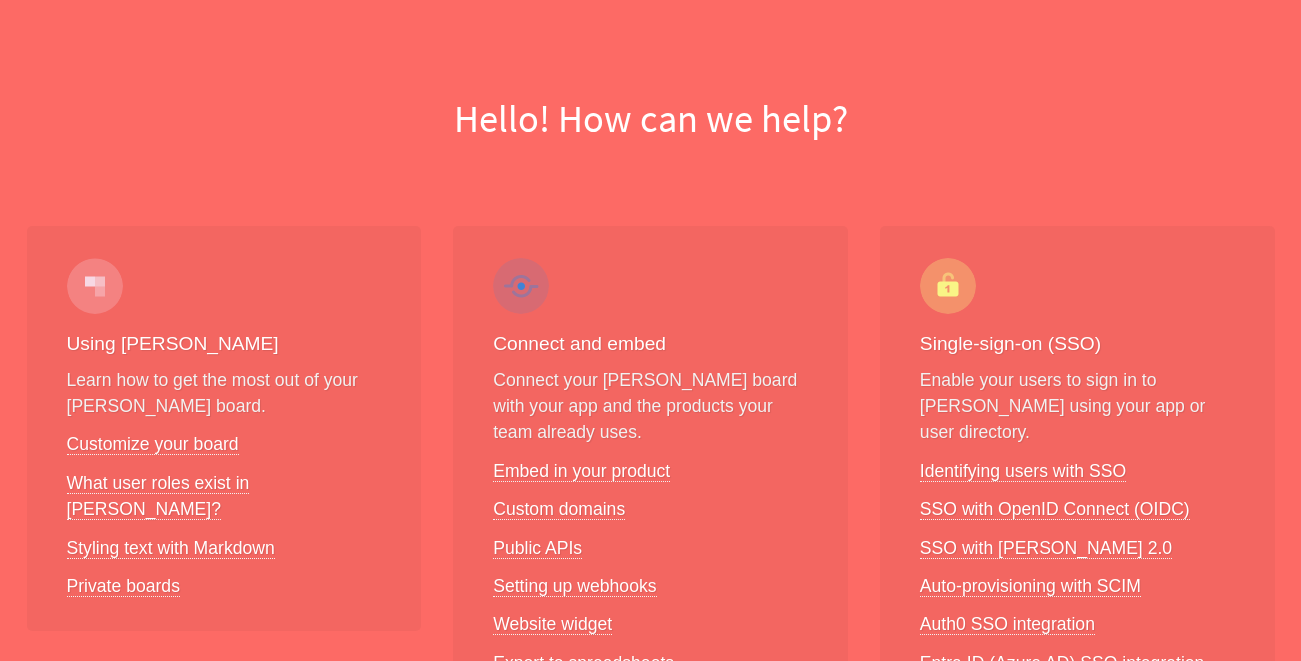 scroll, scrollTop: 203, scrollLeft: 0, axis: vertical 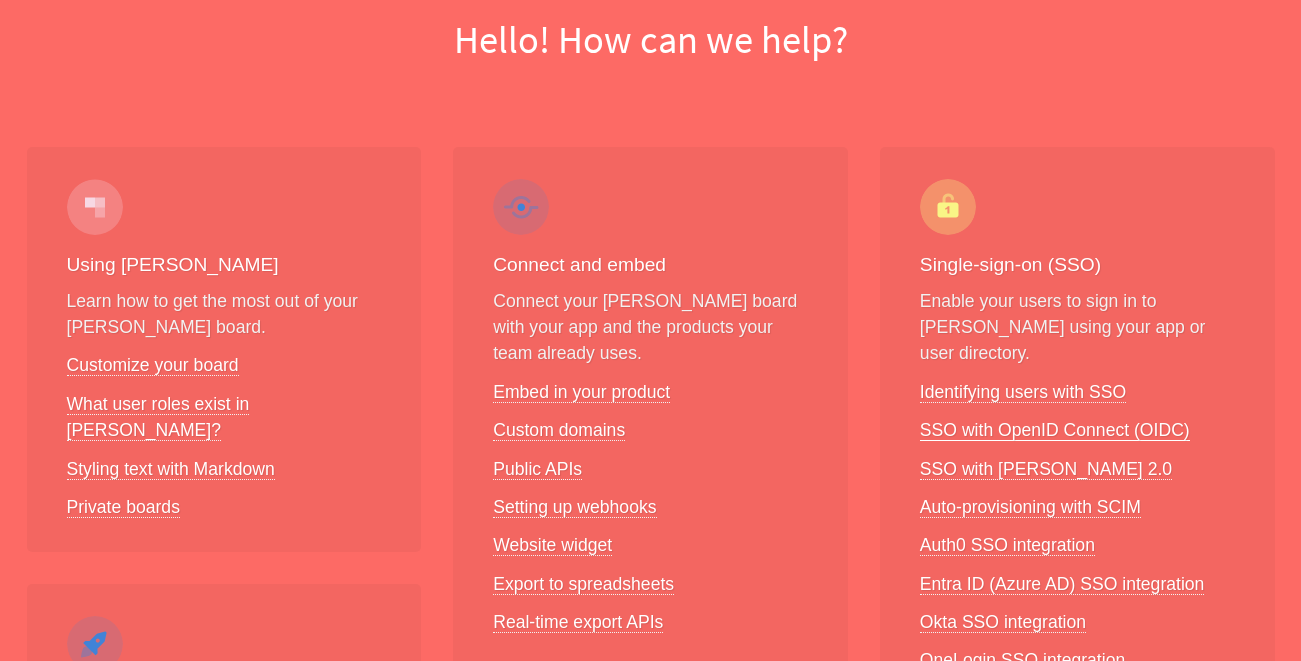click on "SSO with OpenID Connect (OIDC)" at bounding box center [1055, 430] 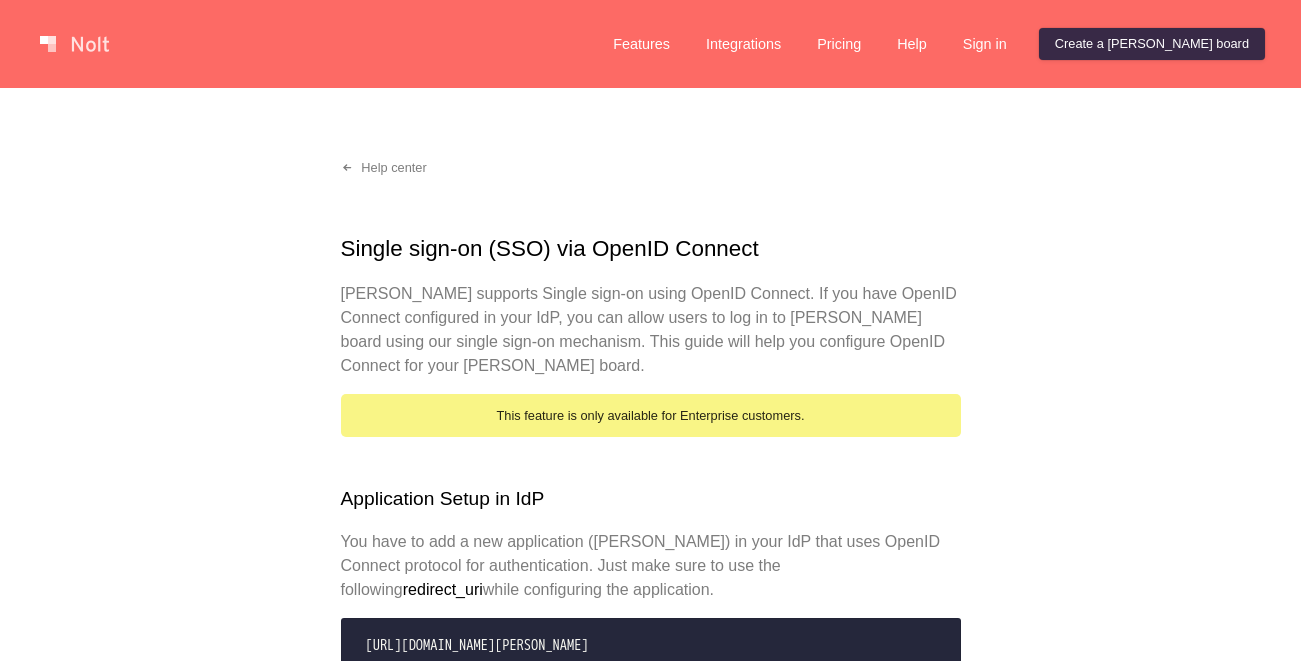 click on "[PERSON_NAME] supports Single sign-on using OpenID Connect. If you have OpenID Connect configured in your IdP, you can allow users to log in to [PERSON_NAME] board using our single sign-on mechanism. This guide will help you configure OpenID Connect for your [PERSON_NAME] board." at bounding box center [651, 330] 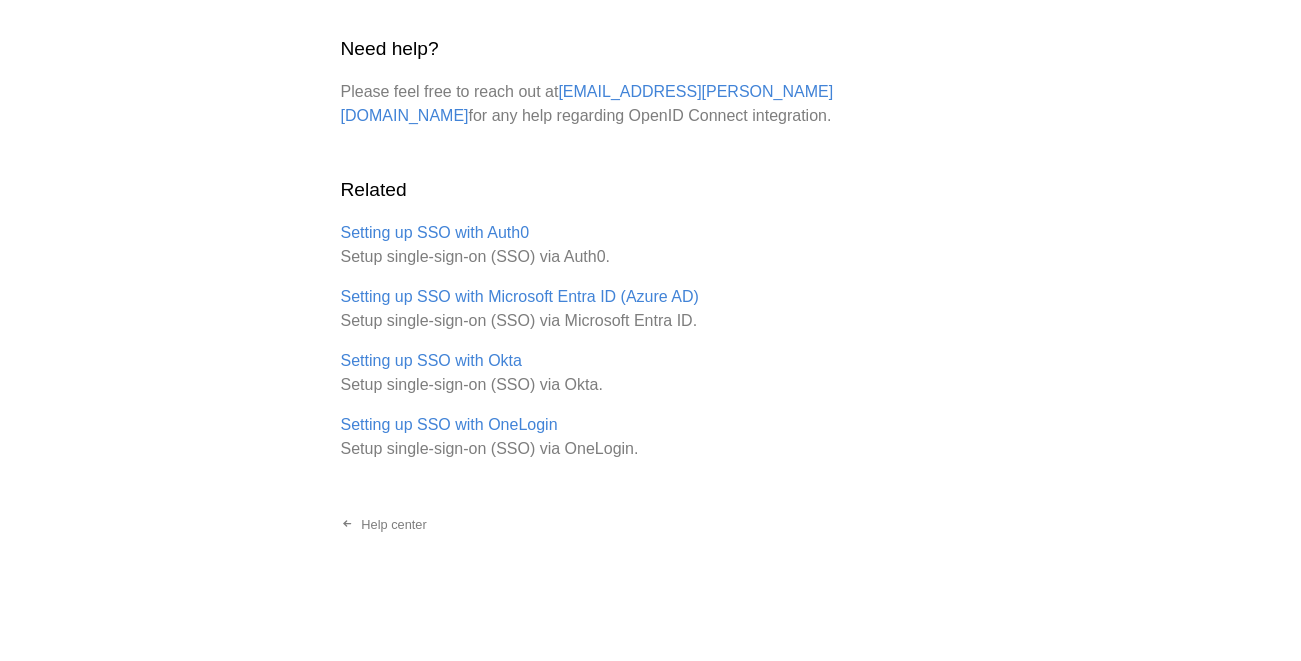 scroll, scrollTop: 2000, scrollLeft: 0, axis: vertical 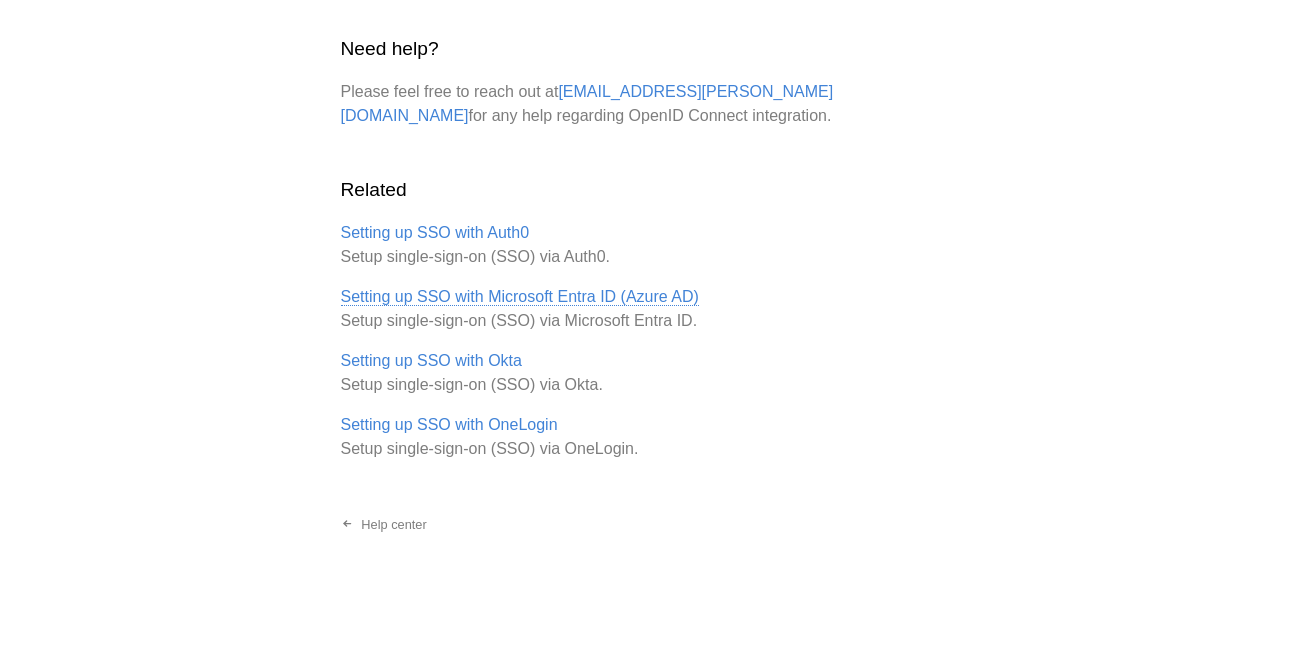 click on "Setting up SSO with Microsoft Entra ID (Azure AD)" at bounding box center [520, 297] 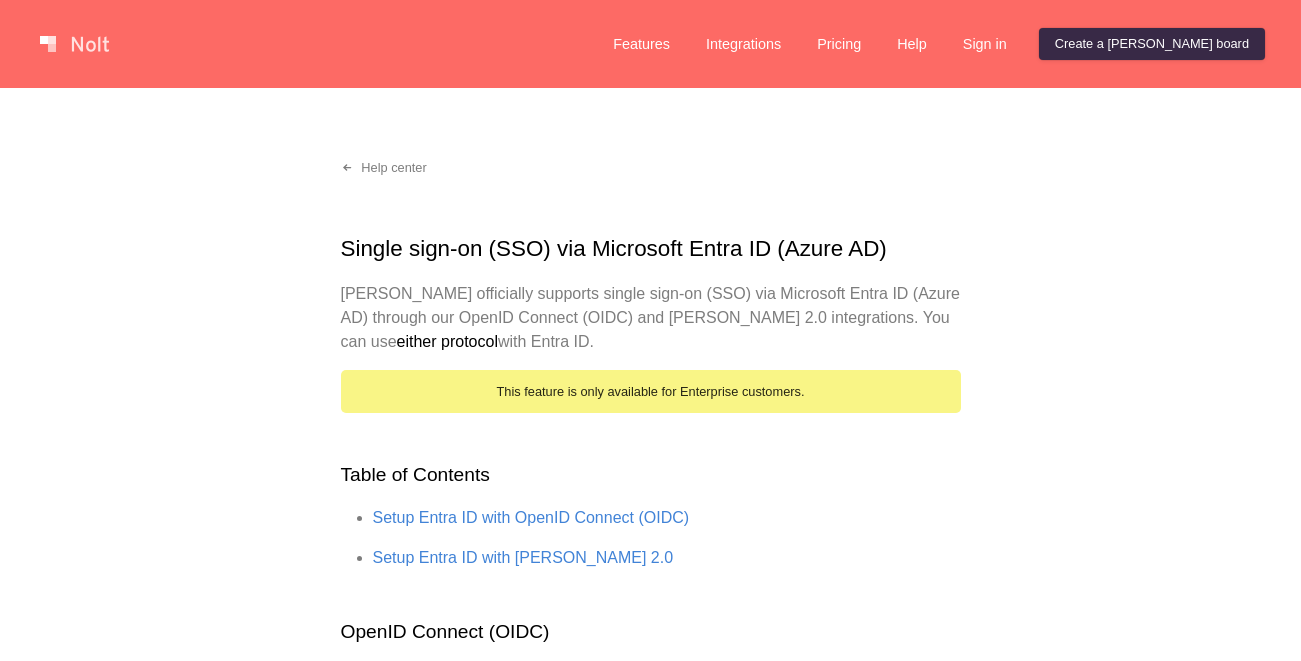 click on "[PERSON_NAME] officially supports single sign-on (SSO) via Microsoft Entra ID (Azure AD) through our OpenID Connect (OIDC) and [PERSON_NAME] 2.0 integrations. You can use  either protocol  with Entra ID." at bounding box center [651, 318] 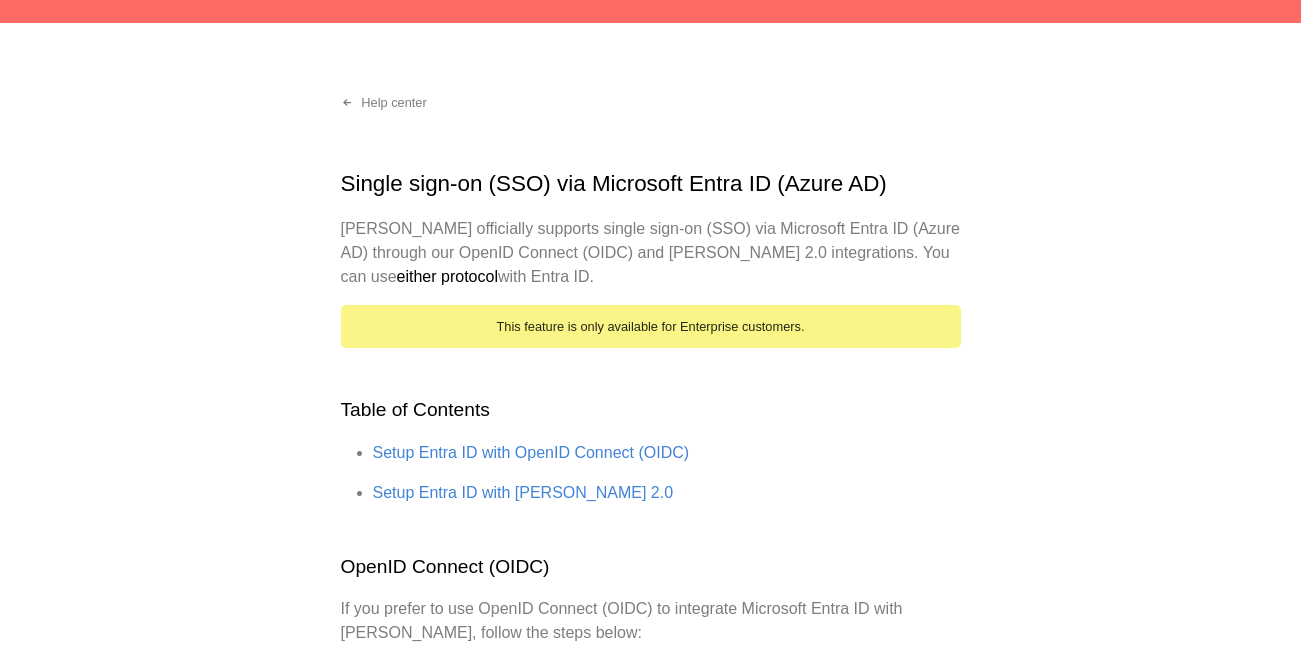 scroll, scrollTop: 0, scrollLeft: 0, axis: both 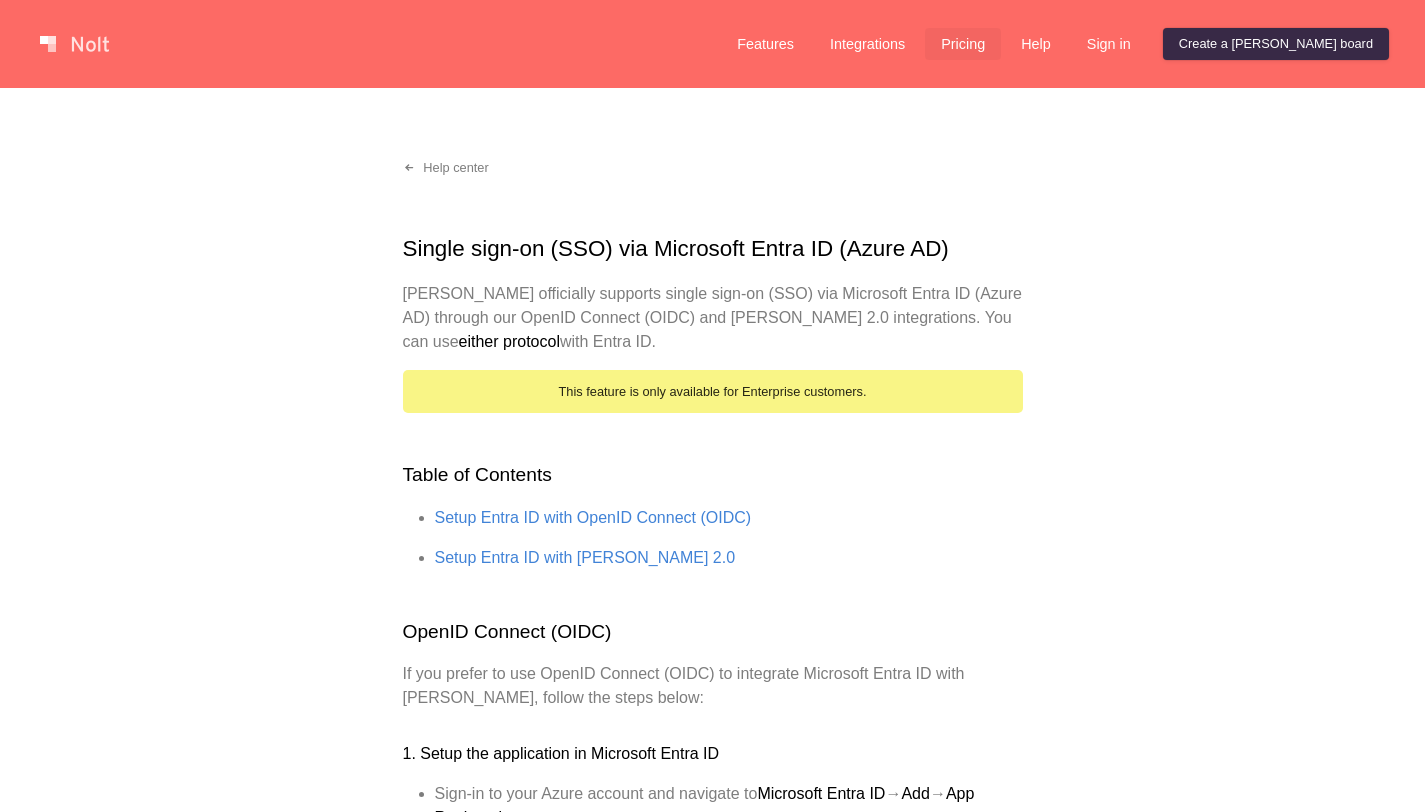 click on "Pricing" at bounding box center [963, 44] 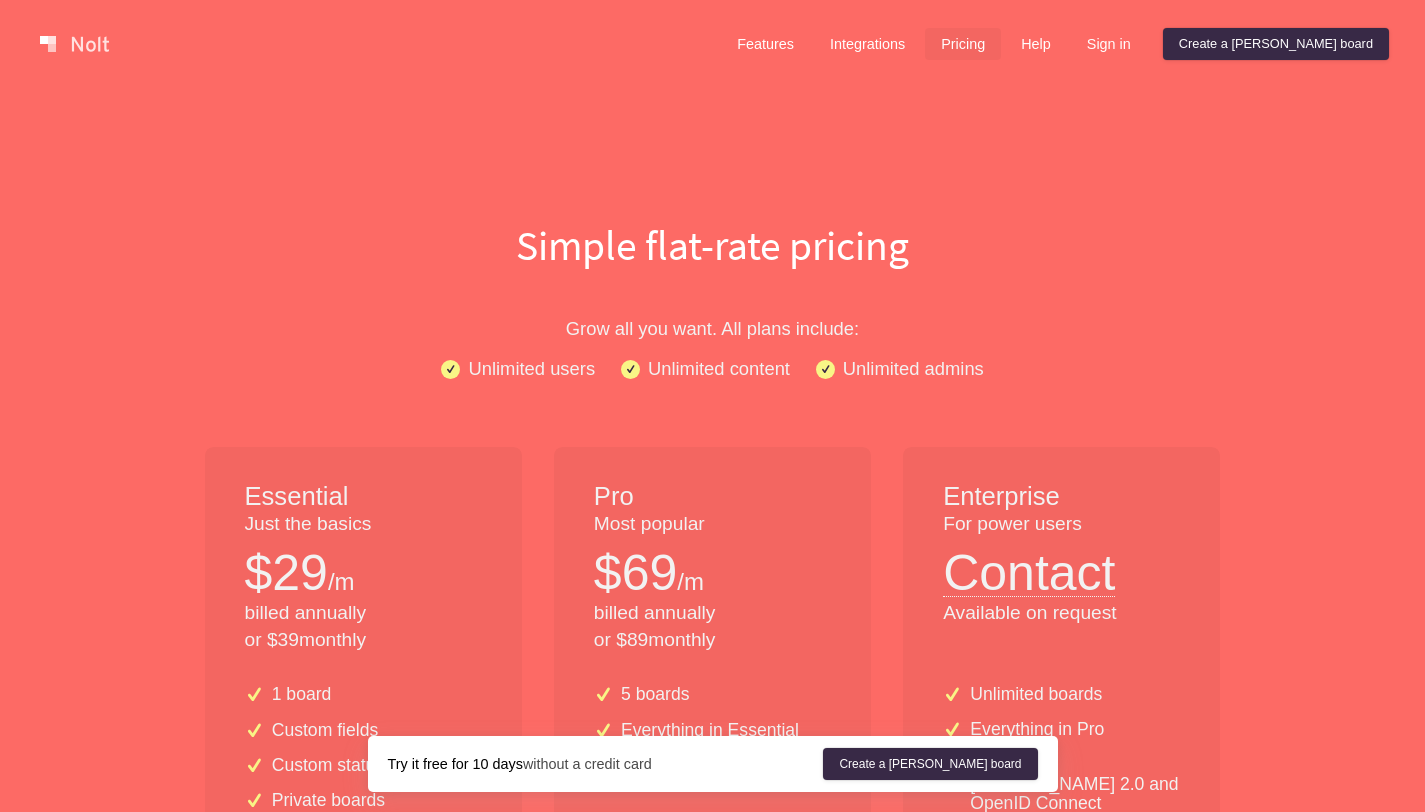 click on "Simple flat-rate pricing" at bounding box center (713, 245) 